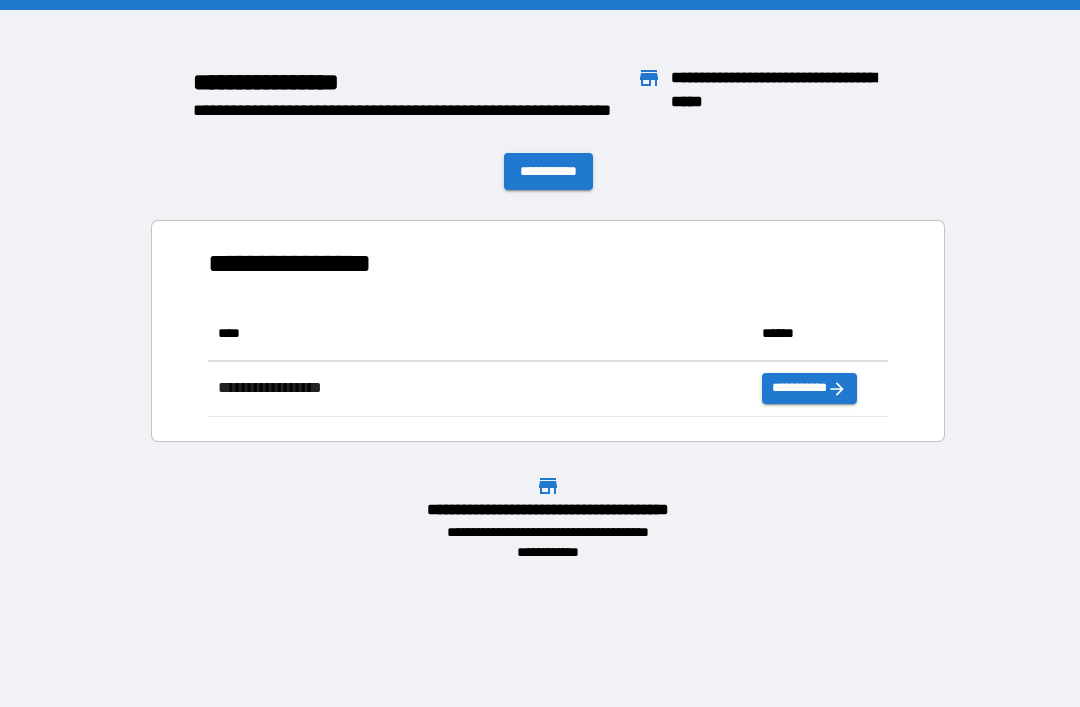scroll, scrollTop: 0, scrollLeft: 0, axis: both 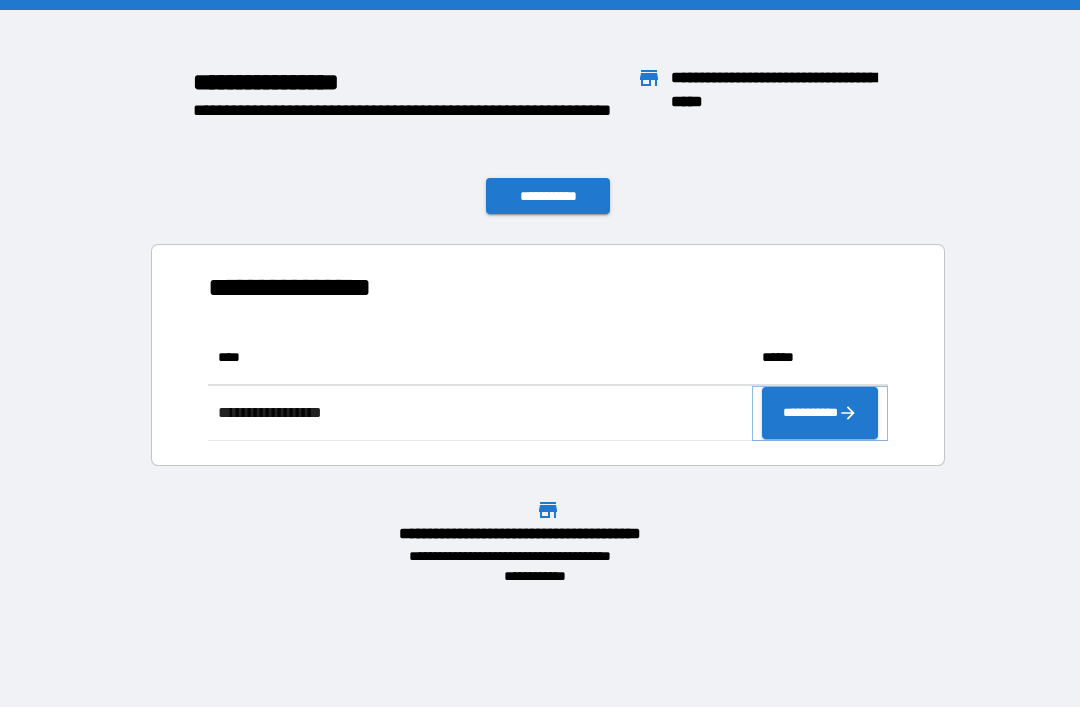 click on "**********" at bounding box center [820, 413] 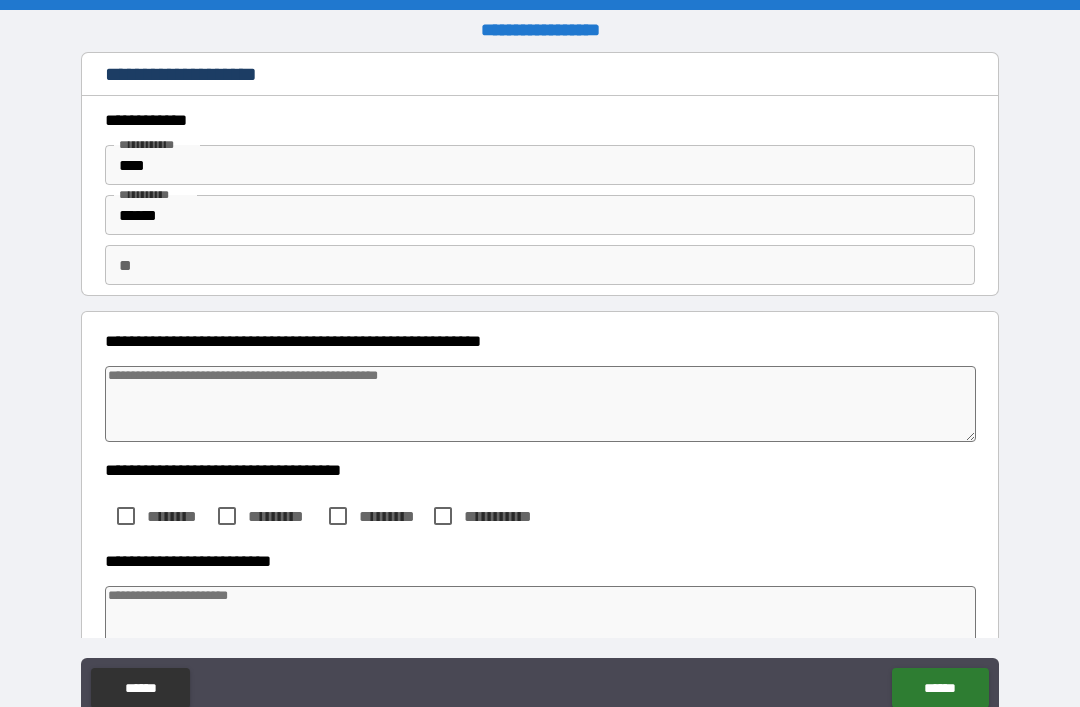 type on "*" 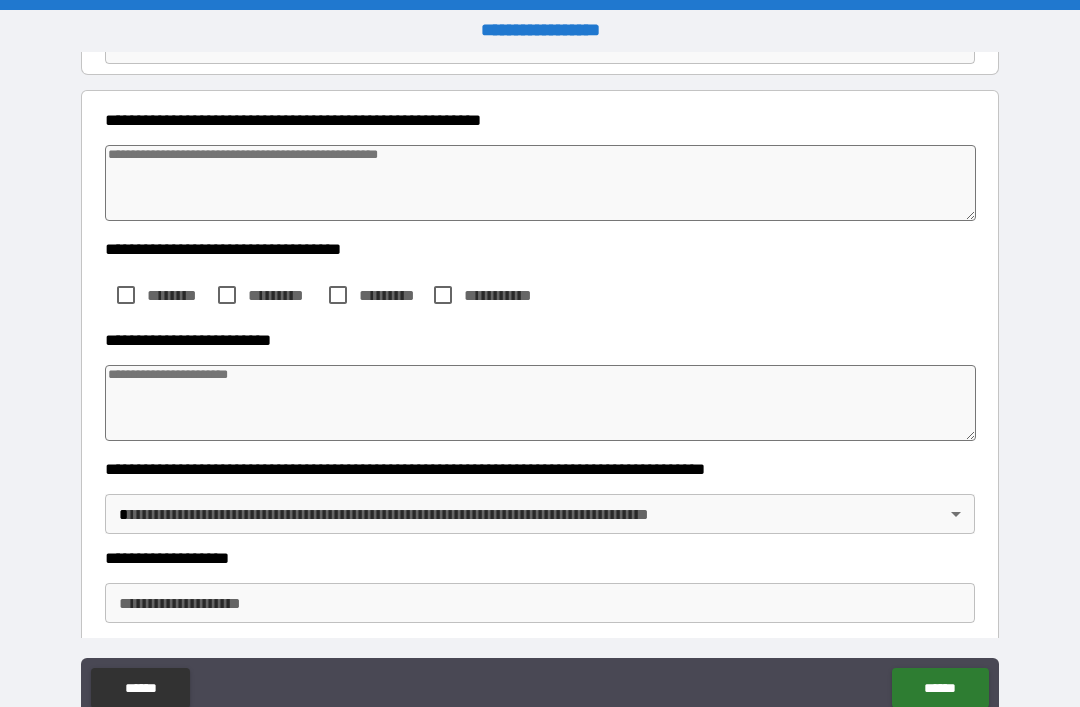 scroll, scrollTop: 231, scrollLeft: 0, axis: vertical 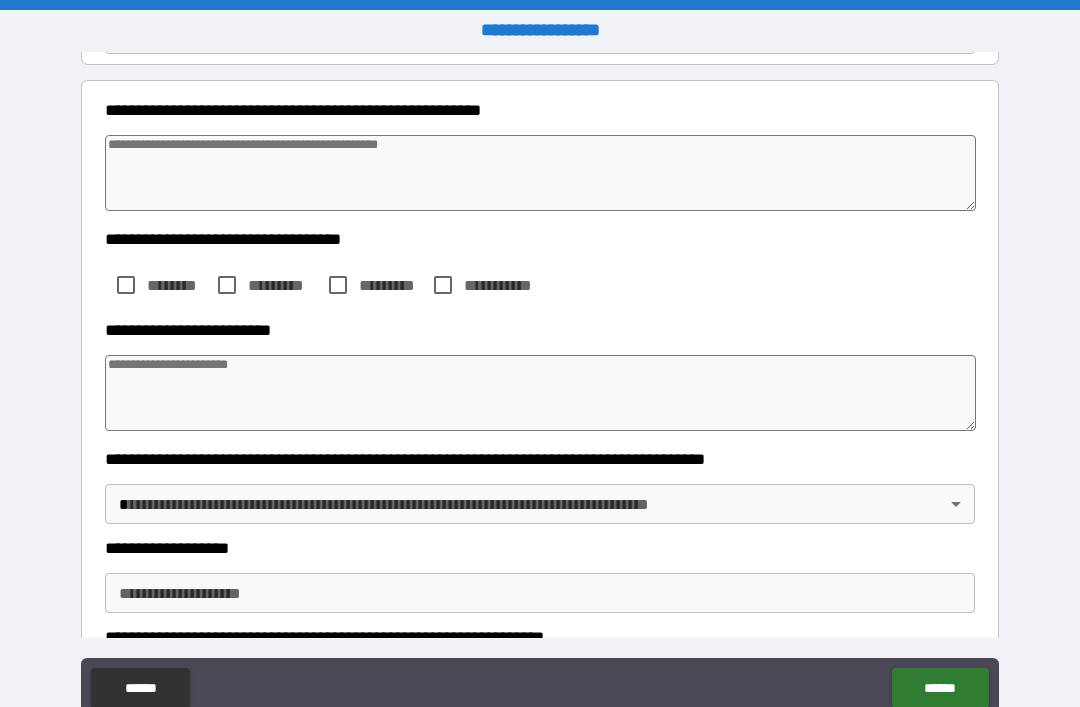 click at bounding box center (540, 393) 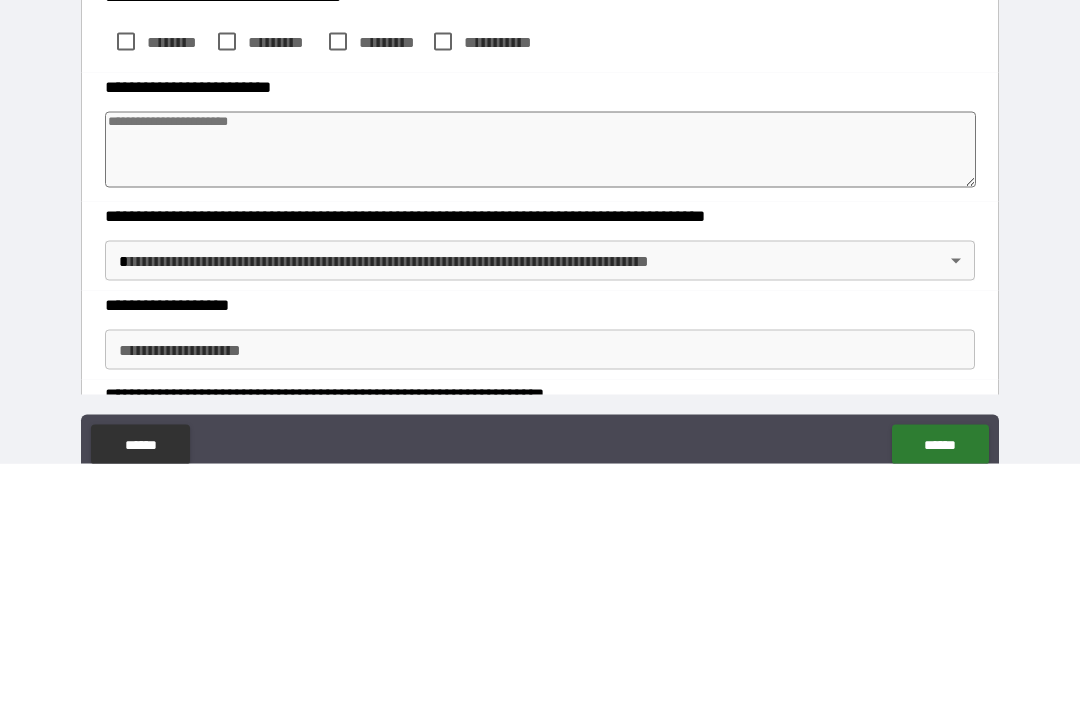 type on "*" 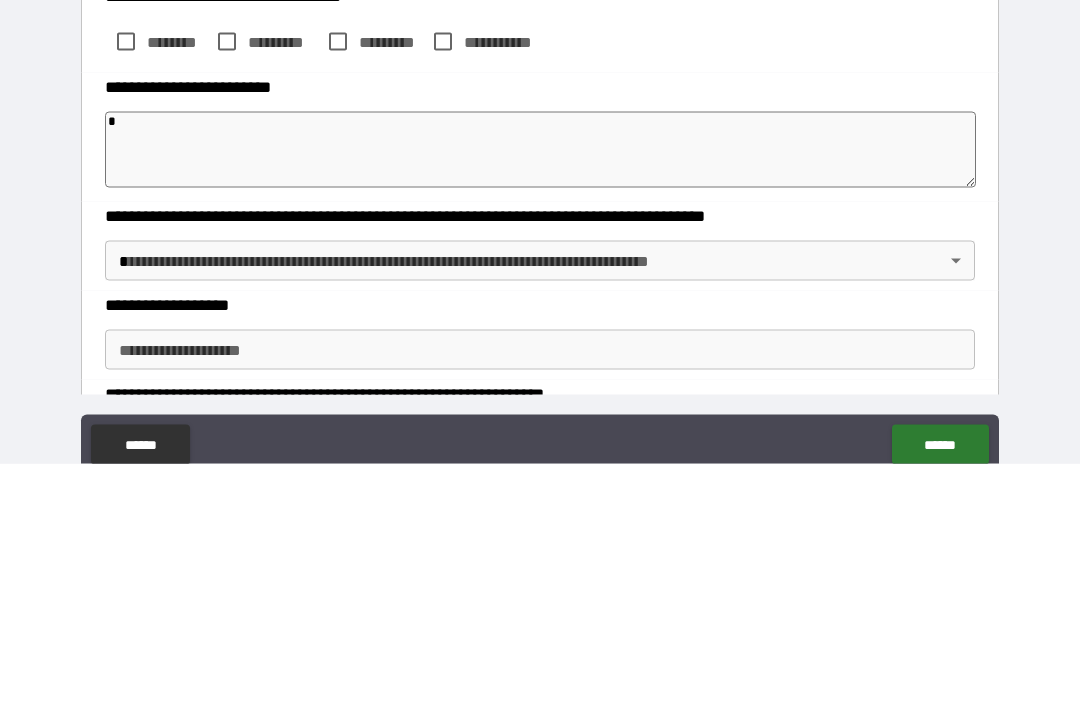 type on "*" 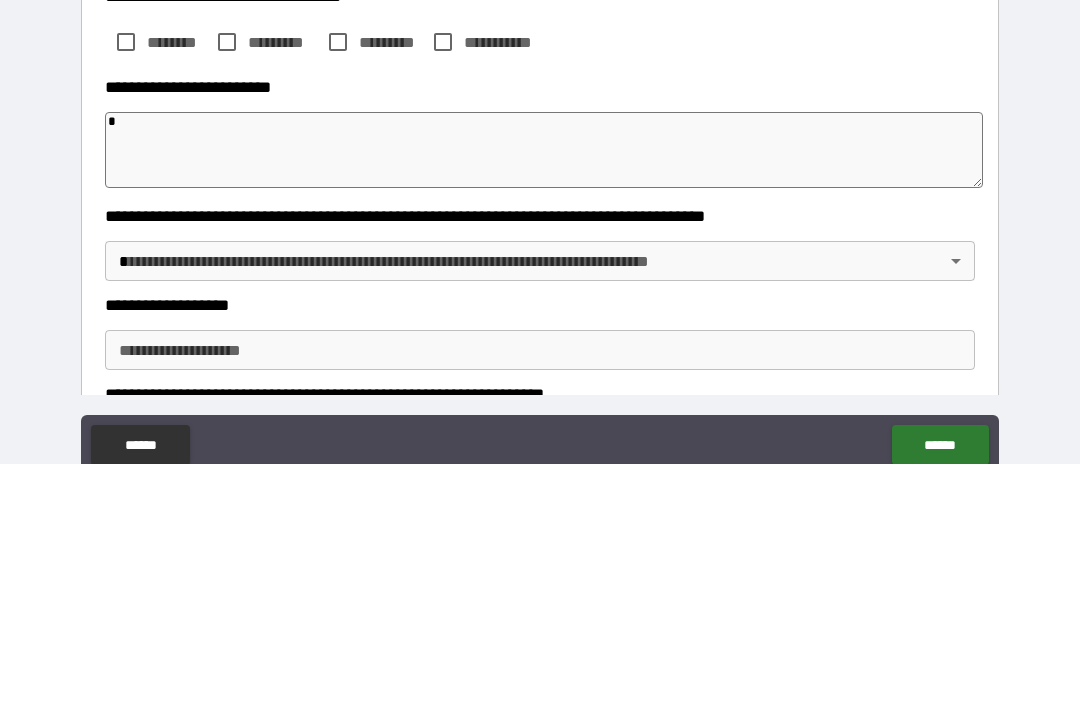type on "*" 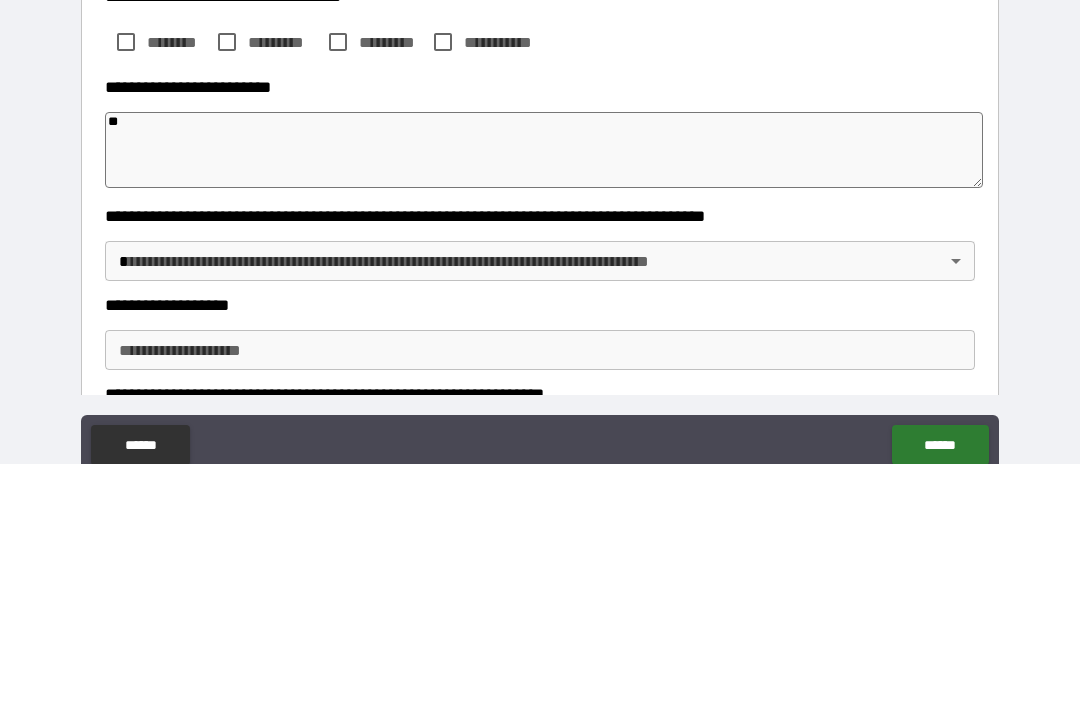 type on "*" 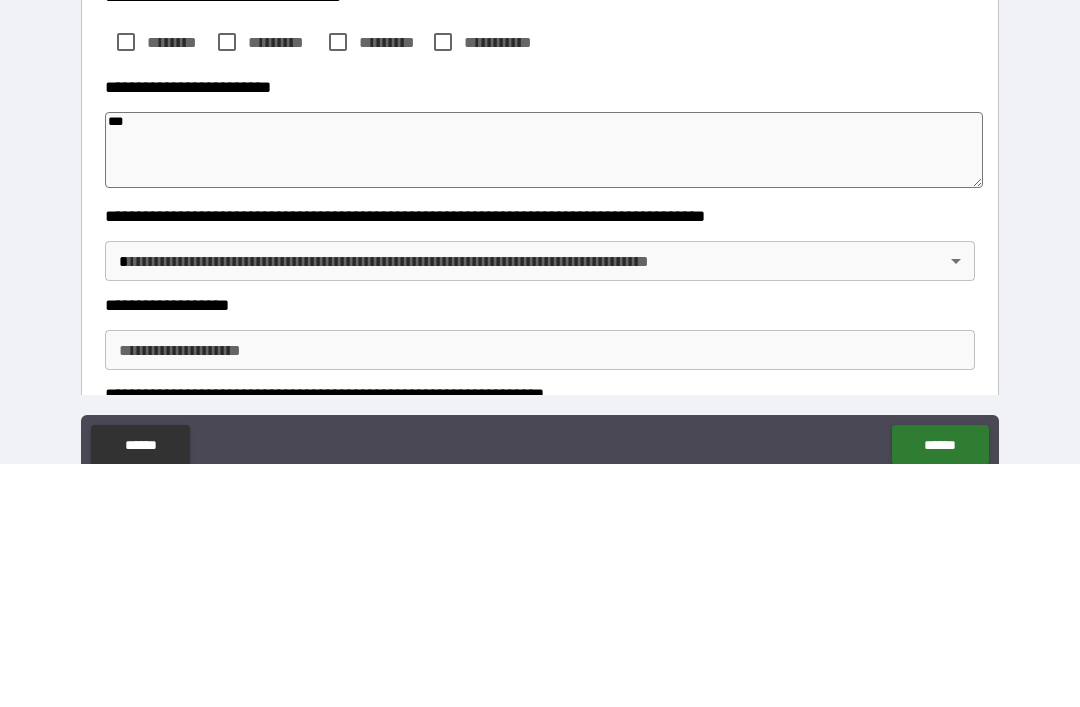 type on "*" 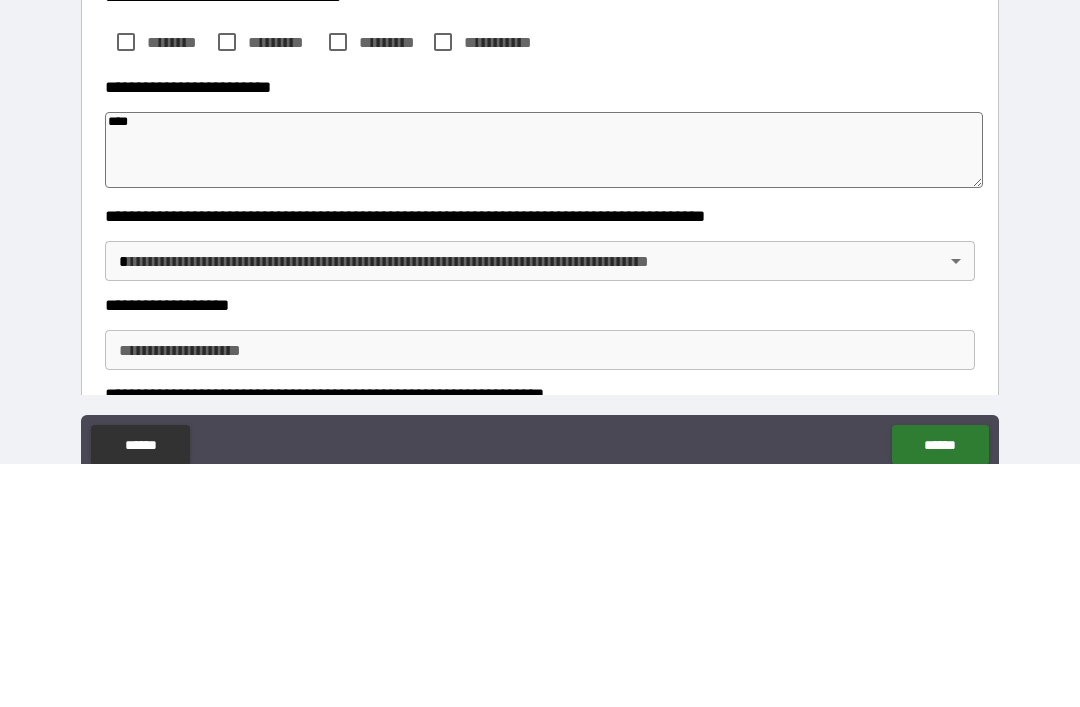 type on "*" 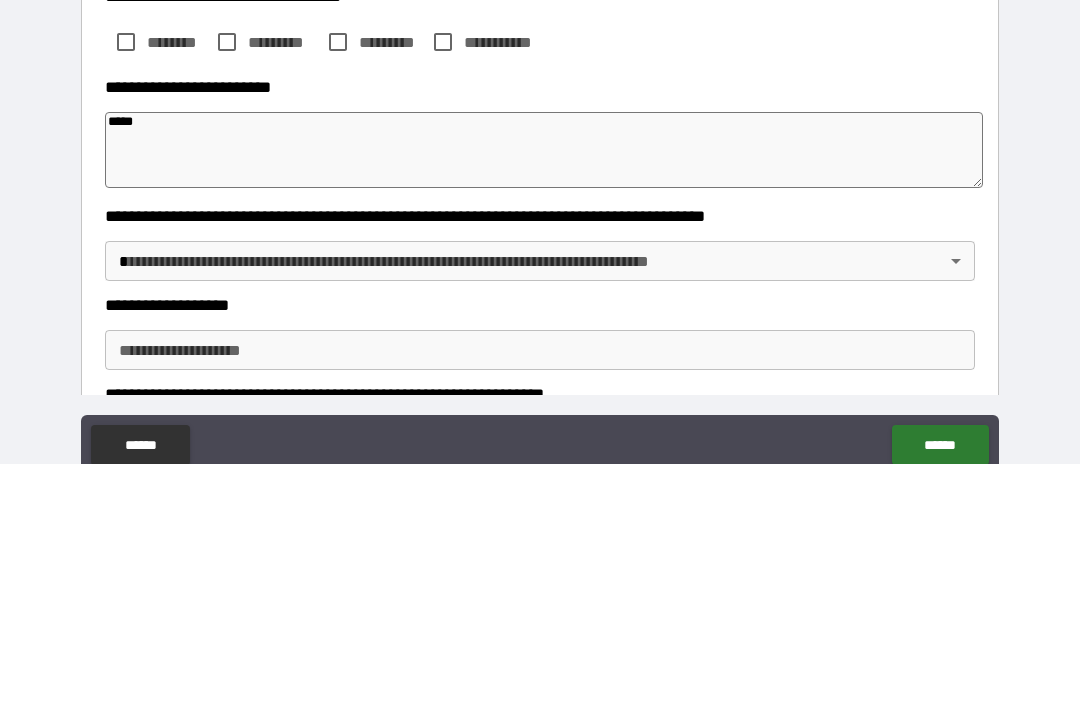 type on "*" 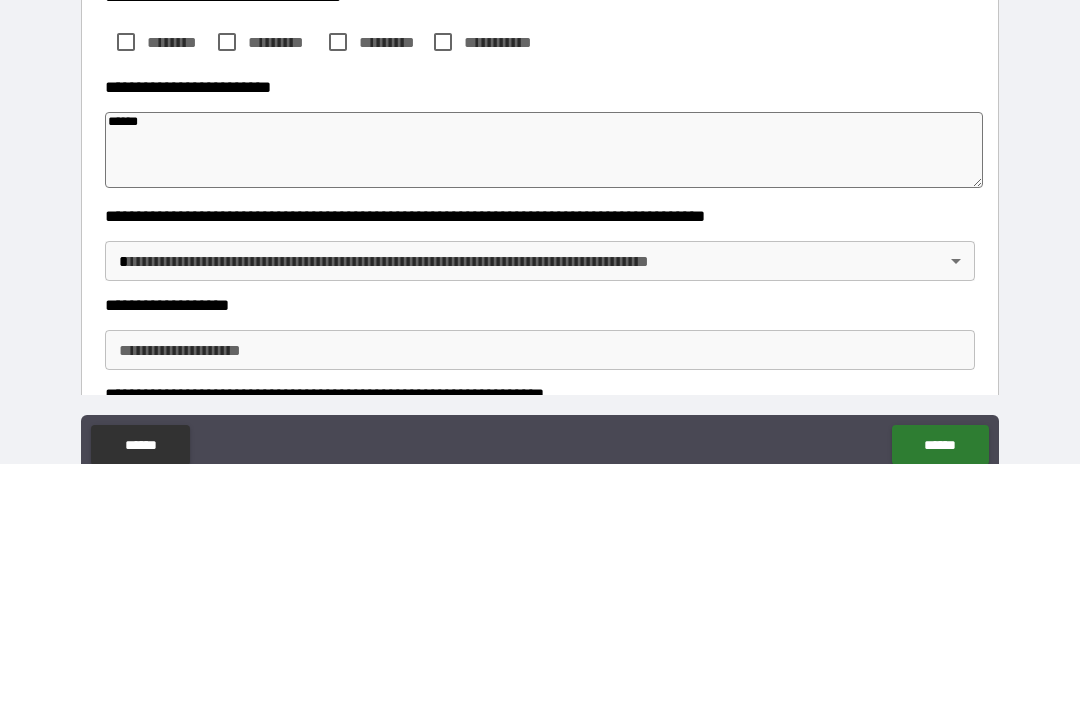 type on "*" 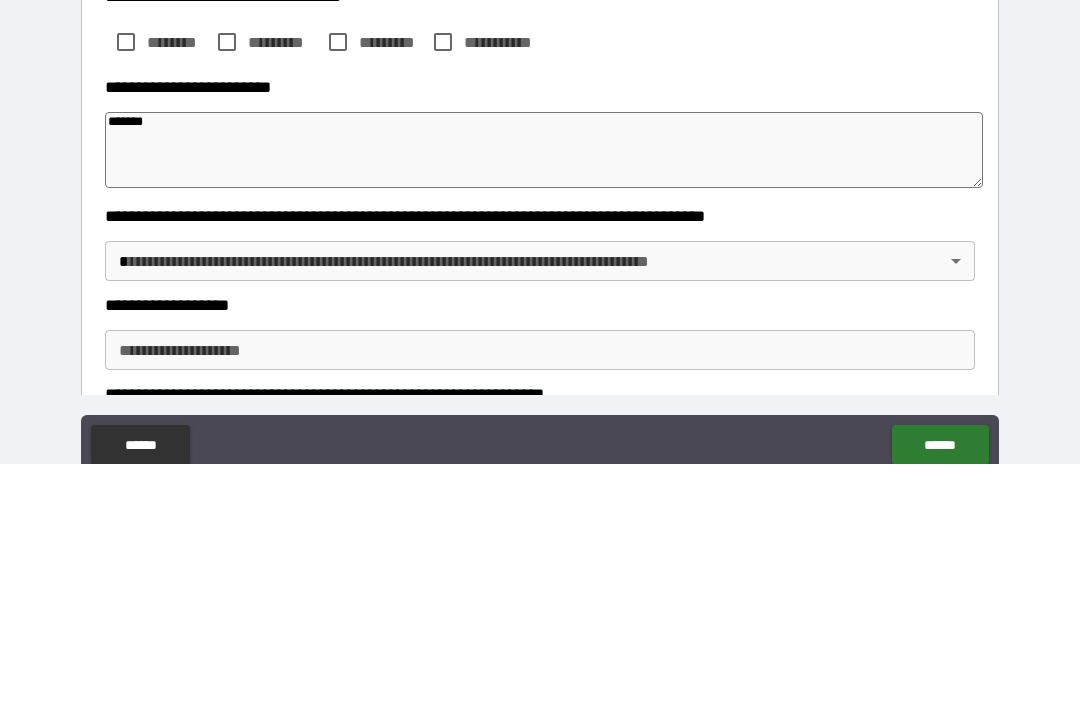 type on "*" 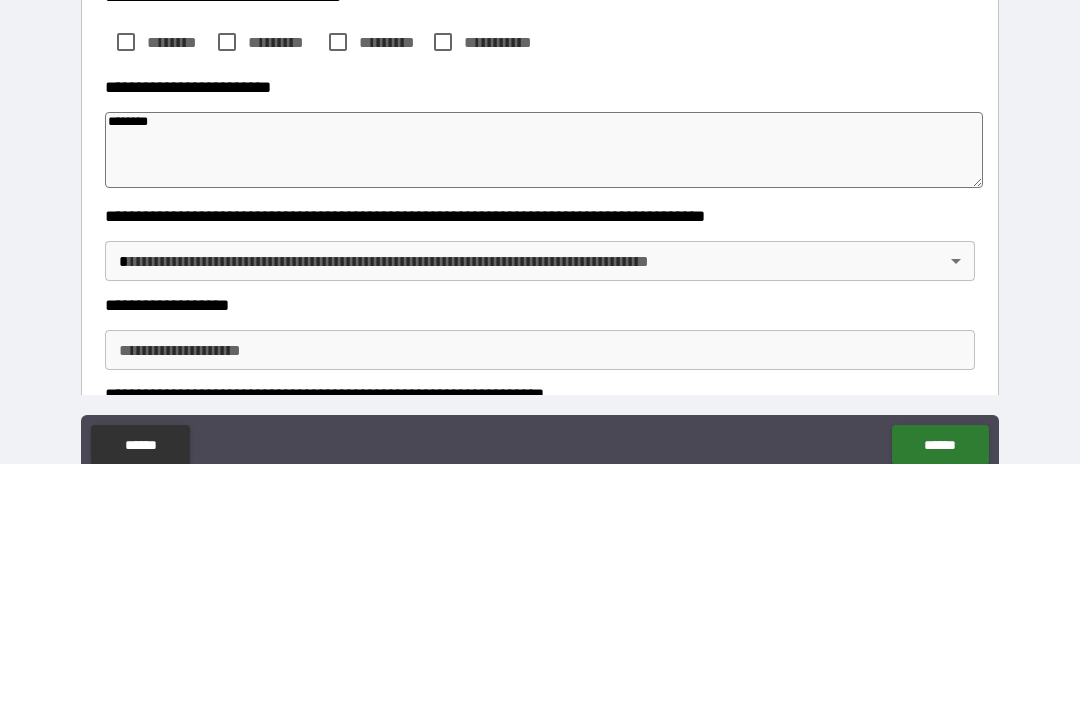 type on "*" 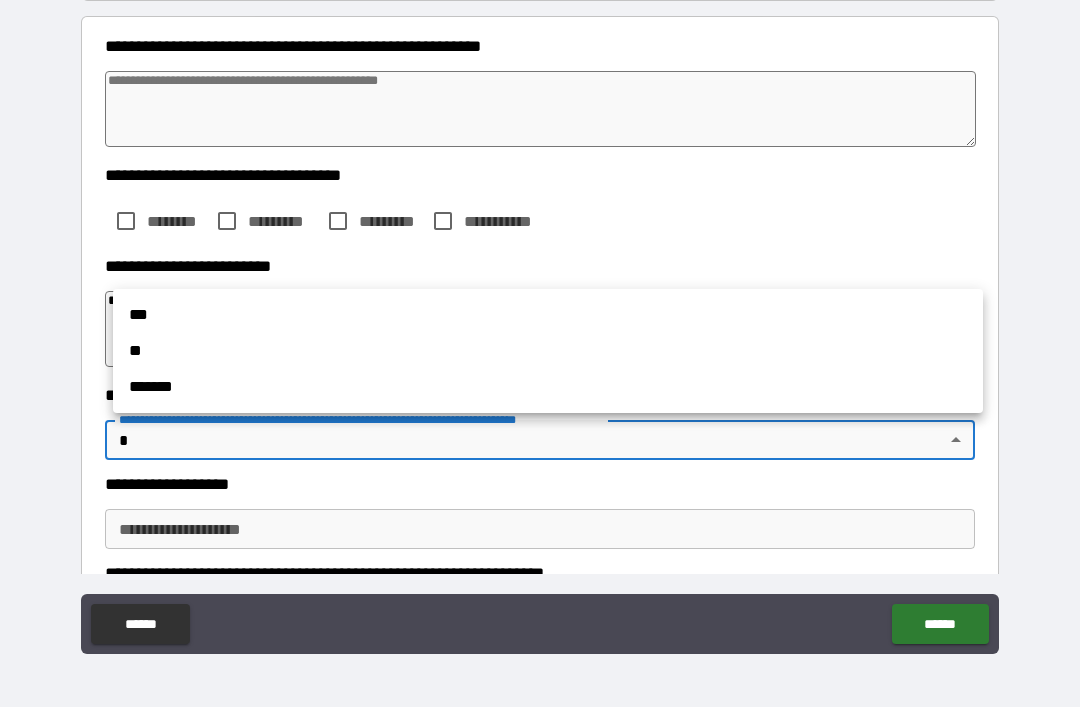 click on "**" at bounding box center (548, 351) 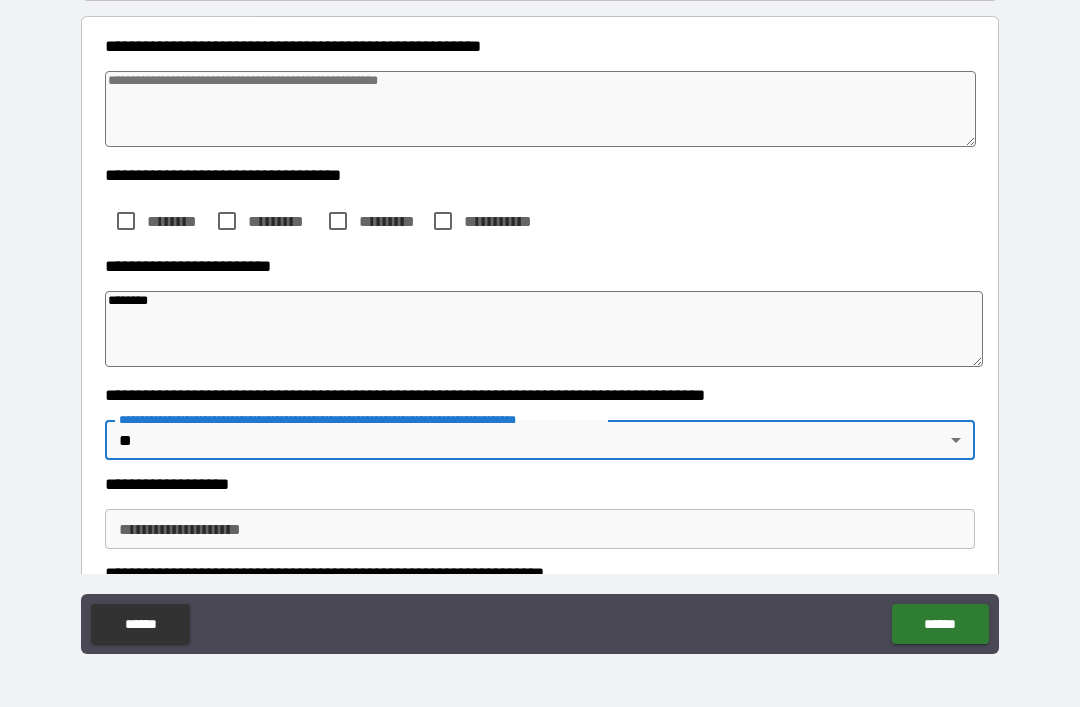 type on "*" 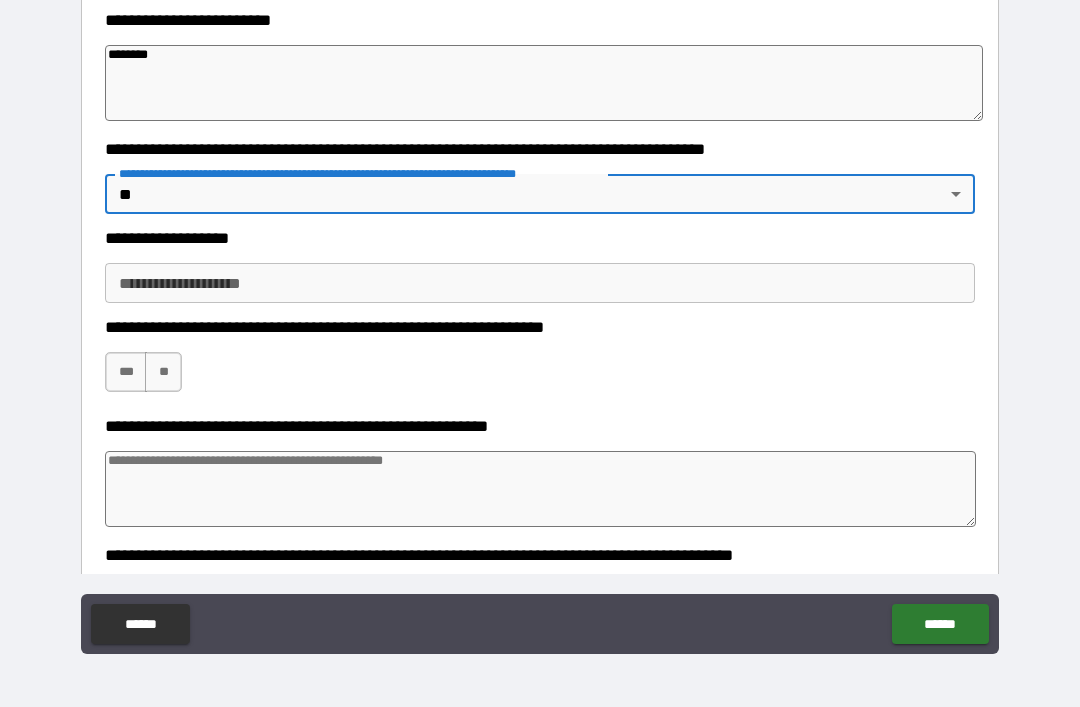 scroll, scrollTop: 484, scrollLeft: 0, axis: vertical 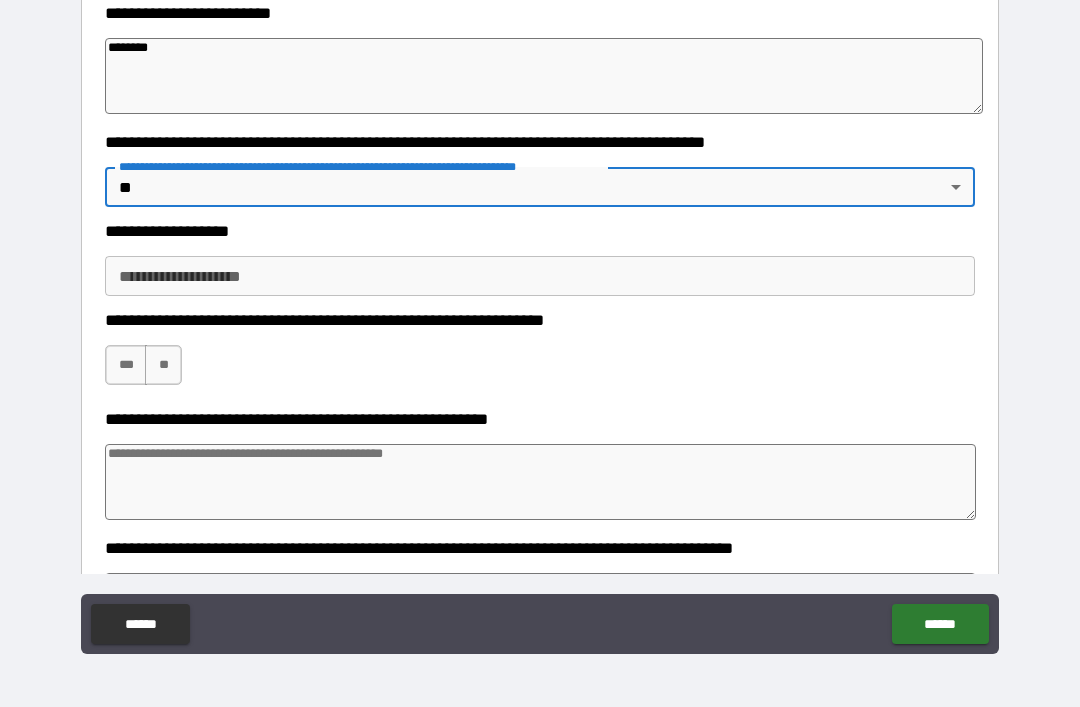 click on "**********" at bounding box center [540, 276] 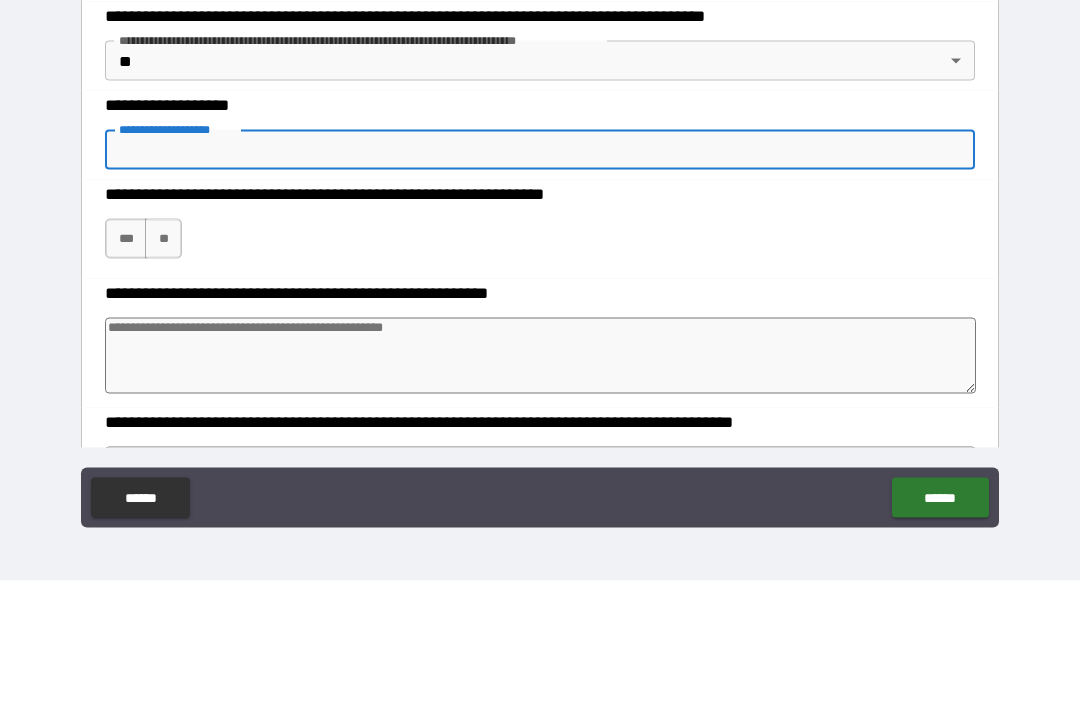 type on "*" 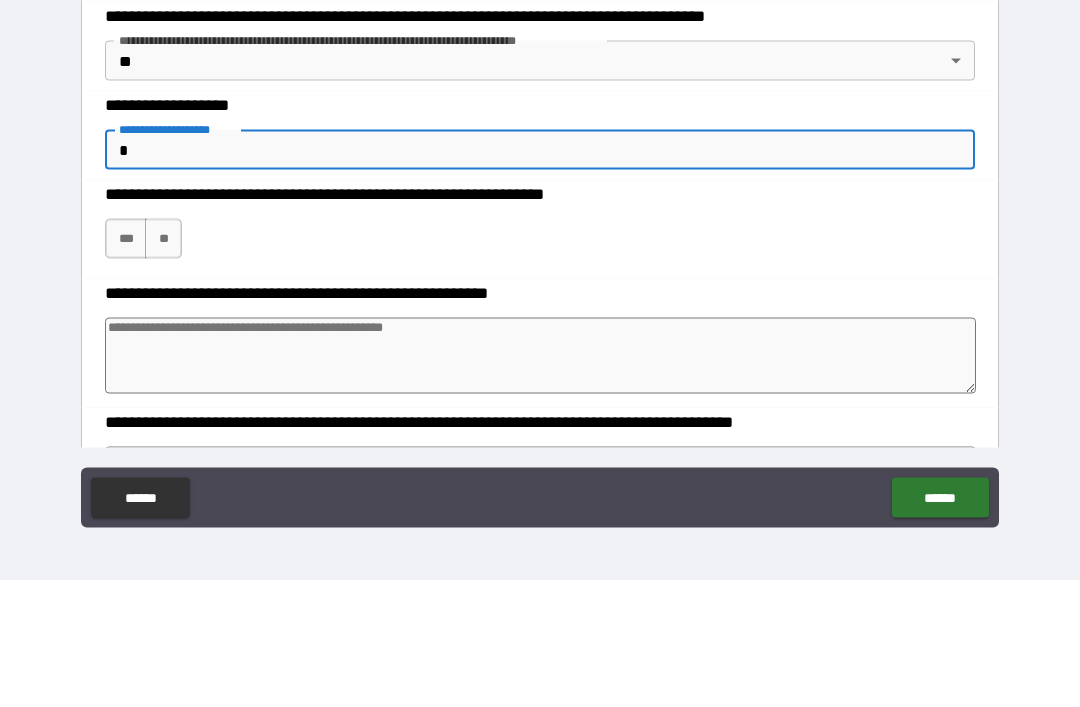type on "*" 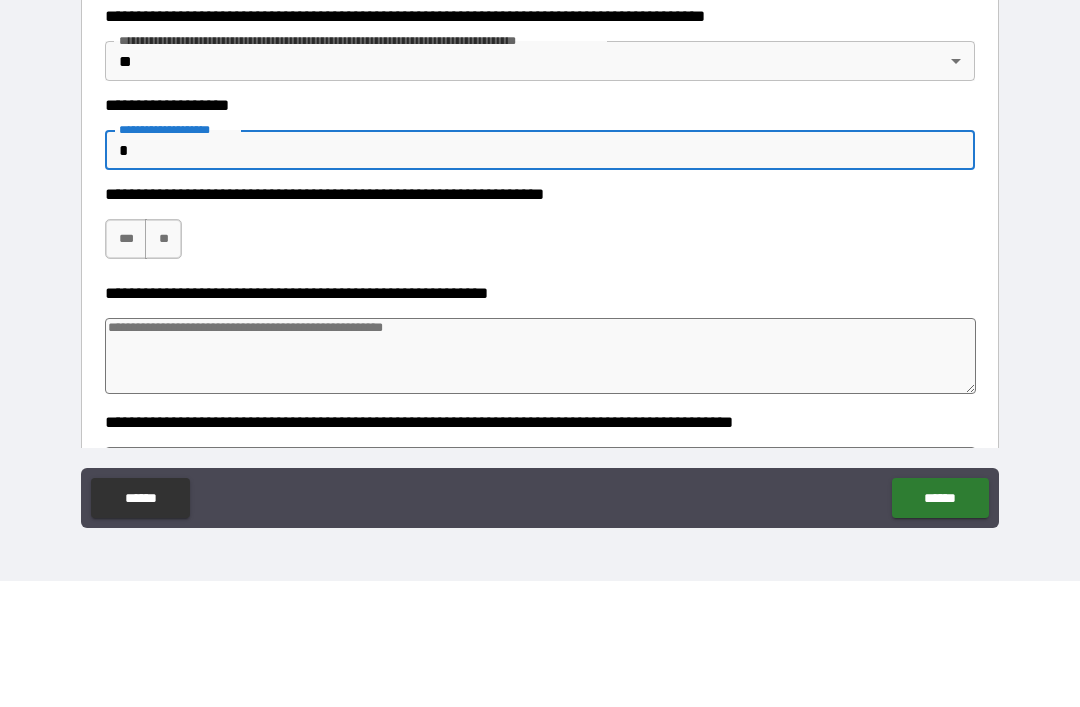type on "*" 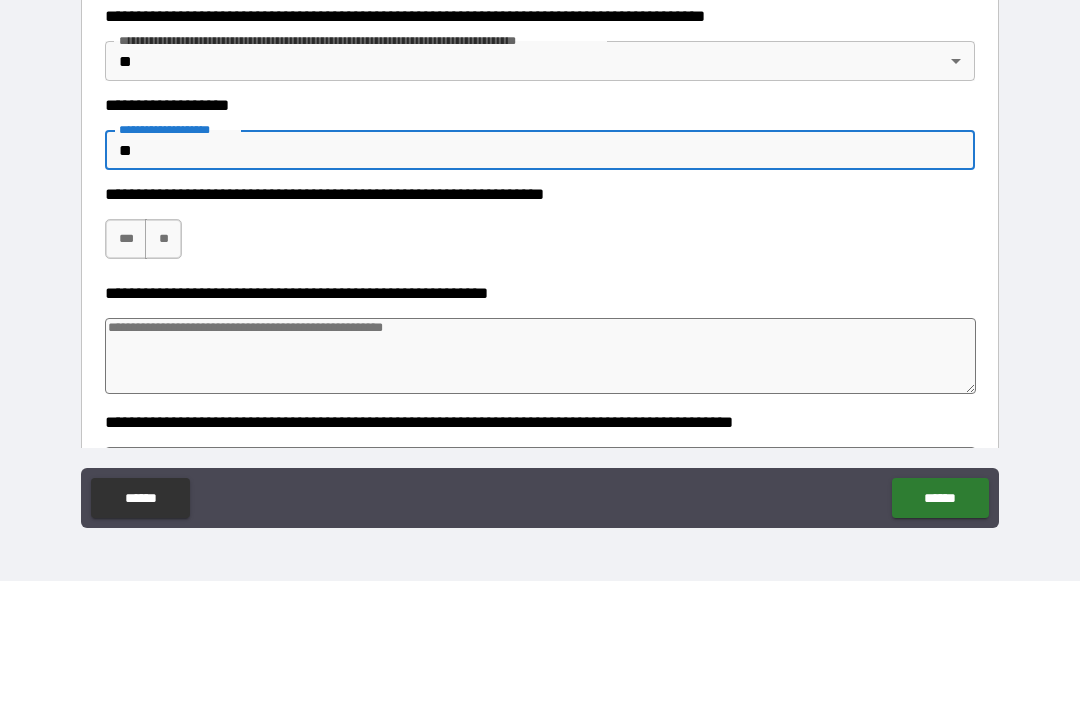 type on "*" 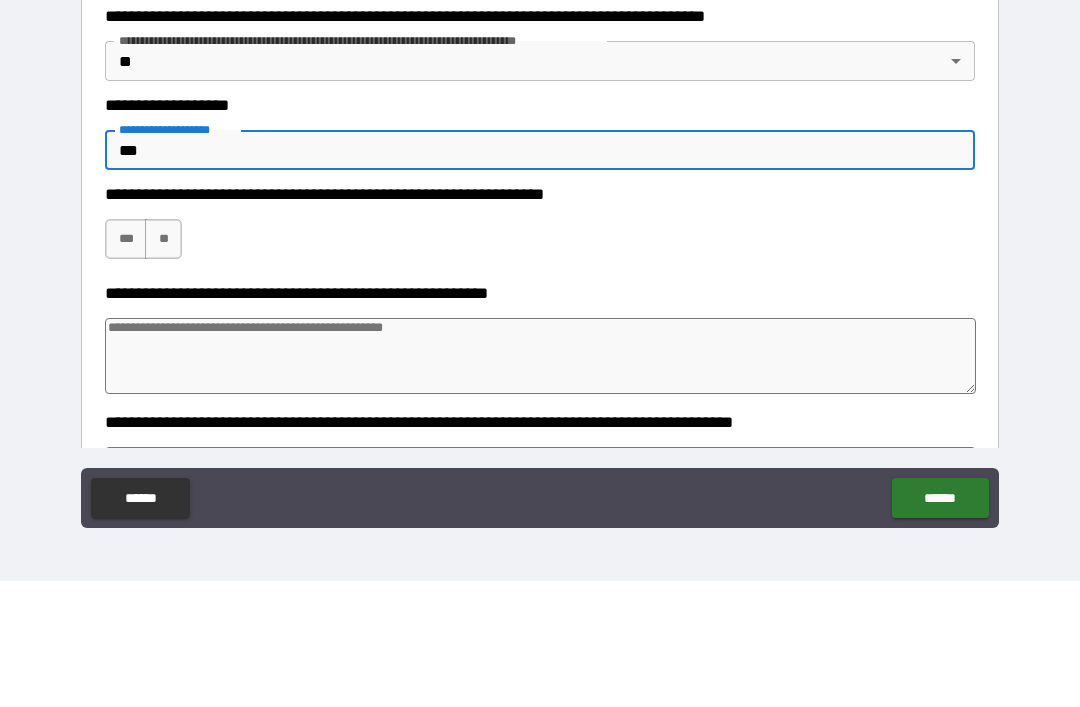 type on "*" 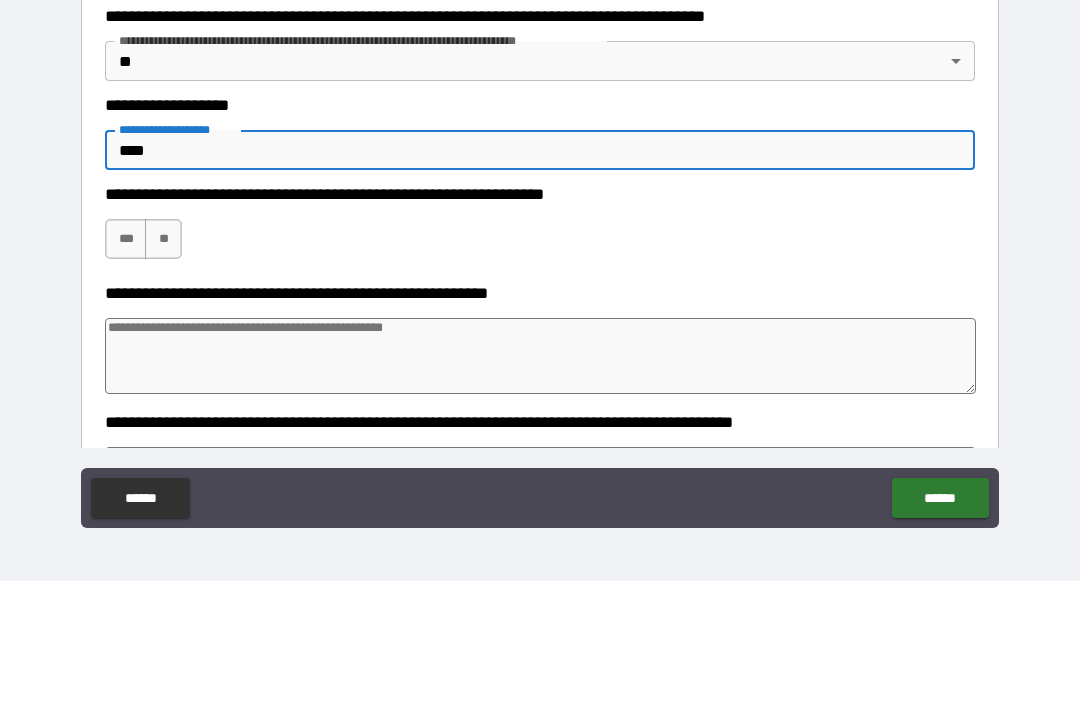 type on "*" 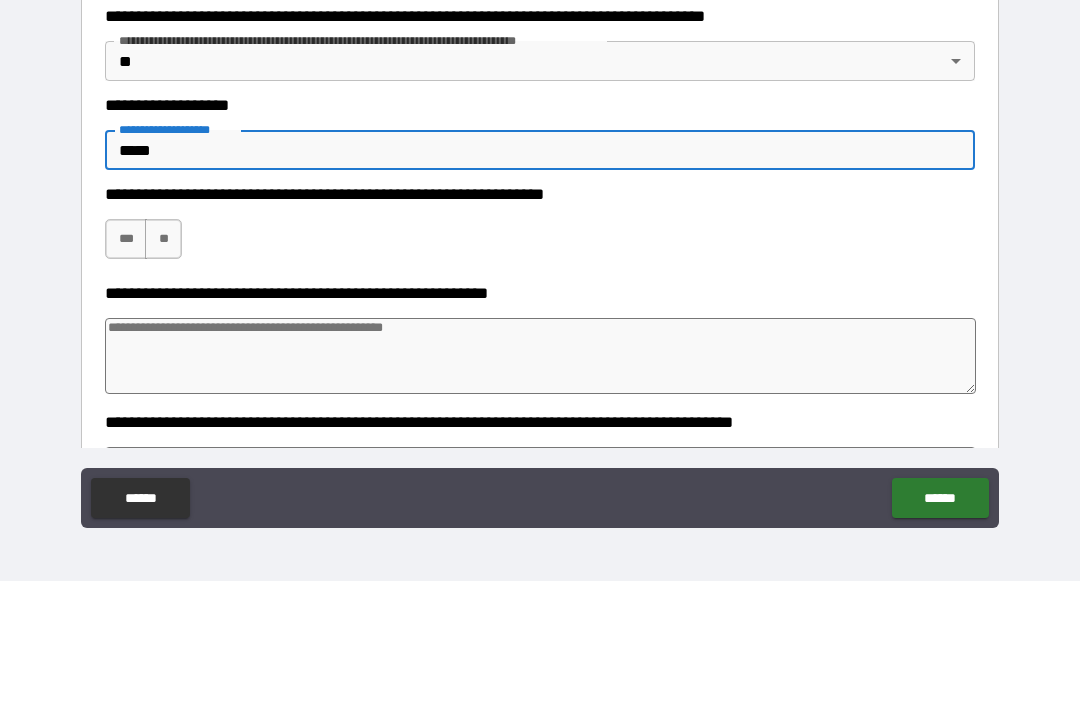 type on "*" 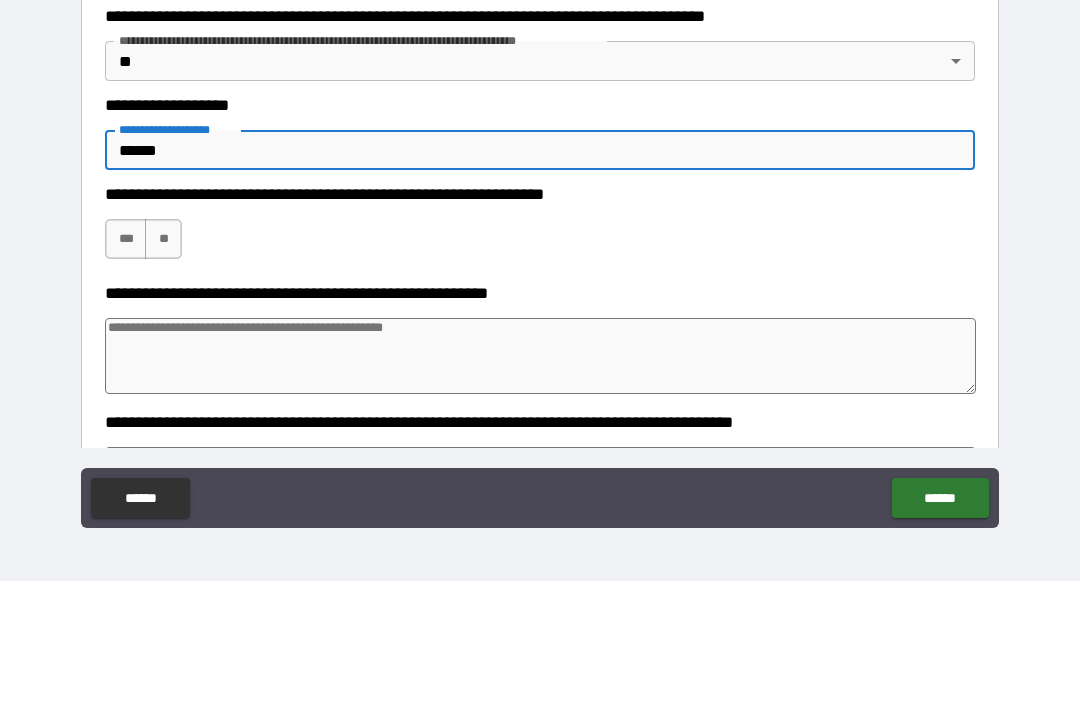 type on "*" 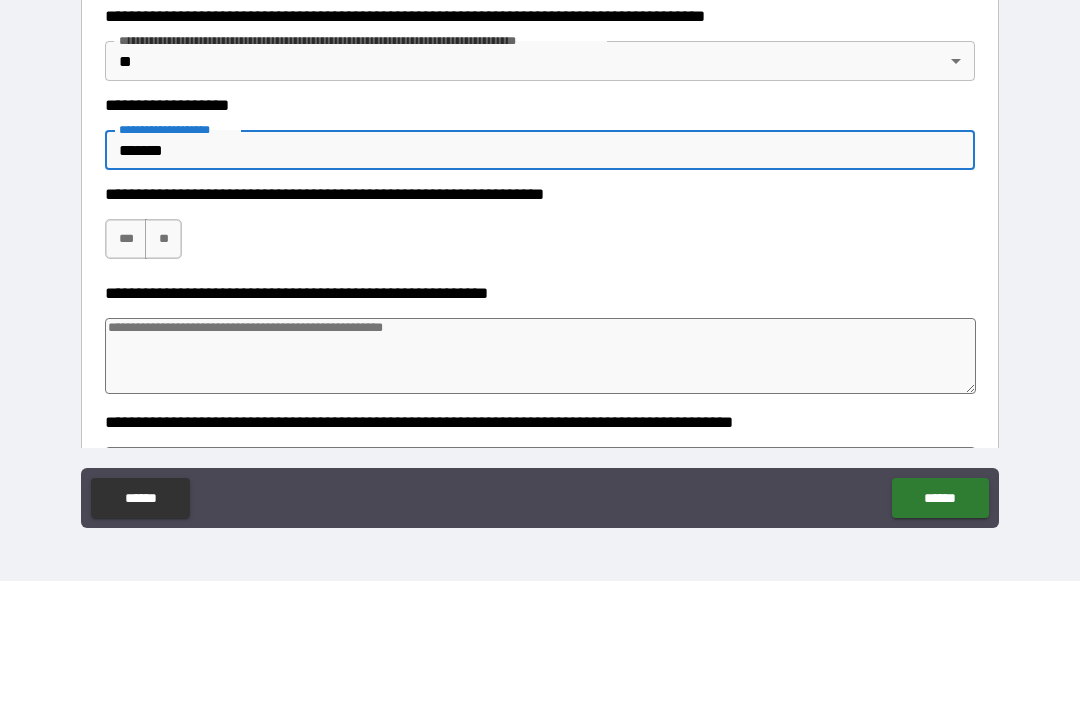 type on "*" 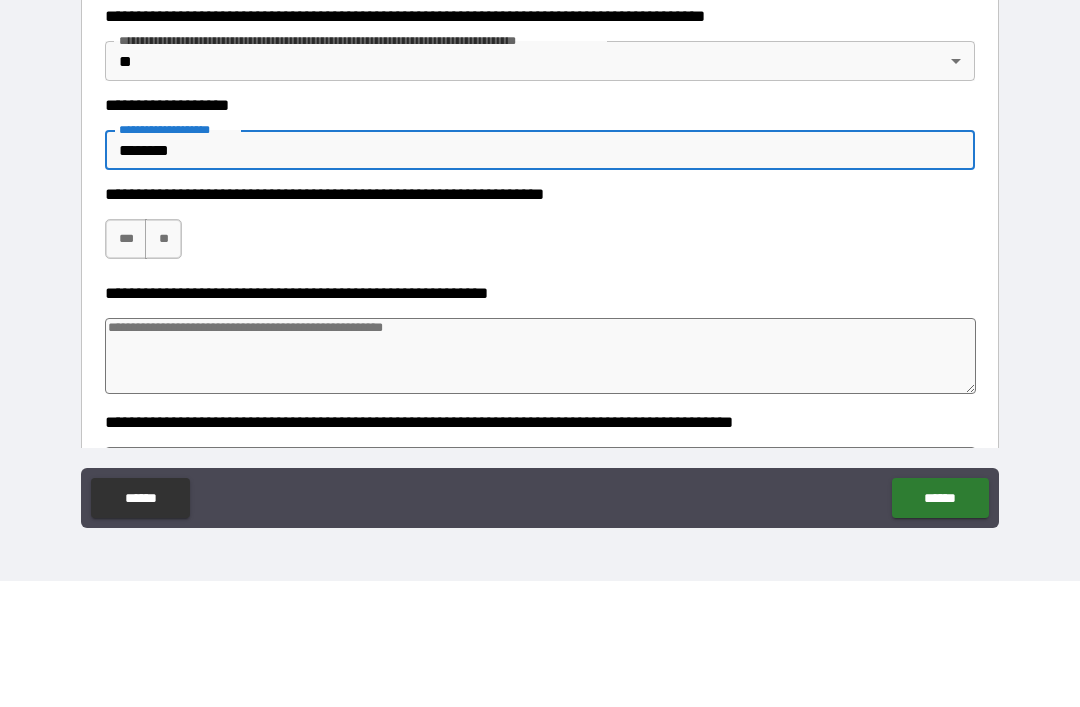 type on "*" 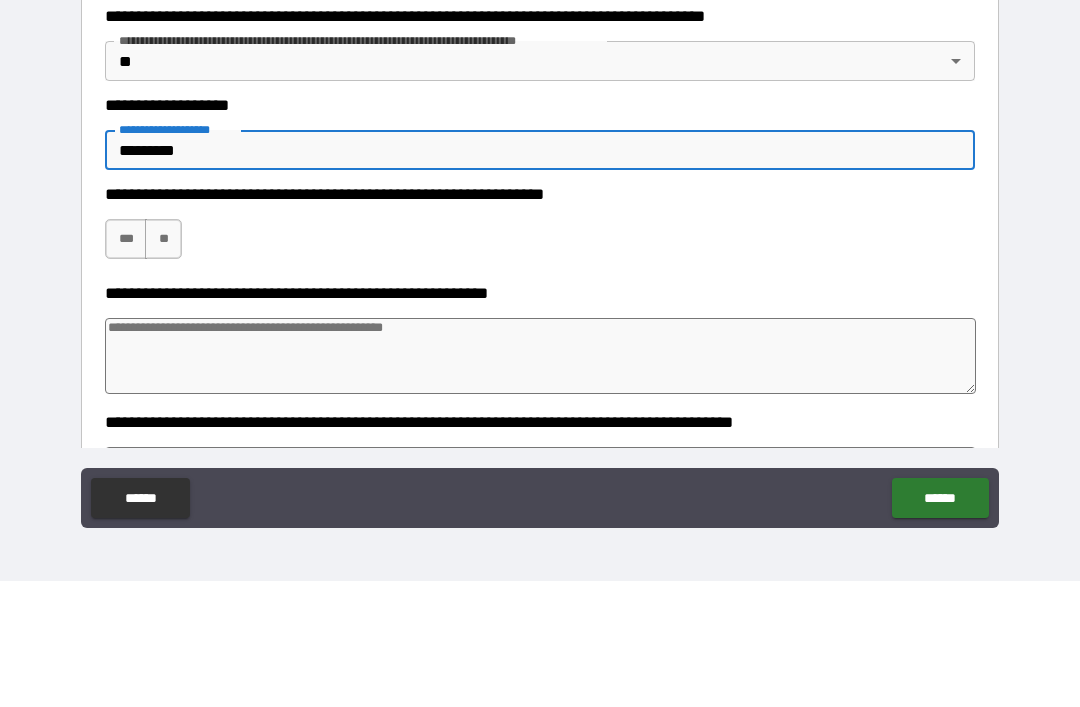 type on "*" 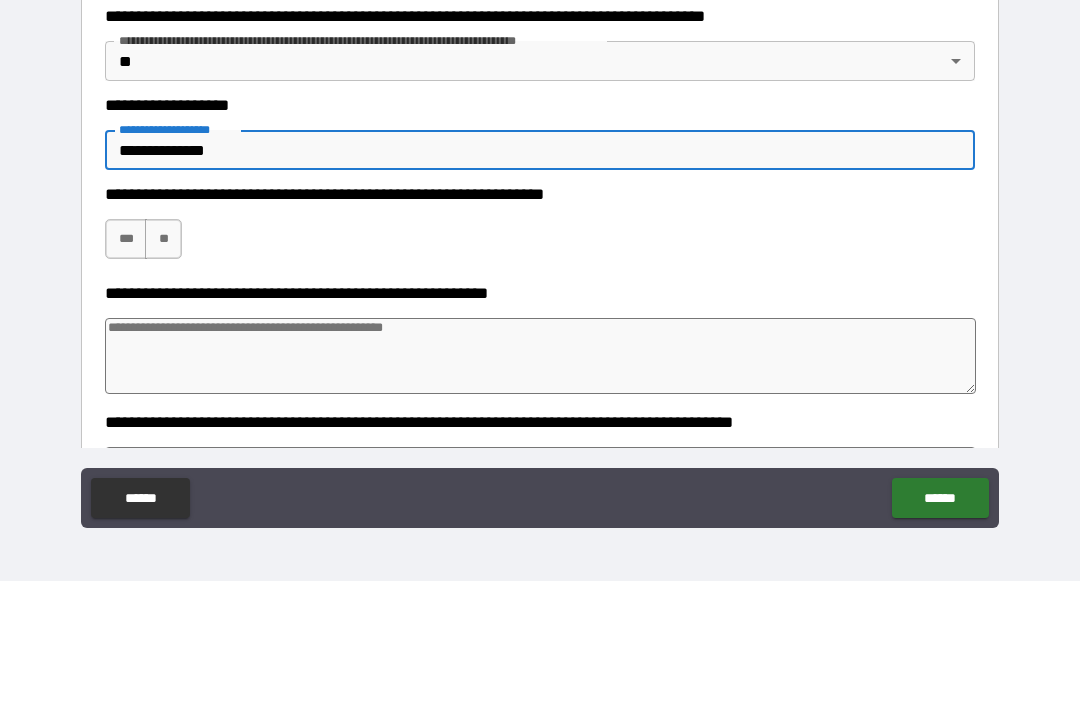 click on "***" at bounding box center (126, 365) 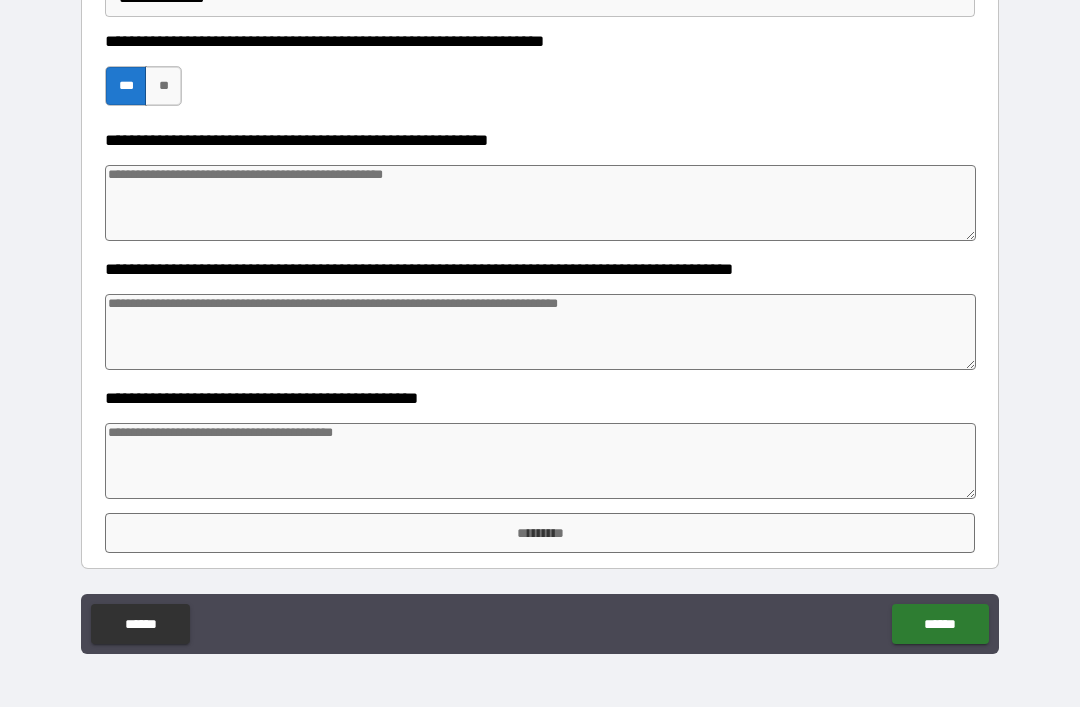 scroll, scrollTop: 763, scrollLeft: 0, axis: vertical 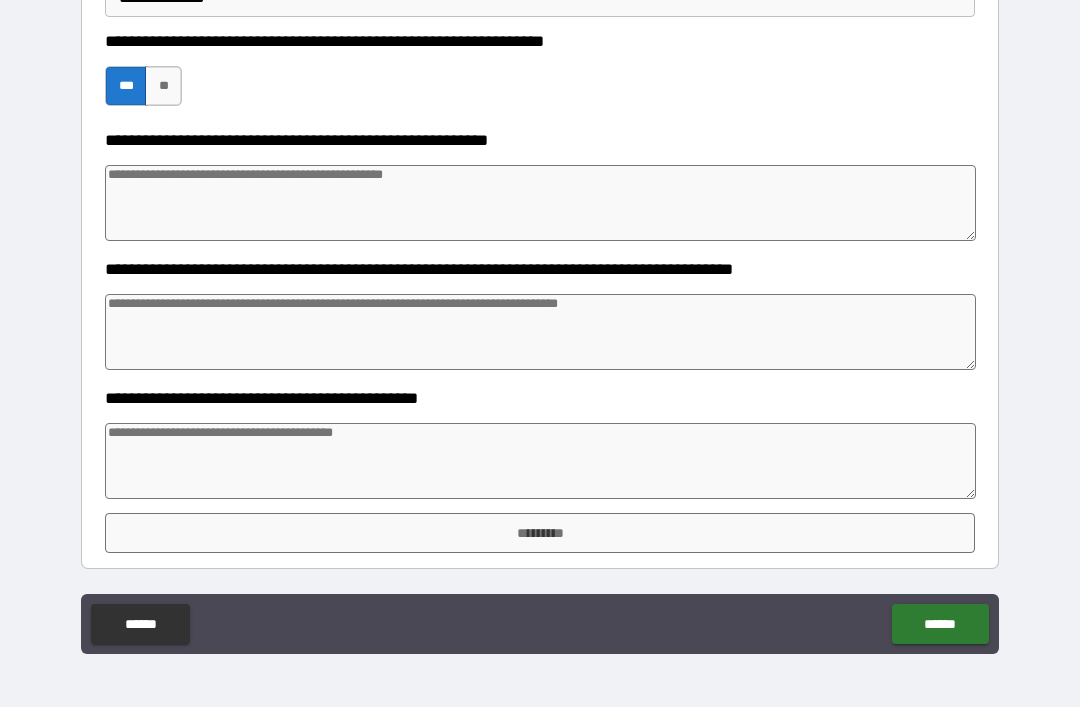 click at bounding box center (540, 461) 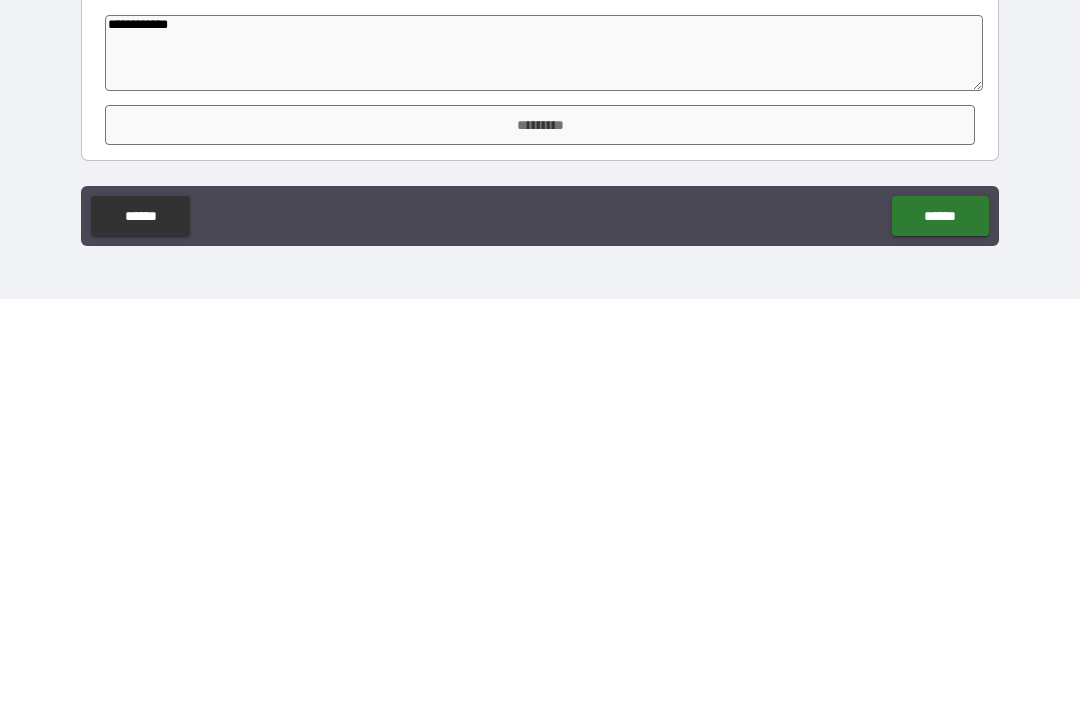 click on "*********" at bounding box center (540, 533) 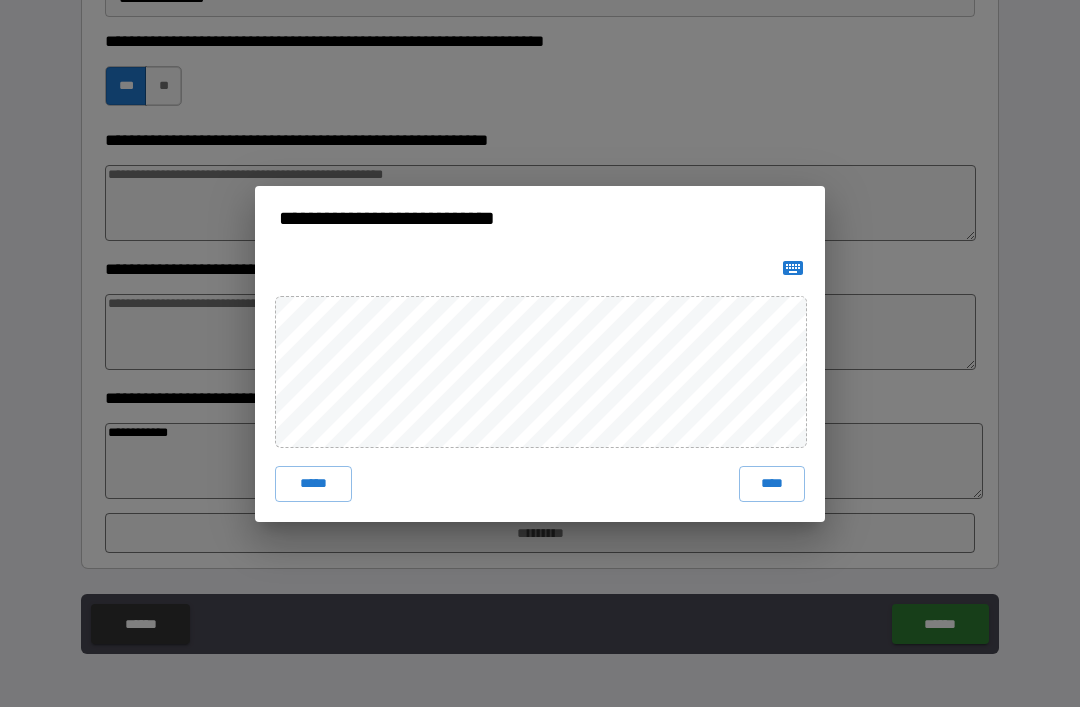 click on "****" at bounding box center [772, 484] 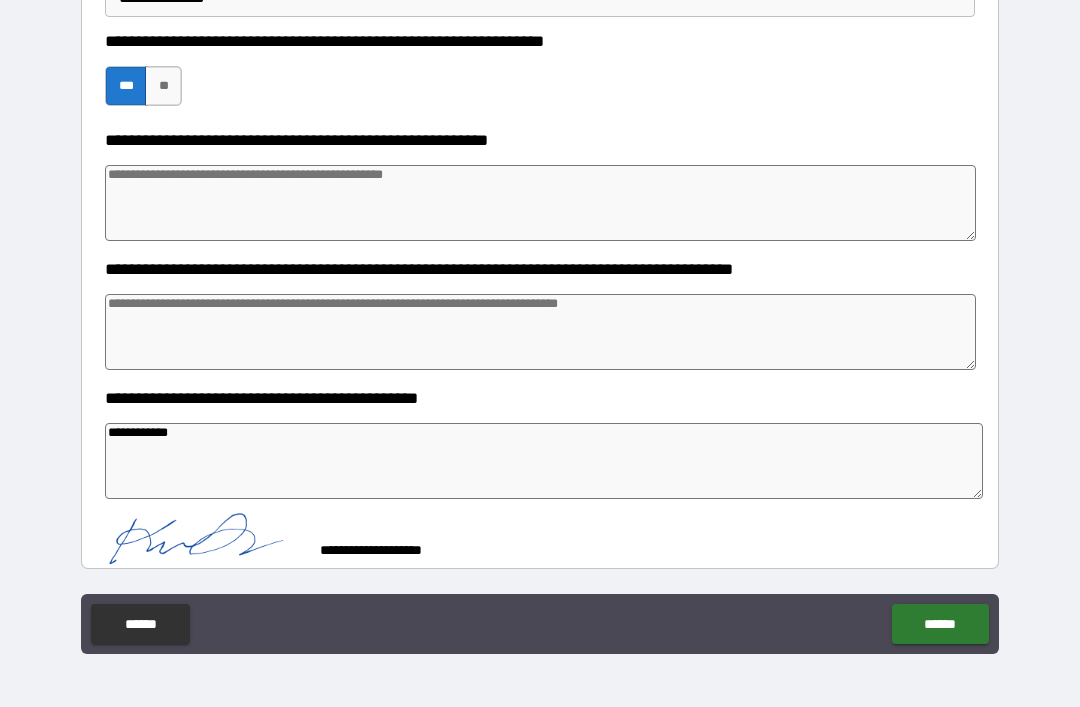 scroll, scrollTop: 753, scrollLeft: 0, axis: vertical 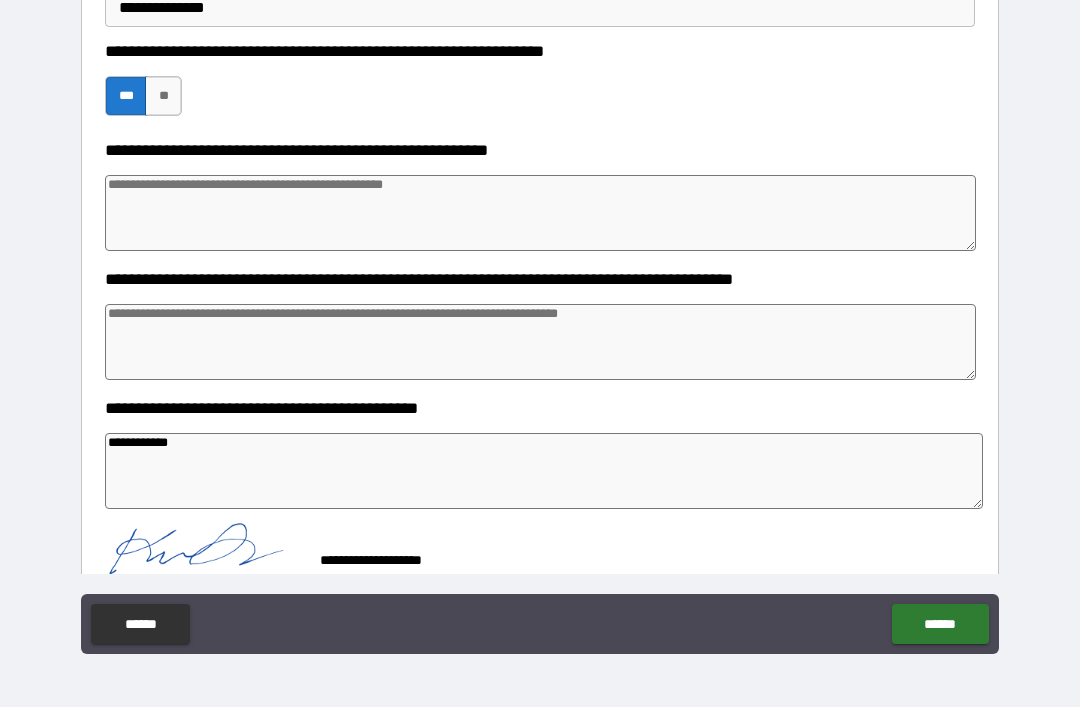 click on "******" at bounding box center [940, 624] 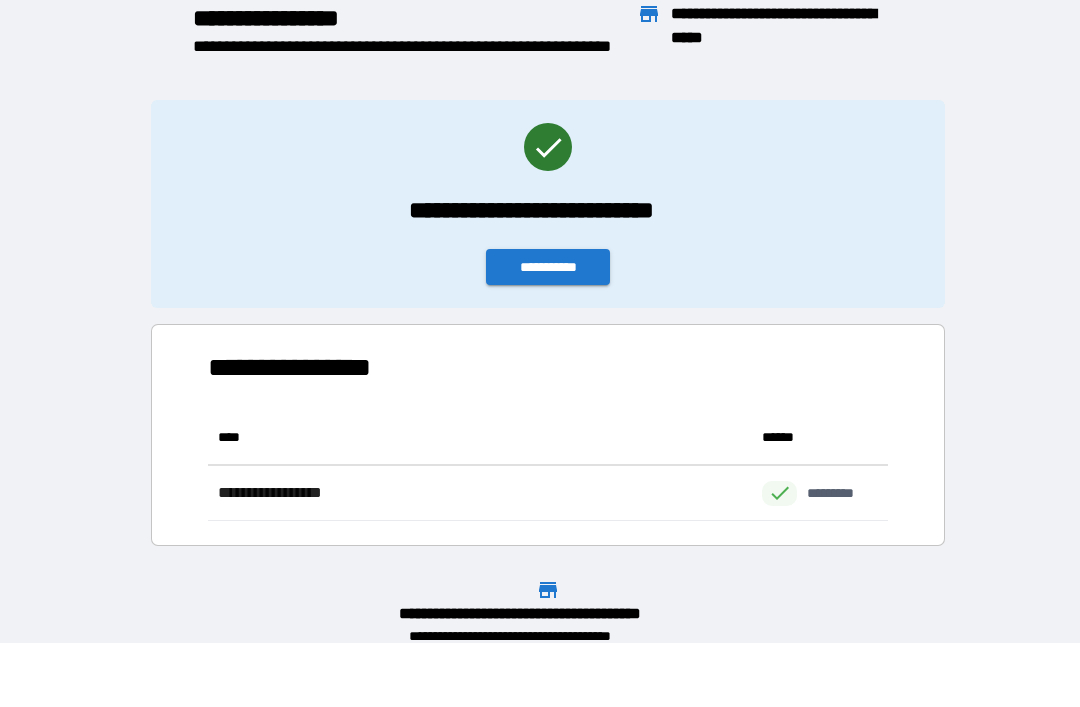 scroll, scrollTop: 1, scrollLeft: 1, axis: both 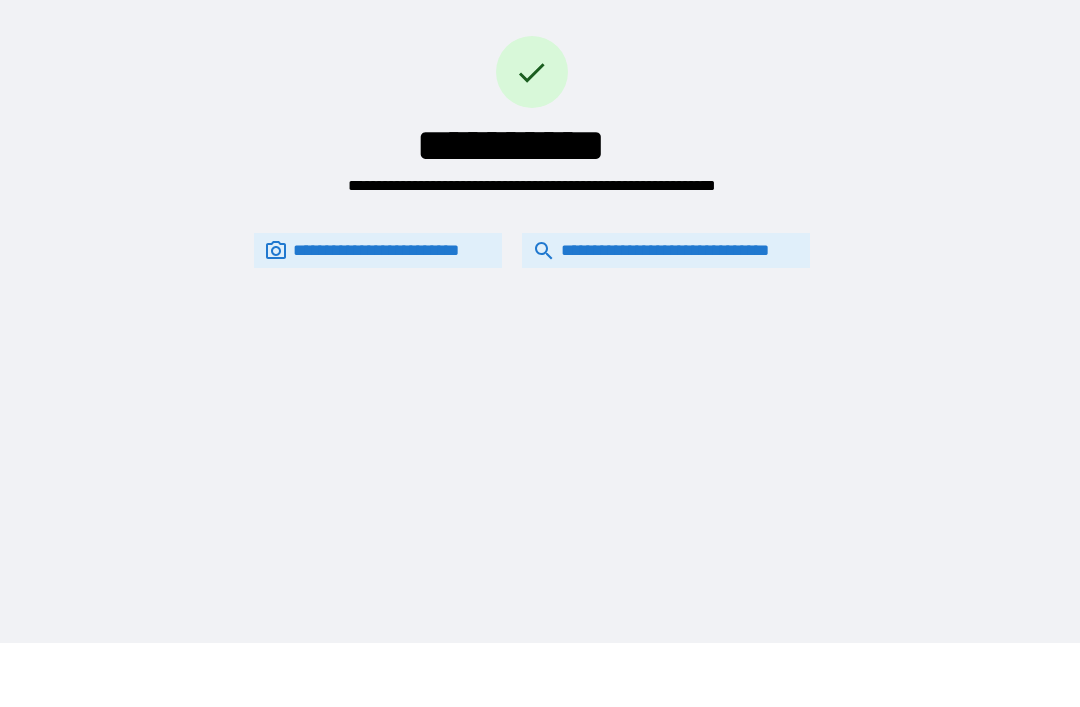 click on "**********" at bounding box center (666, 250) 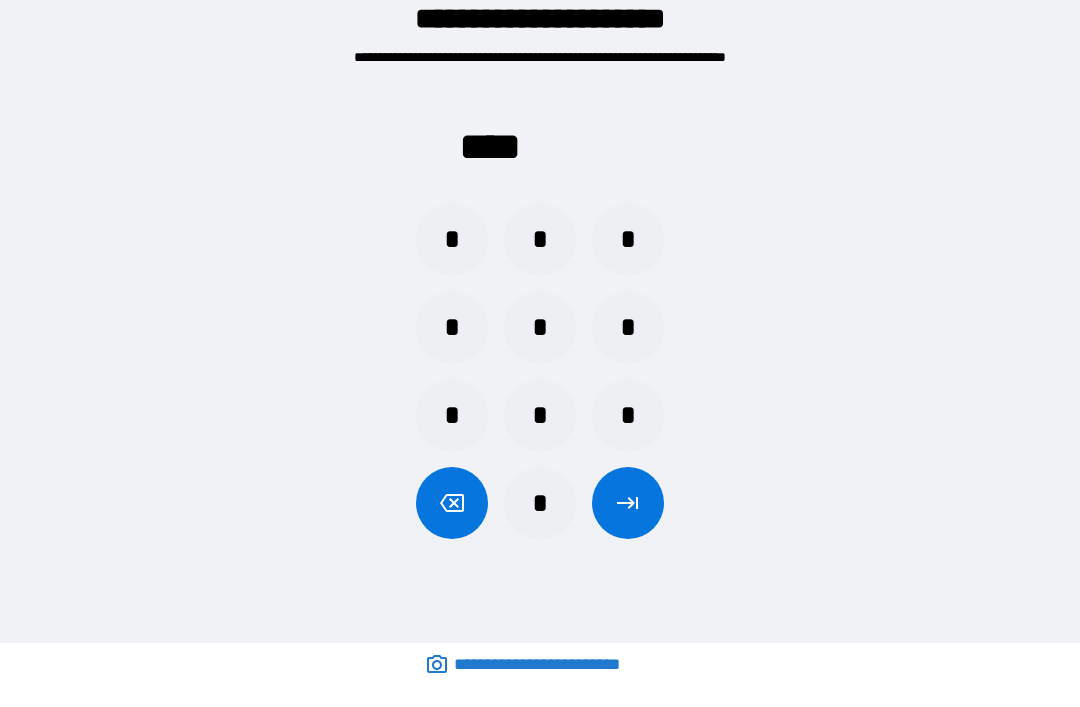 click on "*" at bounding box center (540, 503) 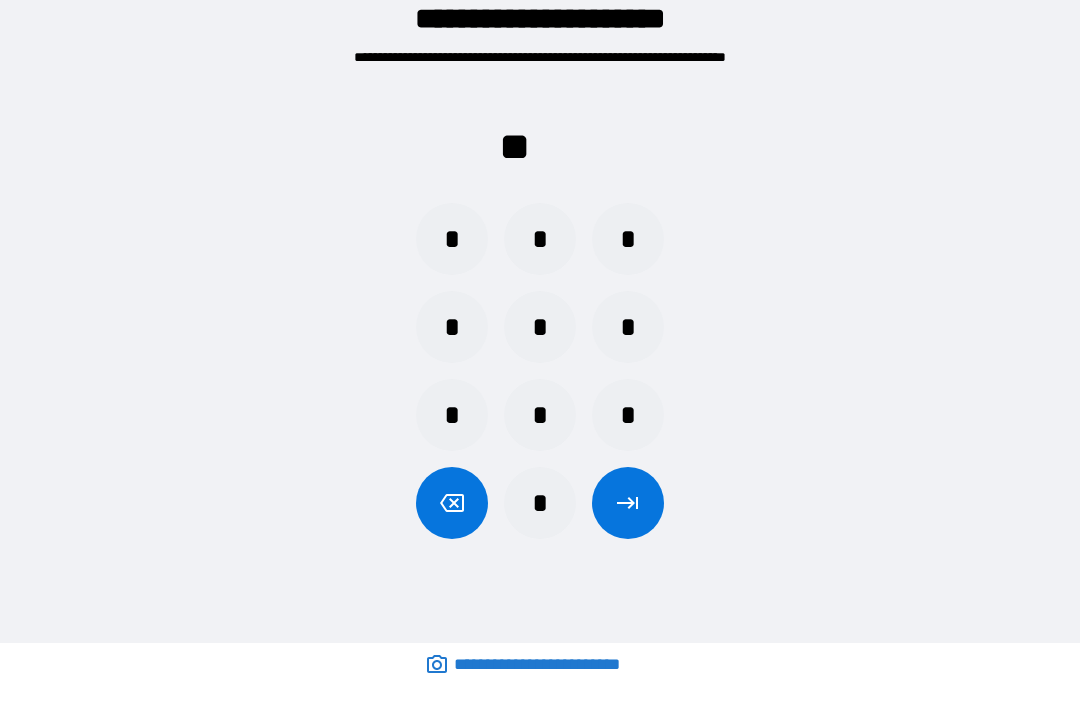 click on "*" at bounding box center [452, 327] 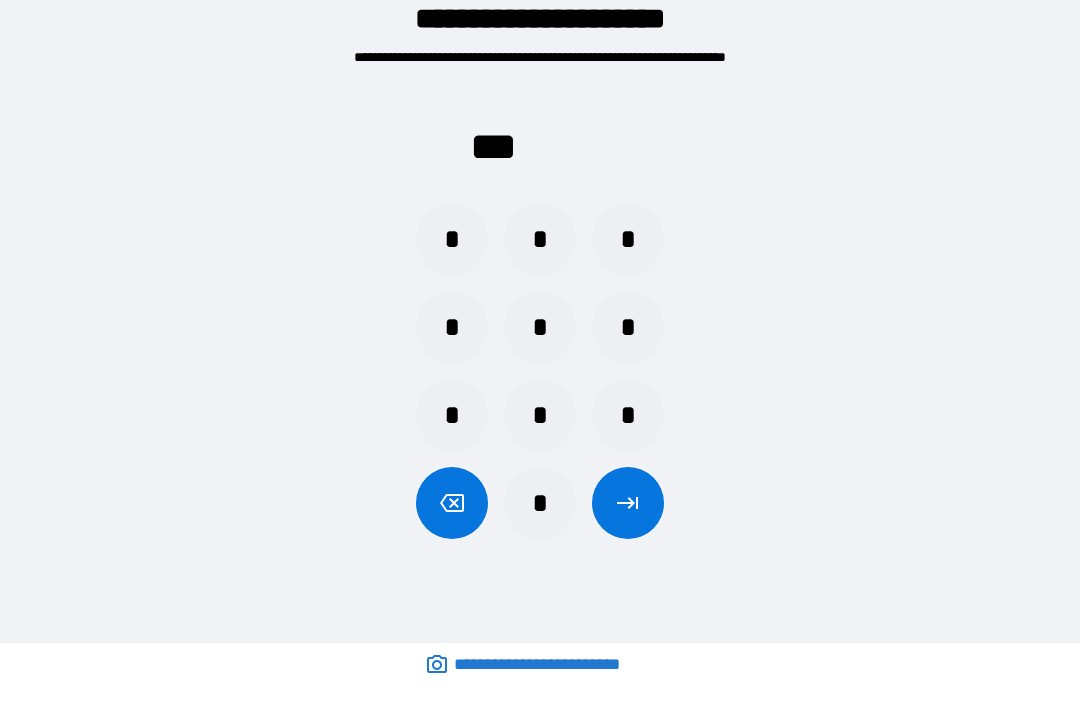 click on "*" at bounding box center [628, 239] 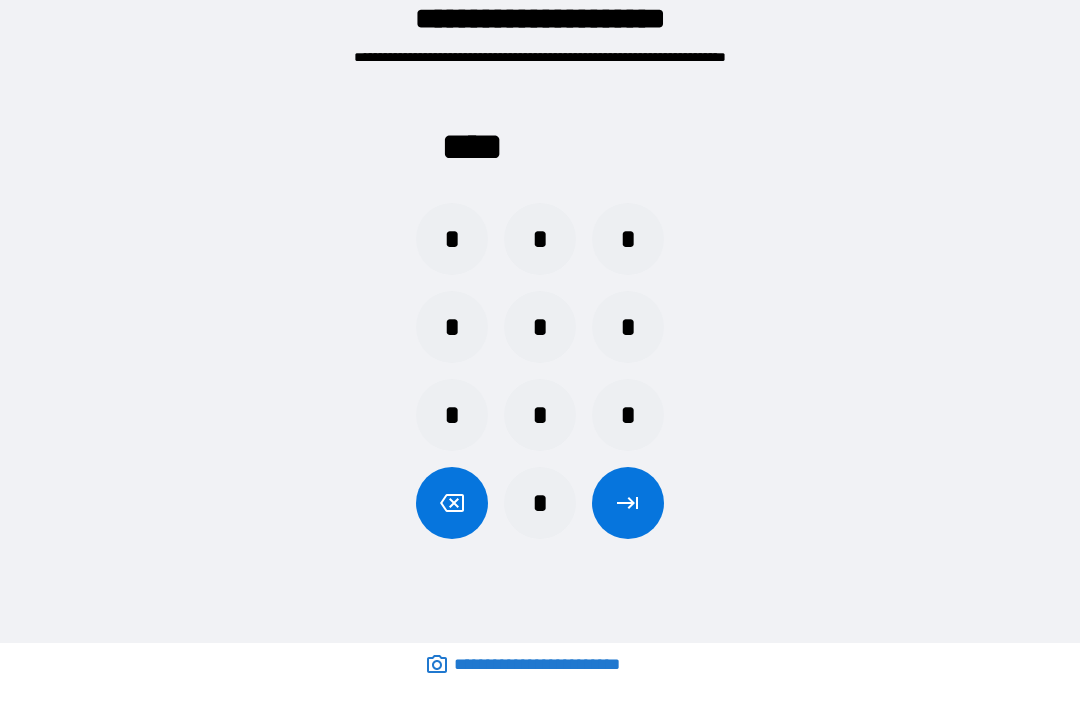 click at bounding box center [628, 503] 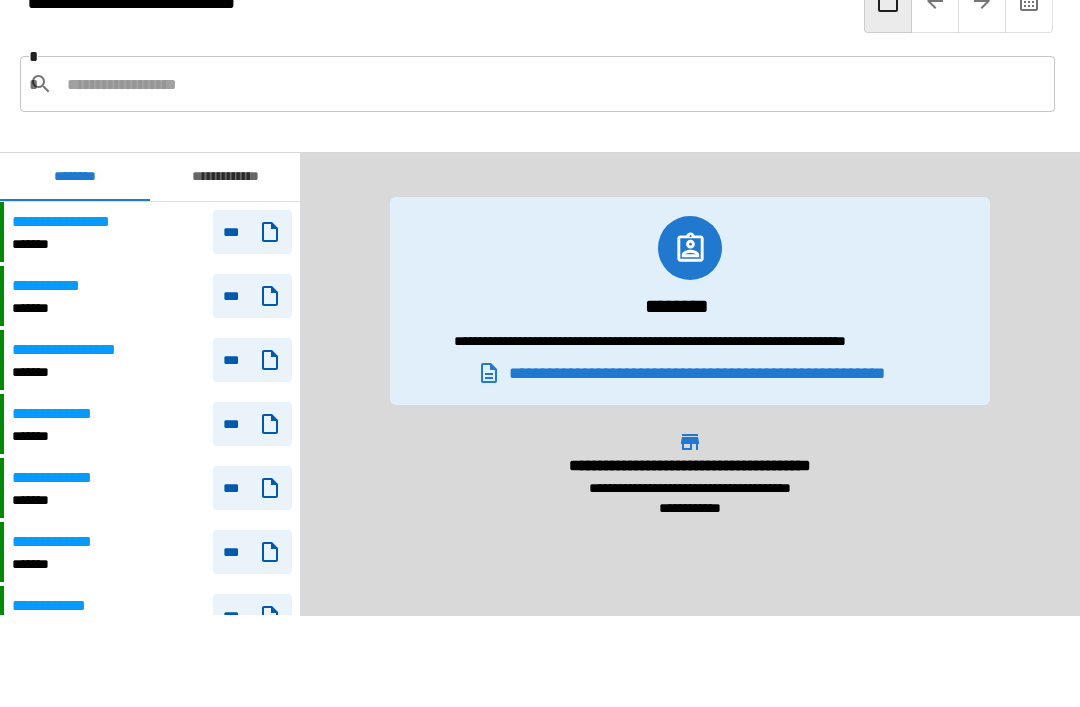 click on "***" at bounding box center (252, 232) 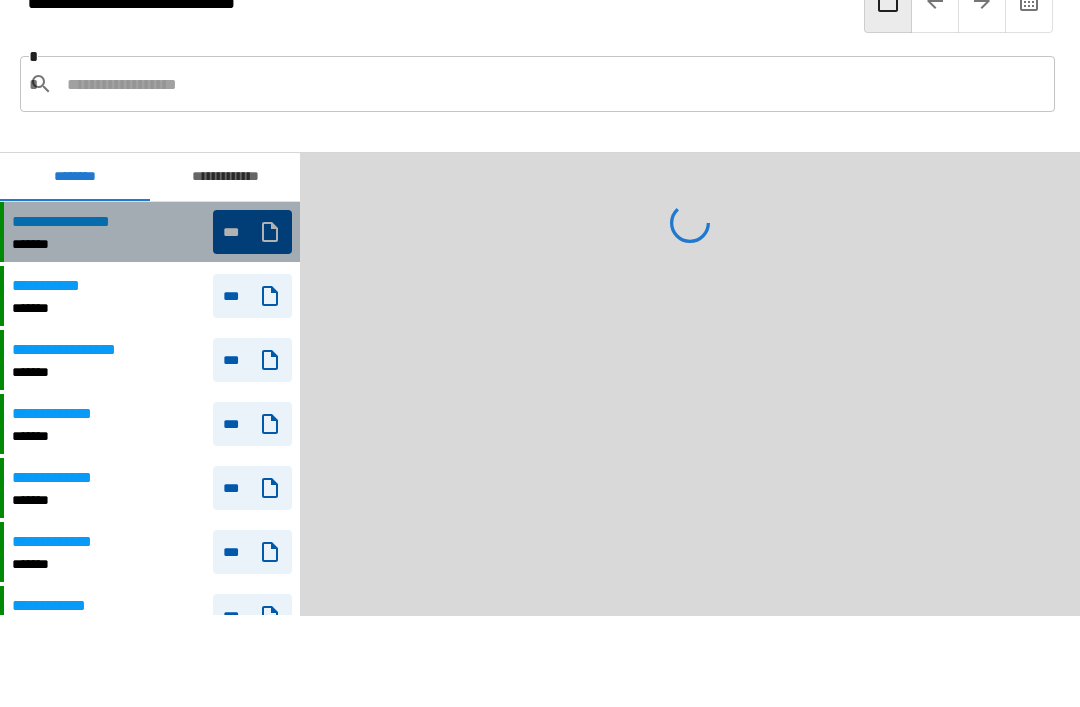 click on "***" at bounding box center [252, 232] 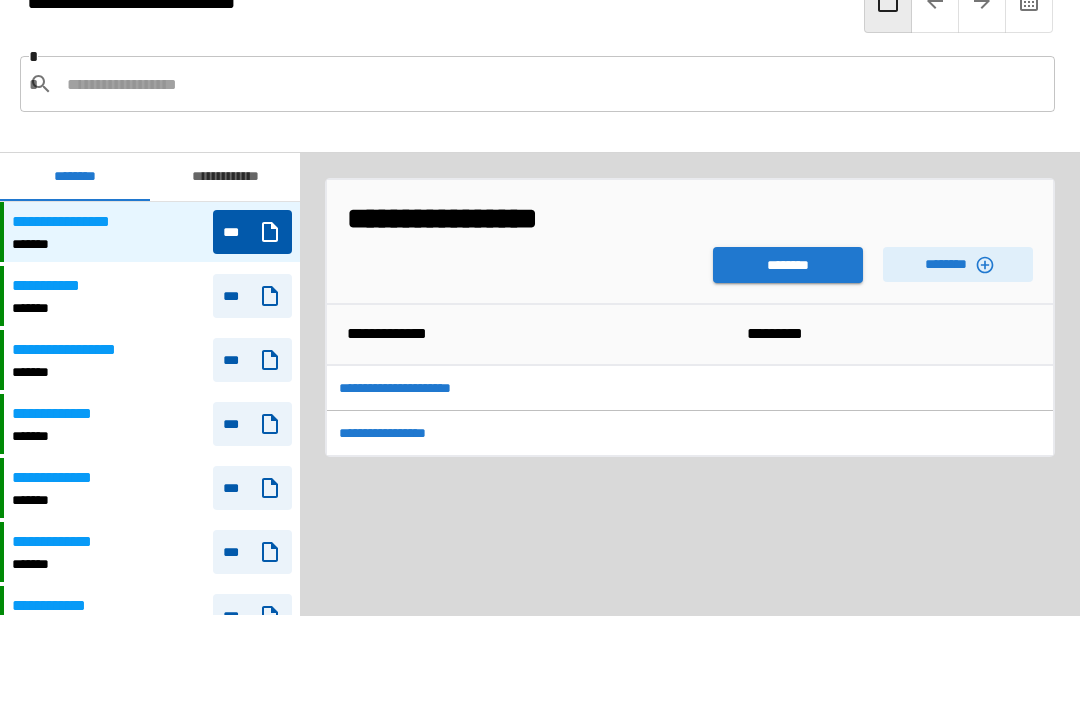 click on "********" at bounding box center [958, 264] 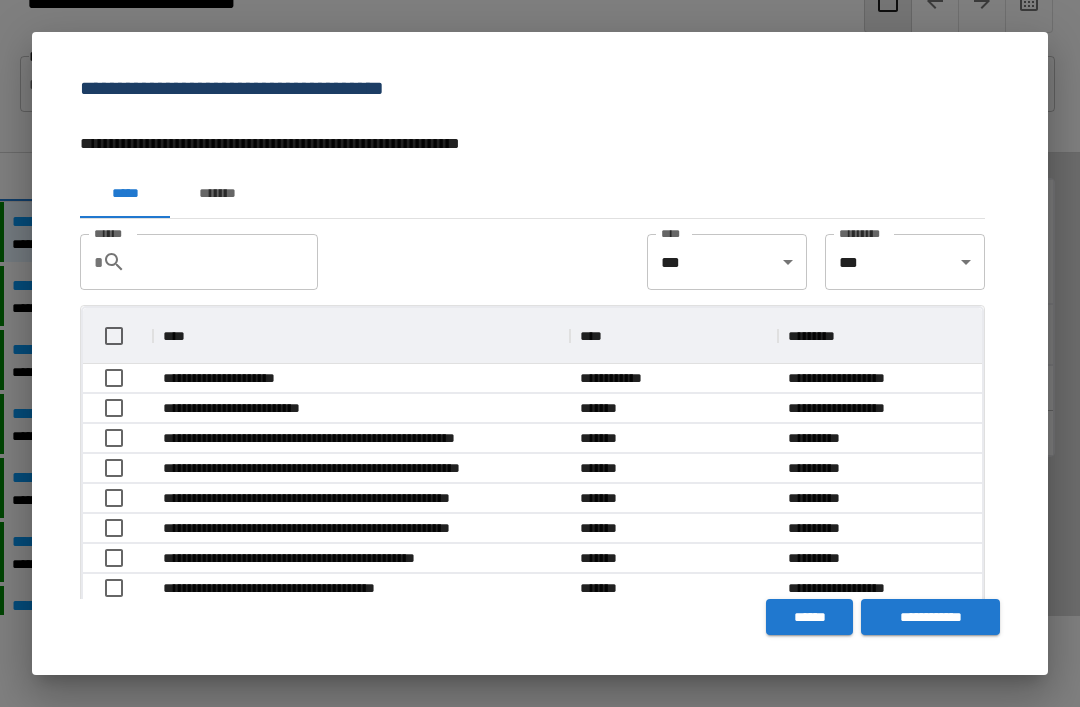 scroll, scrollTop: 356, scrollLeft: 899, axis: both 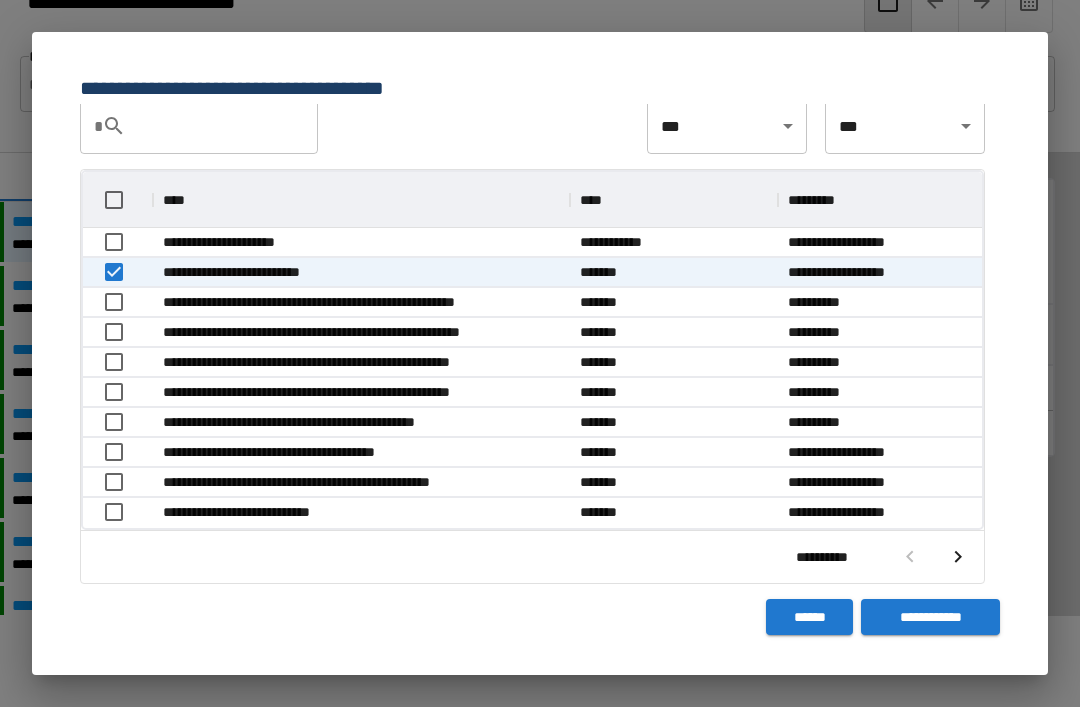 click on "**********" at bounding box center (361, 243) 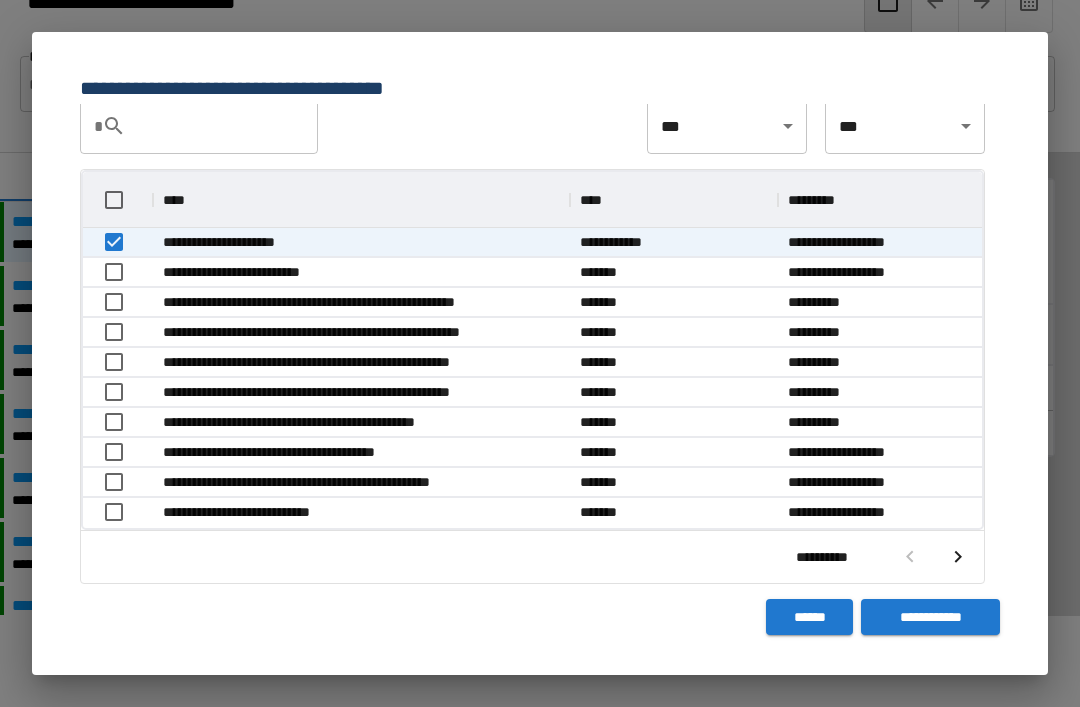 click 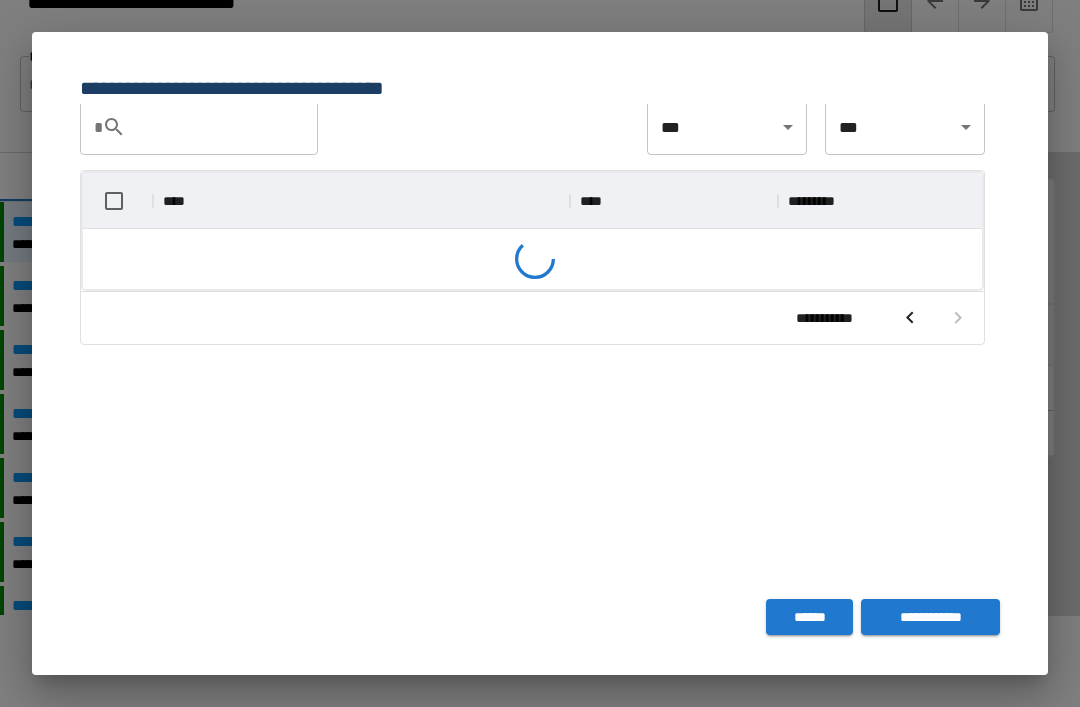 scroll, scrollTop: 135, scrollLeft: 0, axis: vertical 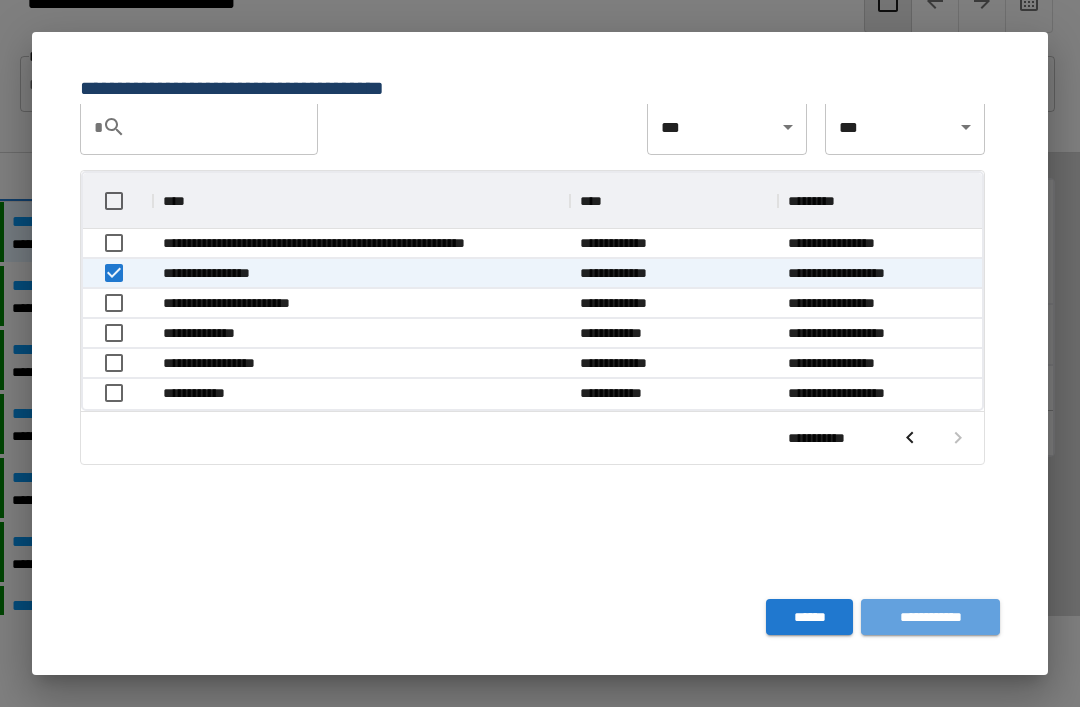 click on "**********" at bounding box center (930, 617) 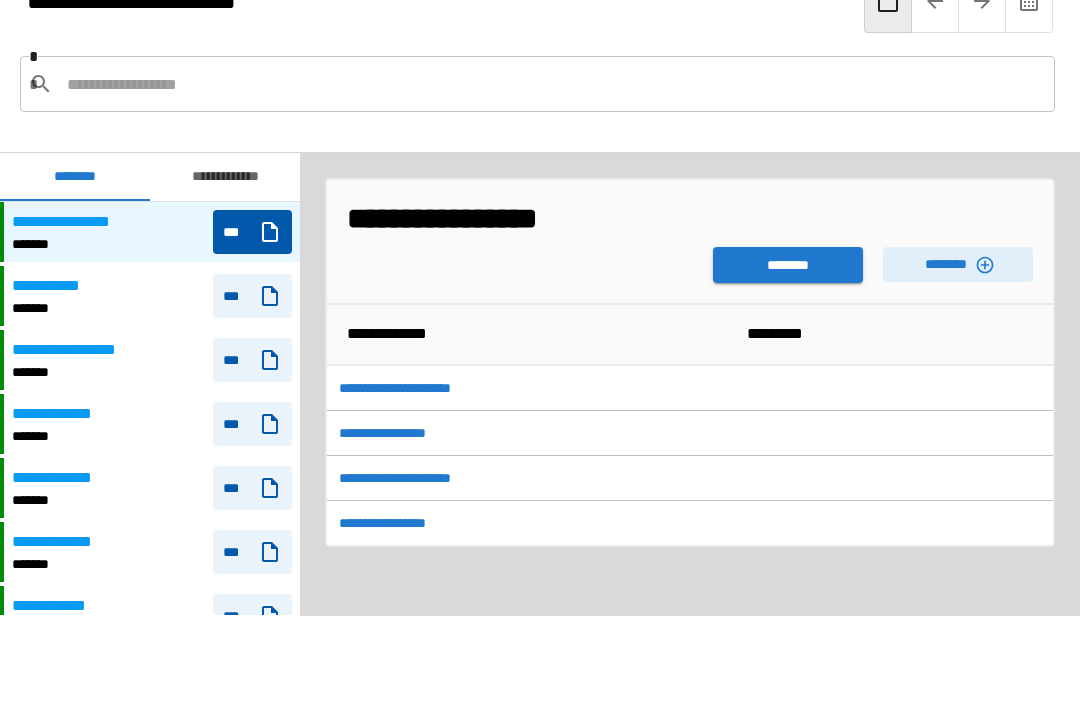click on "********" at bounding box center (788, 265) 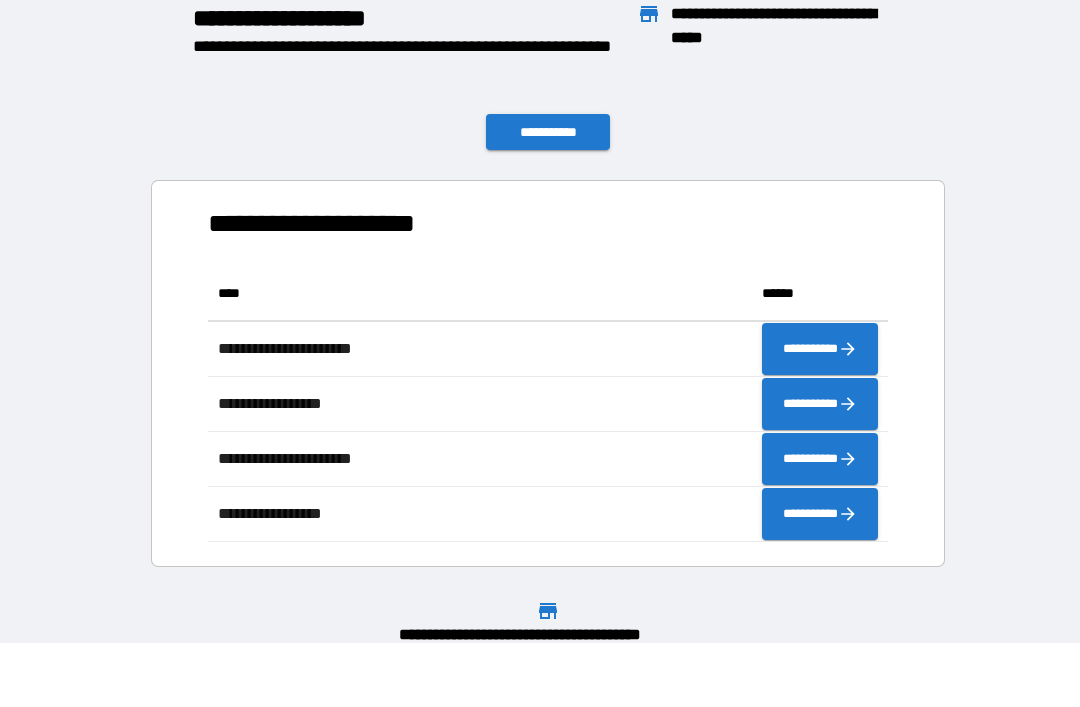 scroll, scrollTop: 1, scrollLeft: 1, axis: both 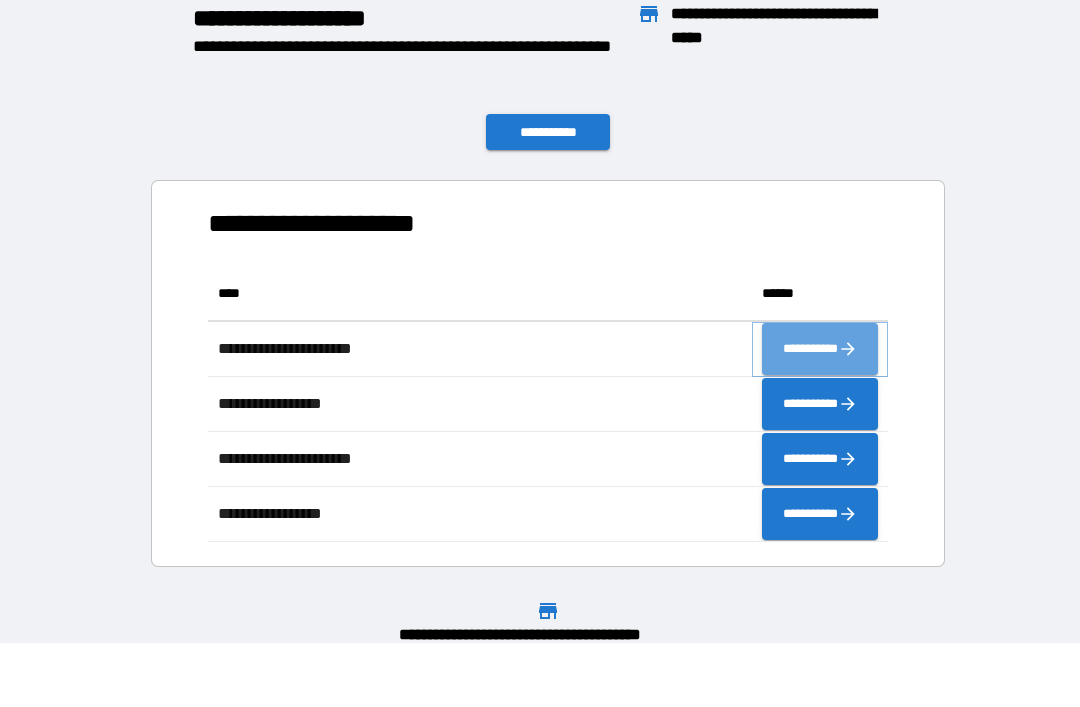 click on "**********" at bounding box center [820, 349] 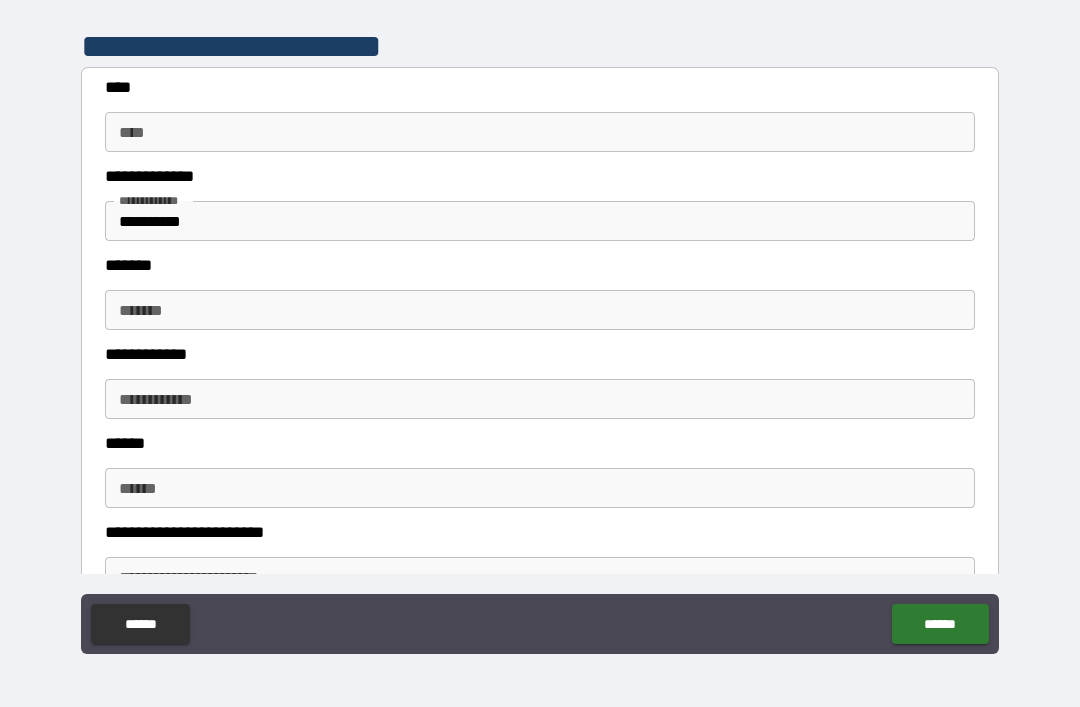 scroll, scrollTop: 389, scrollLeft: 0, axis: vertical 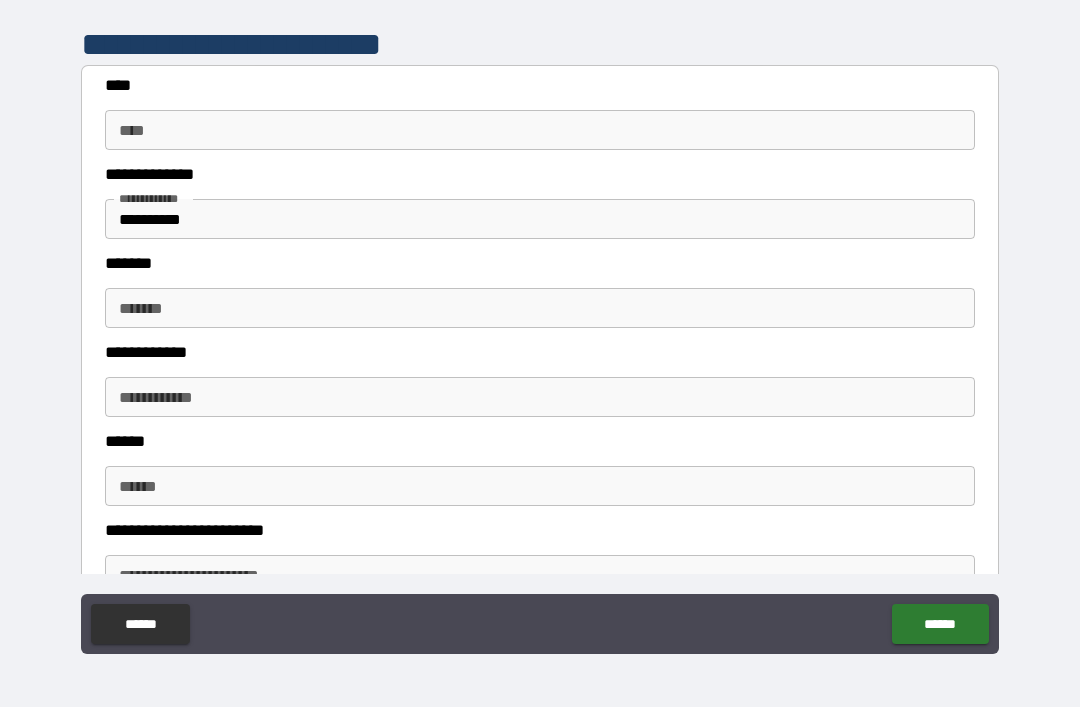 click on "****" at bounding box center [540, 130] 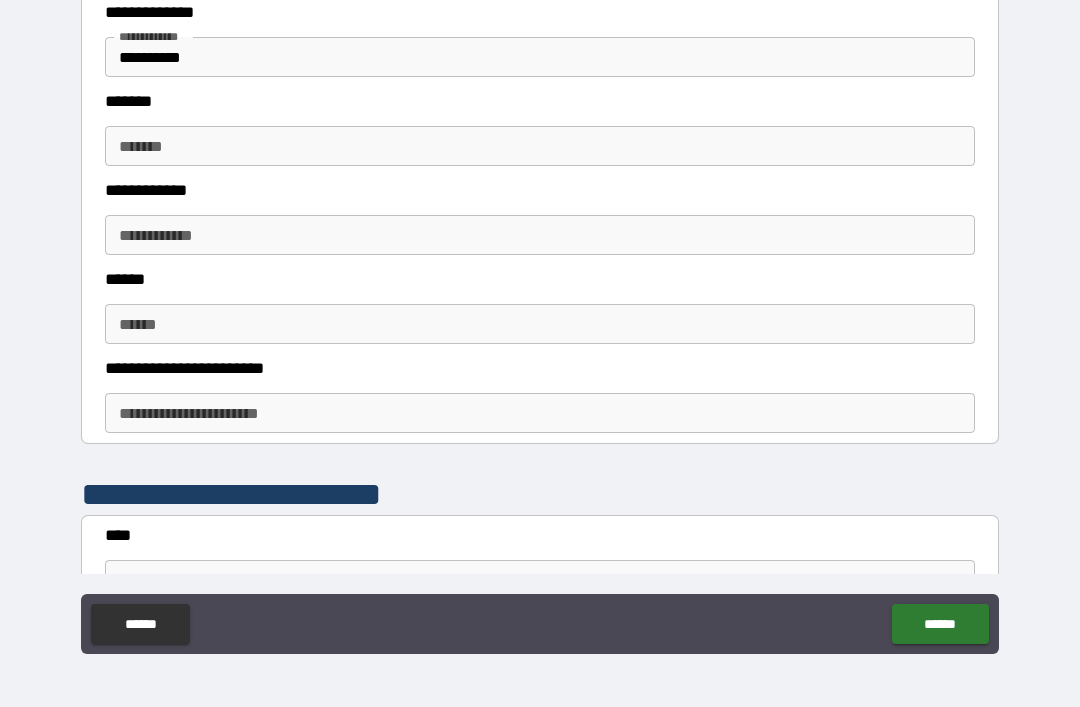 scroll, scrollTop: 557, scrollLeft: 0, axis: vertical 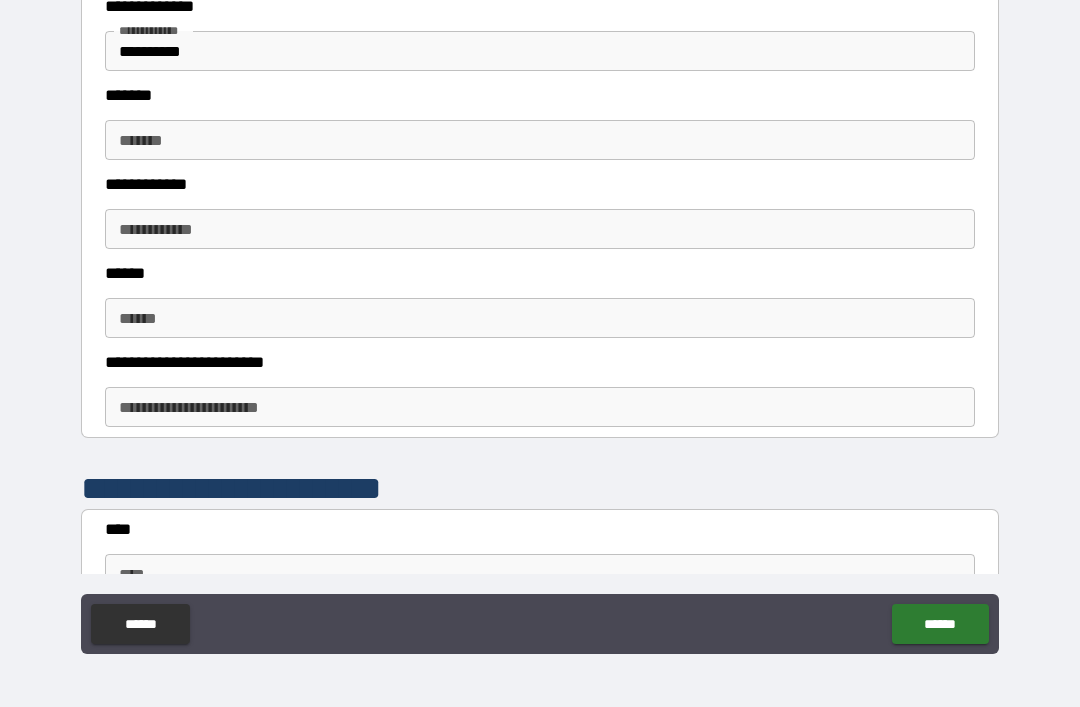click on "*******" at bounding box center [540, 140] 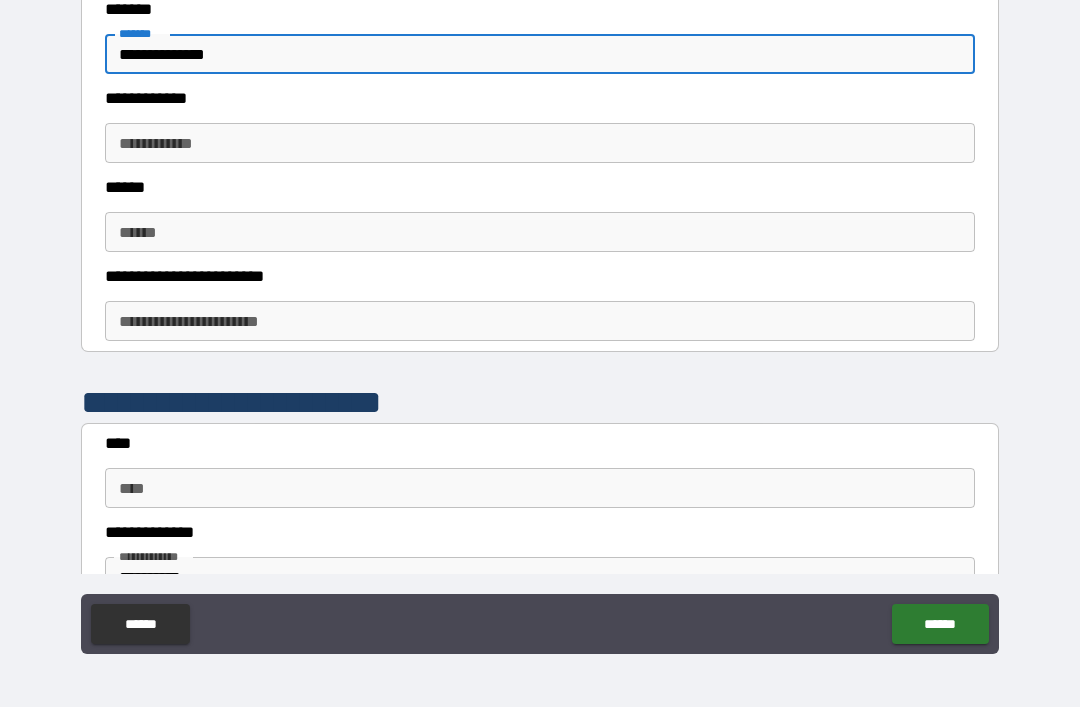 scroll, scrollTop: 645, scrollLeft: 0, axis: vertical 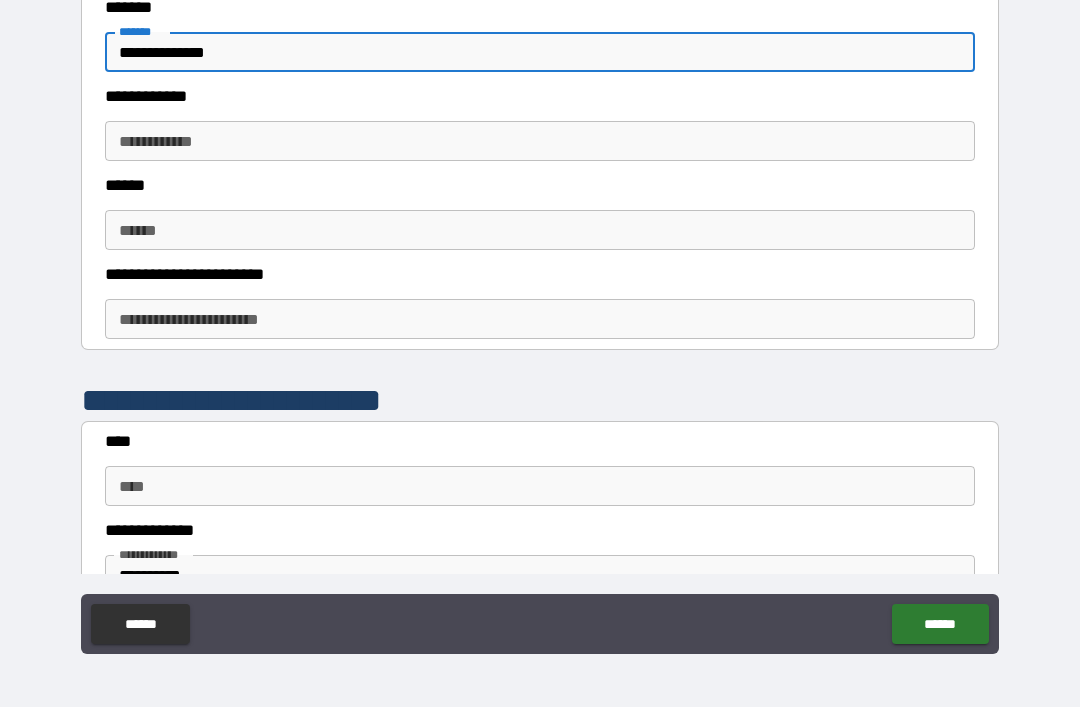 click on "**********" at bounding box center (540, 141) 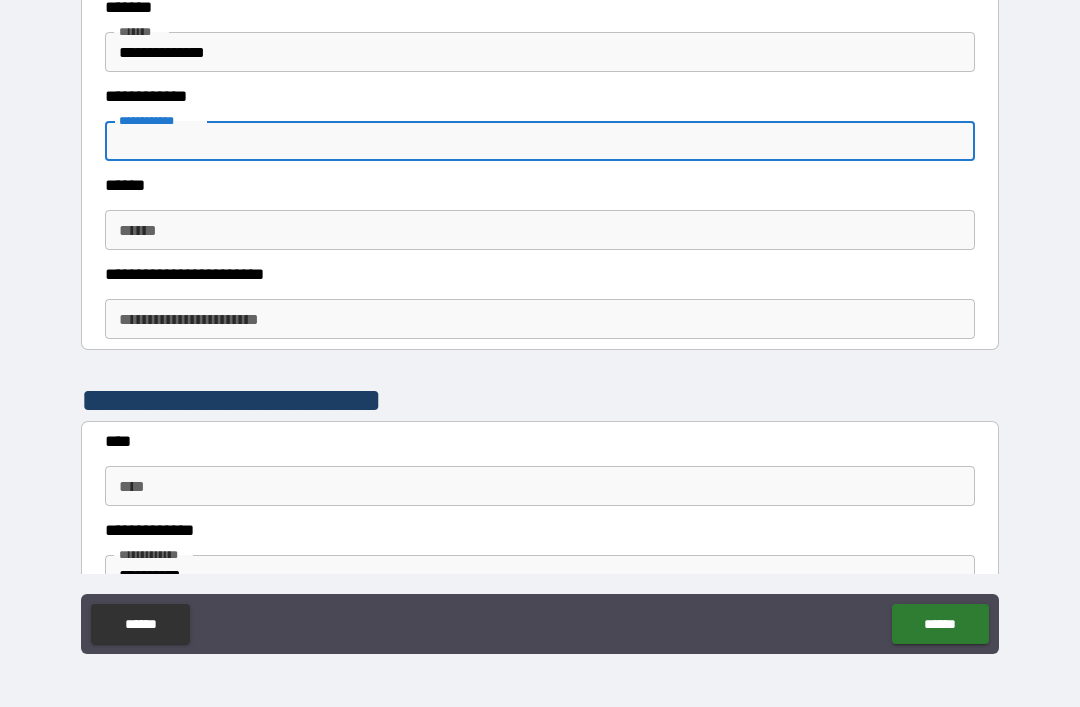 click on "**********" at bounding box center (540, 52) 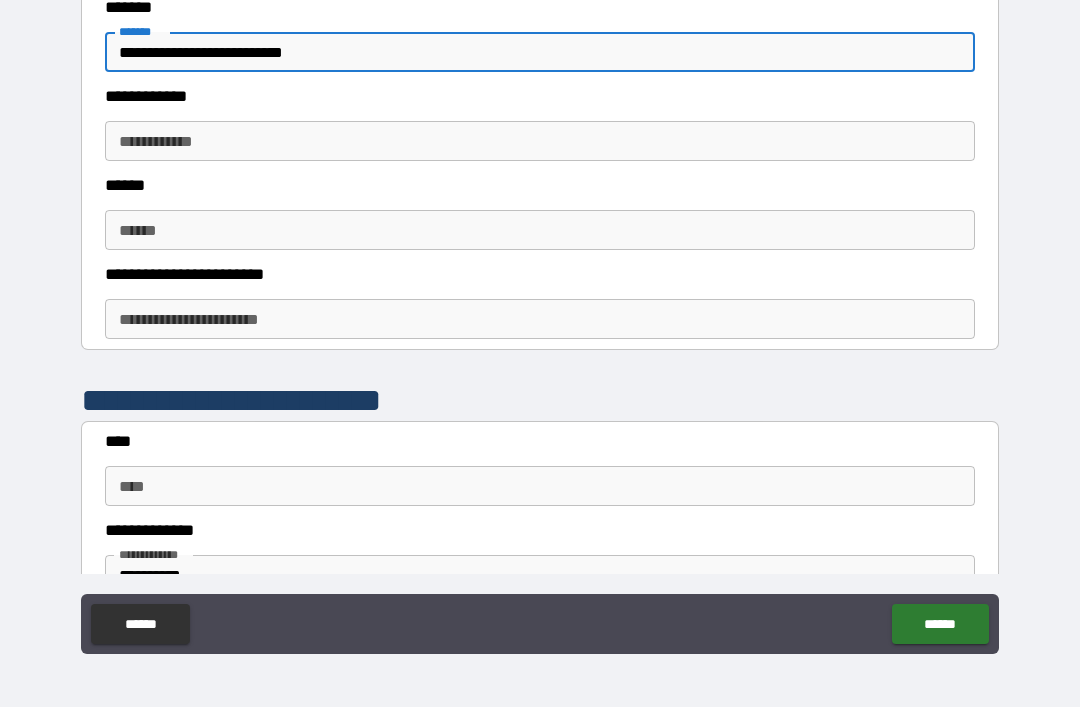 click on "**********" at bounding box center (540, 141) 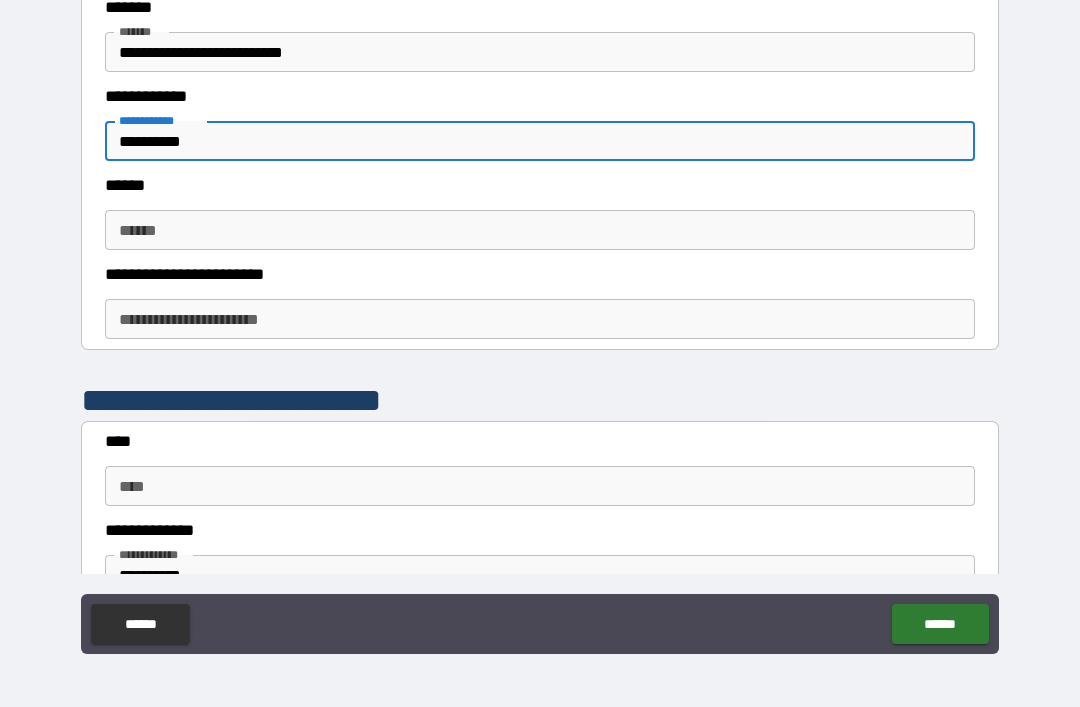 click on "******" at bounding box center (540, 230) 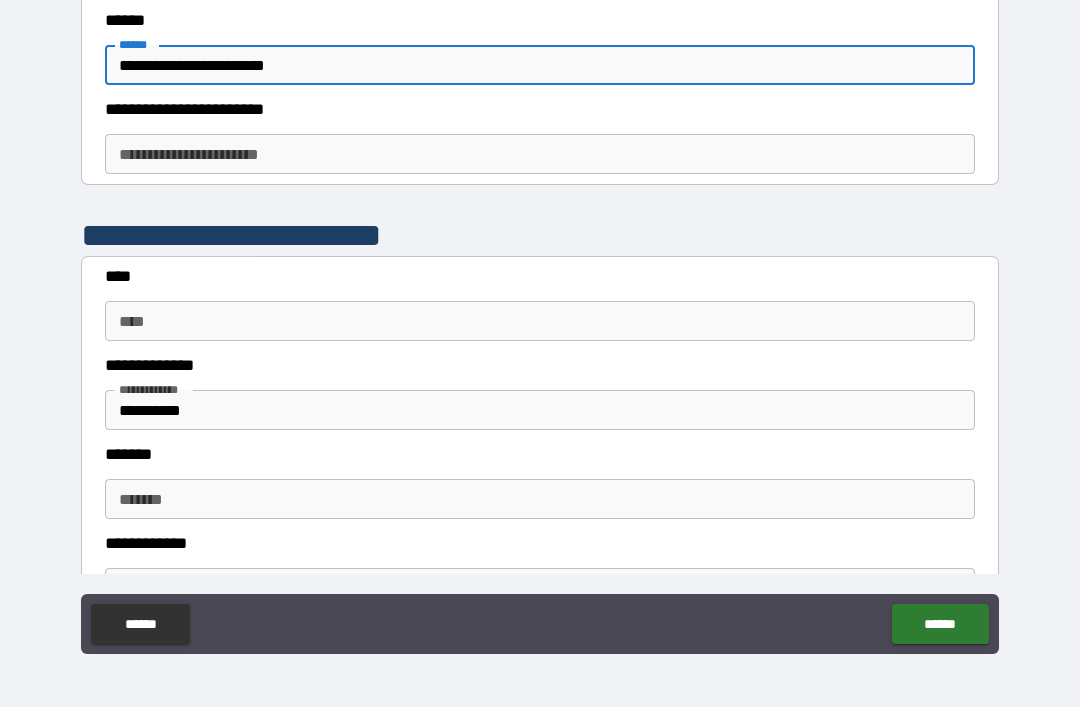 scroll, scrollTop: 809, scrollLeft: 0, axis: vertical 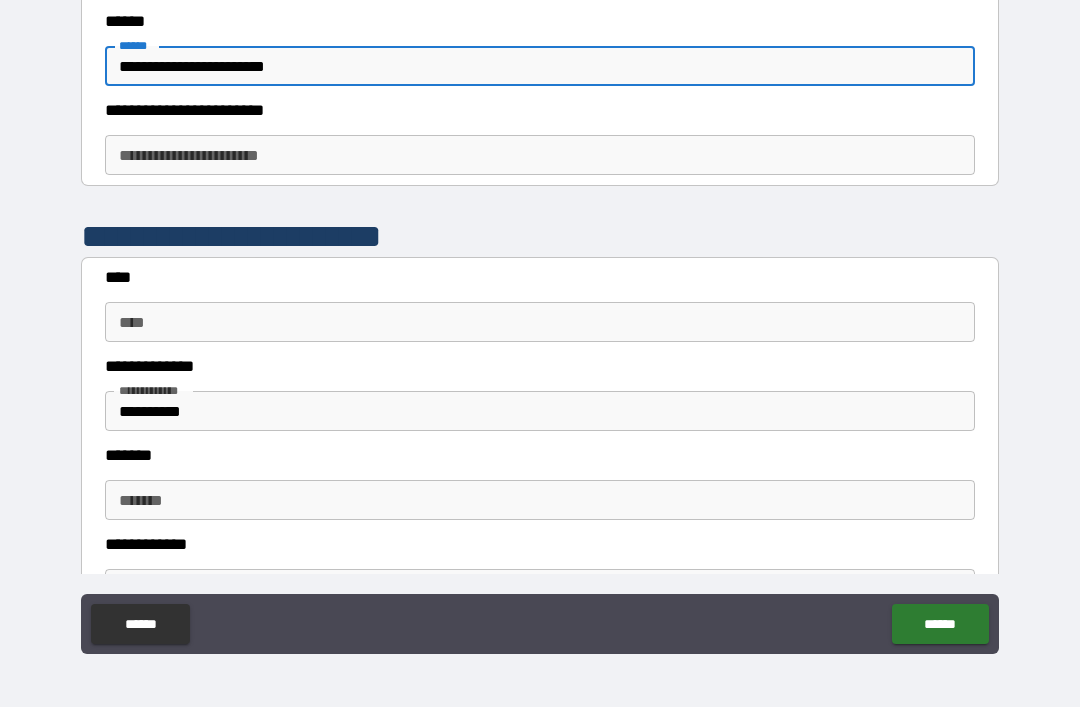 click on "**********" at bounding box center [540, 155] 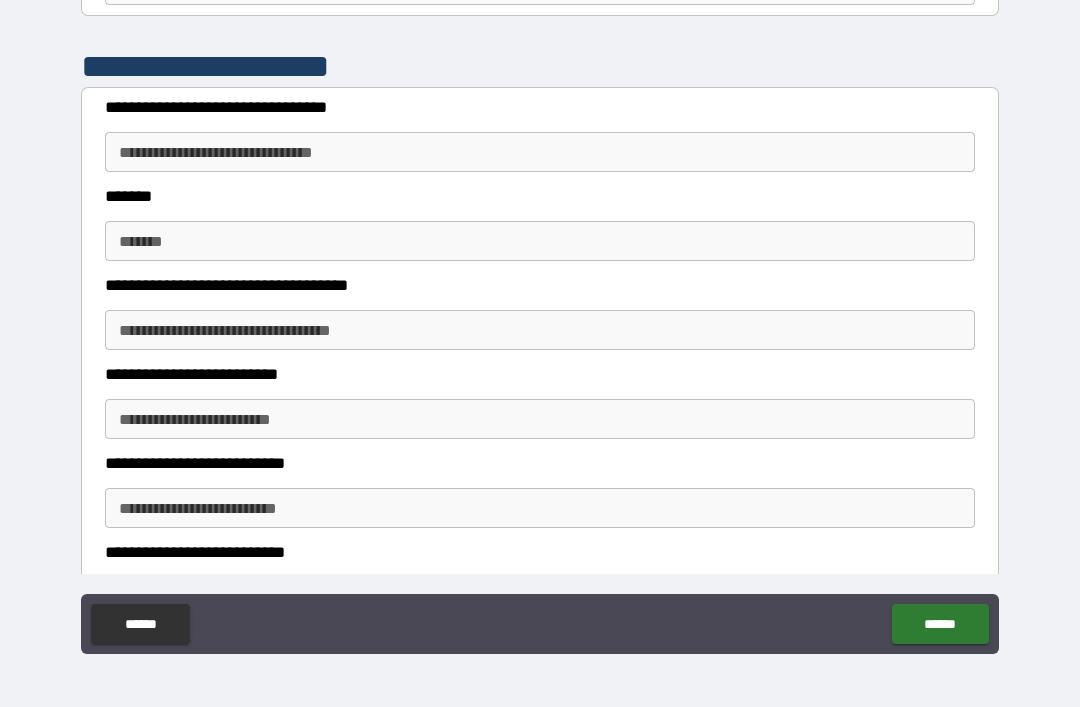 scroll, scrollTop: 1596, scrollLeft: 0, axis: vertical 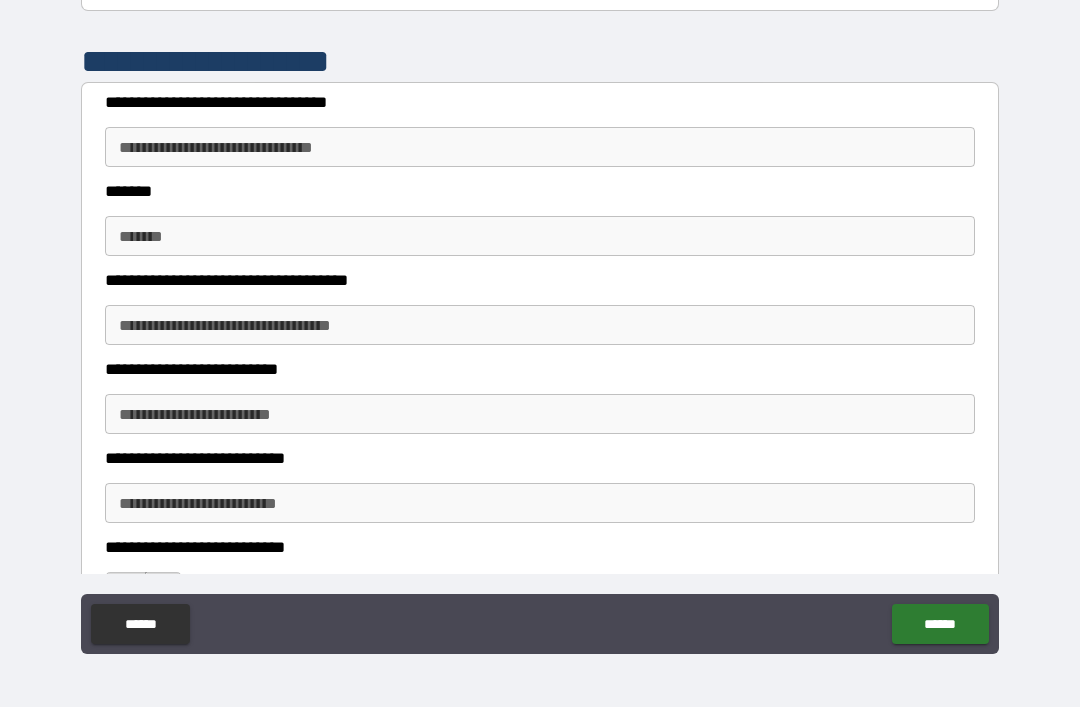 click on "**********" at bounding box center [540, 147] 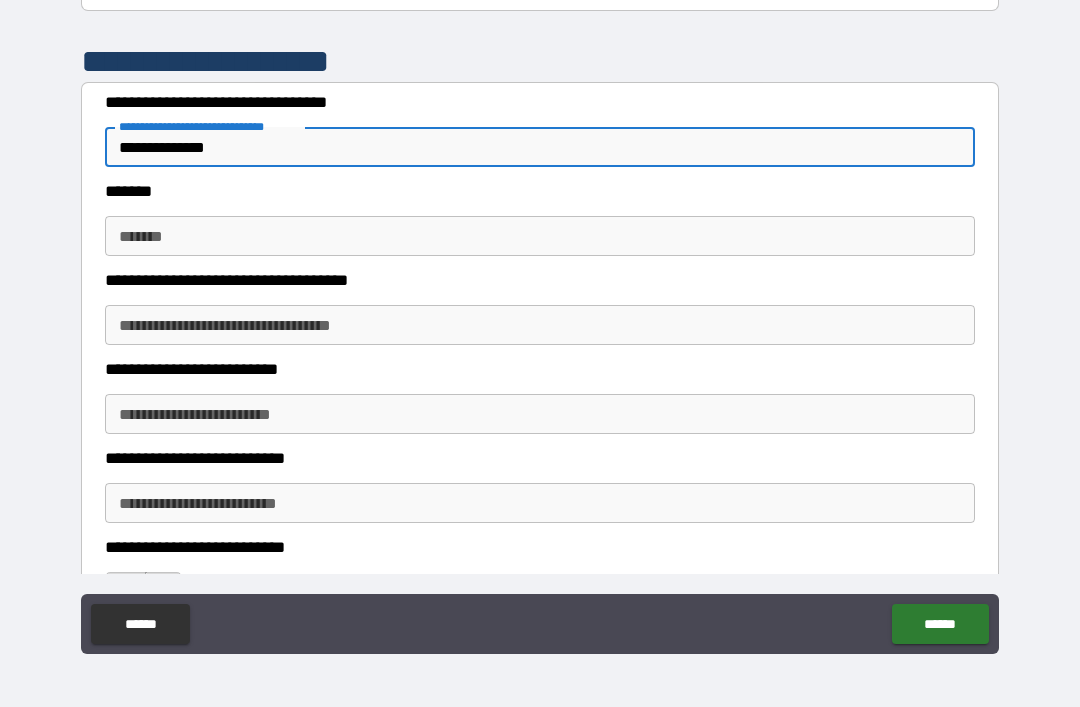 click on "*******" at bounding box center [540, 236] 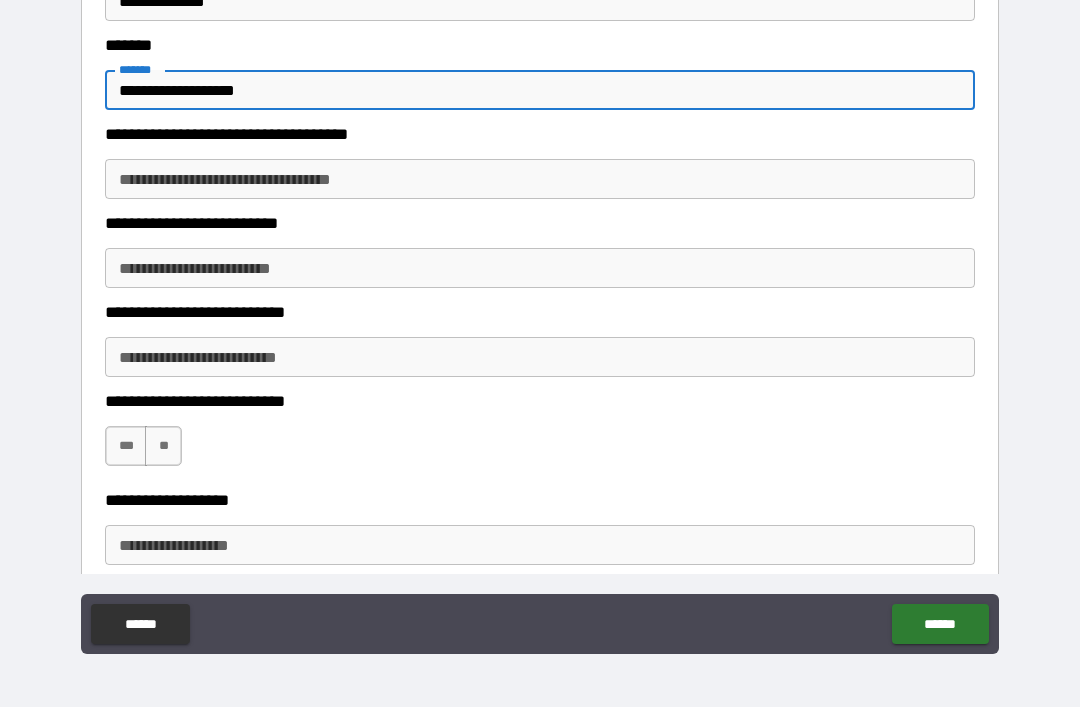 scroll, scrollTop: 1757, scrollLeft: 0, axis: vertical 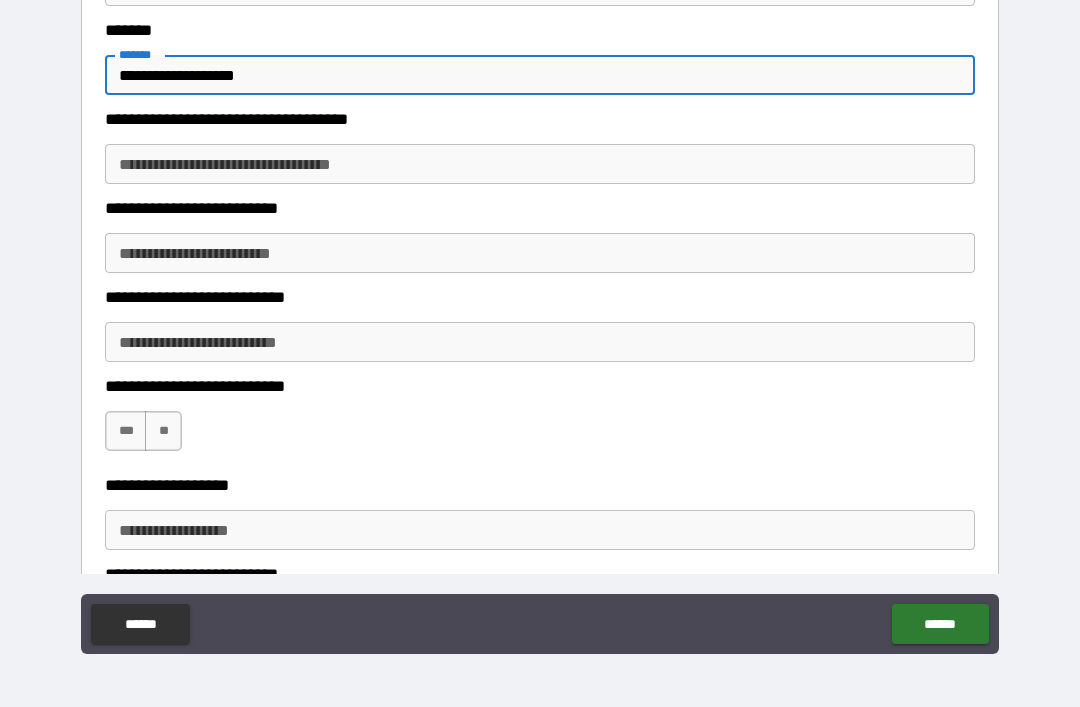 click on "**********" at bounding box center (540, 164) 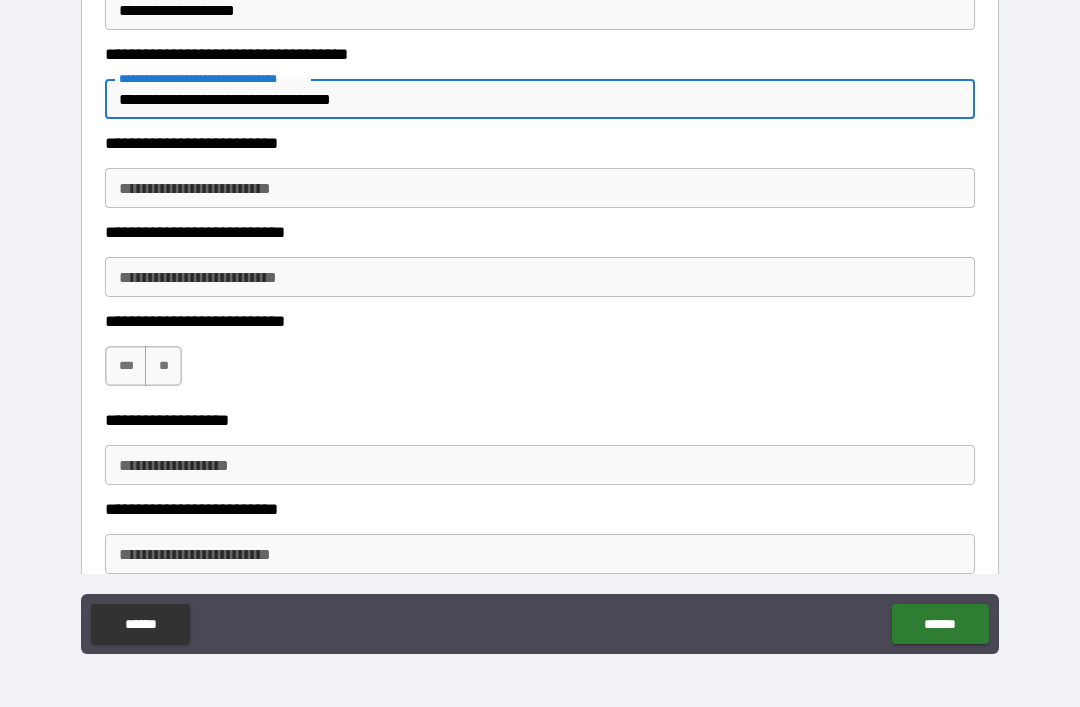 scroll, scrollTop: 1858, scrollLeft: 0, axis: vertical 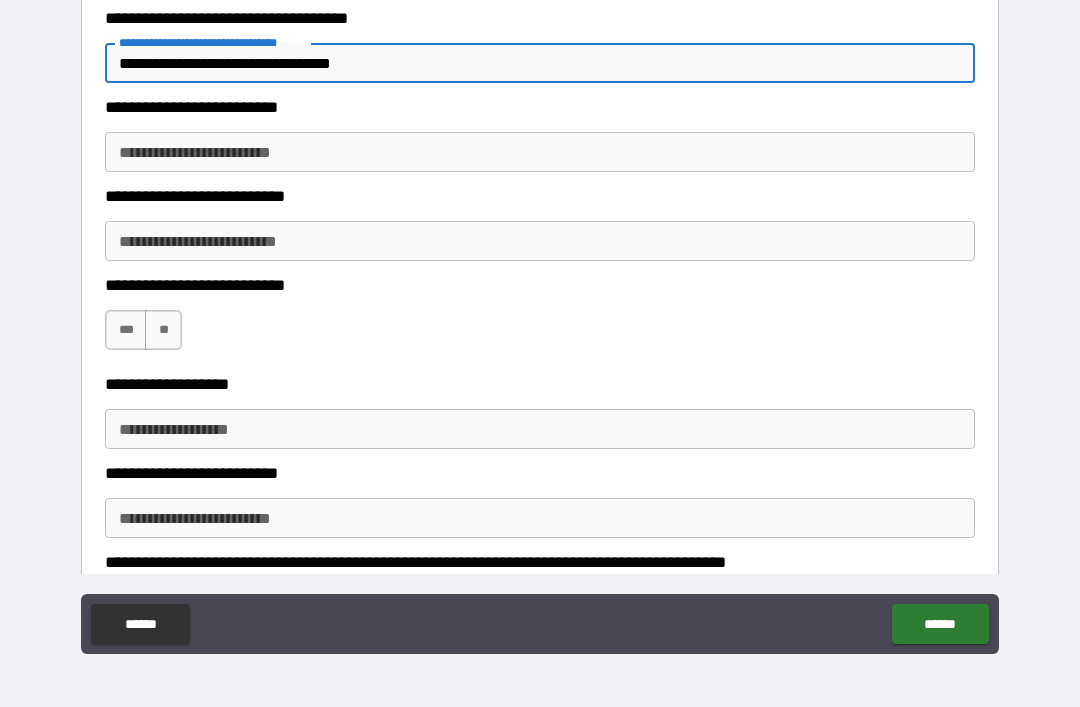 click on "**********" at bounding box center [540, 152] 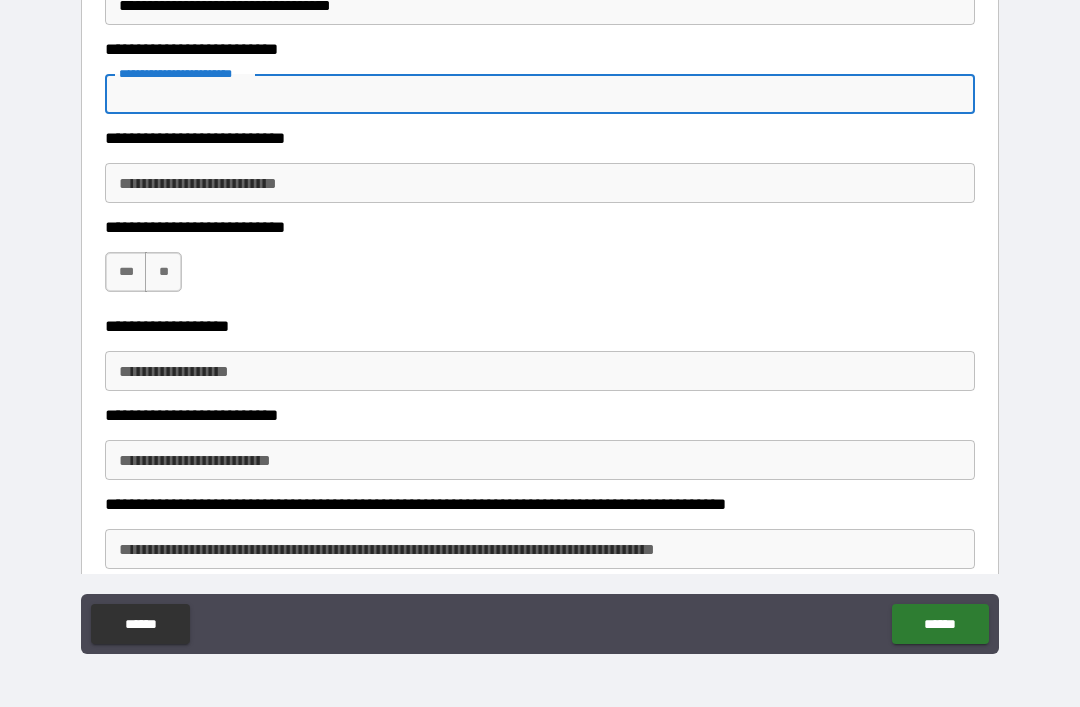 scroll, scrollTop: 1927, scrollLeft: 0, axis: vertical 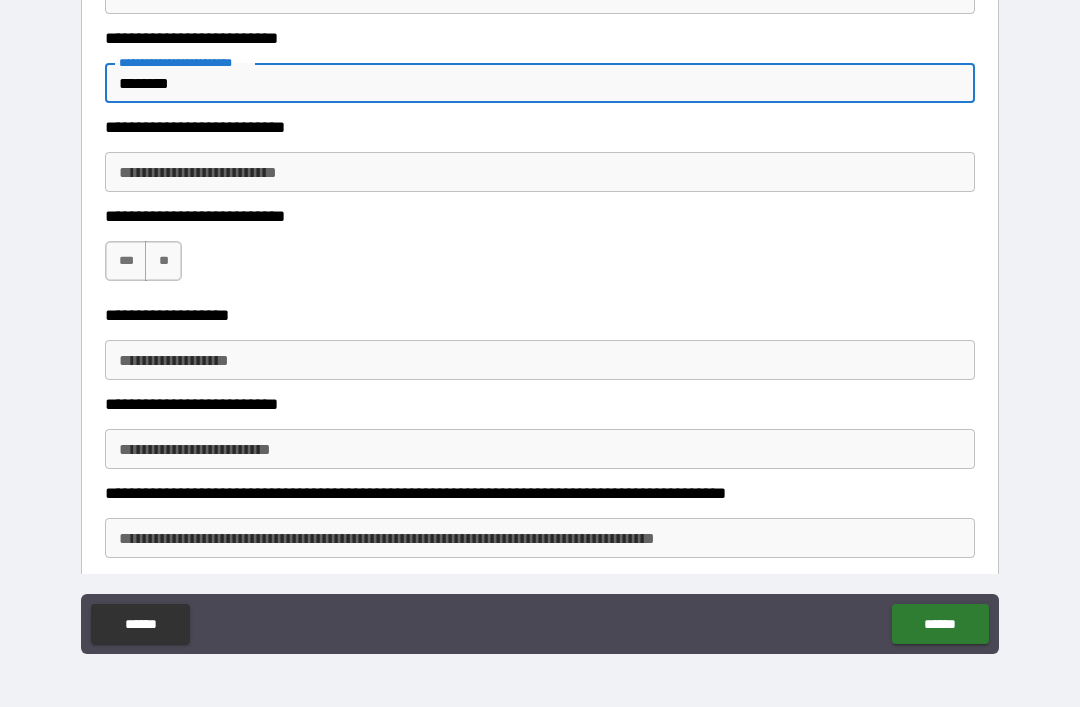 click on "**********" at bounding box center (540, 172) 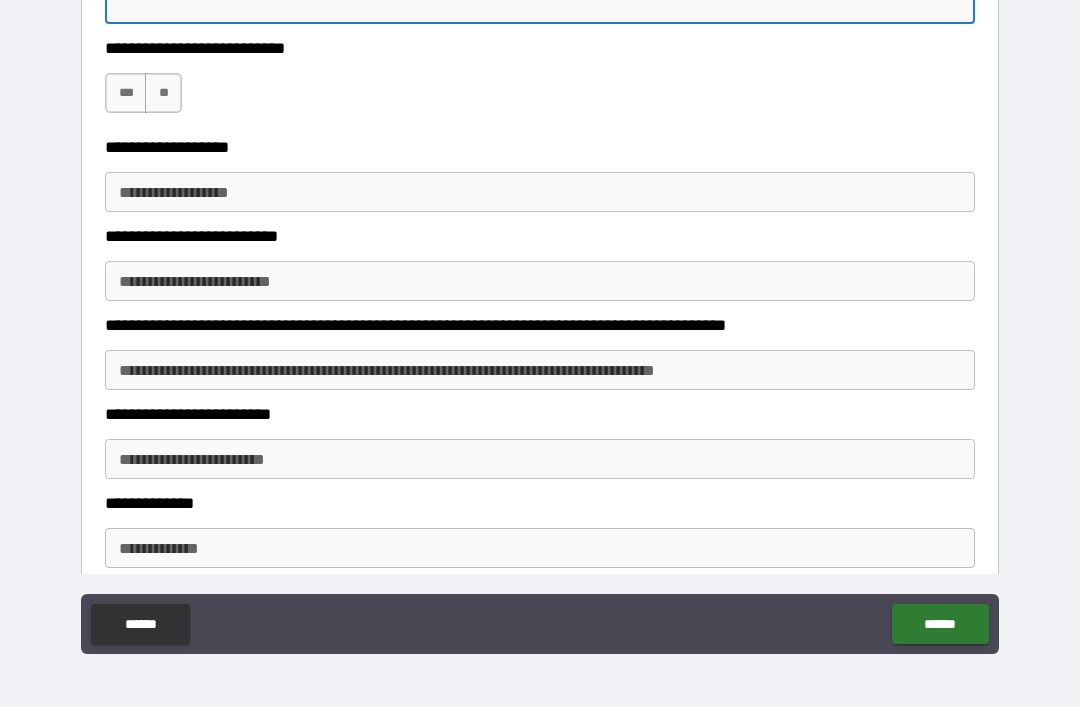 scroll, scrollTop: 2096, scrollLeft: 0, axis: vertical 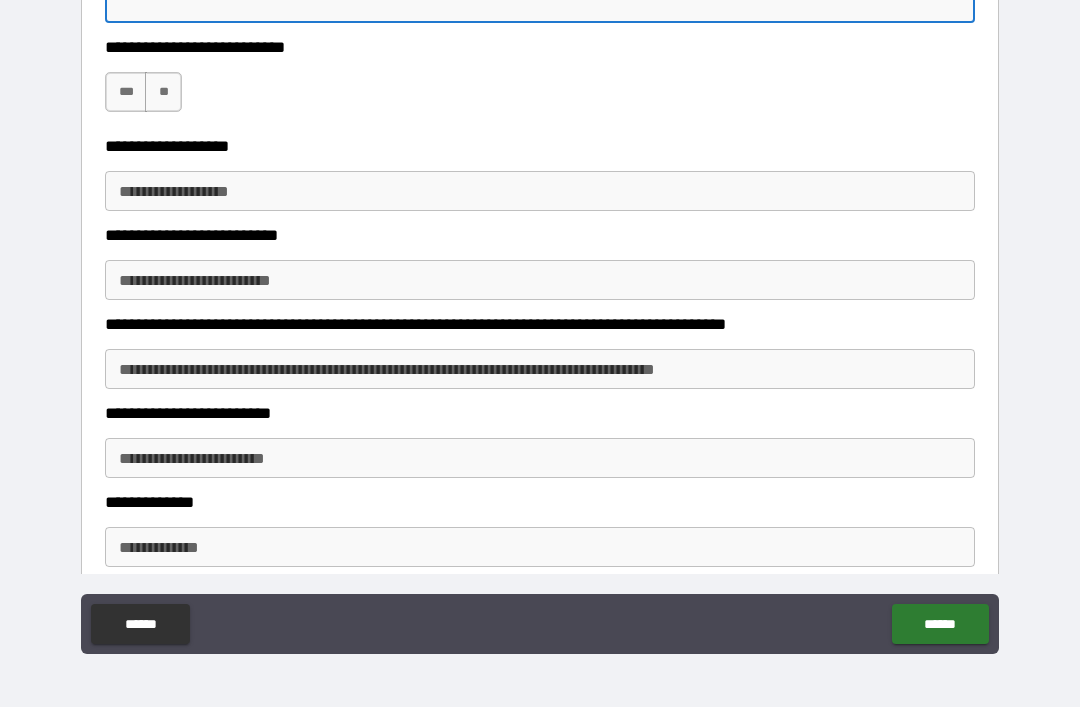 click on "**" at bounding box center (163, 92) 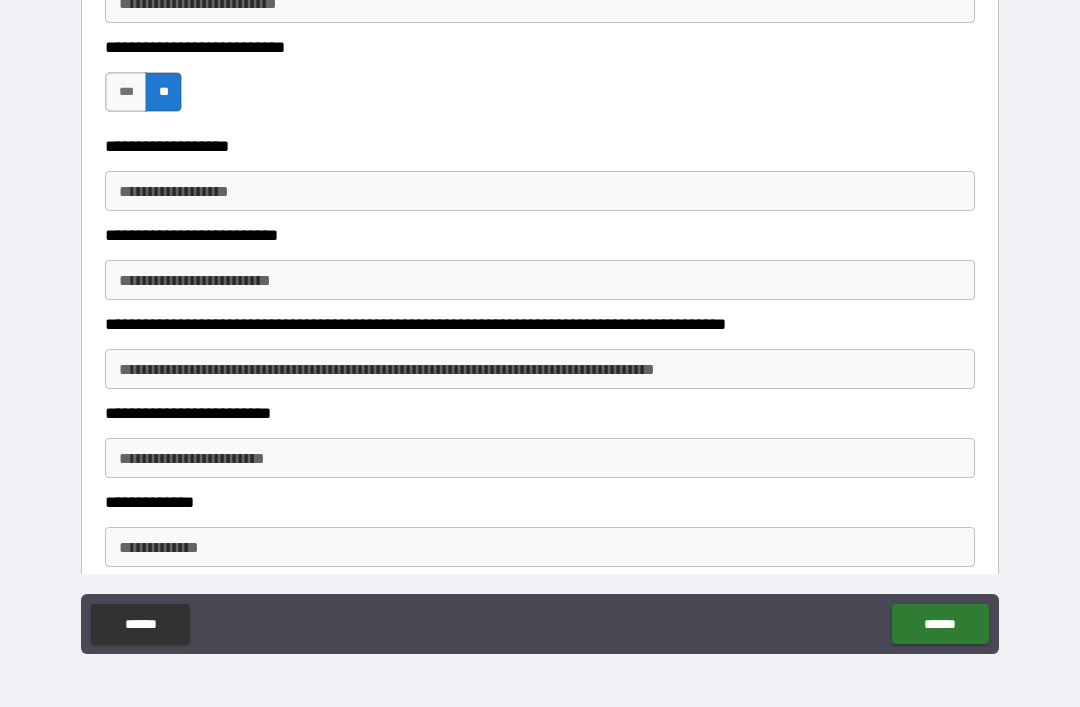 click on "**********" at bounding box center (540, 191) 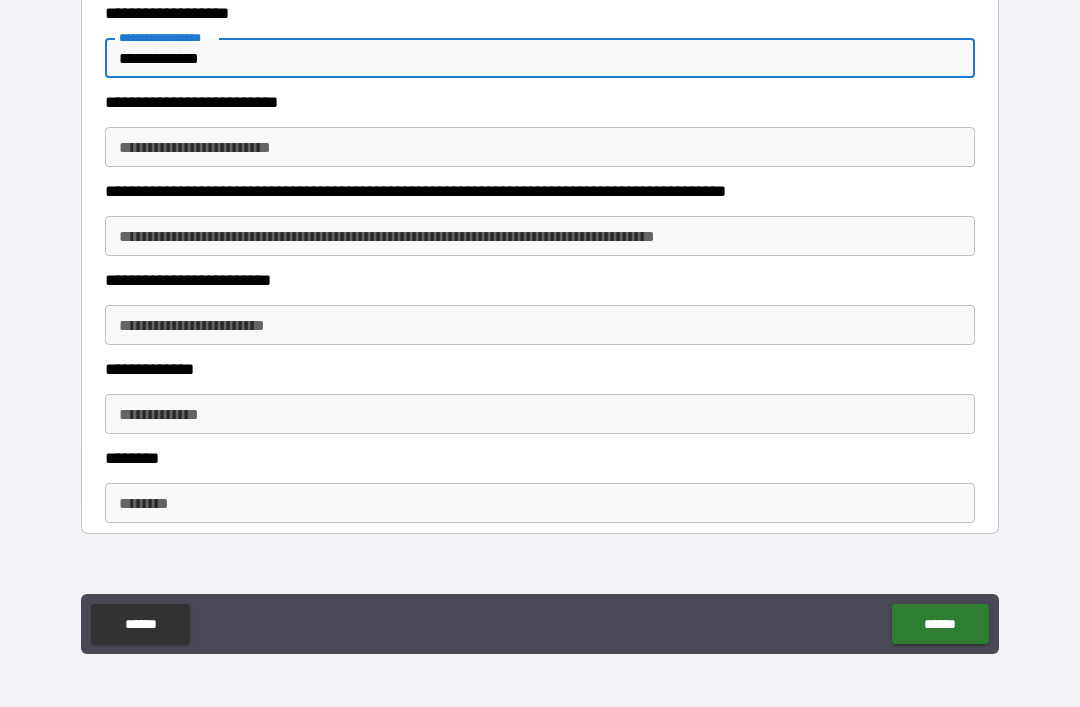 scroll, scrollTop: 2232, scrollLeft: 0, axis: vertical 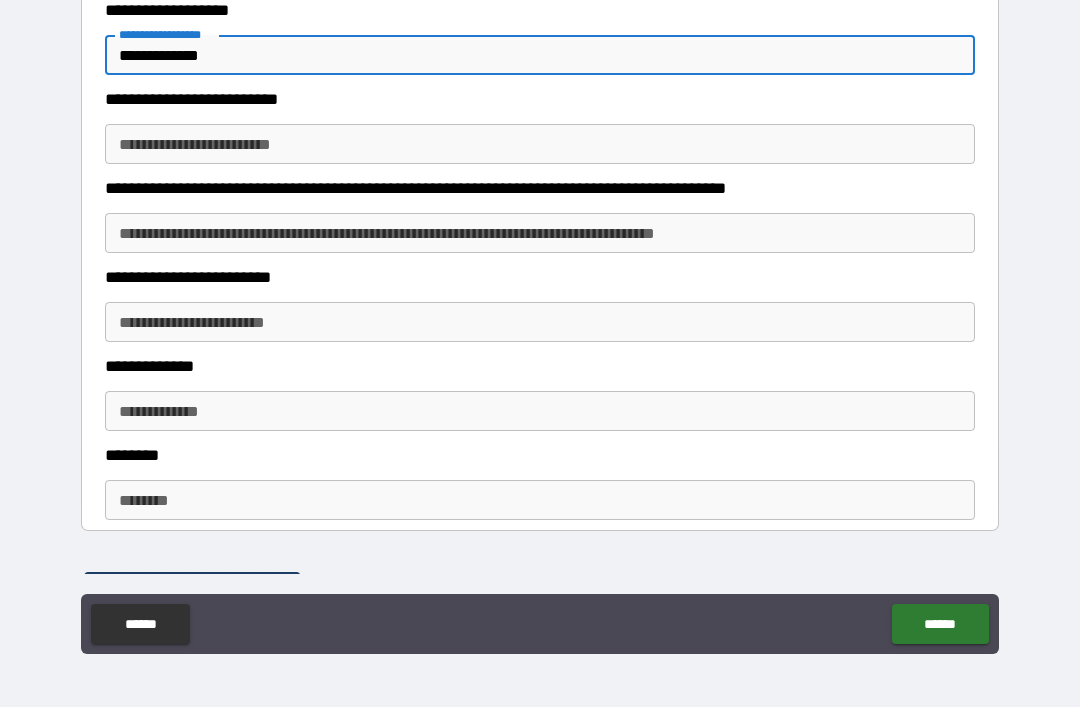 click on "**********" at bounding box center [540, 144] 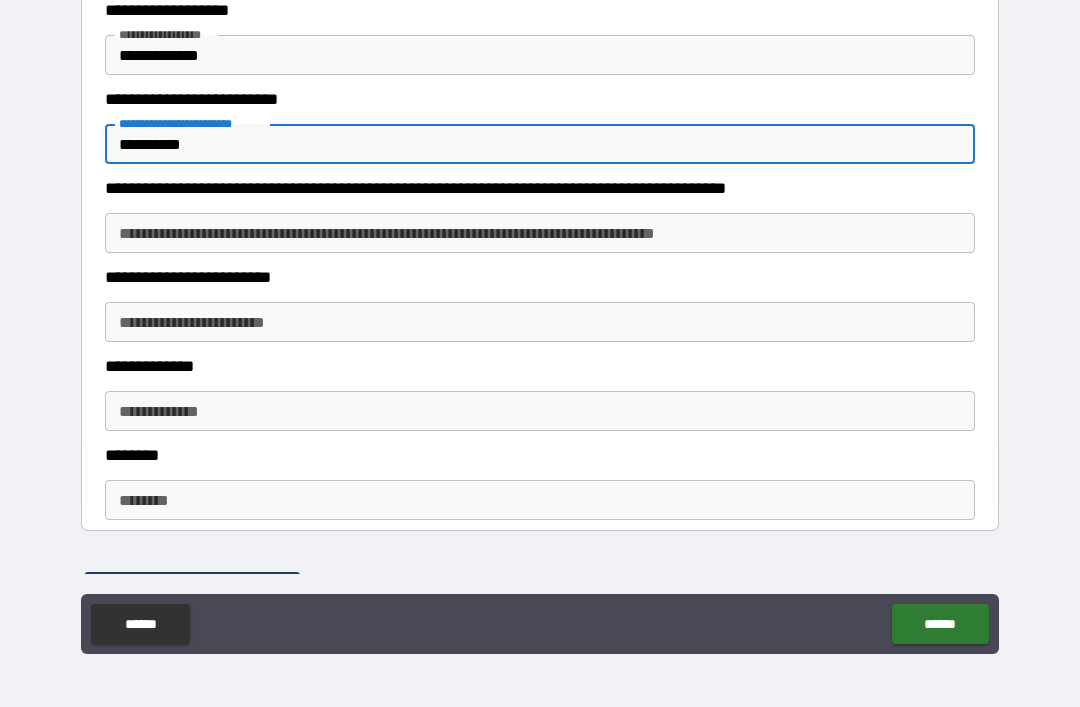 click on "**********" at bounding box center (540, 233) 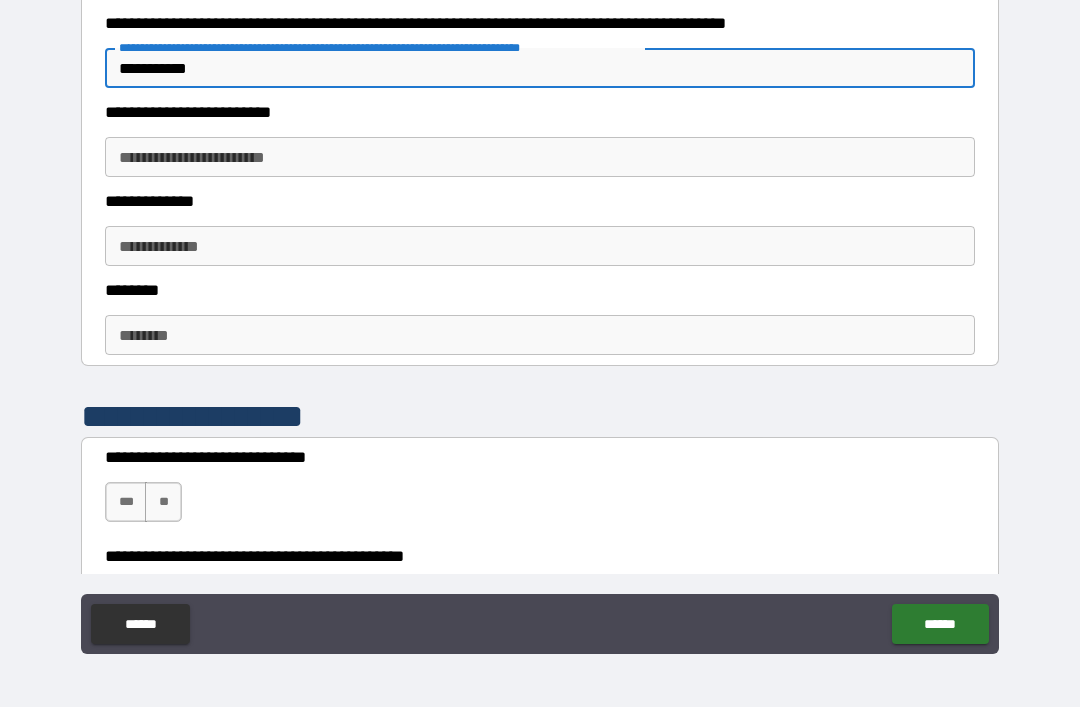 scroll, scrollTop: 2399, scrollLeft: 0, axis: vertical 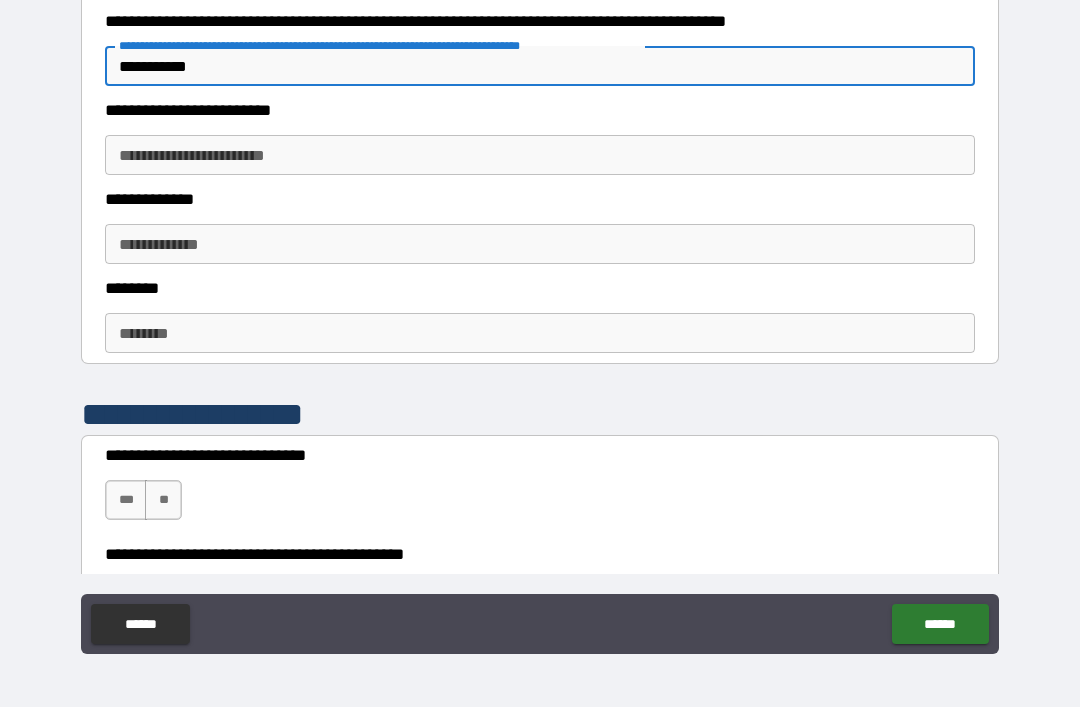 click on "**********" at bounding box center (540, 155) 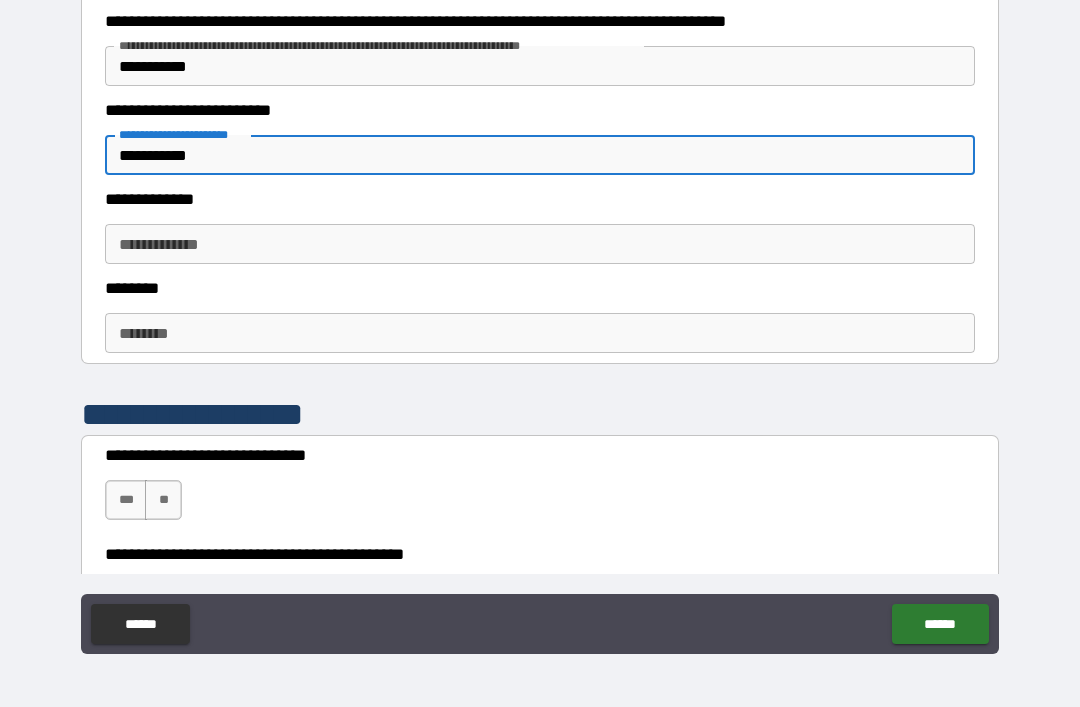 click on "**********" at bounding box center [540, 244] 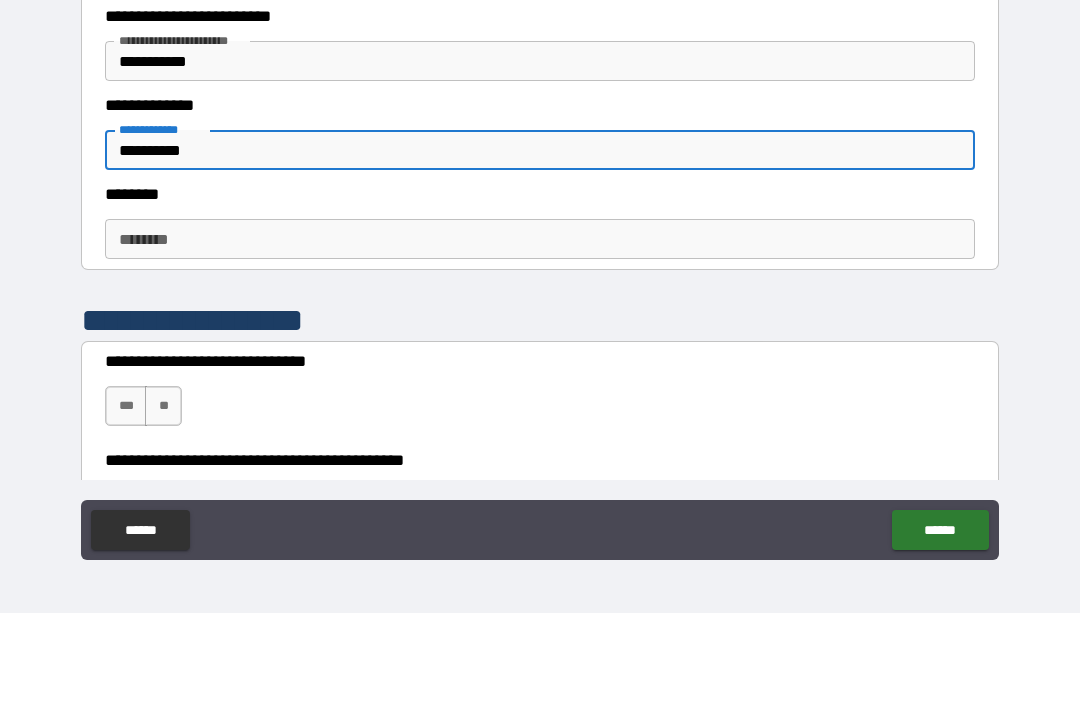 click on "********" at bounding box center [540, 333] 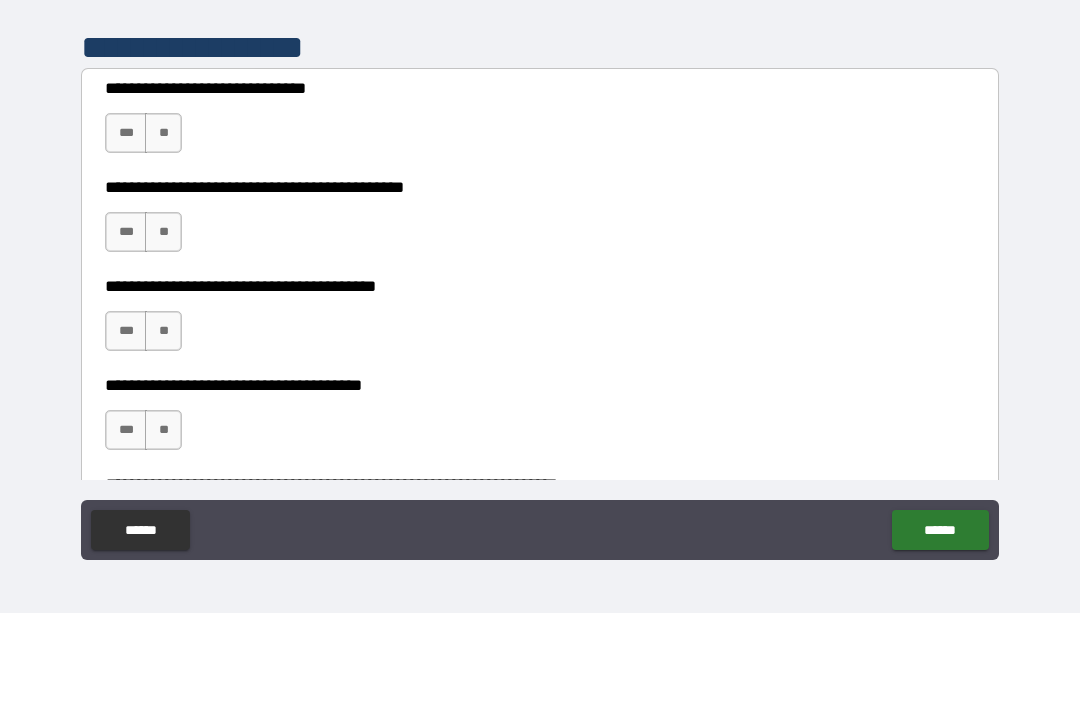 scroll, scrollTop: 2673, scrollLeft: 0, axis: vertical 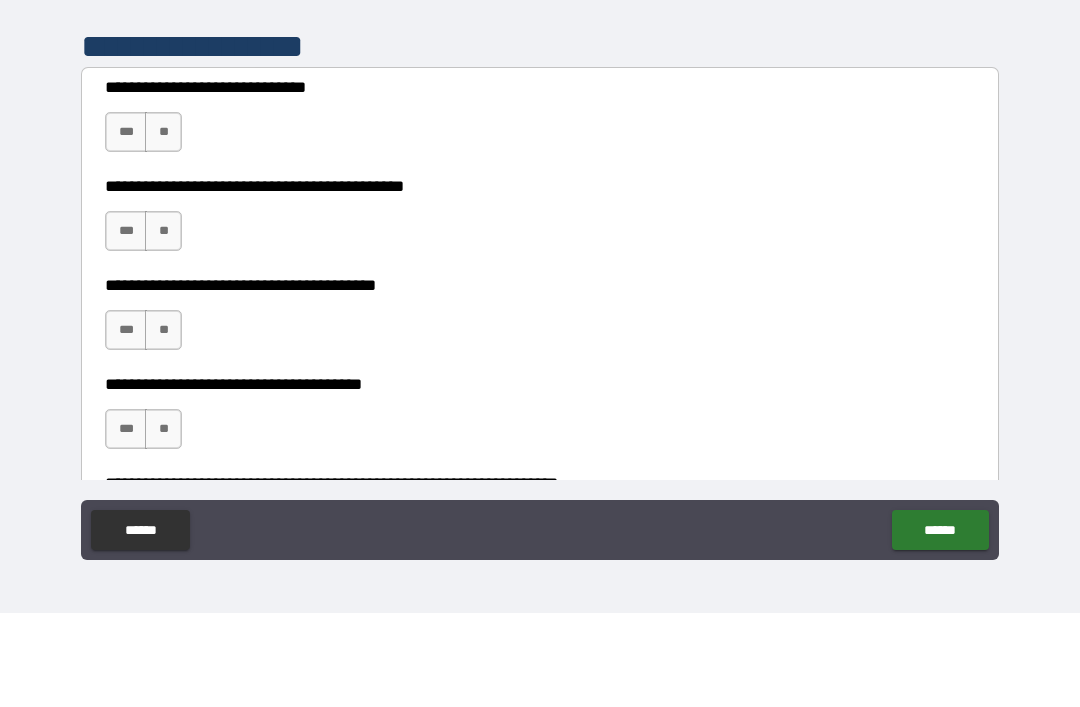 click on "***" at bounding box center (126, 226) 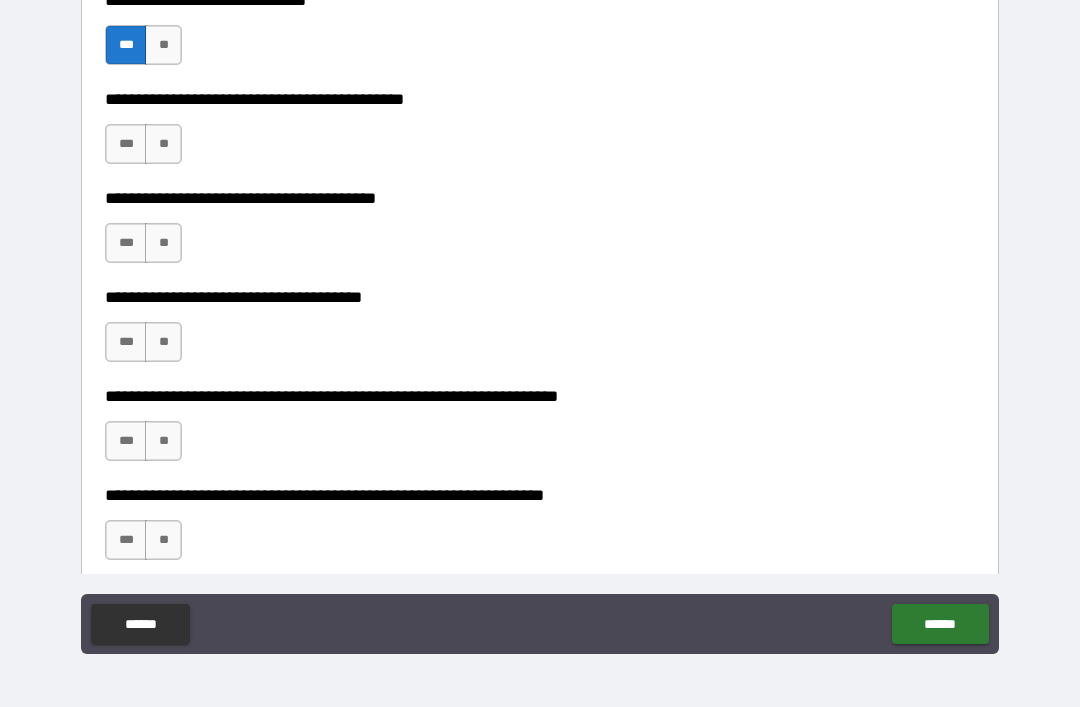 scroll, scrollTop: 2864, scrollLeft: 0, axis: vertical 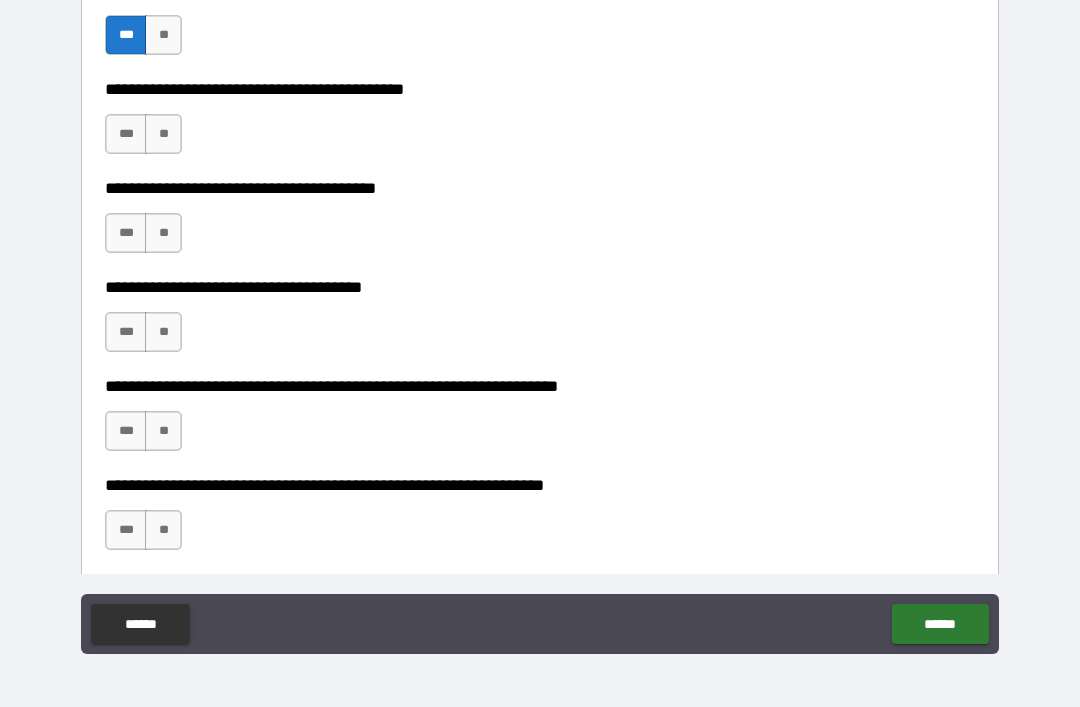 click on "***" at bounding box center (126, 134) 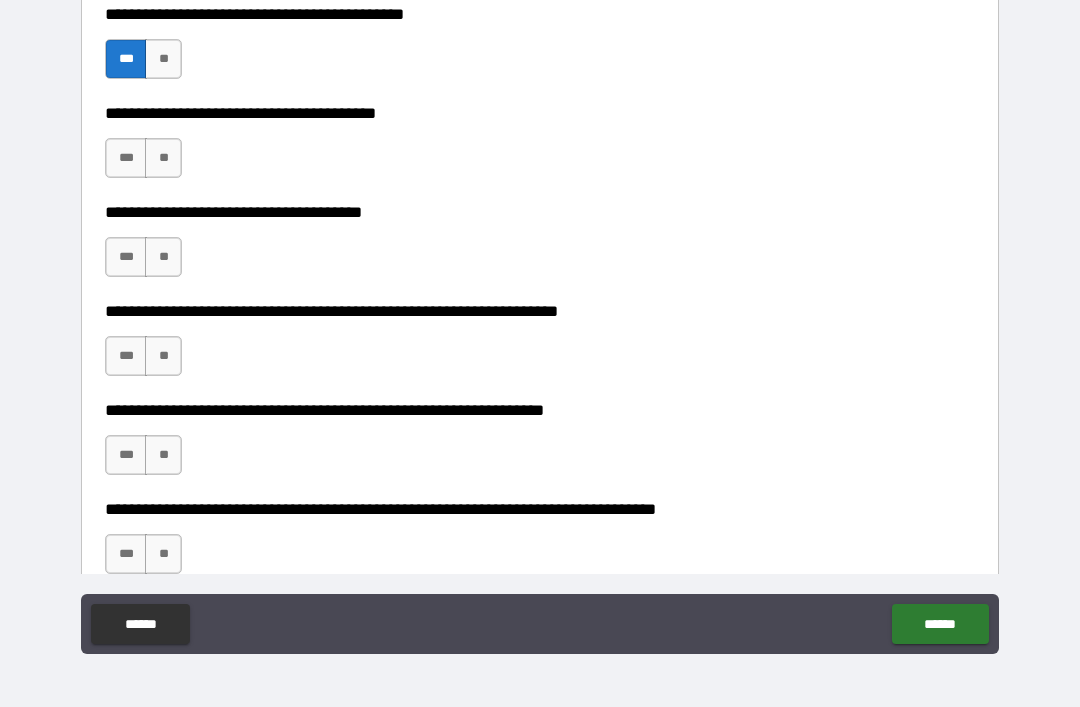 scroll, scrollTop: 2943, scrollLeft: 0, axis: vertical 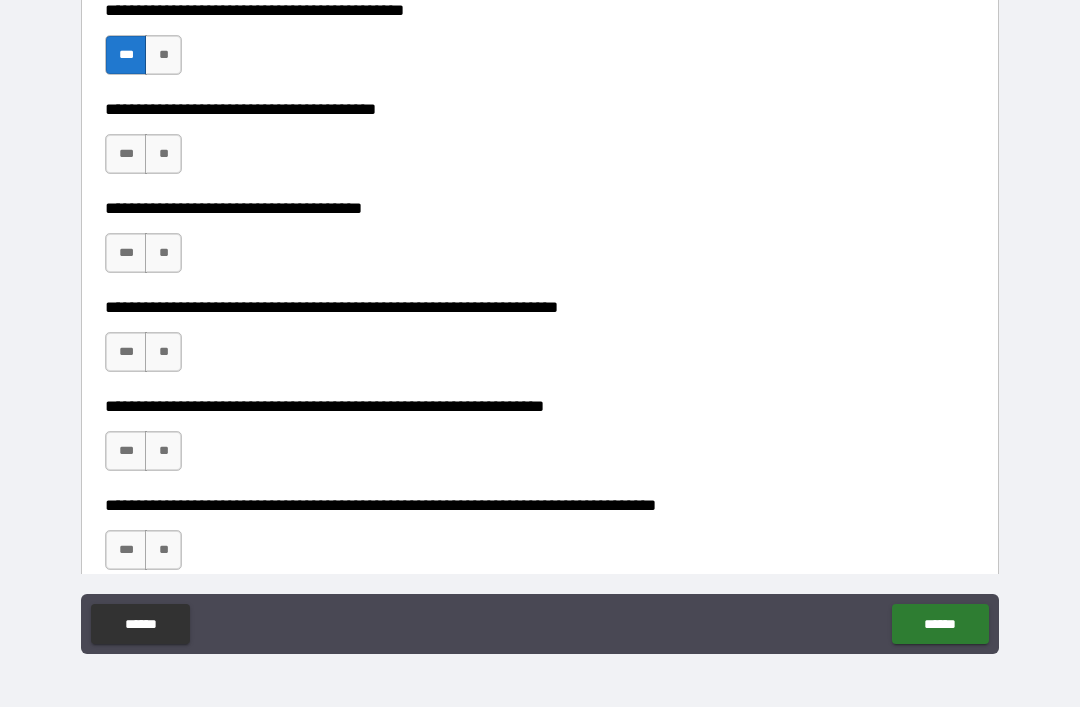 click on "***" at bounding box center (126, 154) 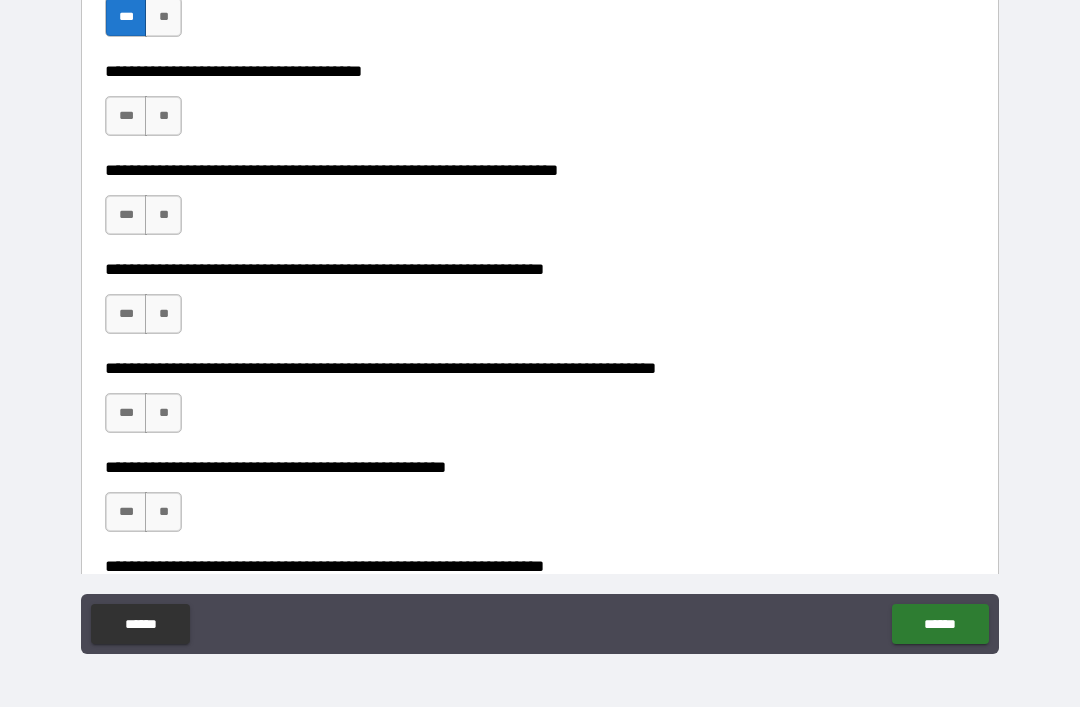 scroll, scrollTop: 3081, scrollLeft: 0, axis: vertical 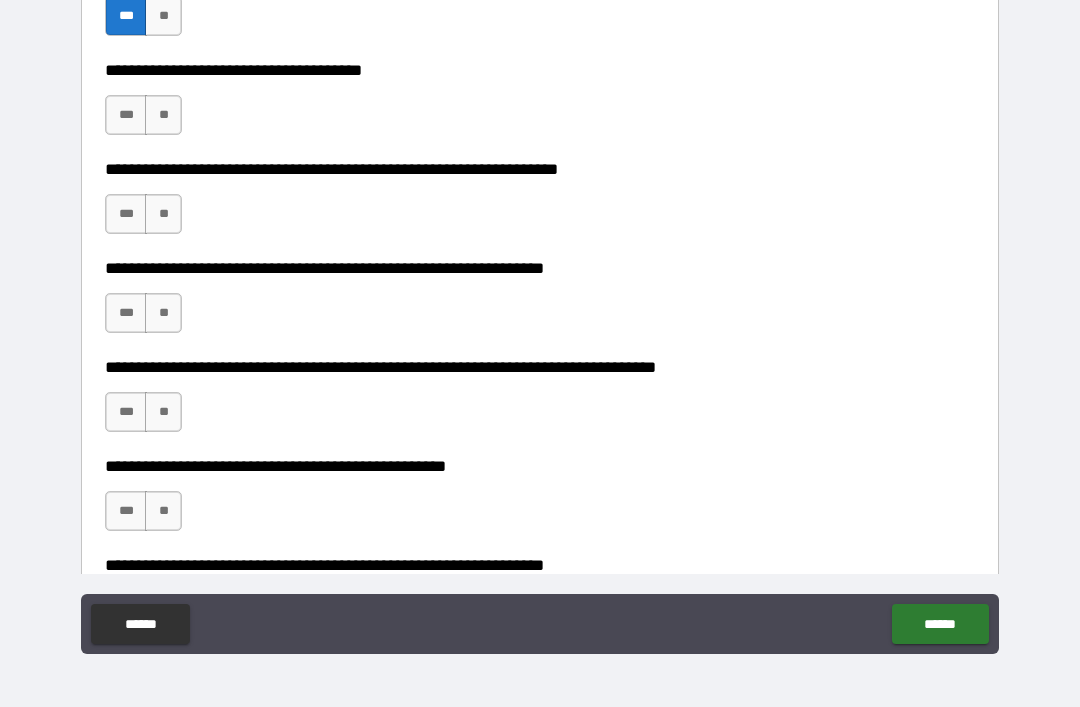 click on "***" at bounding box center [126, 115] 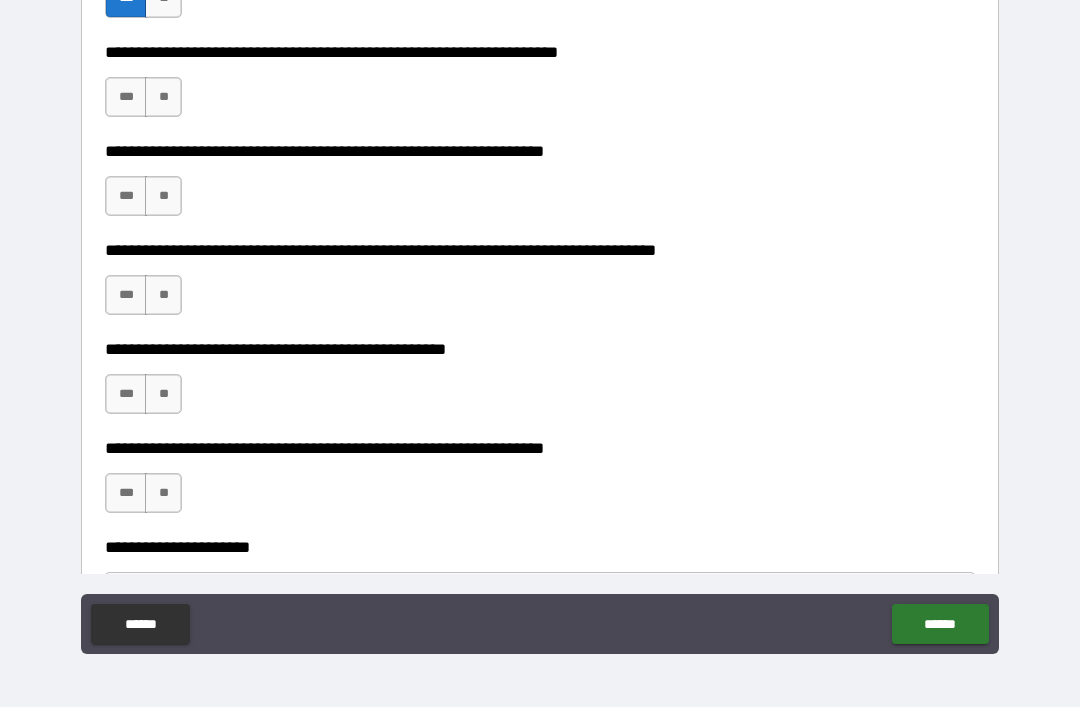 scroll, scrollTop: 3199, scrollLeft: 0, axis: vertical 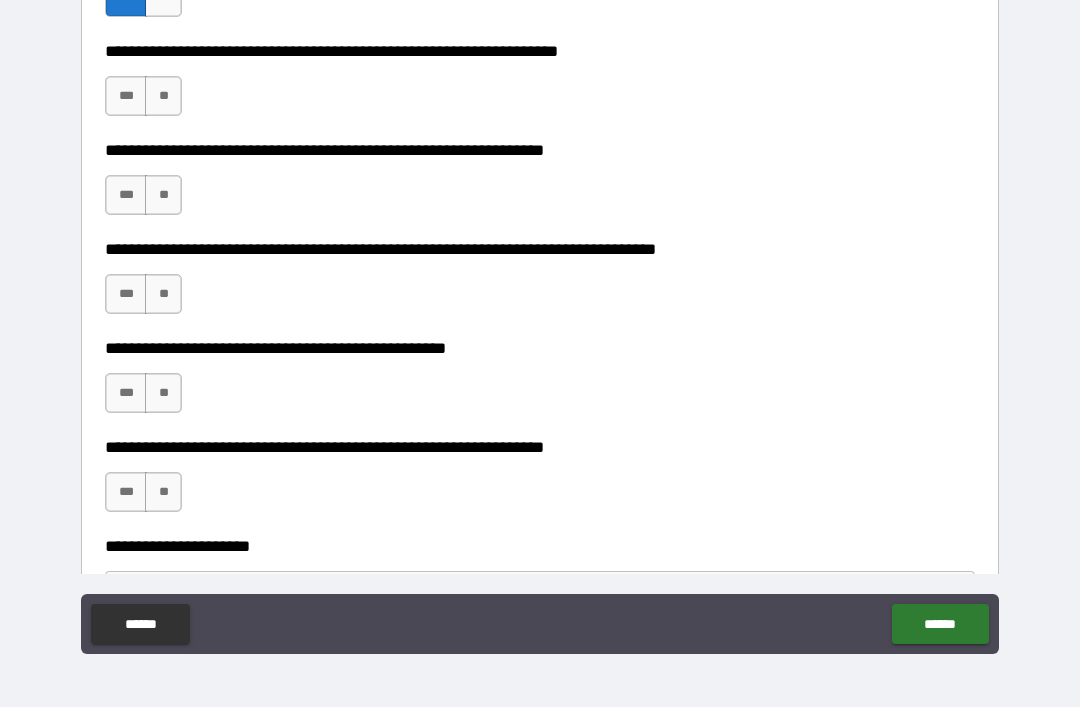 click on "**" at bounding box center (163, 96) 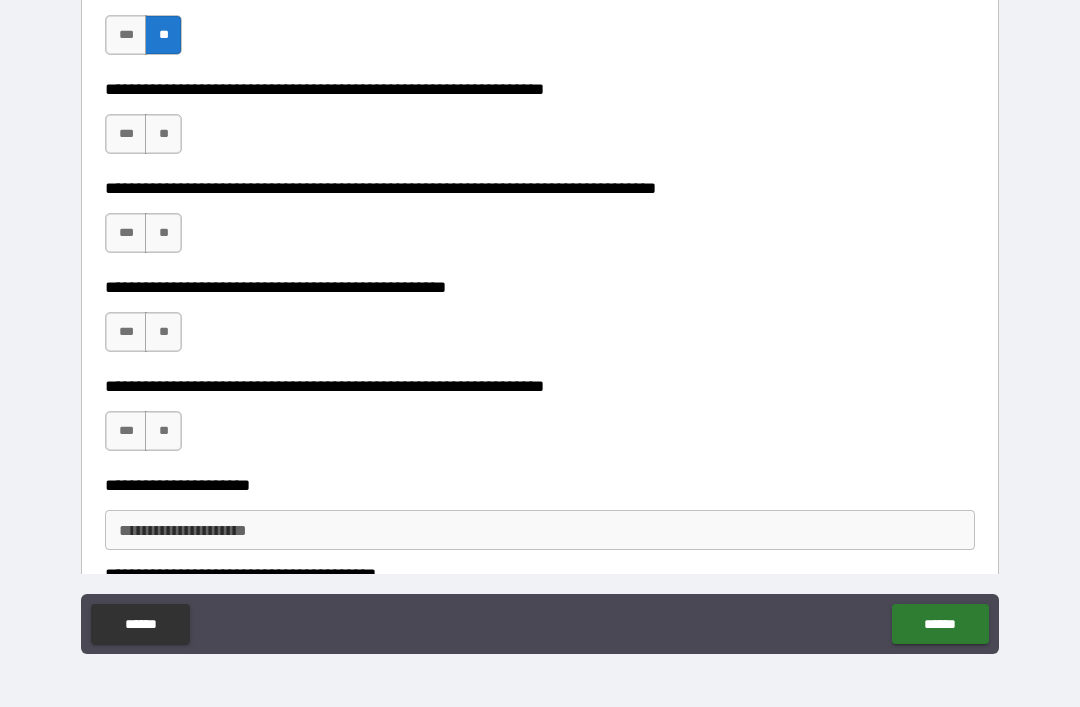 scroll, scrollTop: 3261, scrollLeft: 0, axis: vertical 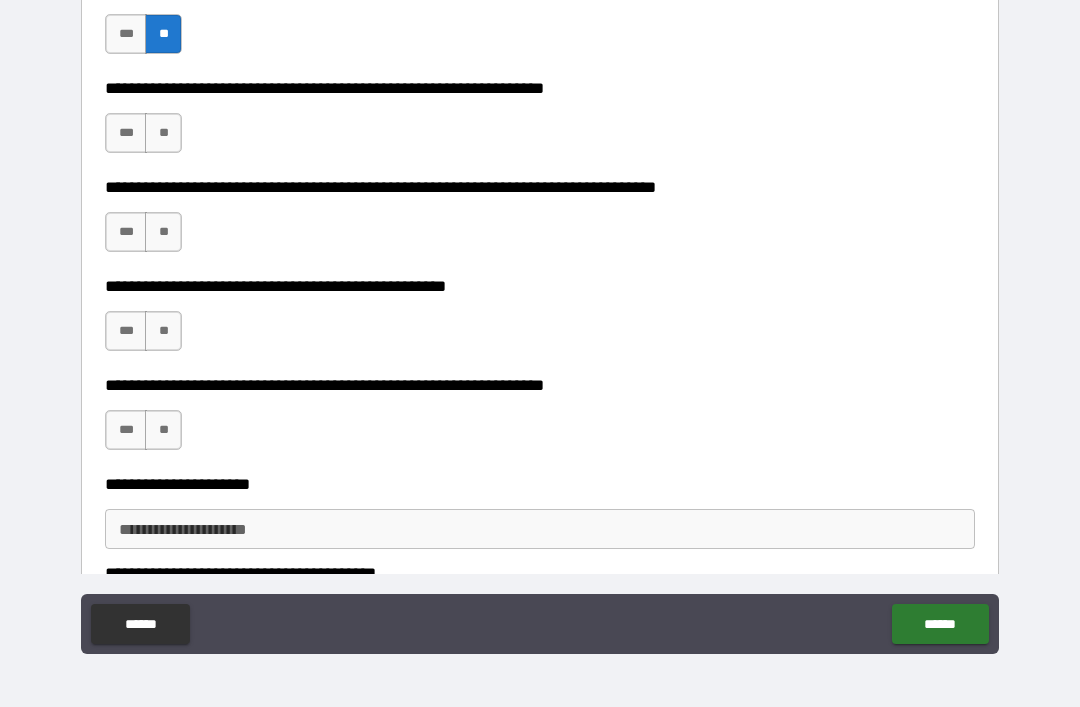 click on "**" at bounding box center [163, 133] 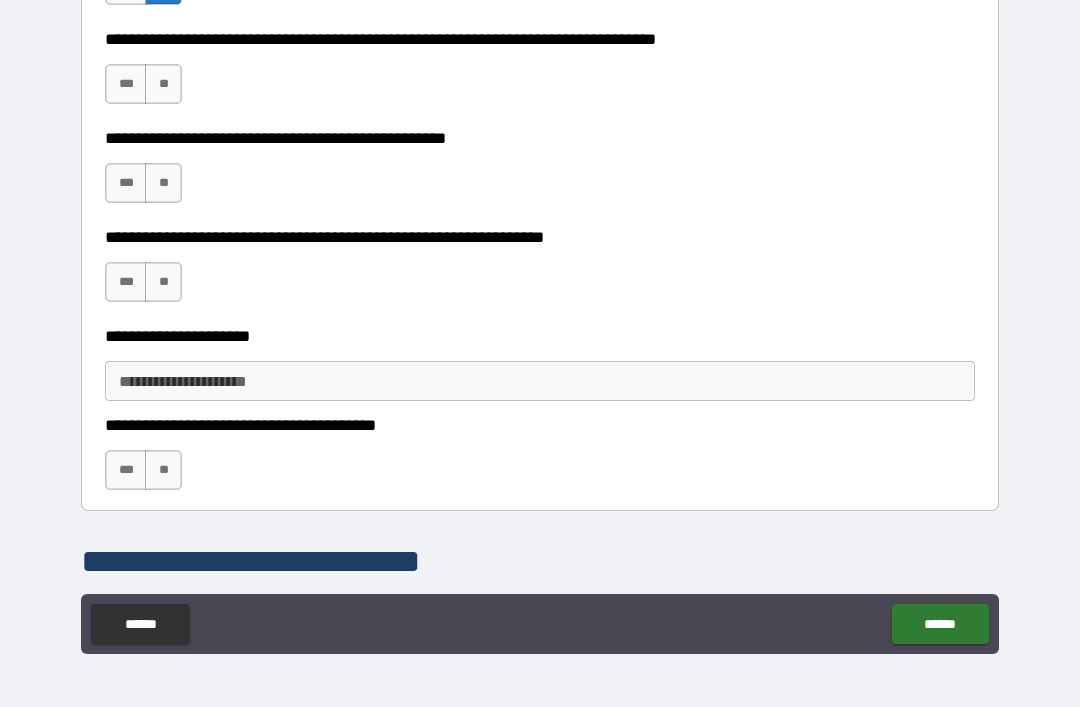 scroll, scrollTop: 3410, scrollLeft: 0, axis: vertical 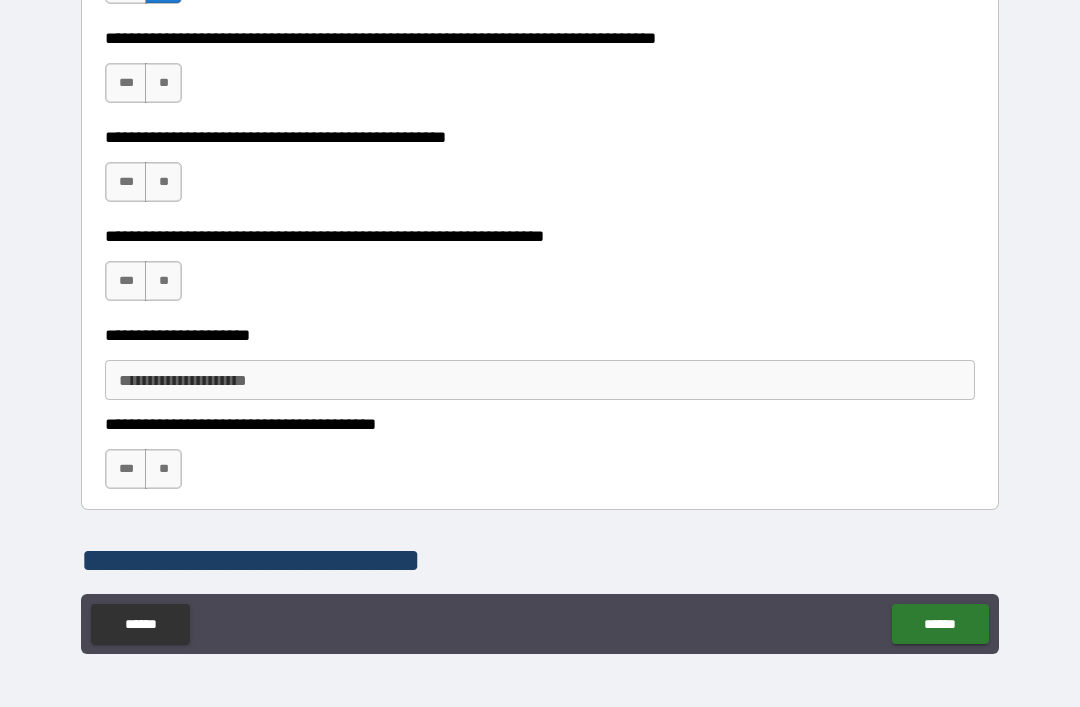 click on "**" at bounding box center (163, 83) 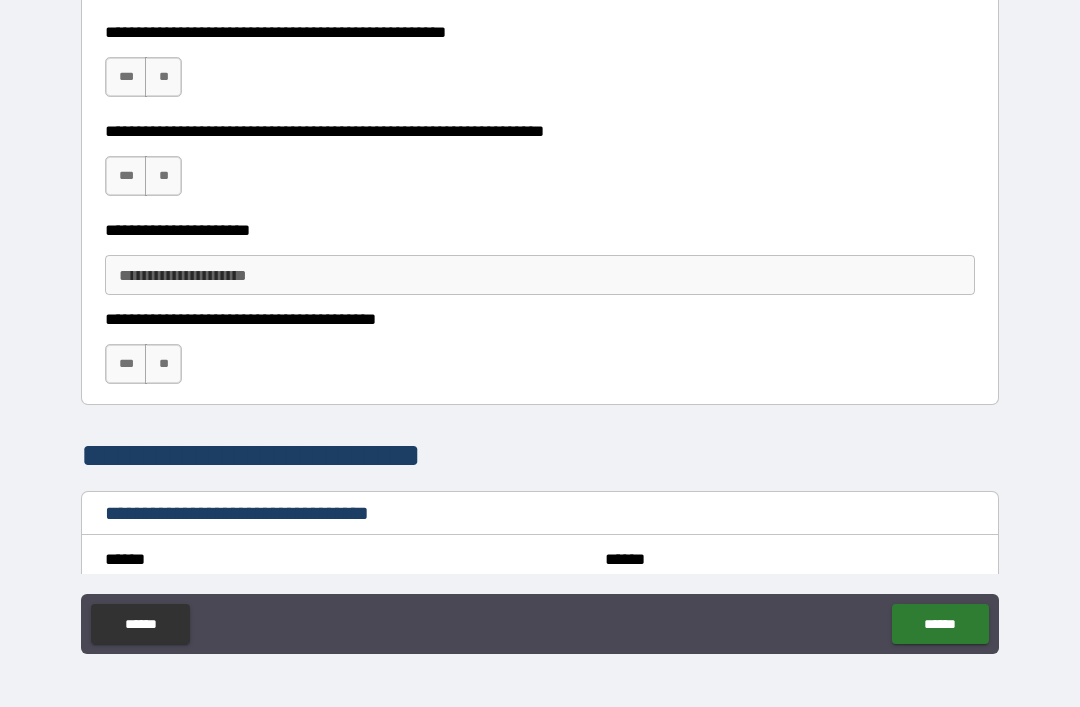 scroll, scrollTop: 3517, scrollLeft: 0, axis: vertical 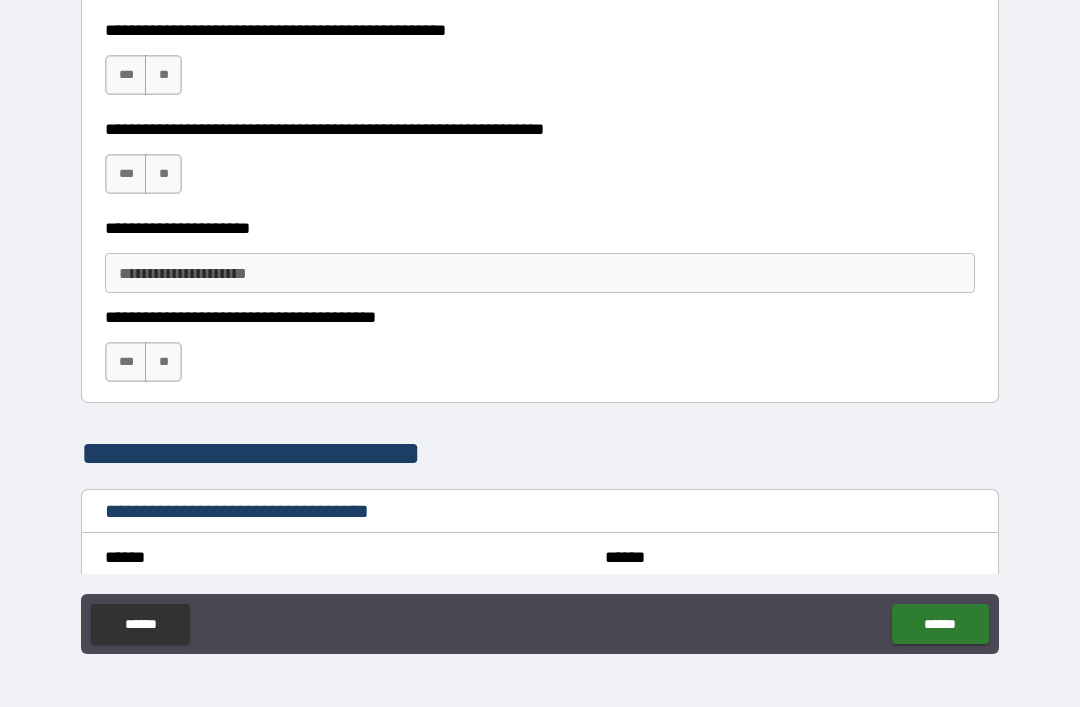 click on "***" at bounding box center (126, 75) 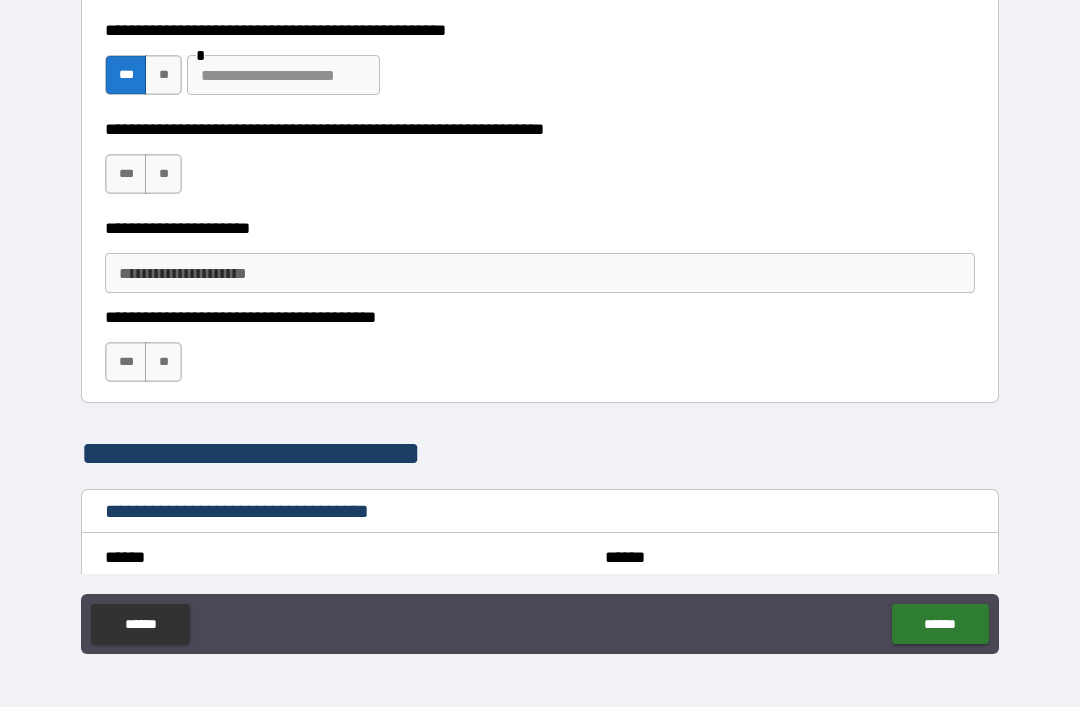 click at bounding box center [283, 75] 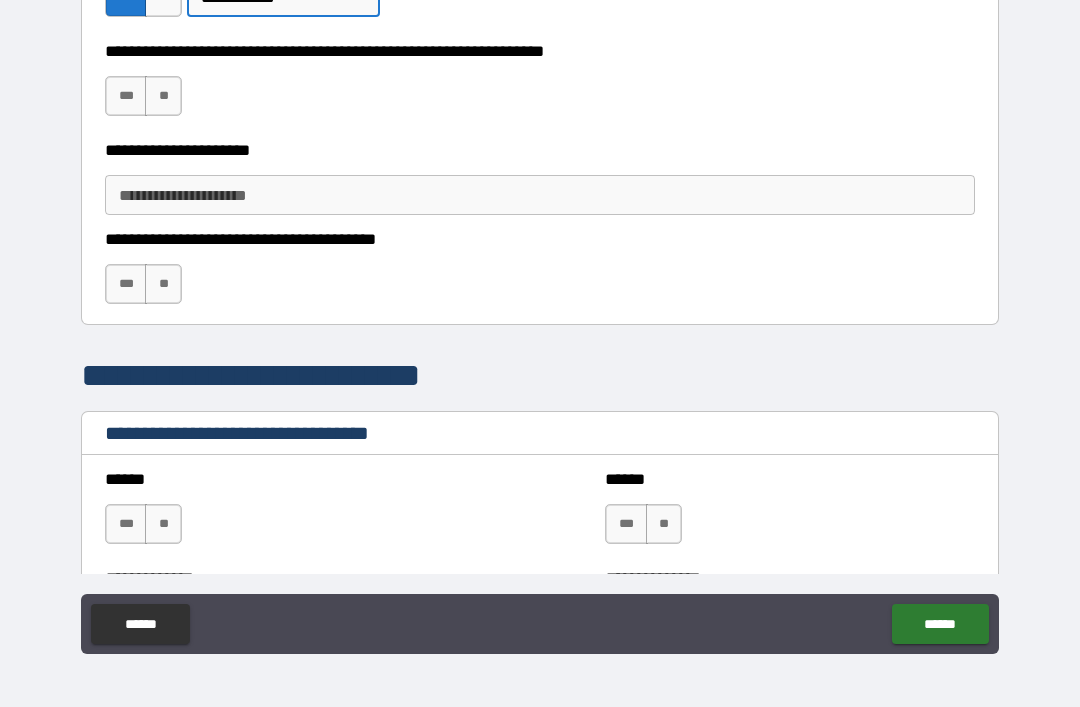 scroll, scrollTop: 3603, scrollLeft: 0, axis: vertical 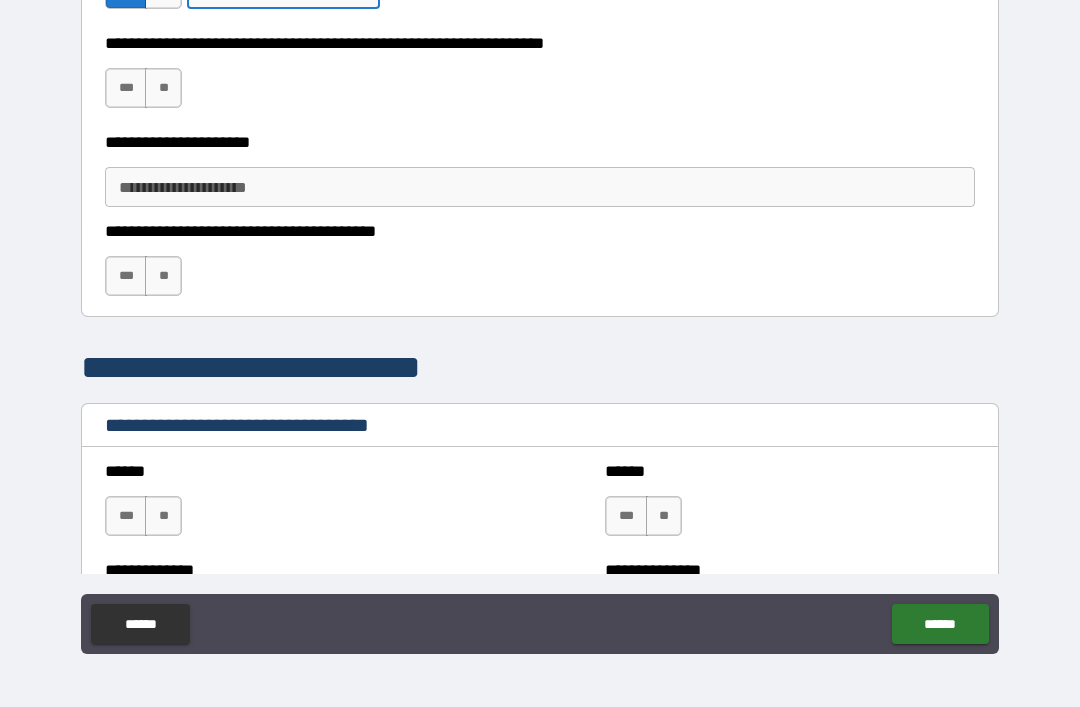 click on "**" at bounding box center (163, 88) 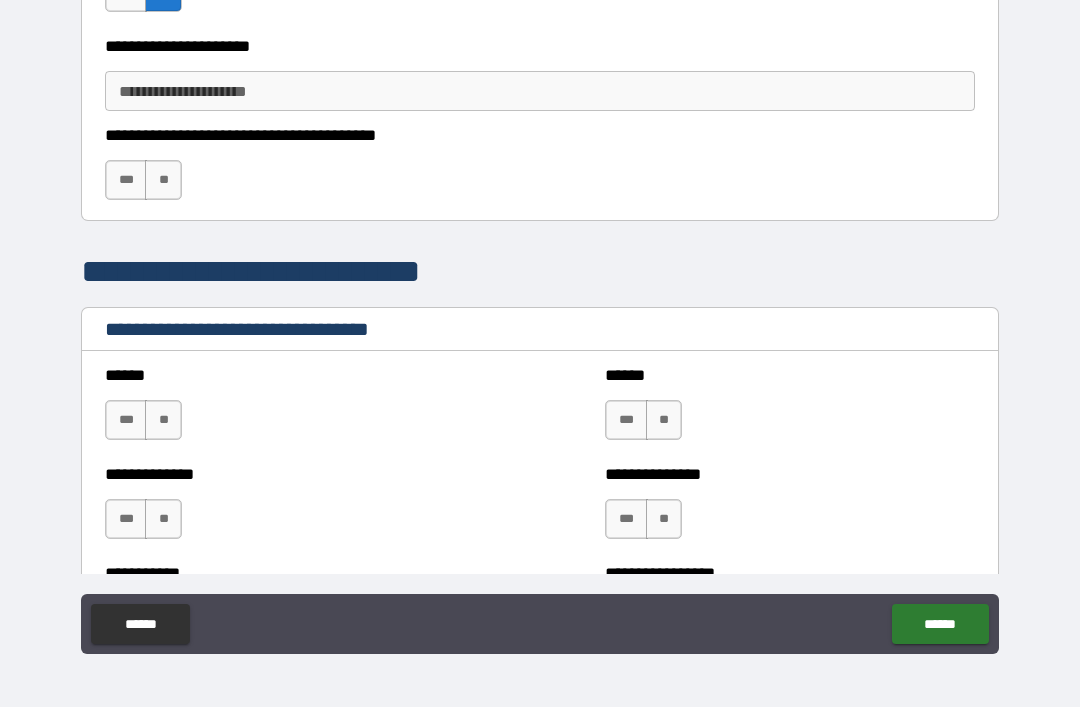 scroll, scrollTop: 3705, scrollLeft: 0, axis: vertical 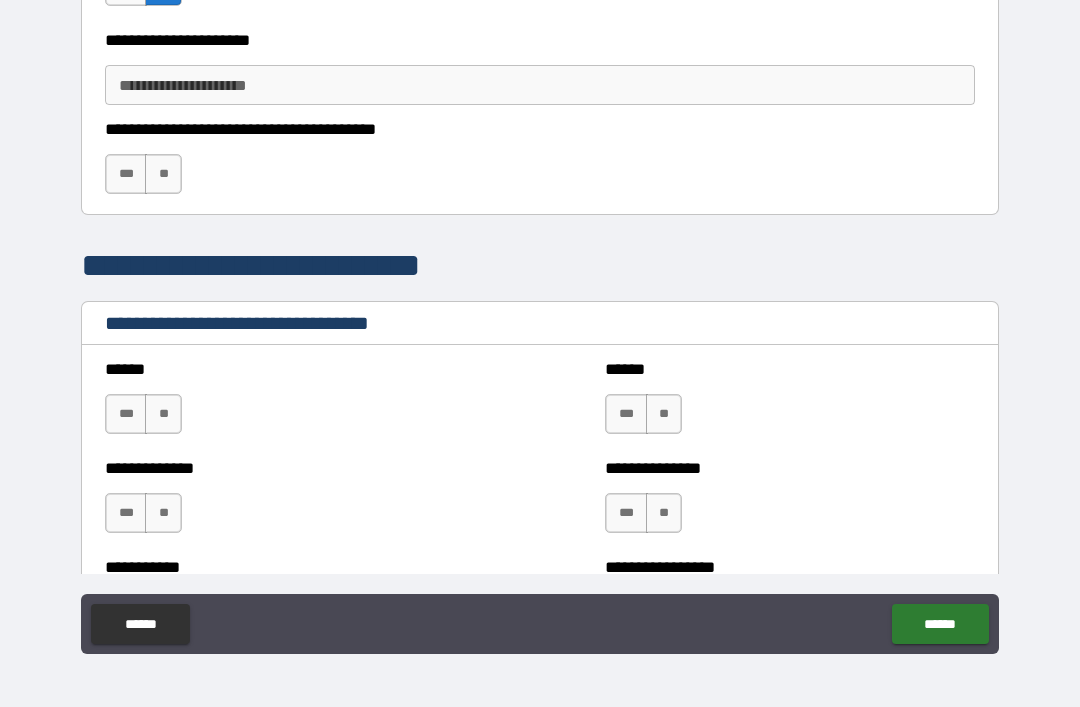 click on "**" at bounding box center [163, 174] 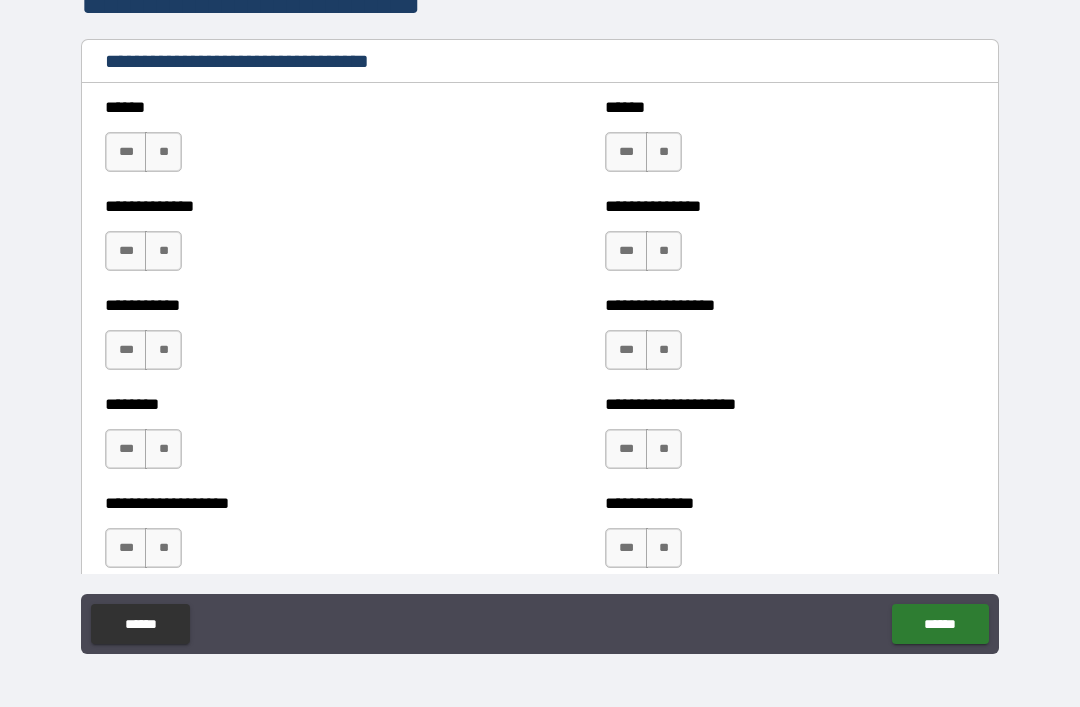 scroll, scrollTop: 3988, scrollLeft: 0, axis: vertical 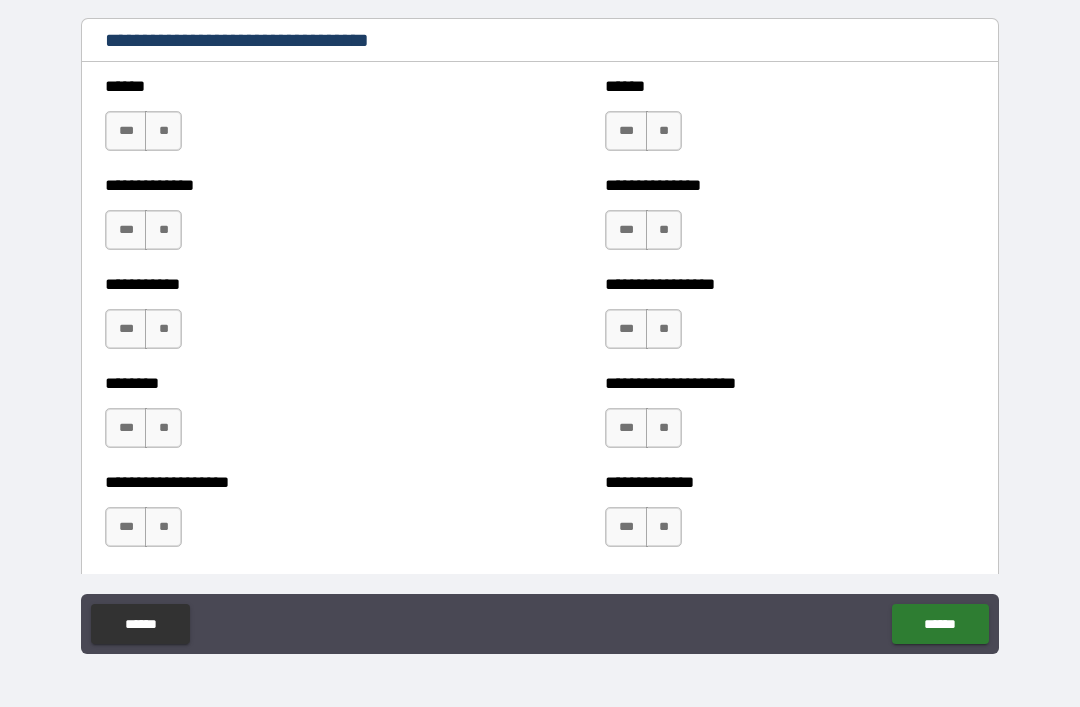click on "**" at bounding box center [163, 131] 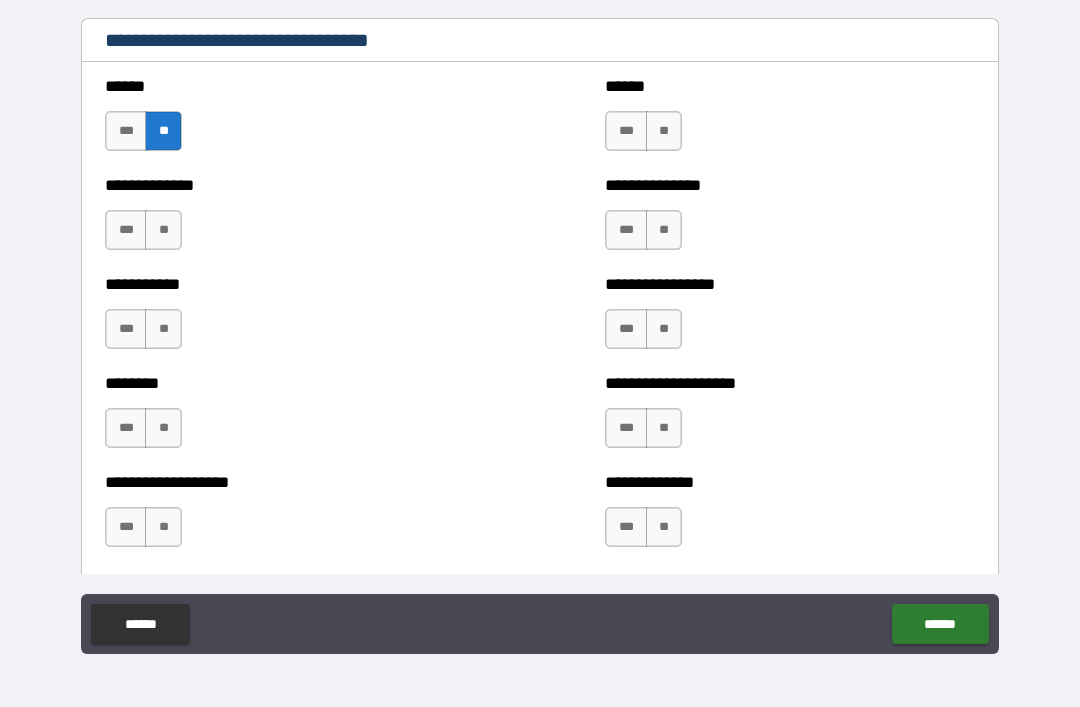 click on "**" at bounding box center (163, 230) 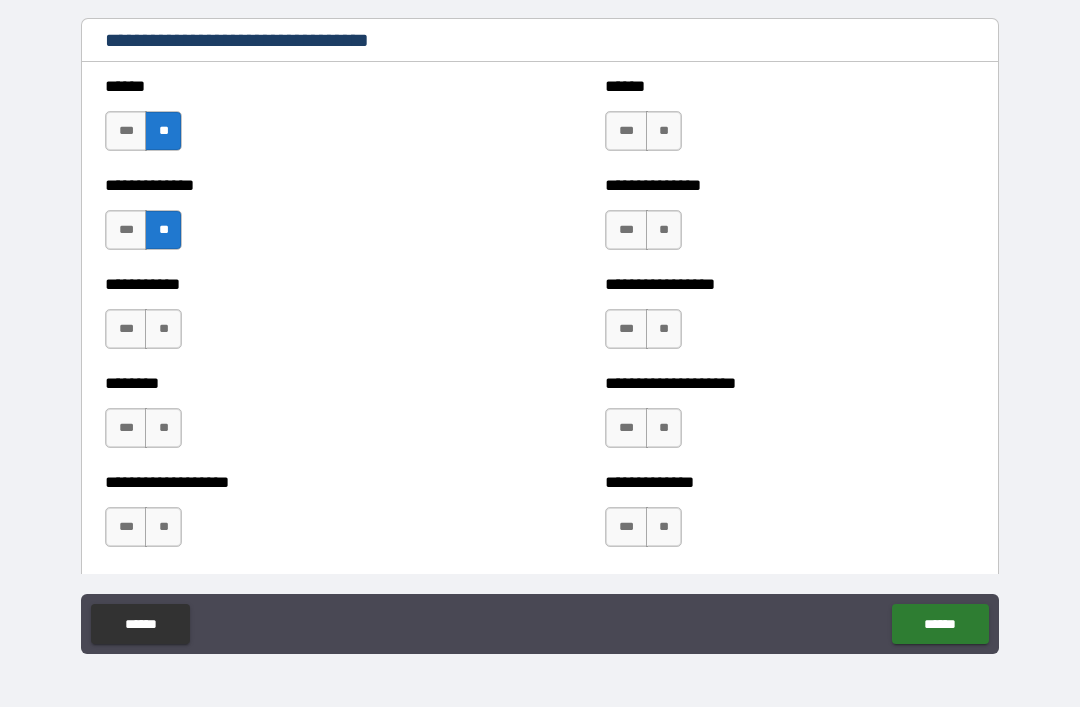 click on "**" at bounding box center (163, 329) 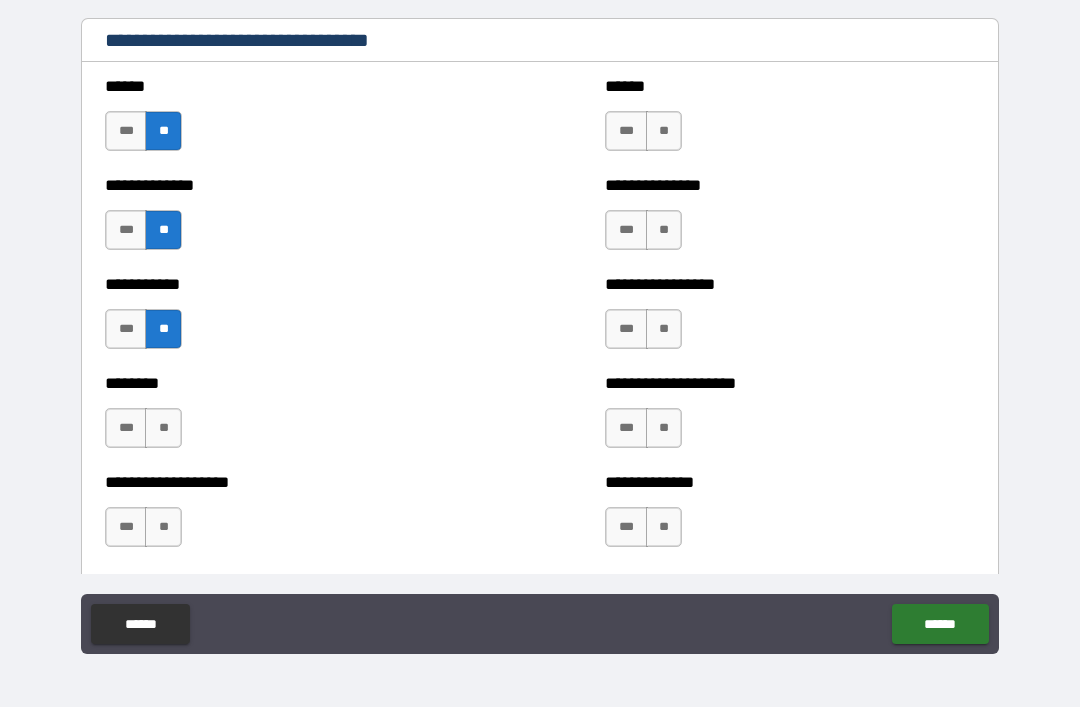 click on "**" at bounding box center [163, 428] 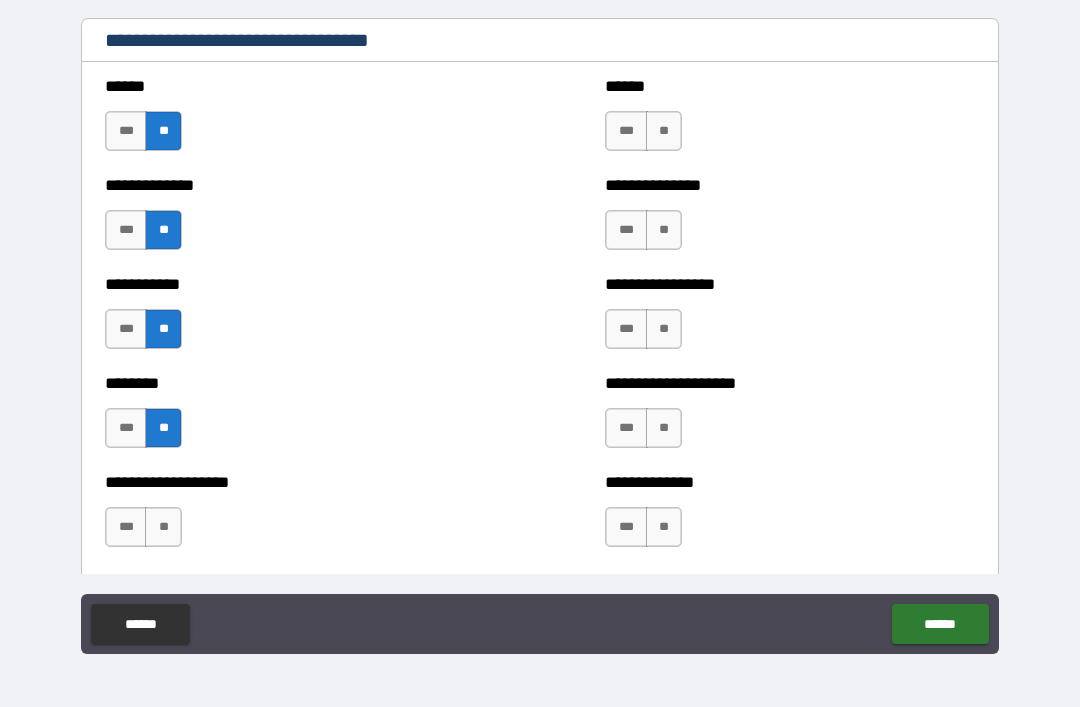 click on "**" at bounding box center [163, 527] 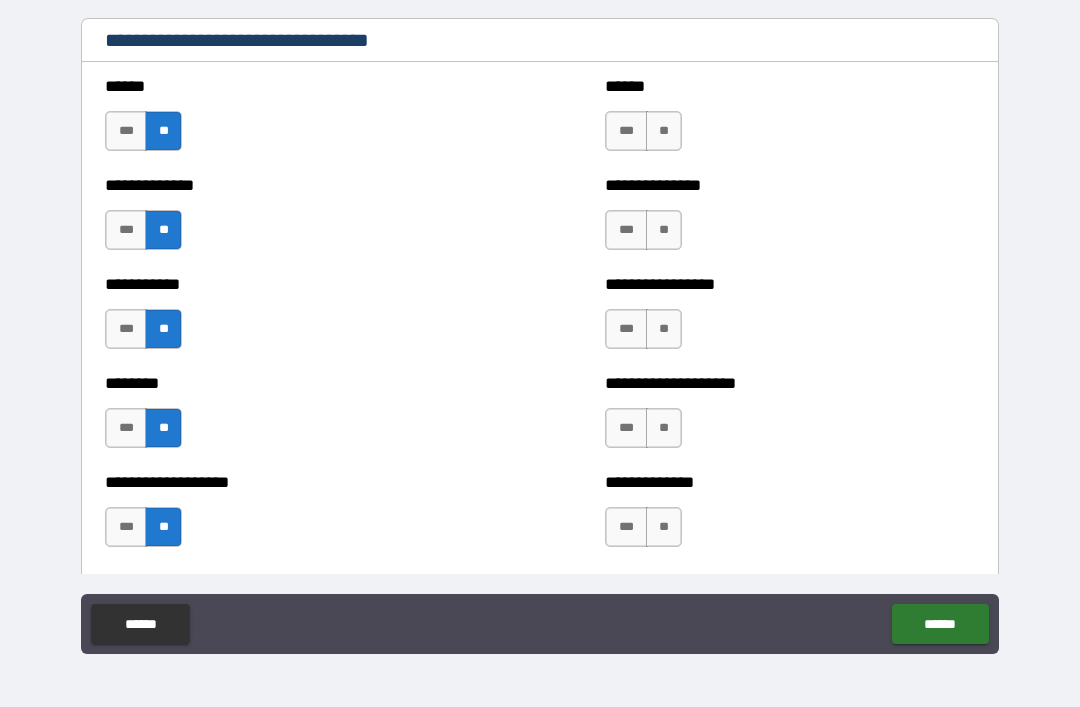 click on "**" at bounding box center [664, 131] 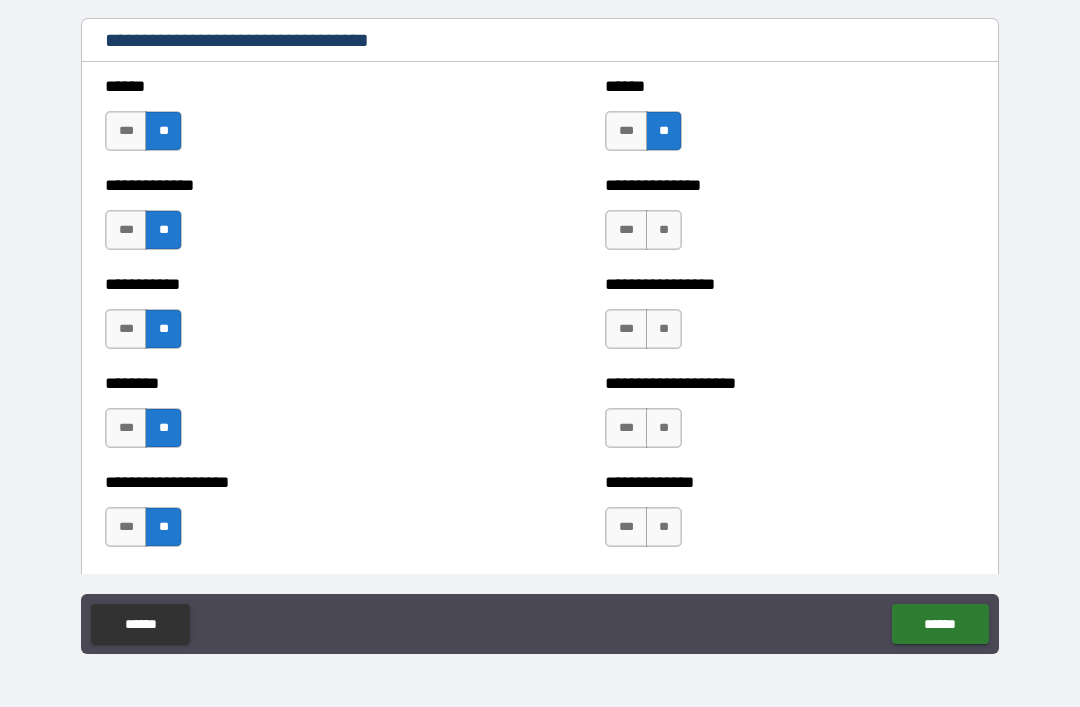 click on "**" at bounding box center [664, 230] 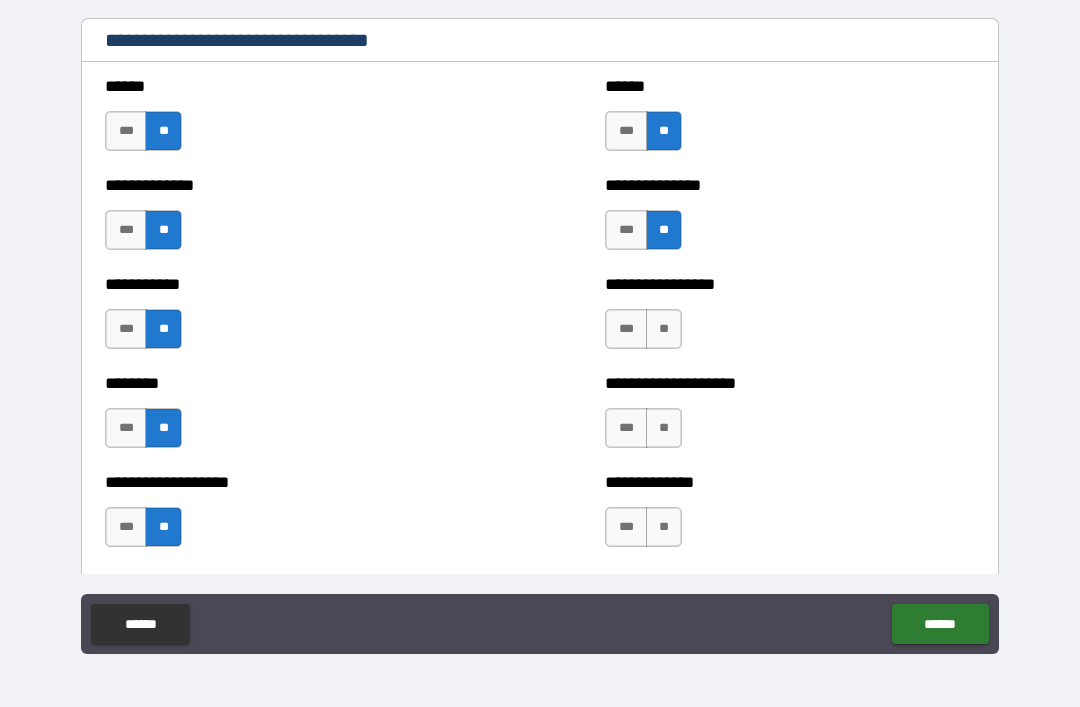 click on "**" at bounding box center (664, 329) 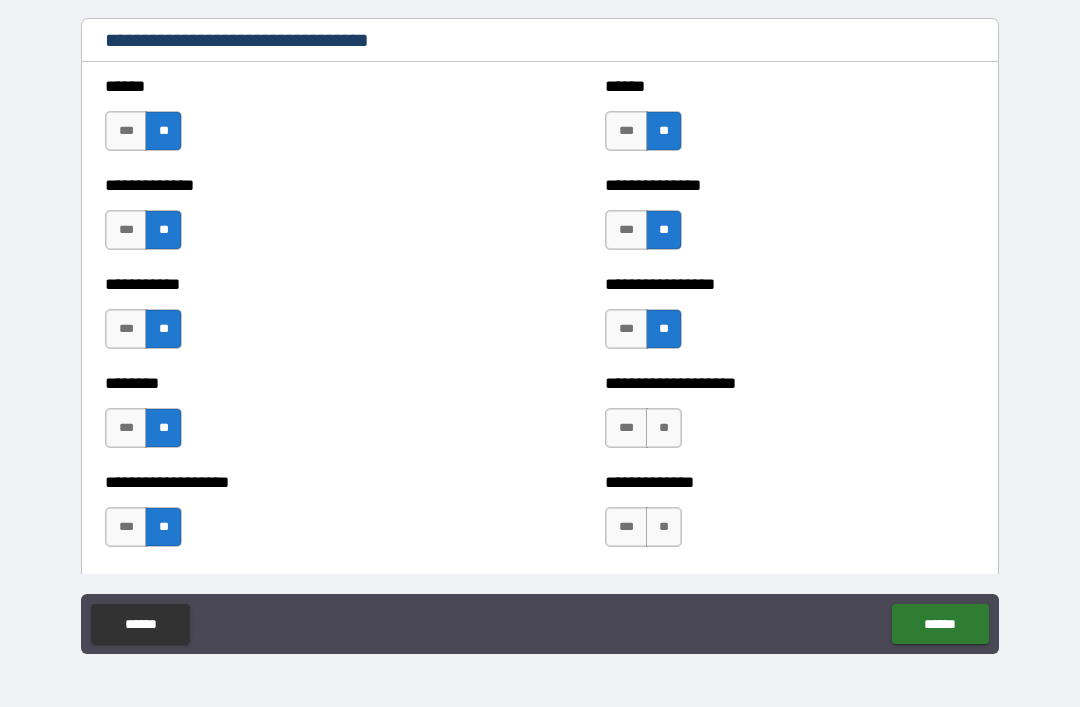 click on "**" at bounding box center [664, 428] 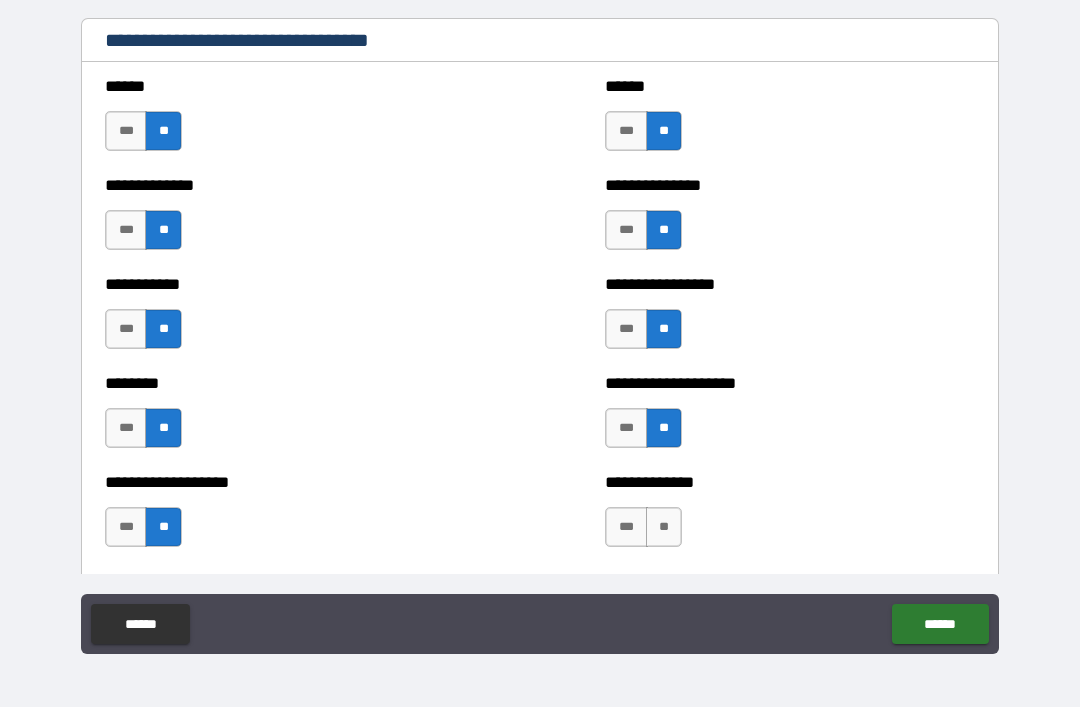 click on "**" at bounding box center (664, 527) 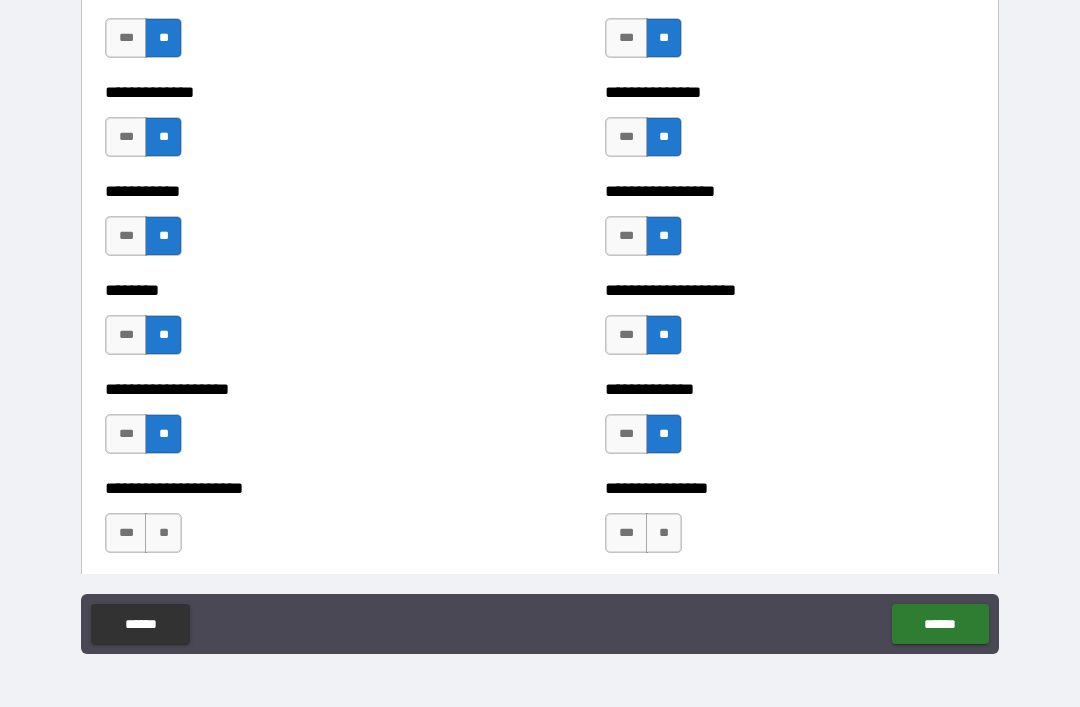 click on "***" at bounding box center (626, 335) 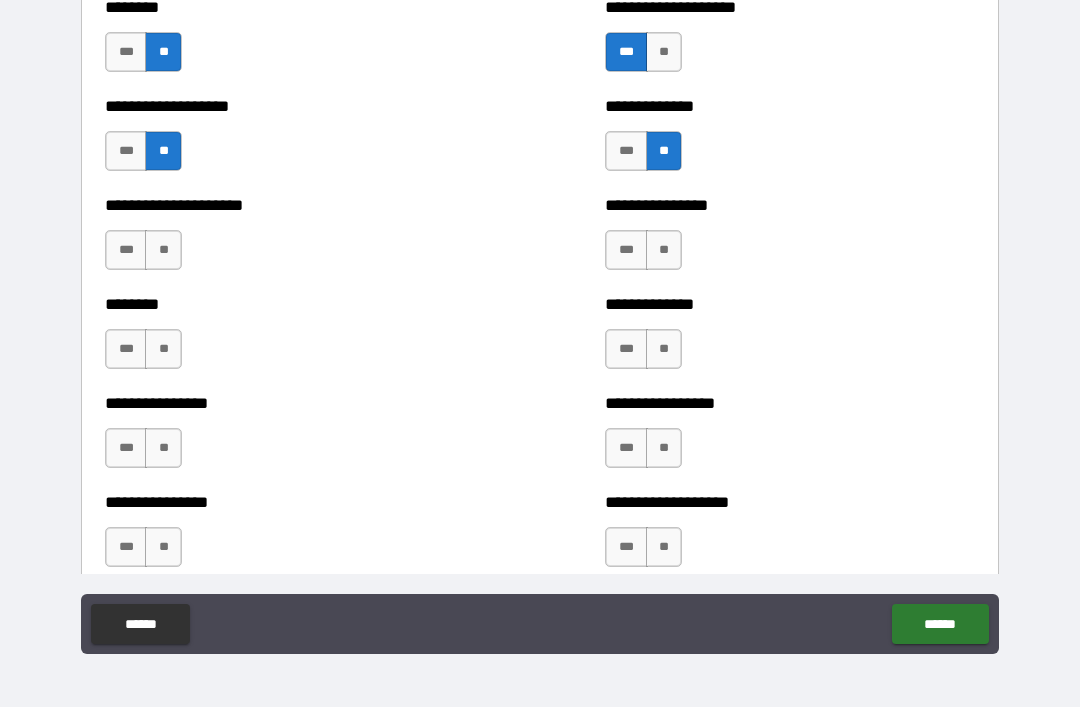 scroll, scrollTop: 4365, scrollLeft: 0, axis: vertical 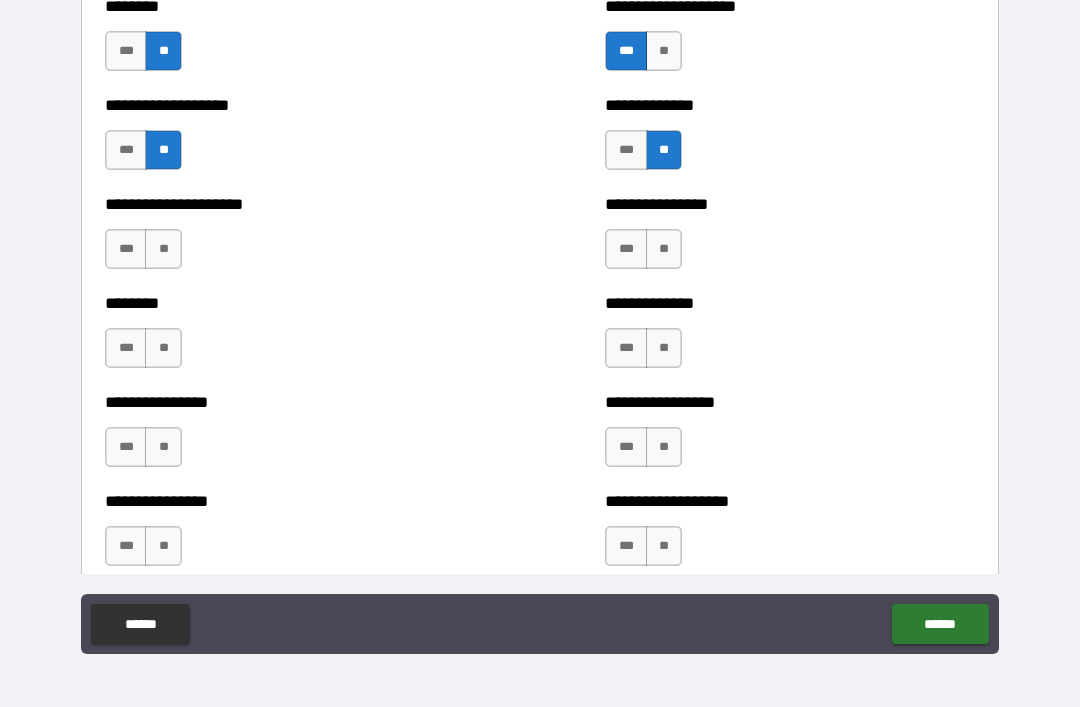 click on "**" at bounding box center (163, 249) 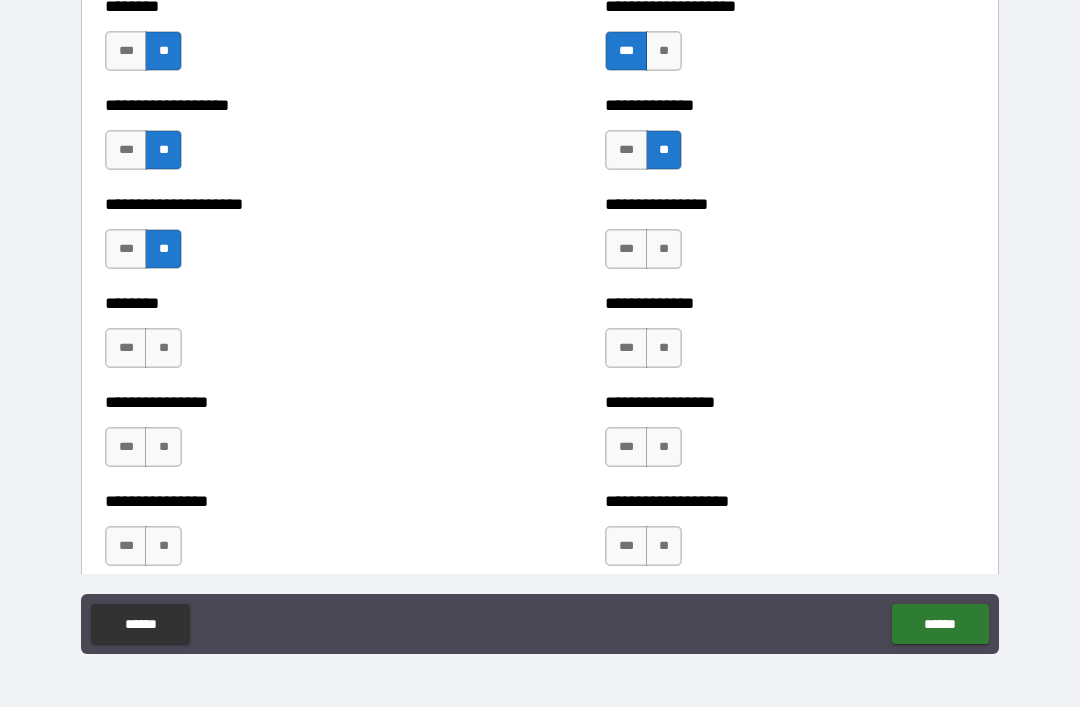 click on "**" at bounding box center (163, 348) 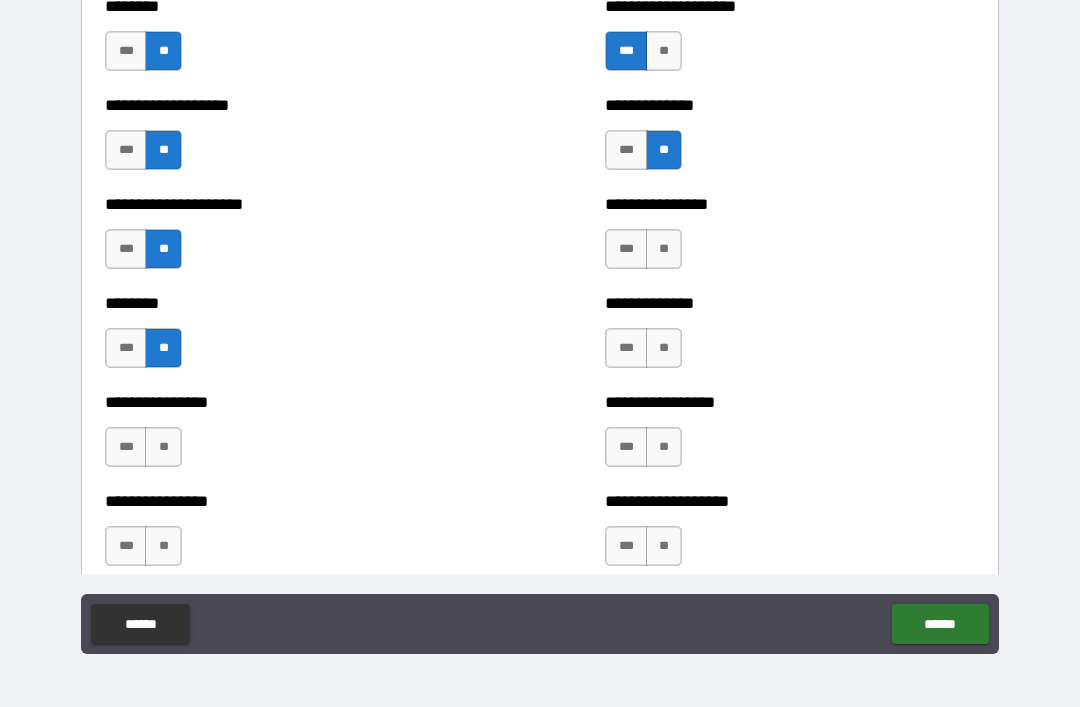 click on "**" at bounding box center (163, 447) 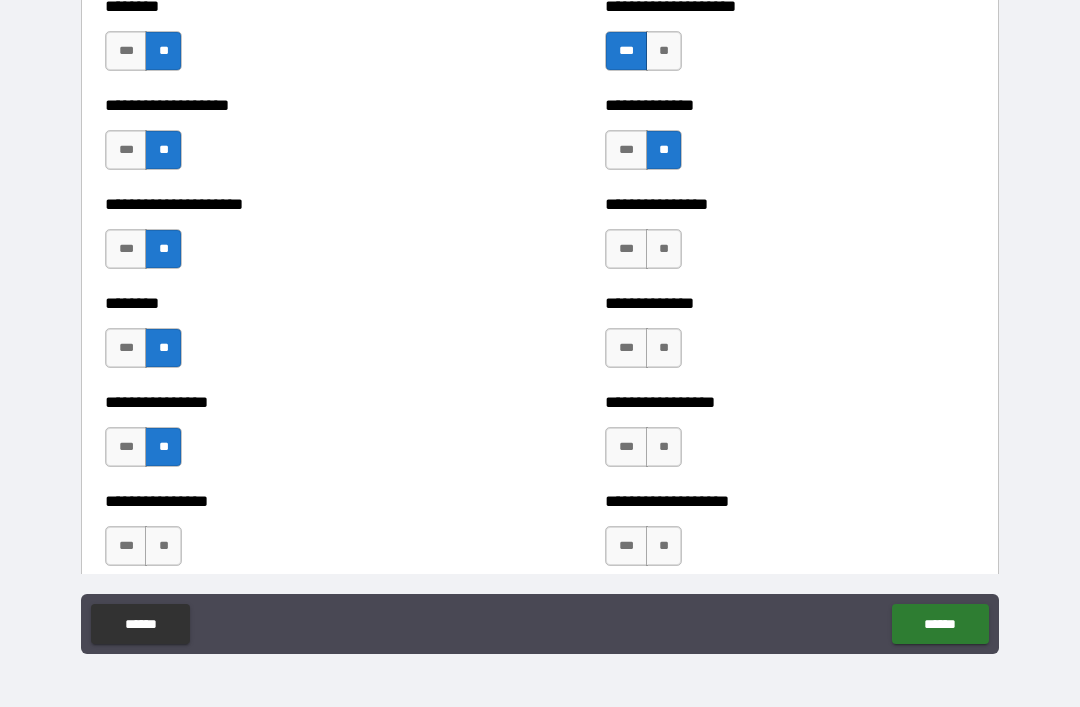 click on "**" at bounding box center [163, 546] 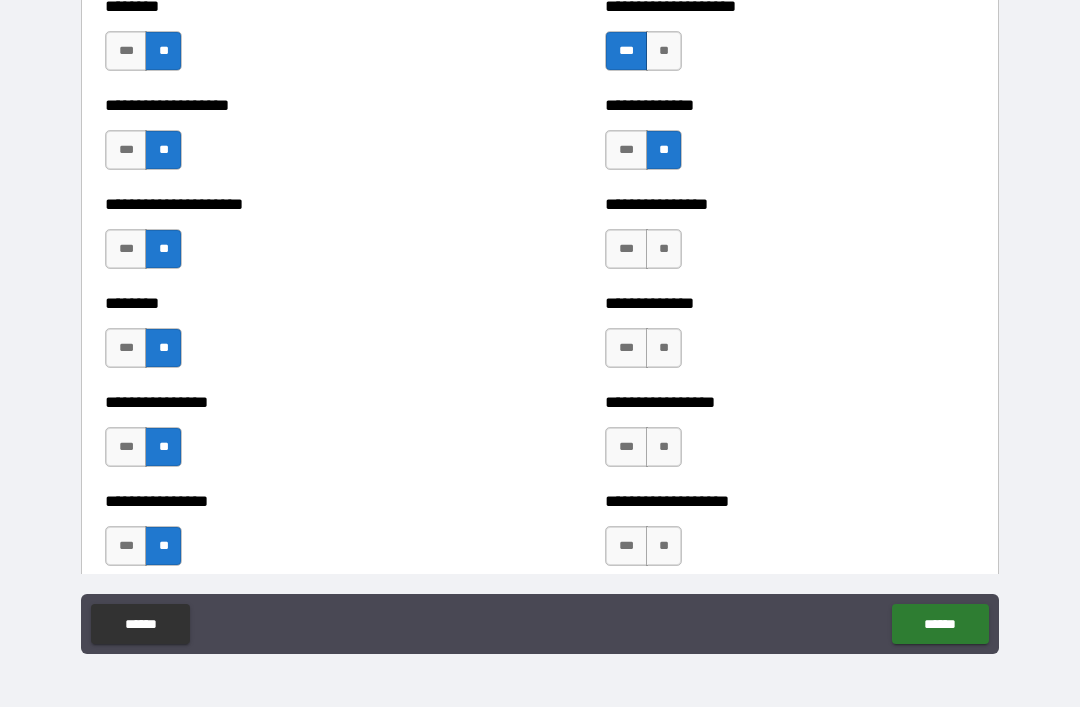 click on "**" at bounding box center [664, 249] 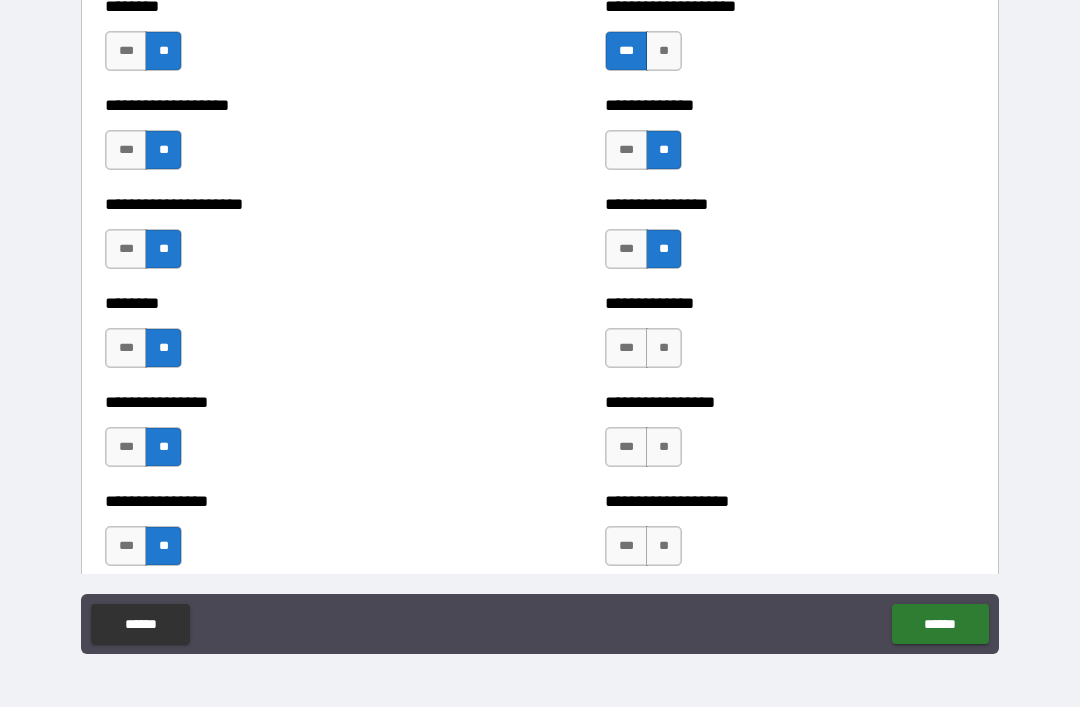 click on "**" at bounding box center [664, 348] 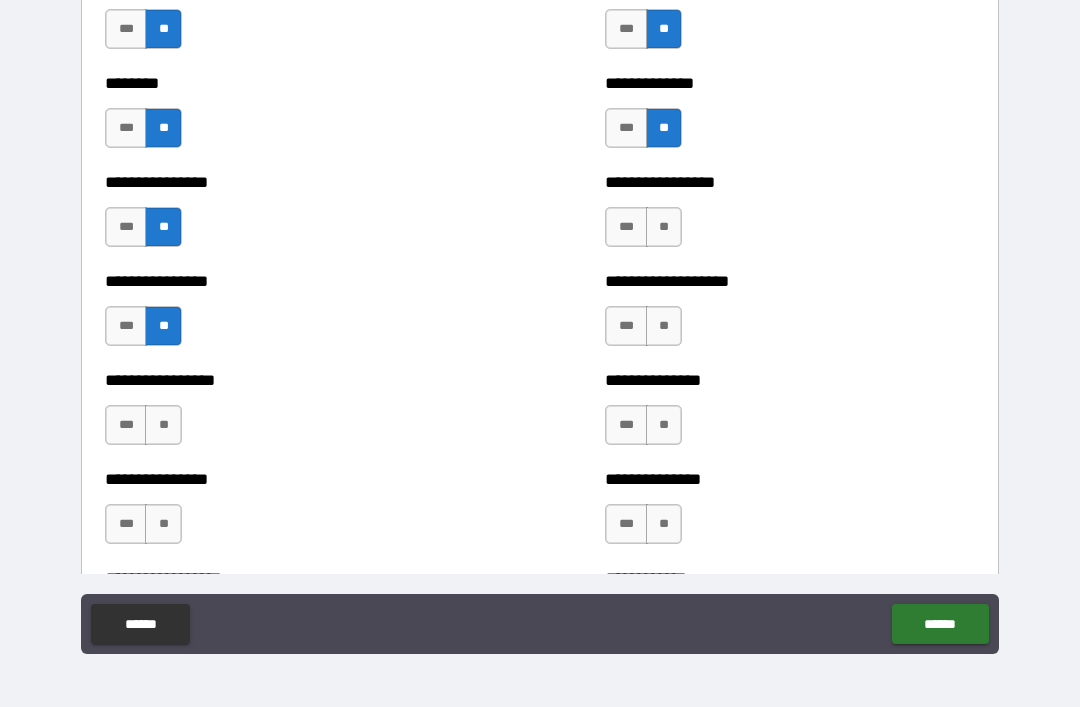scroll, scrollTop: 4597, scrollLeft: 0, axis: vertical 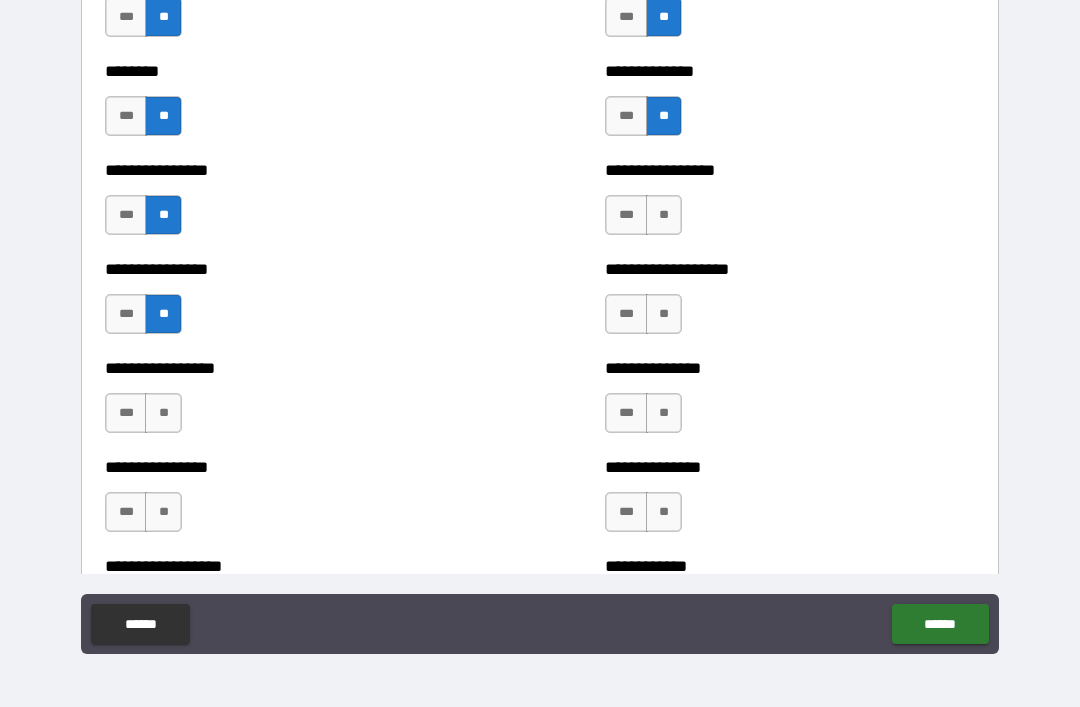 click on "**" at bounding box center (664, 215) 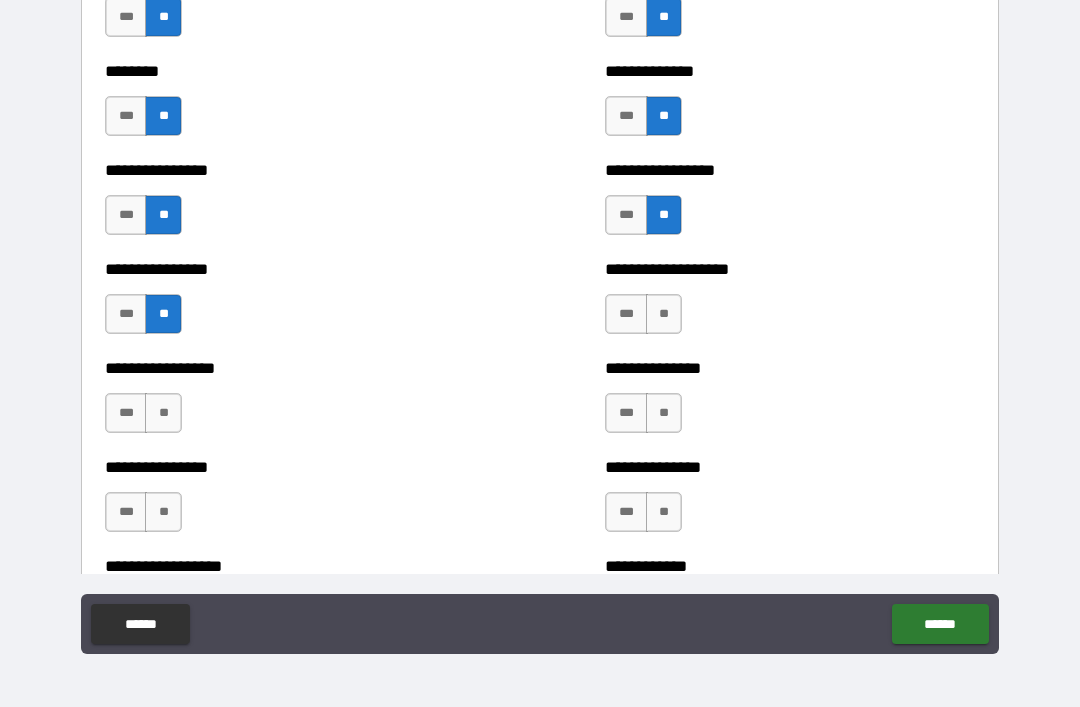 click on "**" at bounding box center (664, 314) 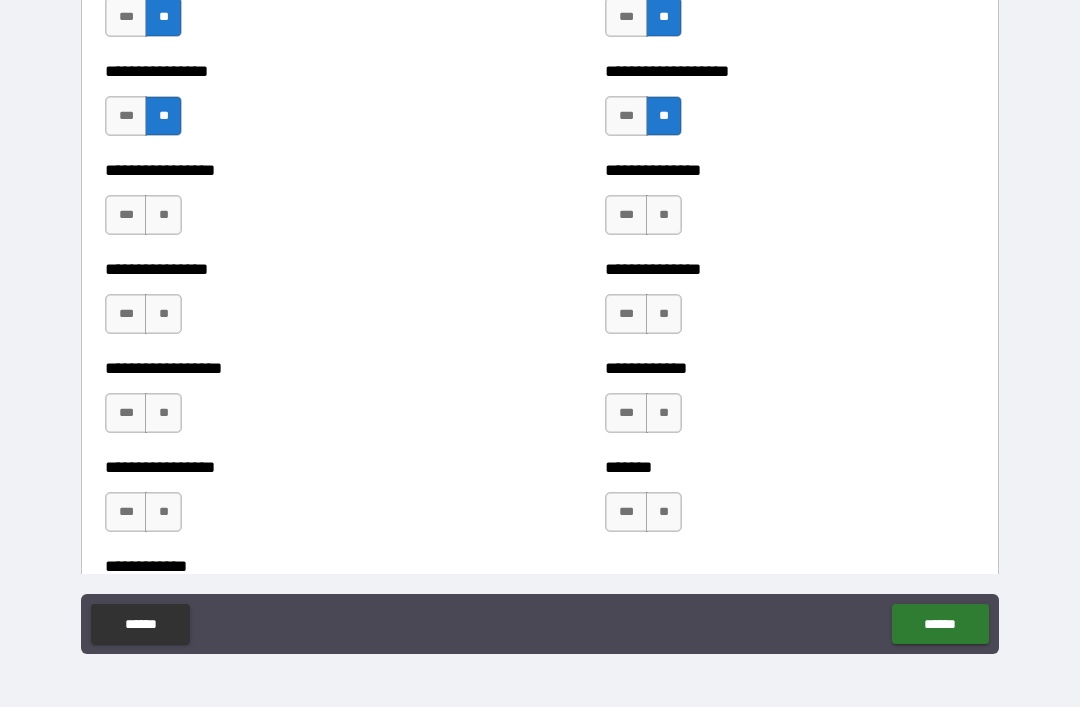 scroll, scrollTop: 4801, scrollLeft: 0, axis: vertical 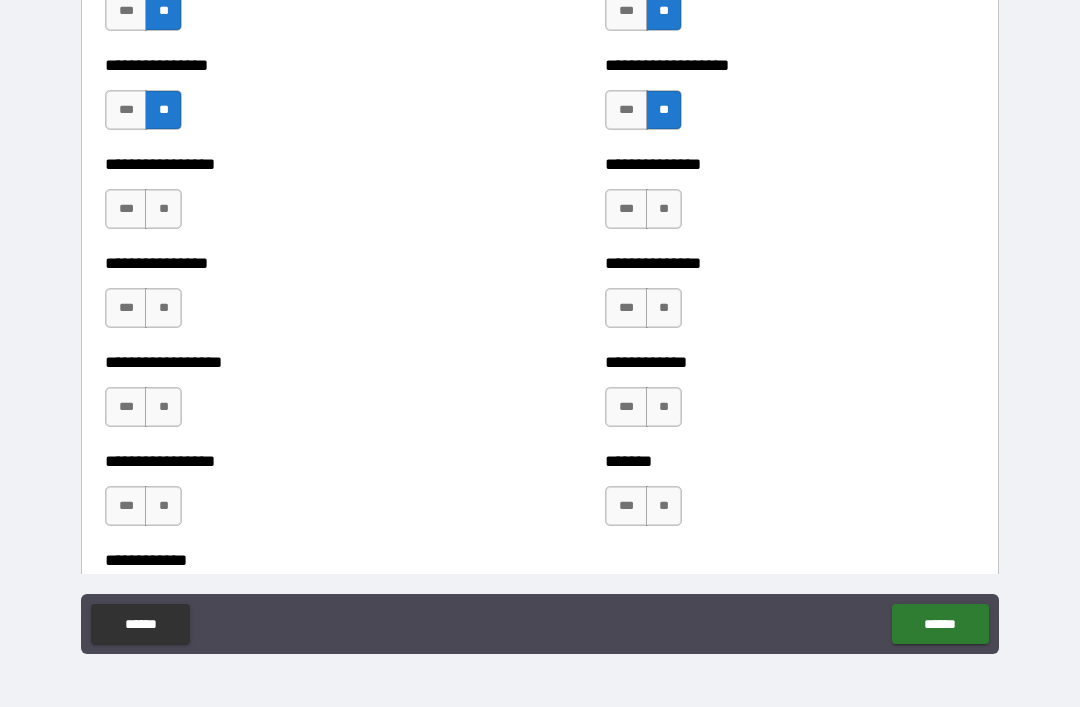 click on "**" at bounding box center [664, 209] 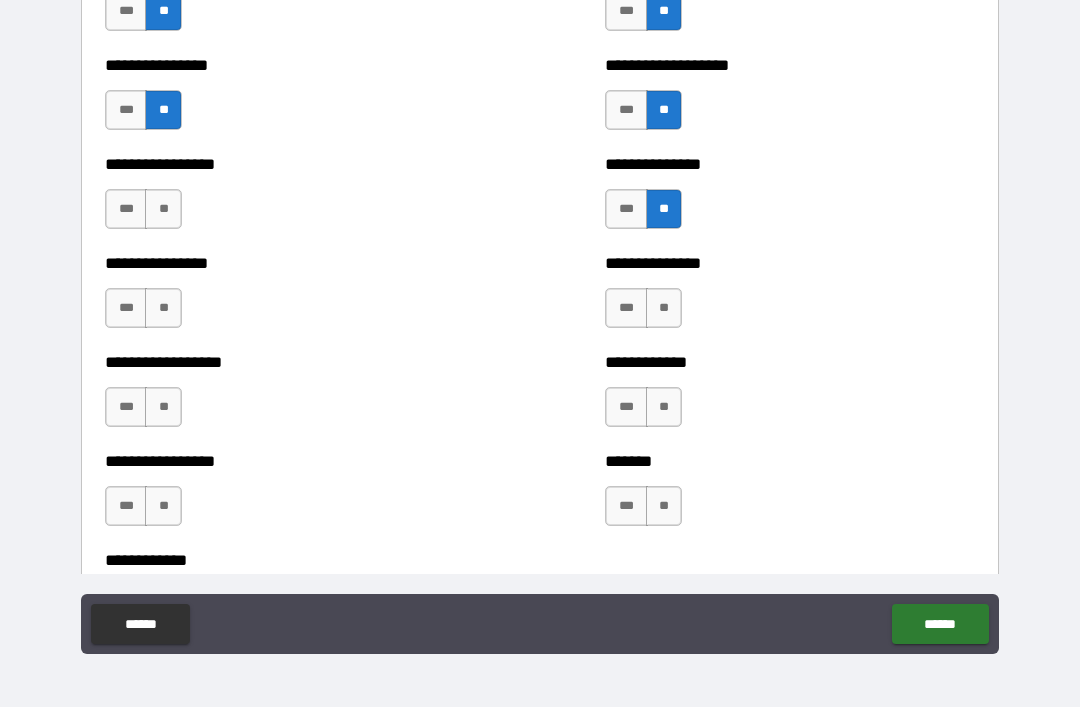 click on "**" at bounding box center (664, 308) 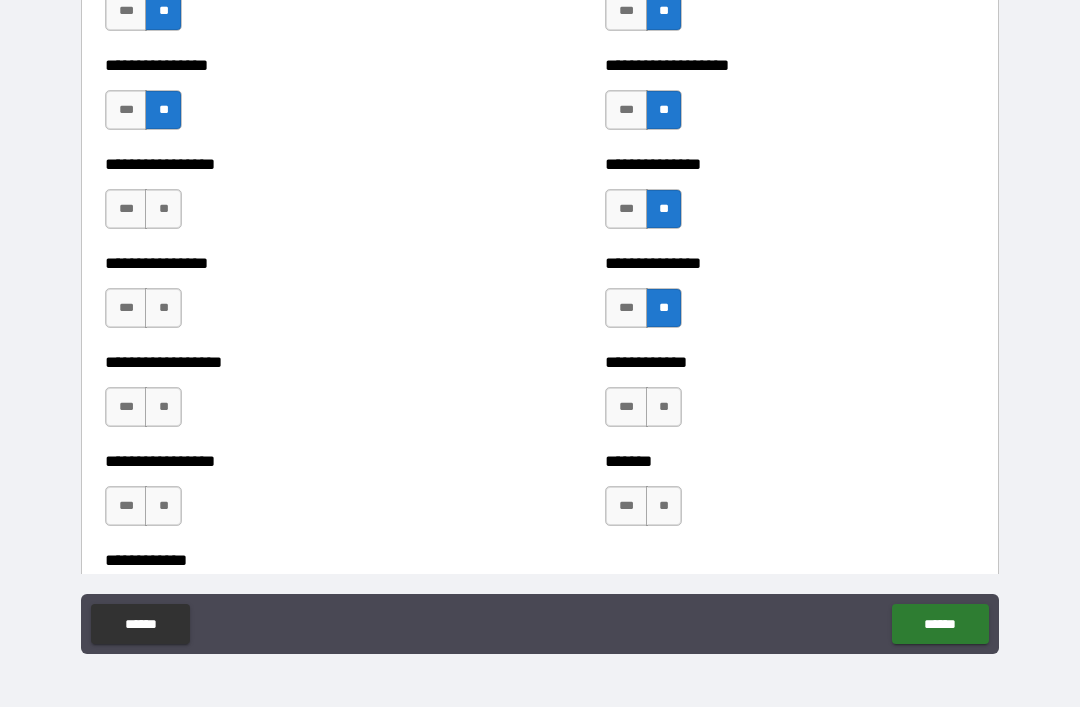 click on "**" at bounding box center [664, 407] 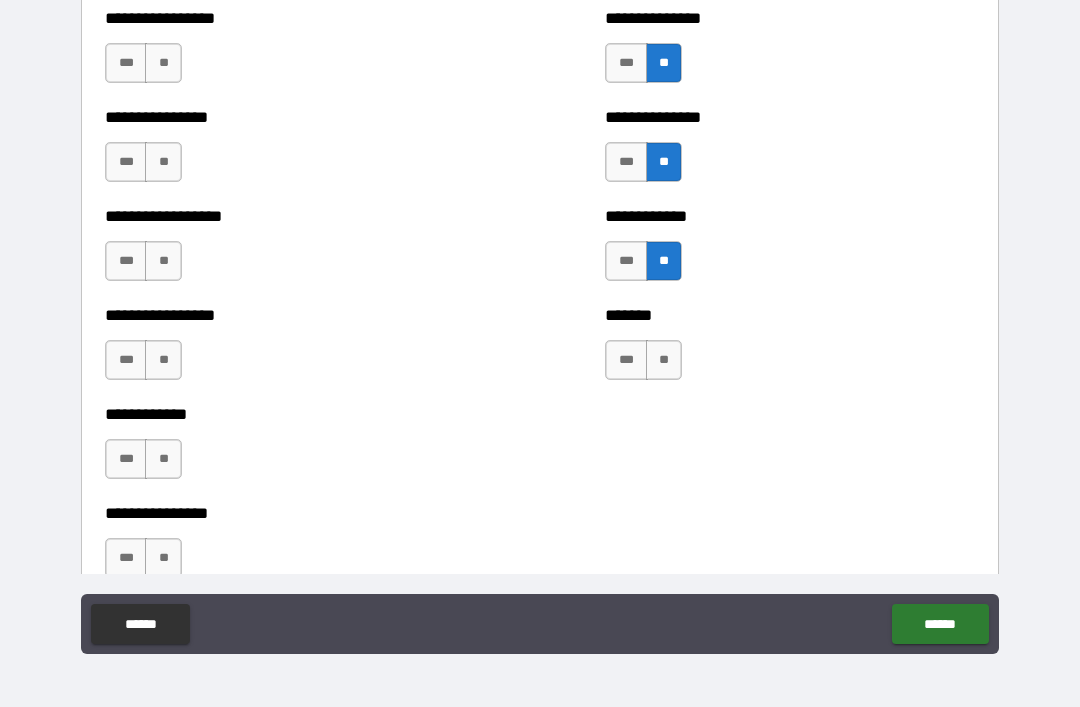 scroll, scrollTop: 4950, scrollLeft: 0, axis: vertical 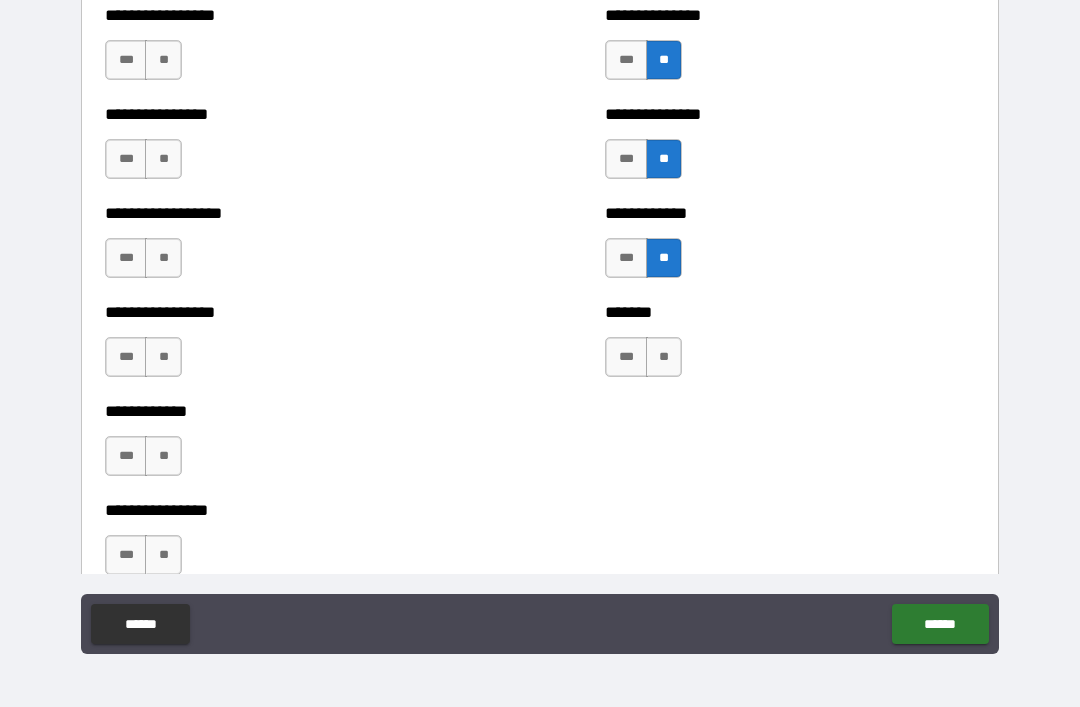 click on "**" at bounding box center (664, 357) 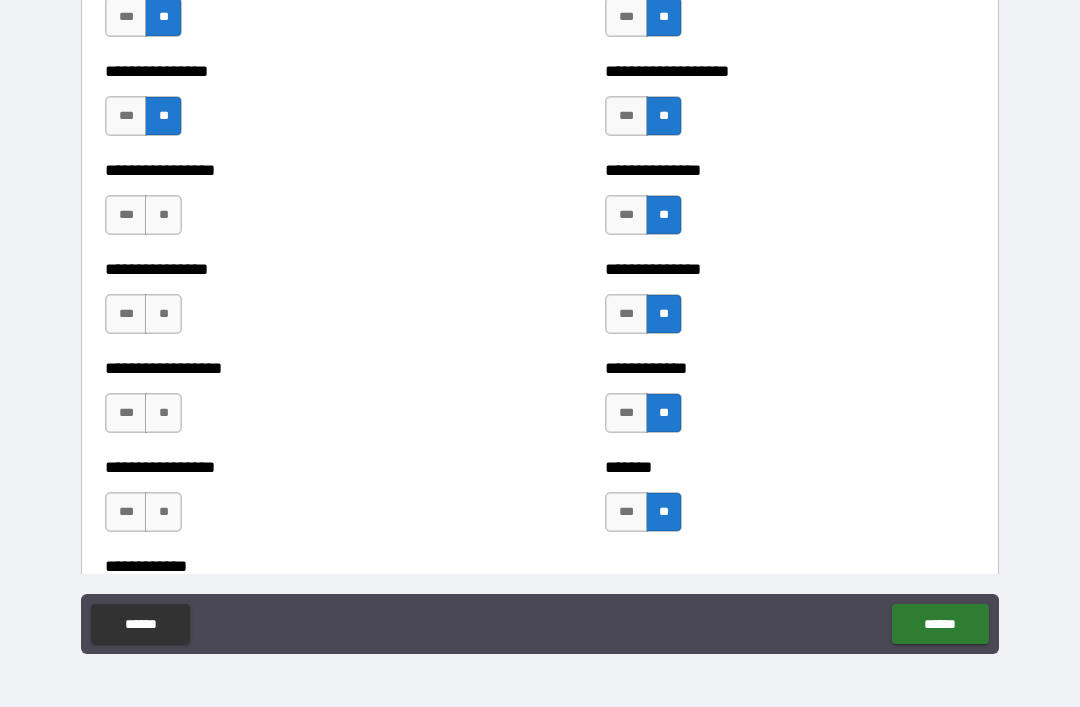 scroll, scrollTop: 4793, scrollLeft: 0, axis: vertical 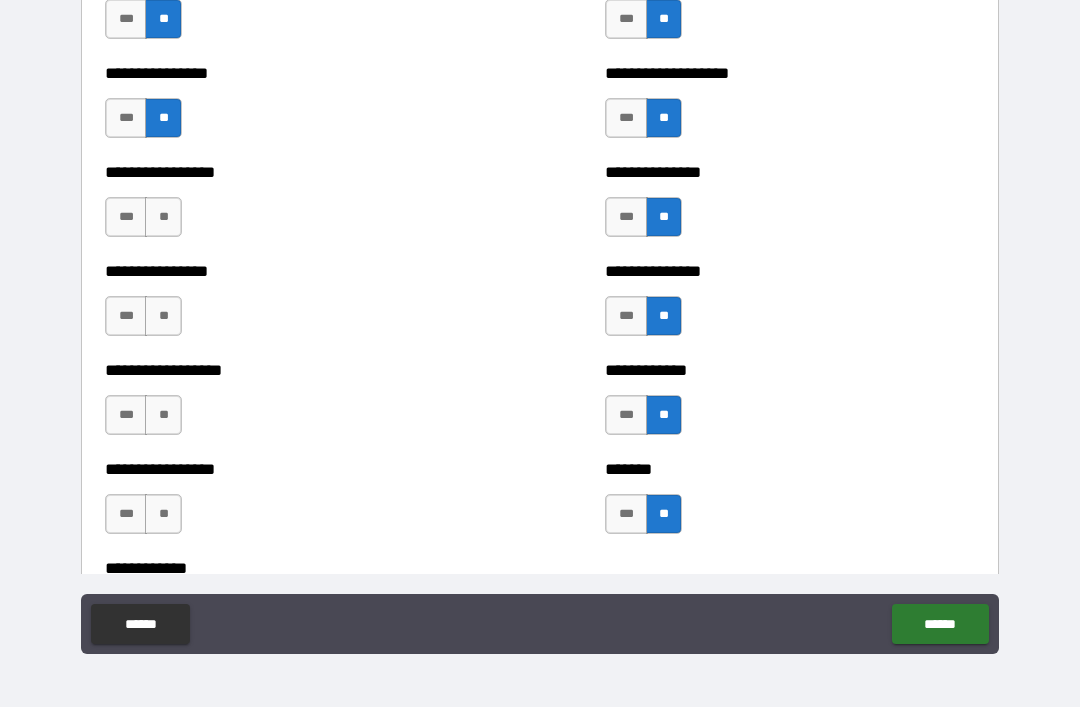 click on "**" at bounding box center [163, 217] 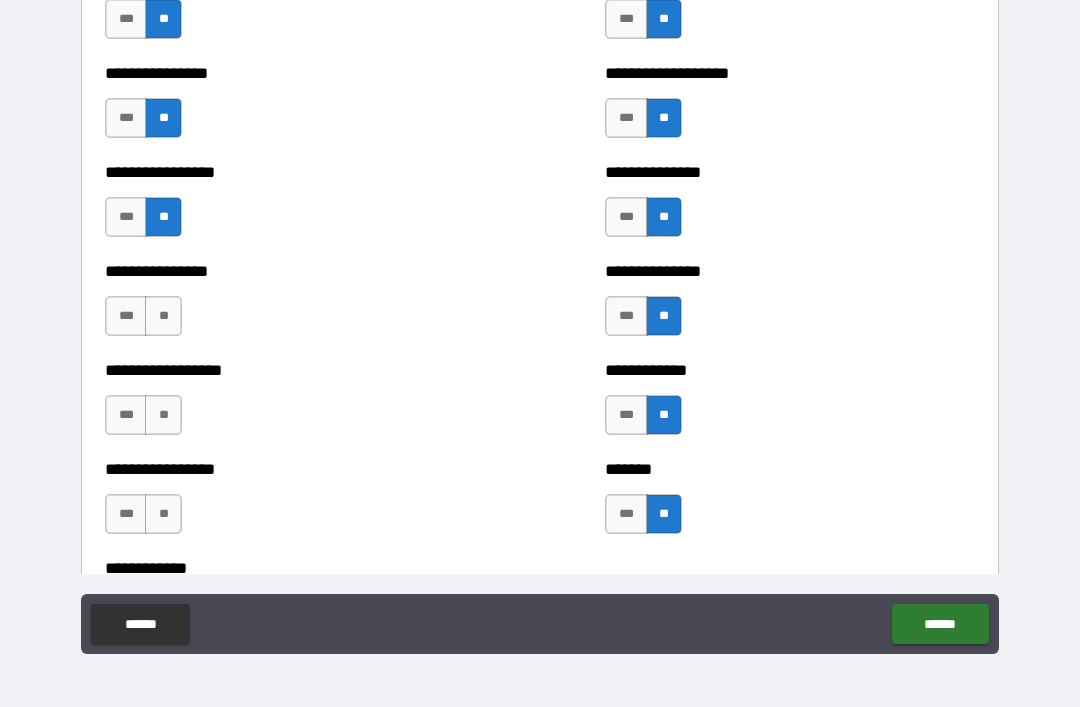 click on "**" at bounding box center (163, 316) 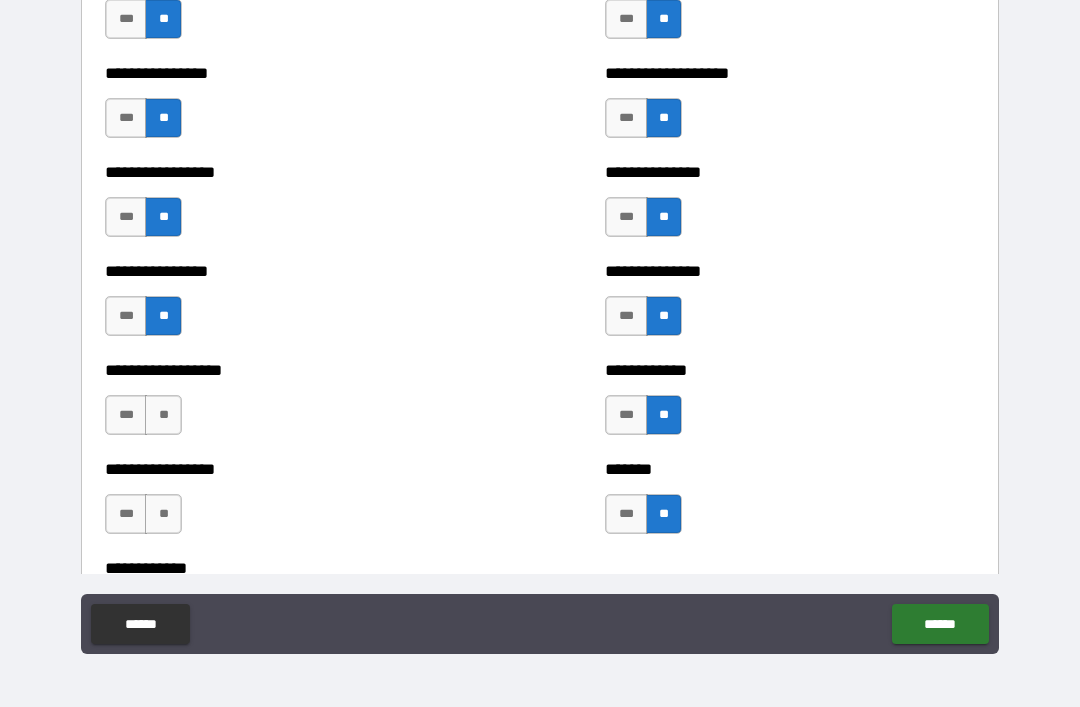 click on "**" at bounding box center (163, 415) 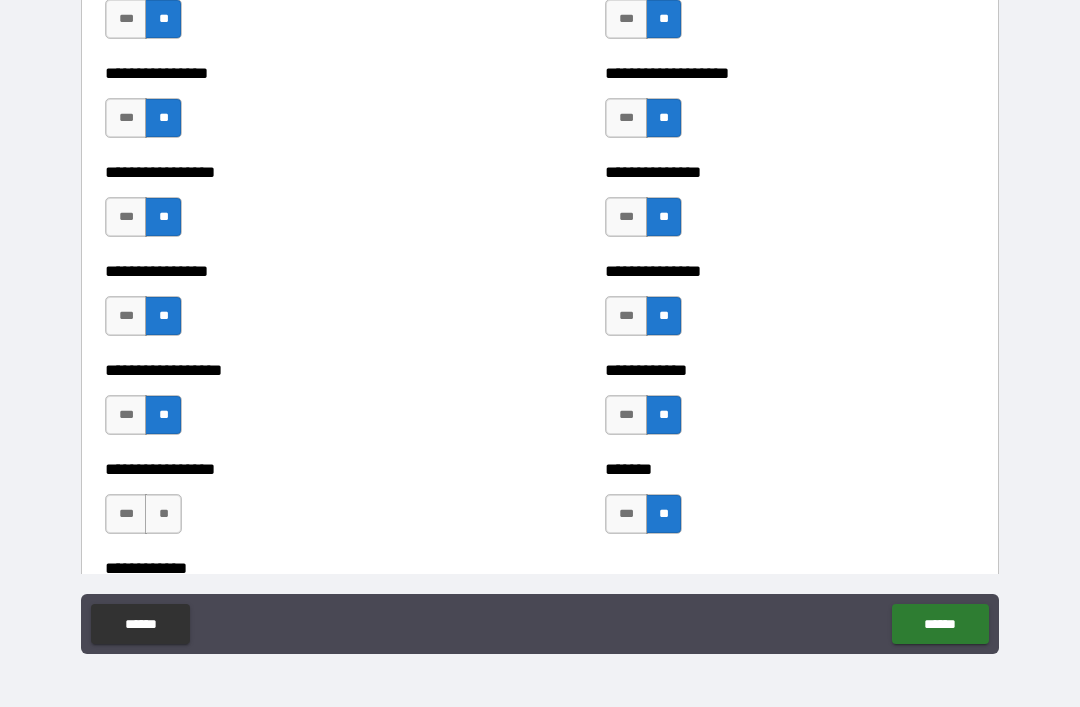 click on "**" at bounding box center (163, 514) 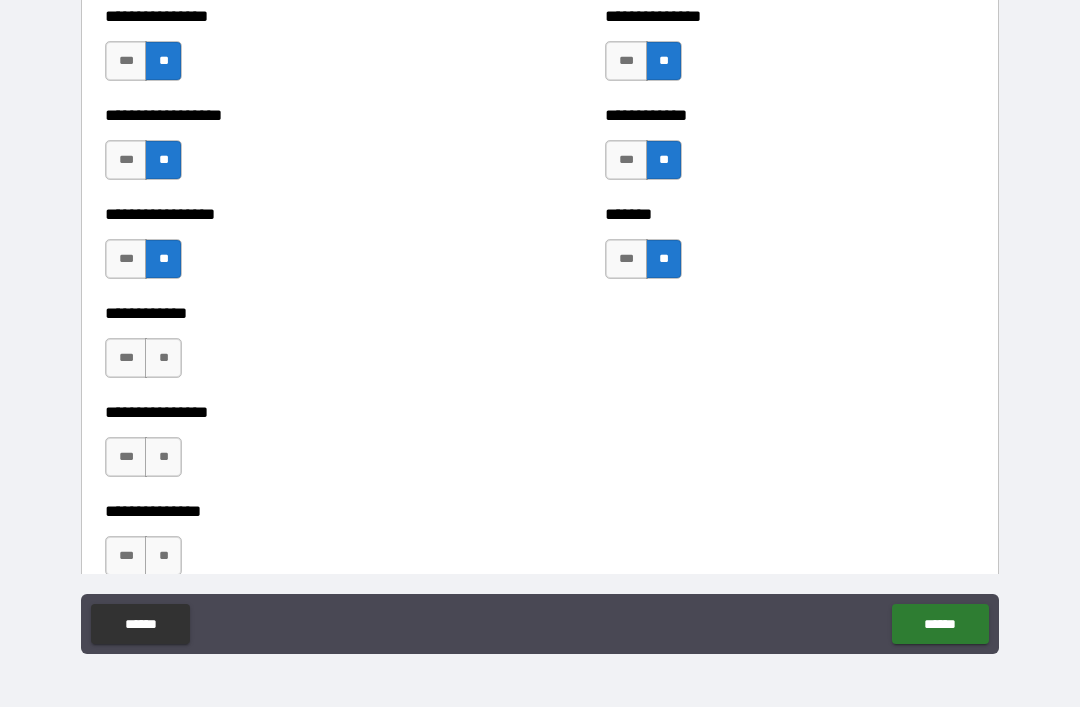 scroll, scrollTop: 5074, scrollLeft: 0, axis: vertical 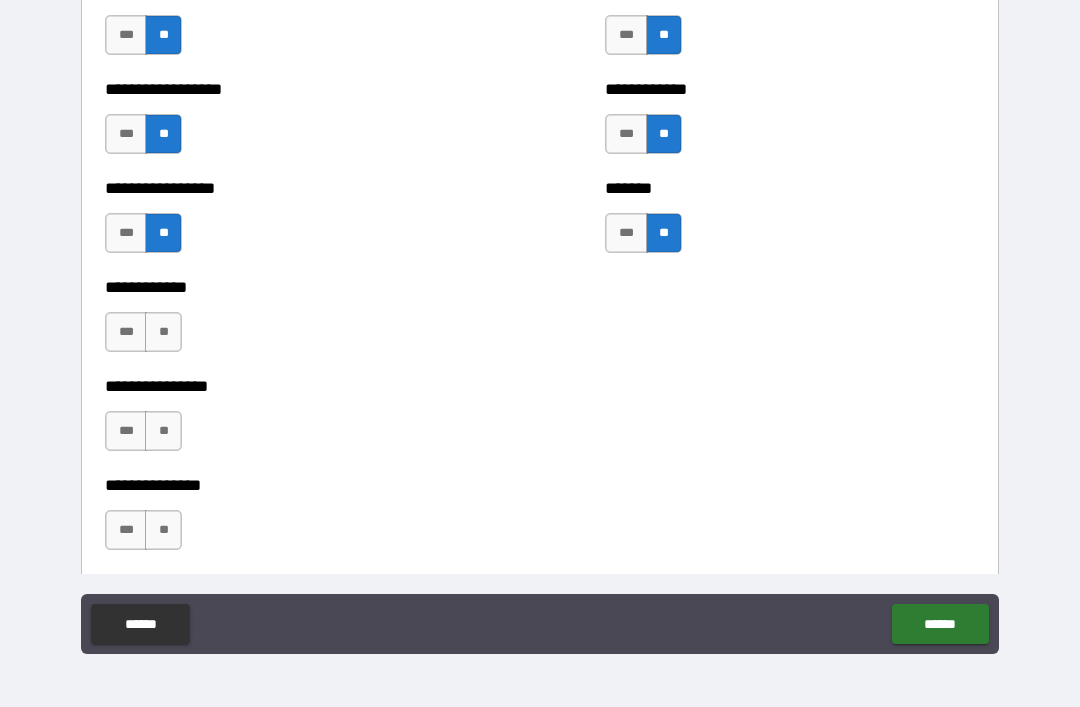click on "**" at bounding box center [163, 332] 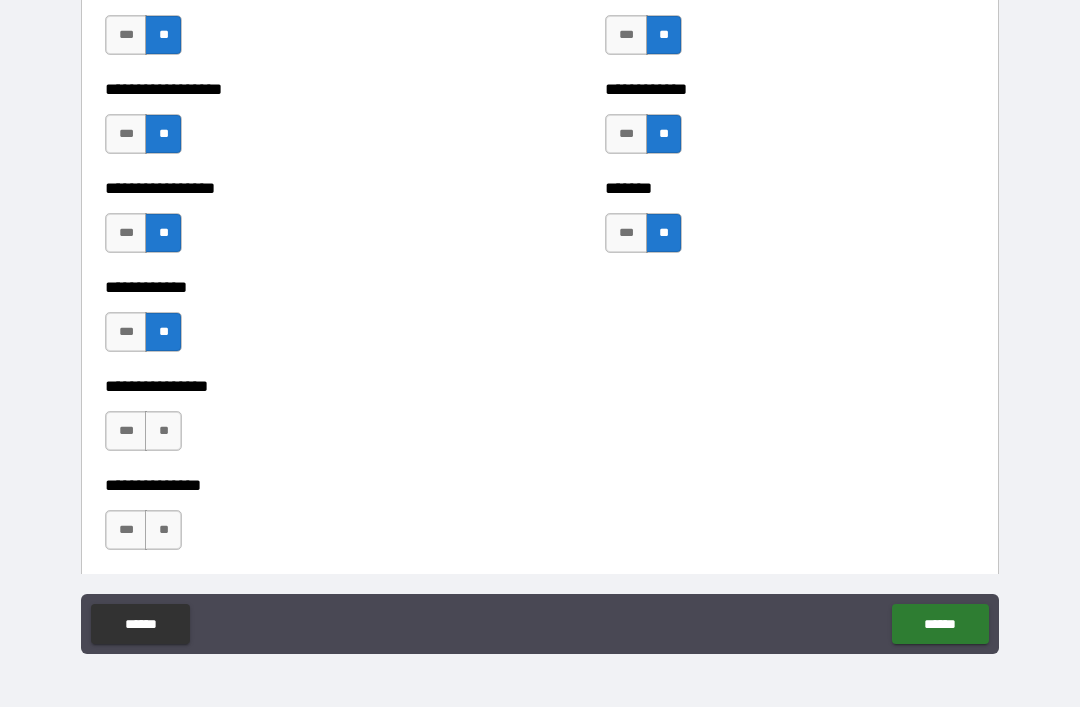 click on "**" at bounding box center [163, 431] 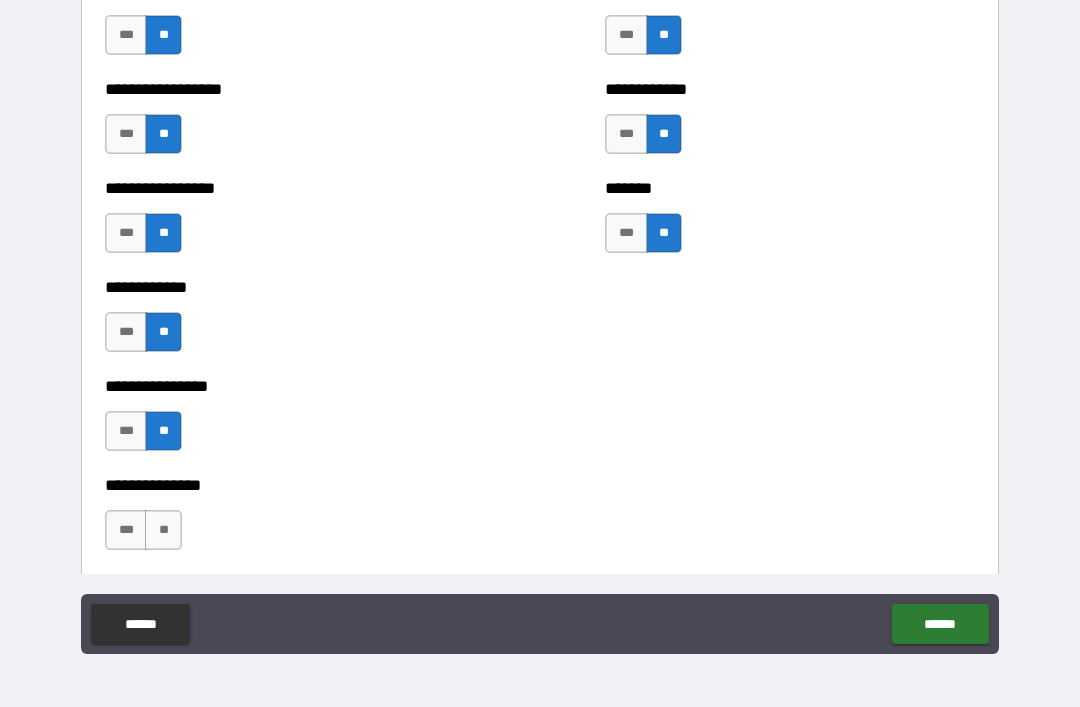 click on "**" at bounding box center (163, 530) 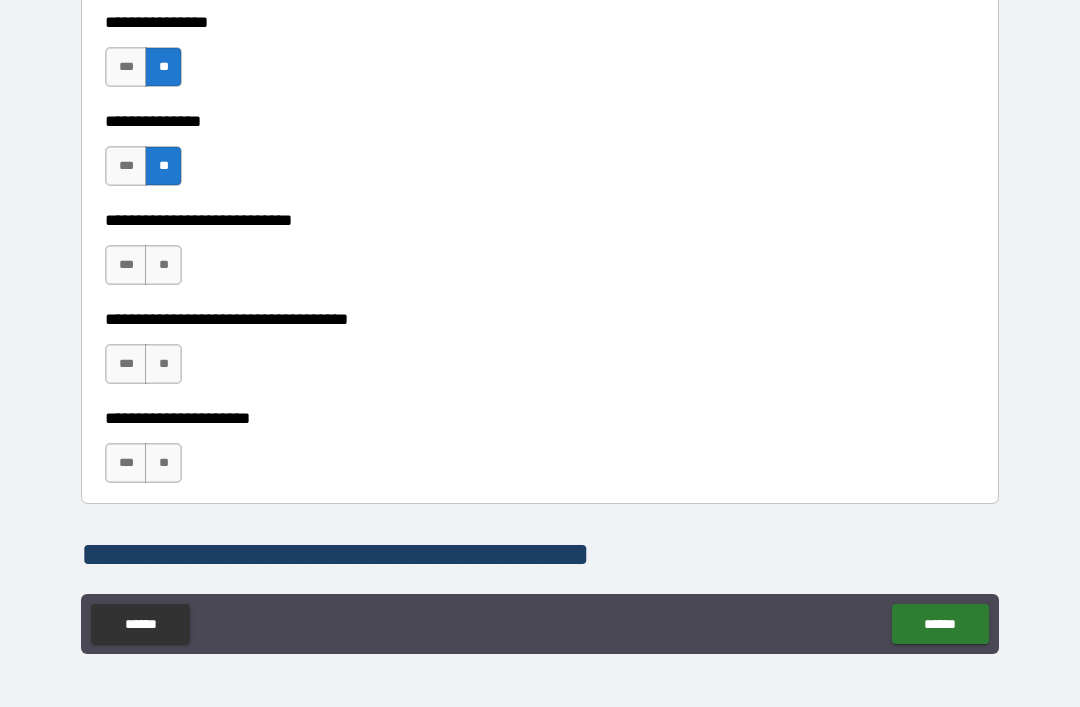 scroll, scrollTop: 5442, scrollLeft: 0, axis: vertical 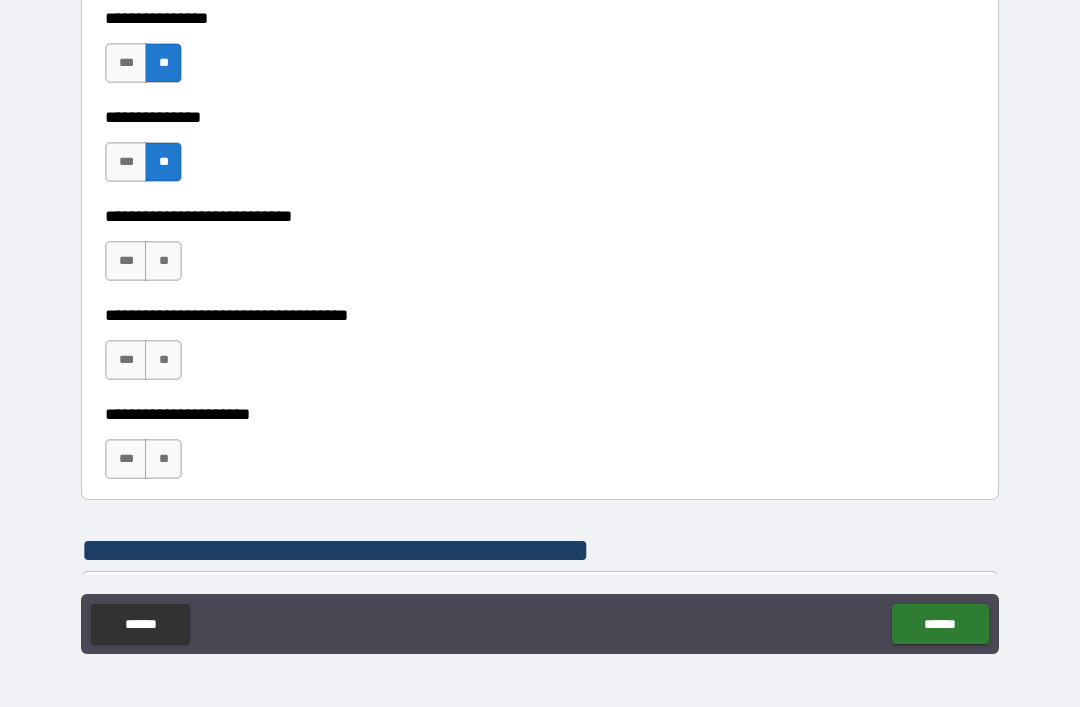 click on "**" at bounding box center (163, 261) 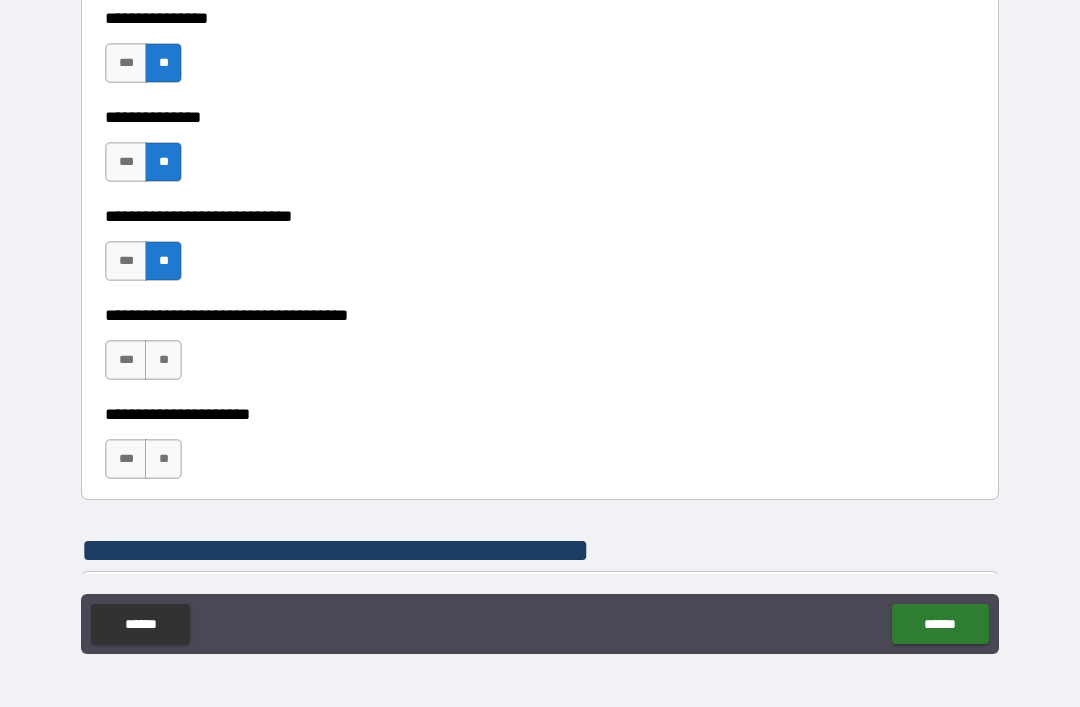 click on "**" at bounding box center [163, 360] 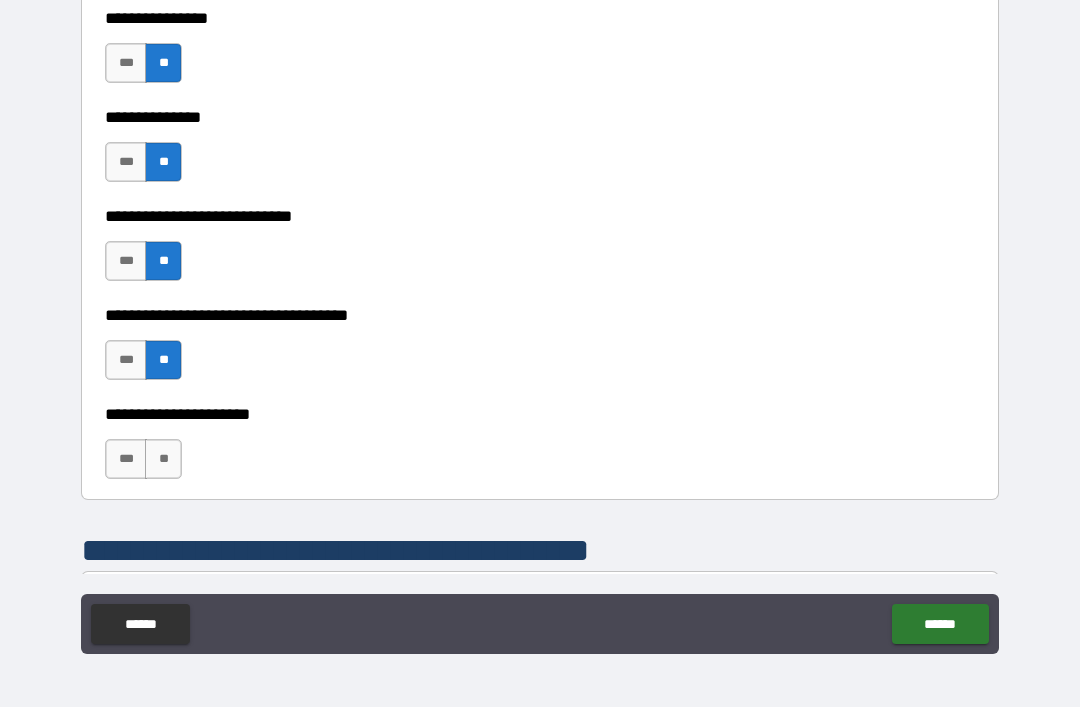 click on "**" at bounding box center (163, 459) 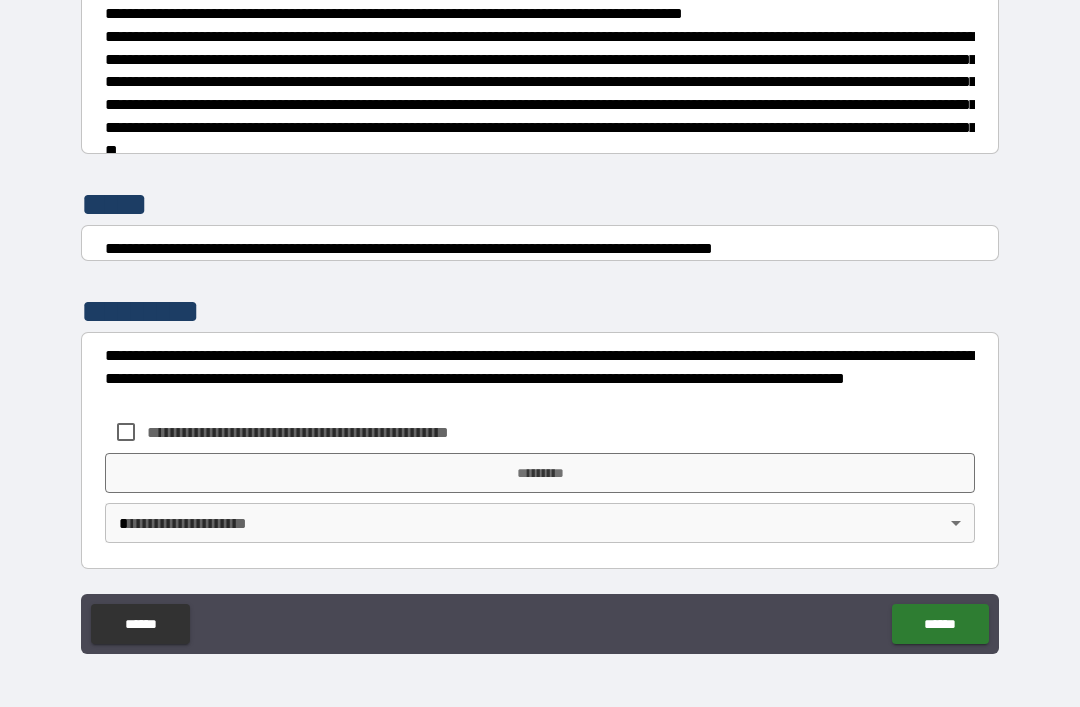 scroll, scrollTop: 7470, scrollLeft: 0, axis: vertical 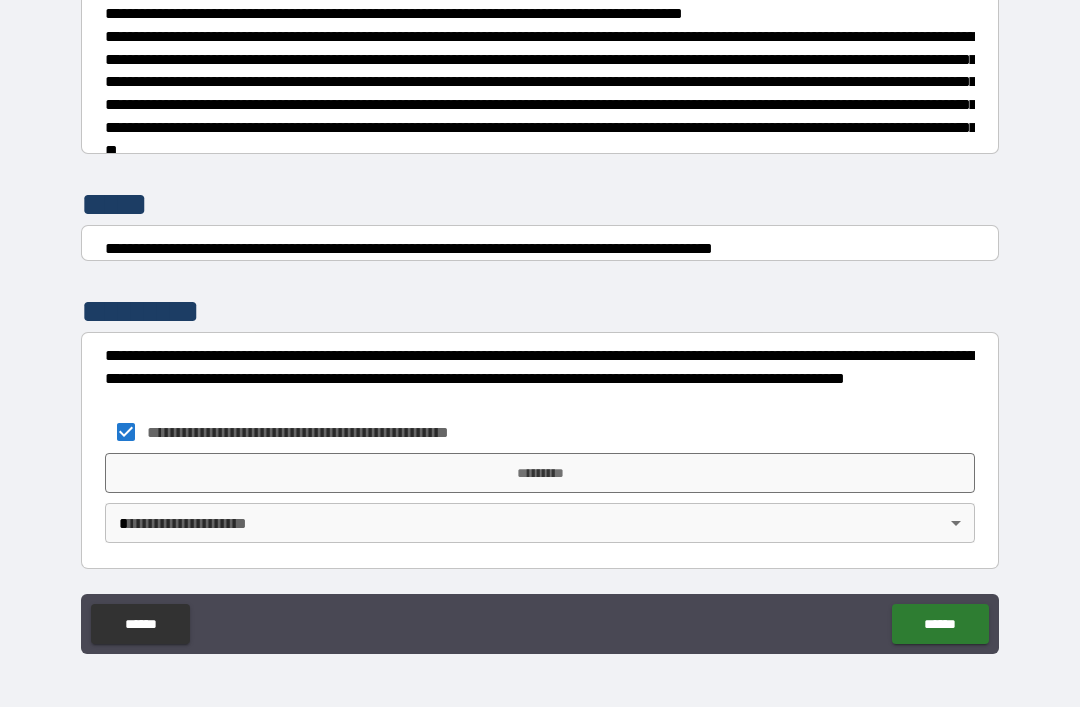 click on "*********" at bounding box center (540, 473) 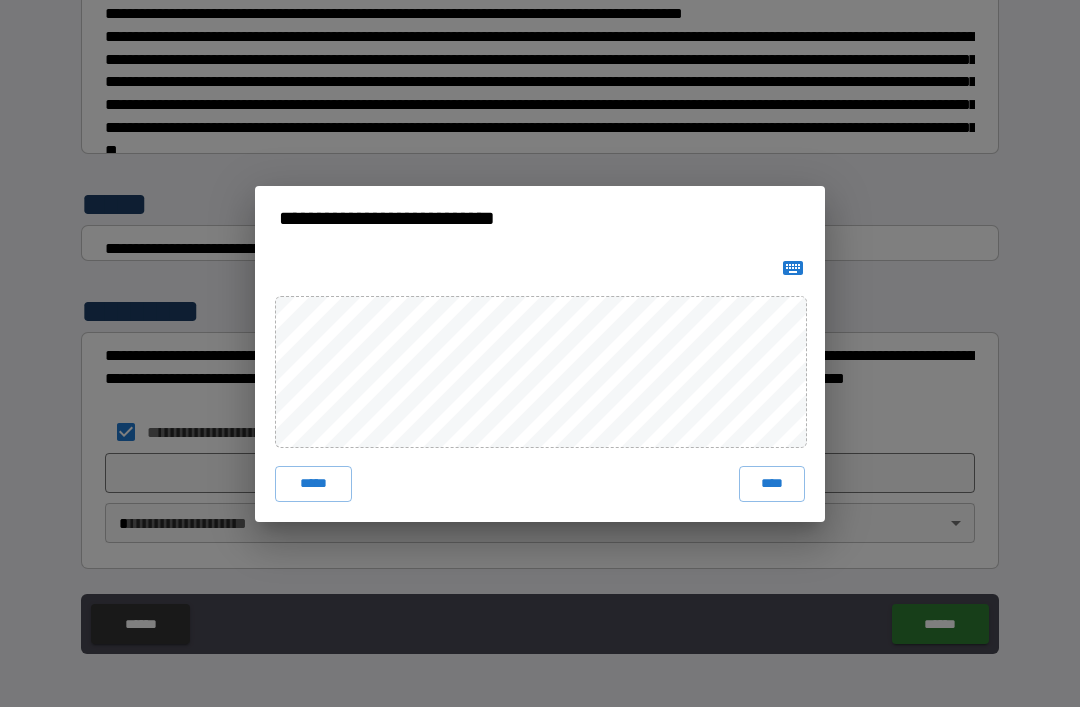 click on "****" at bounding box center (772, 484) 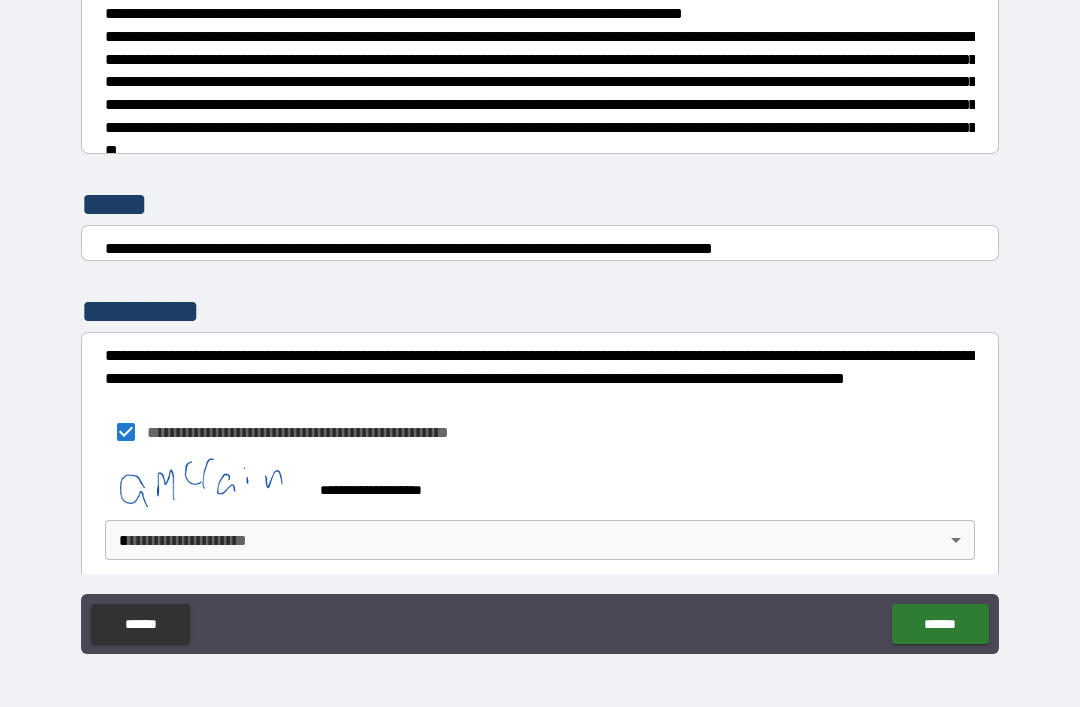 click on "**********" at bounding box center (540, 321) 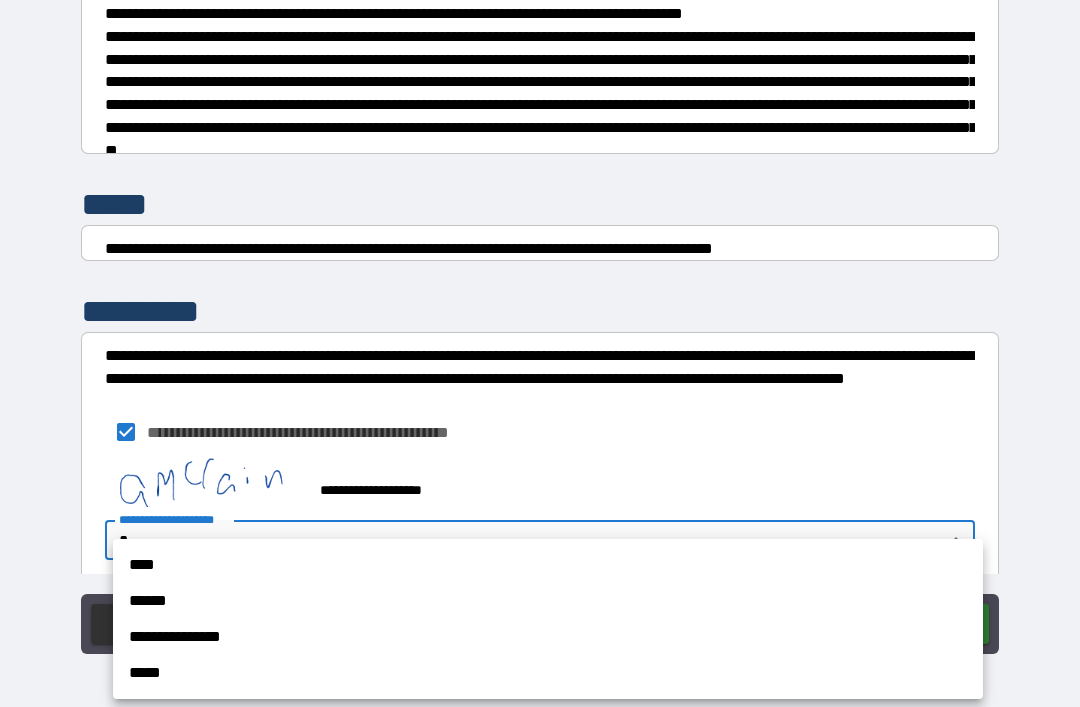click on "**********" at bounding box center [548, 637] 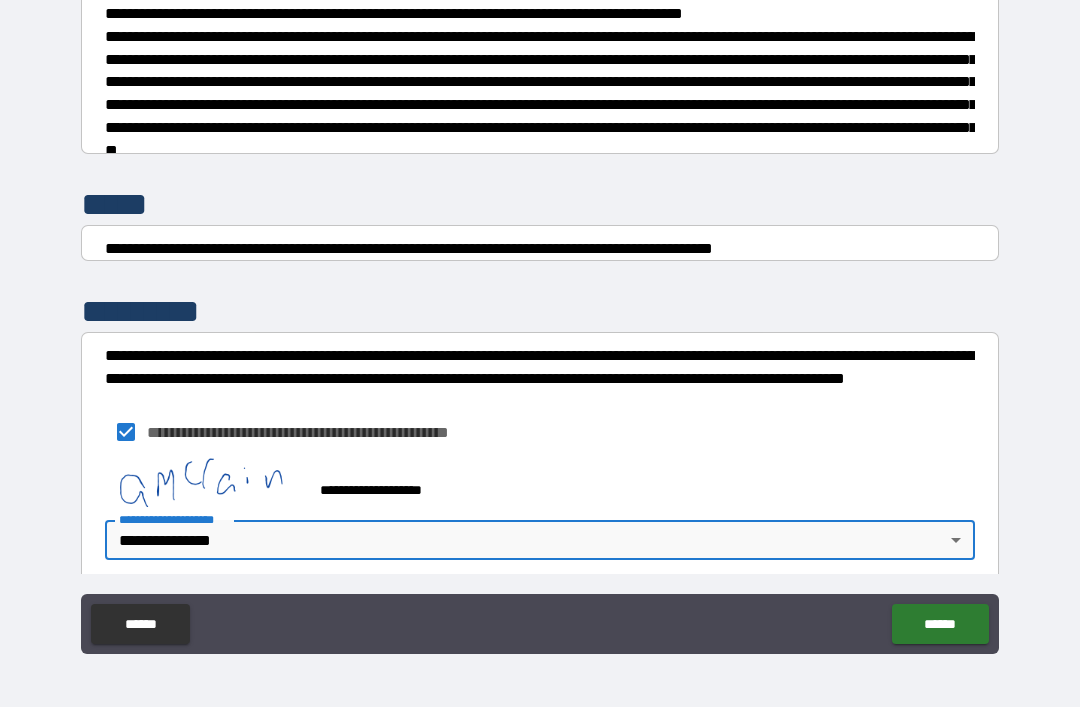 click on "******" at bounding box center [940, 624] 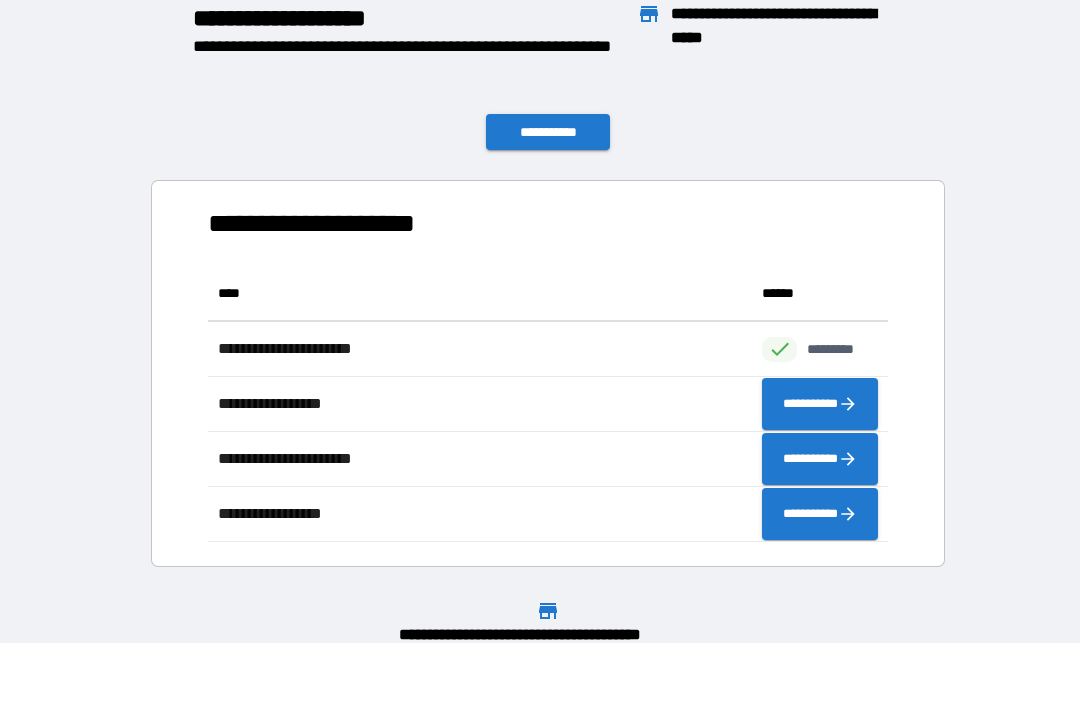 scroll, scrollTop: 1, scrollLeft: 1, axis: both 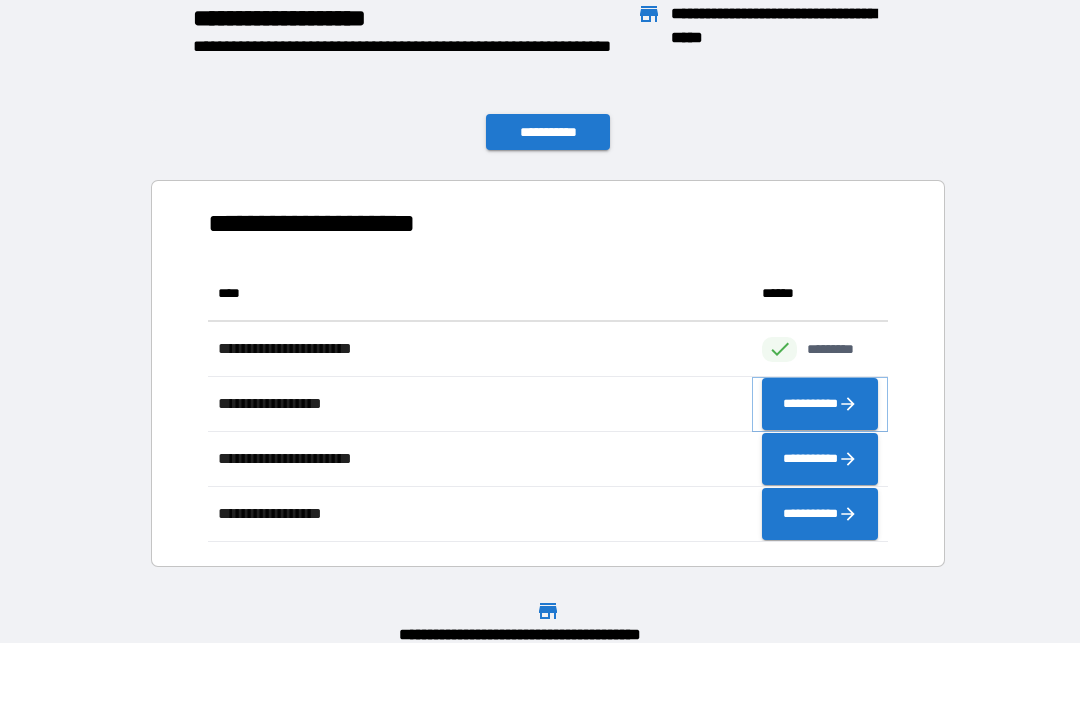 click on "**********" at bounding box center [820, 404] 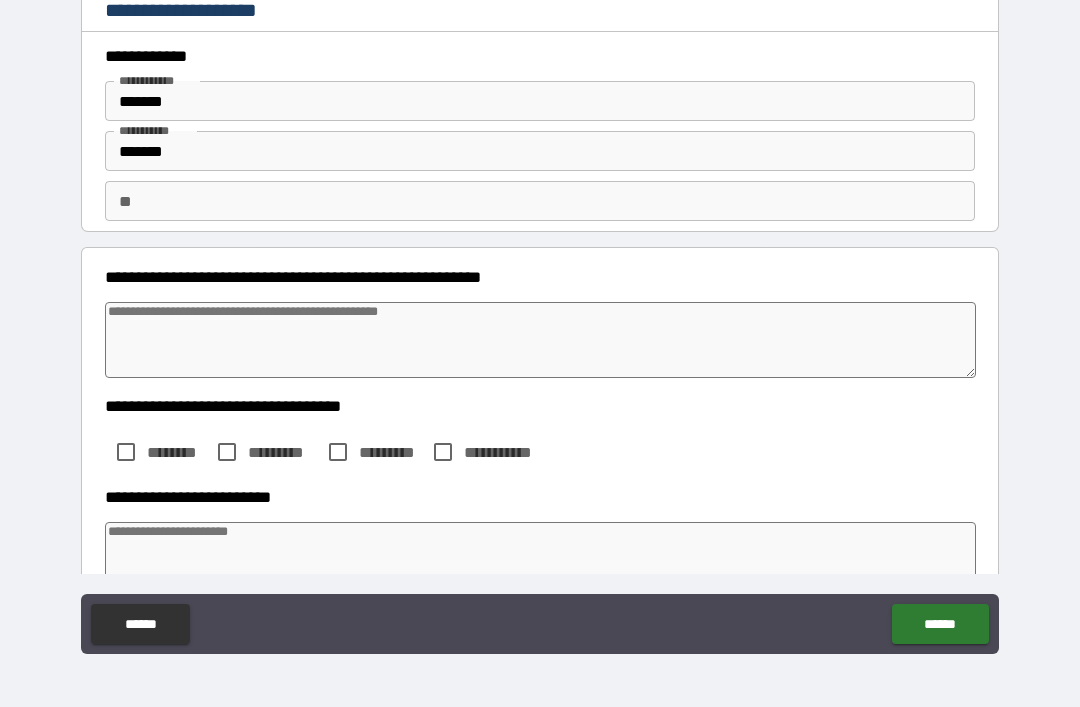 click at bounding box center (540, 340) 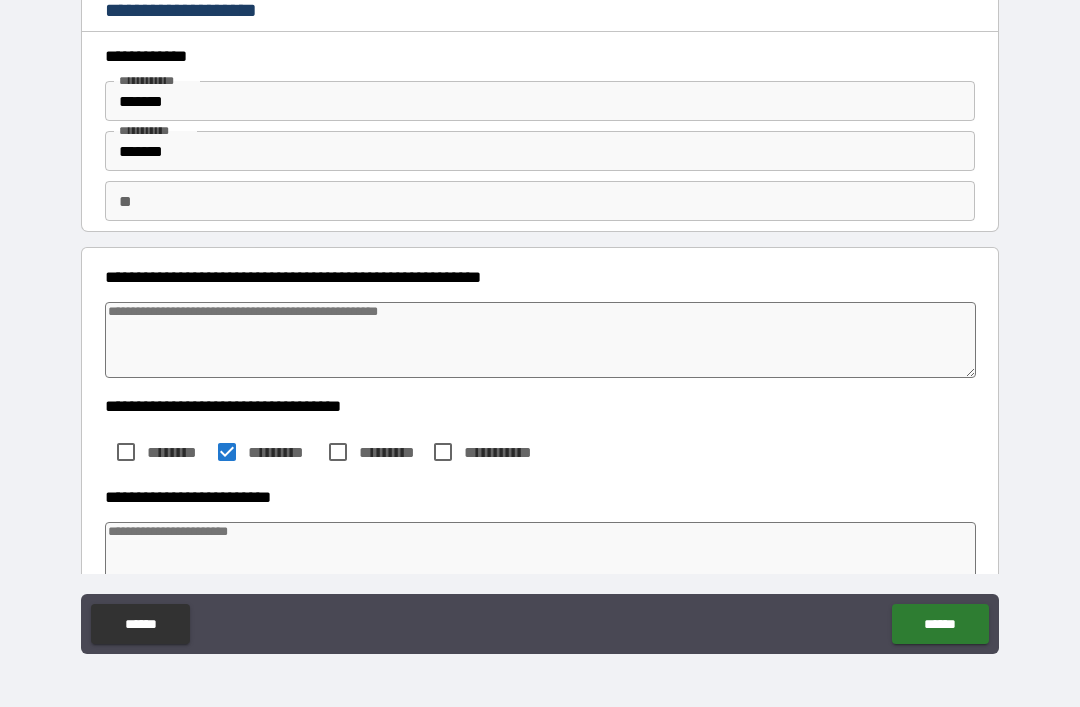 click at bounding box center (540, 340) 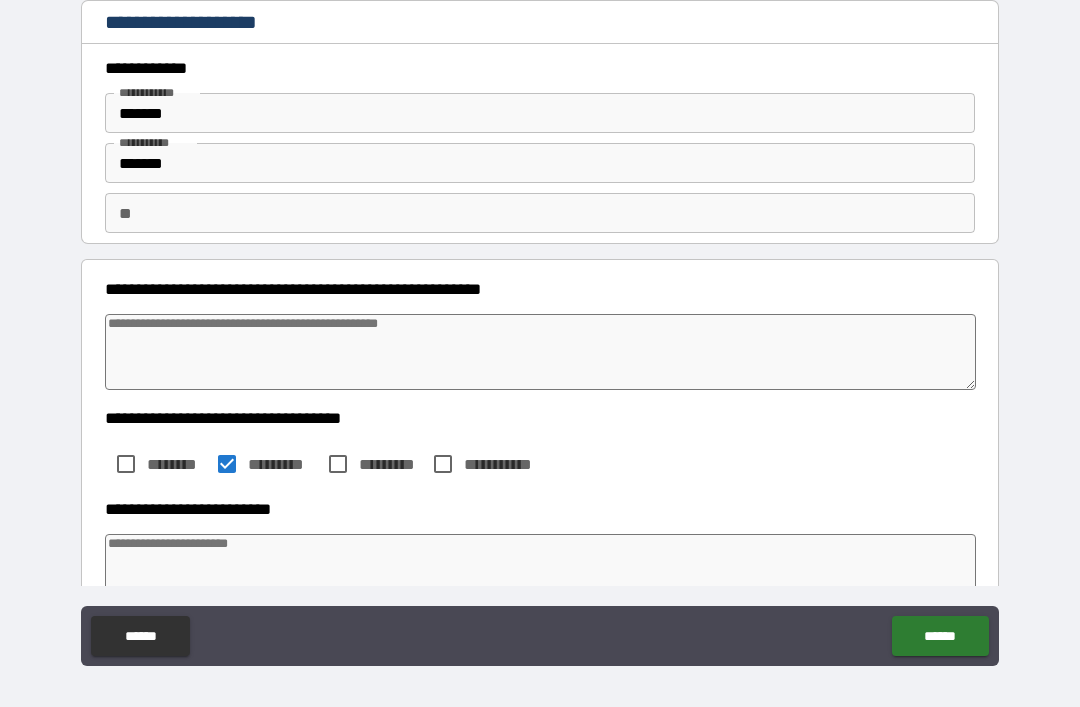 scroll, scrollTop: 4, scrollLeft: 0, axis: vertical 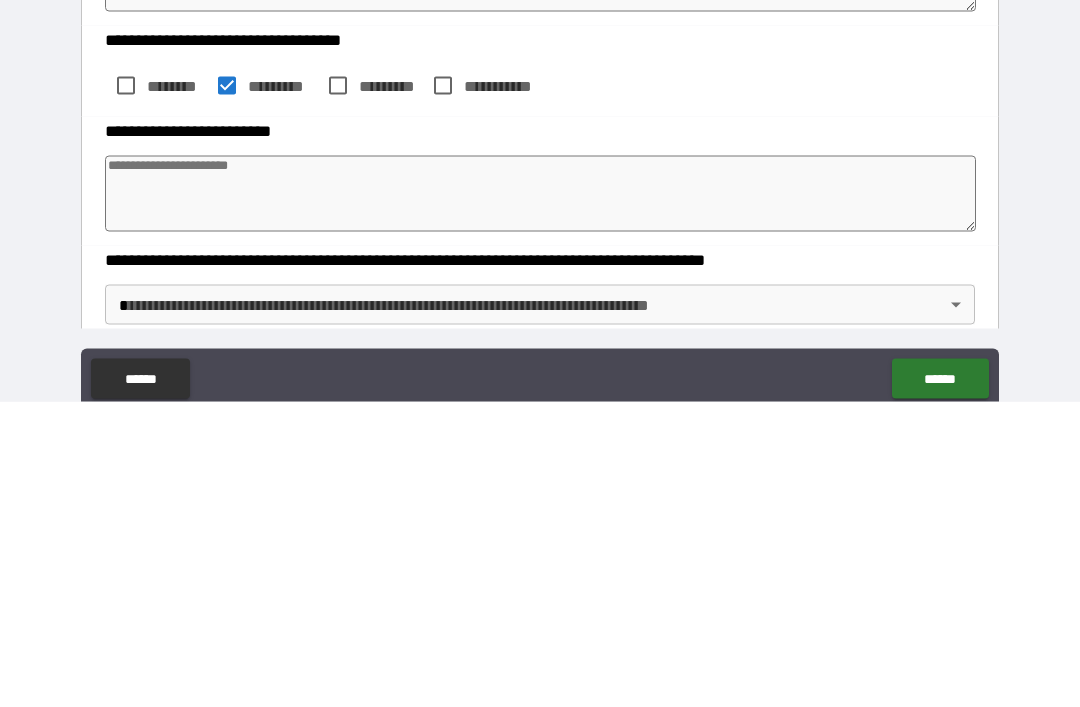 click at bounding box center [540, 499] 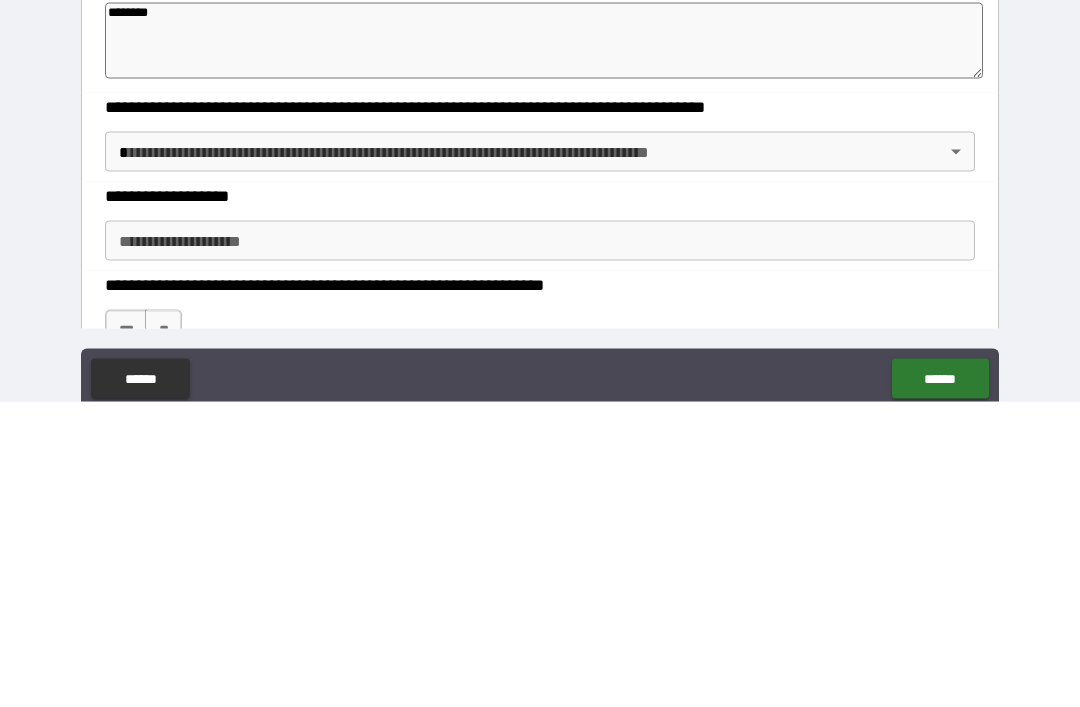 scroll, scrollTop: 279, scrollLeft: 0, axis: vertical 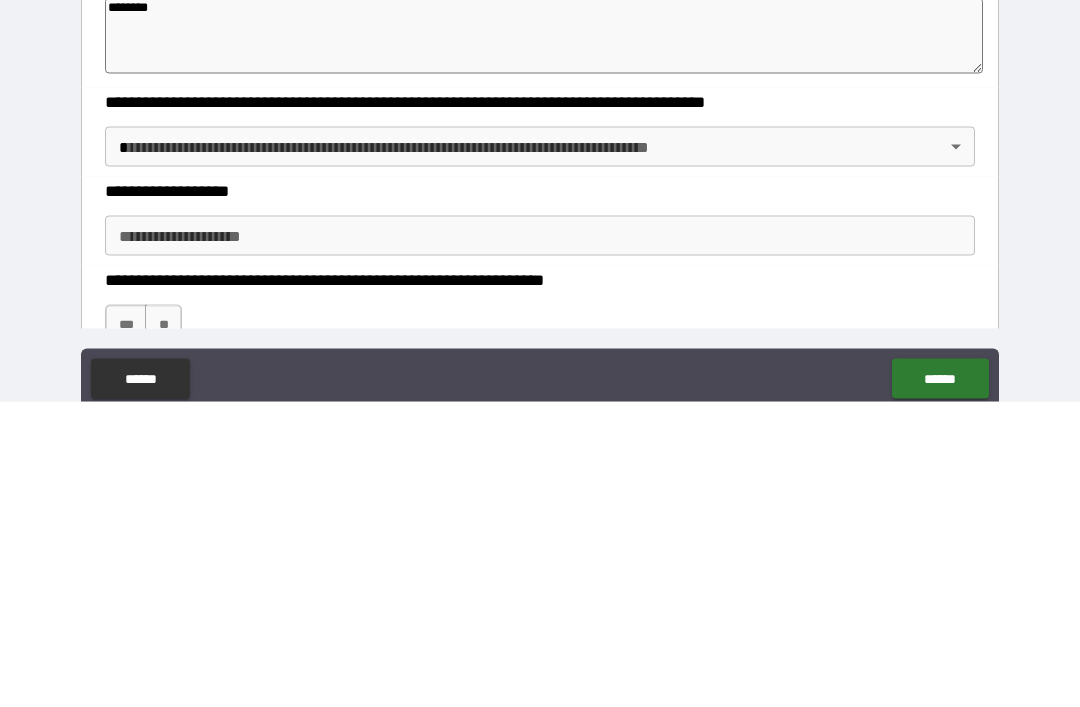 click on "**********" at bounding box center (540, 381) 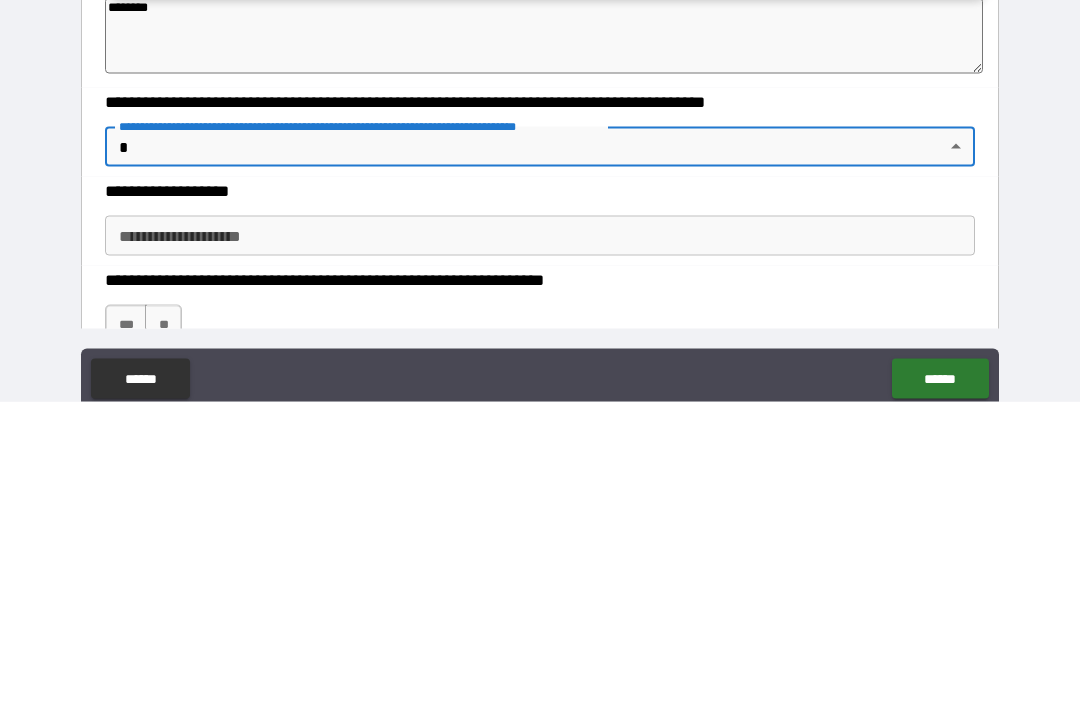 scroll, scrollTop: 64, scrollLeft: 0, axis: vertical 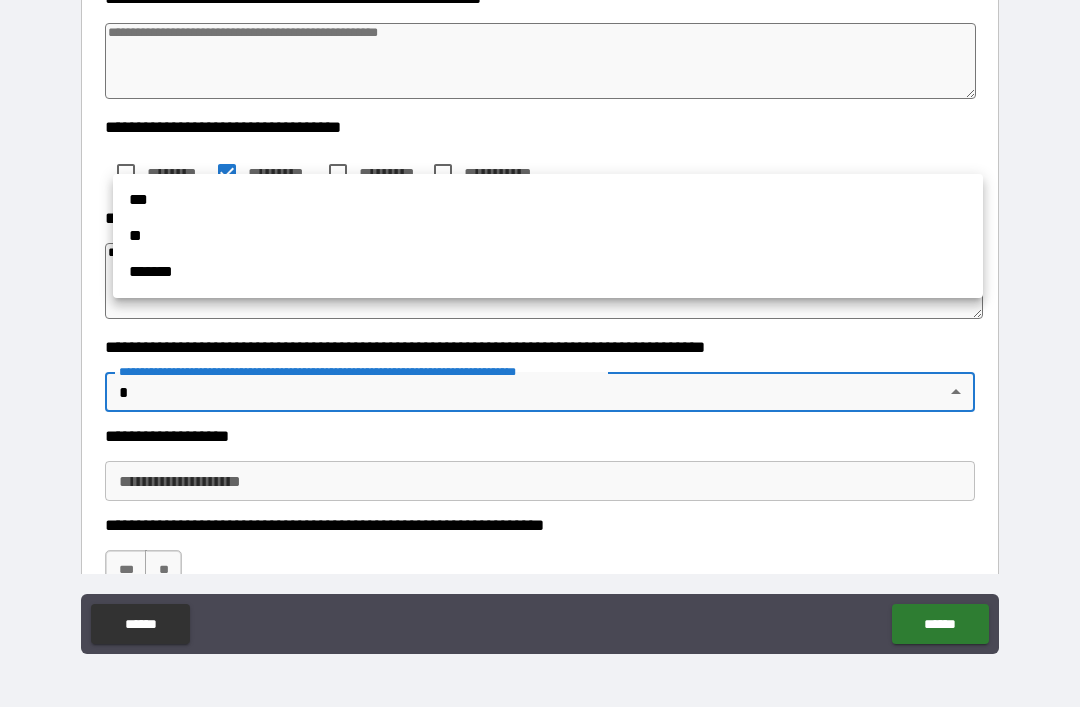 click on "**" at bounding box center (548, 236) 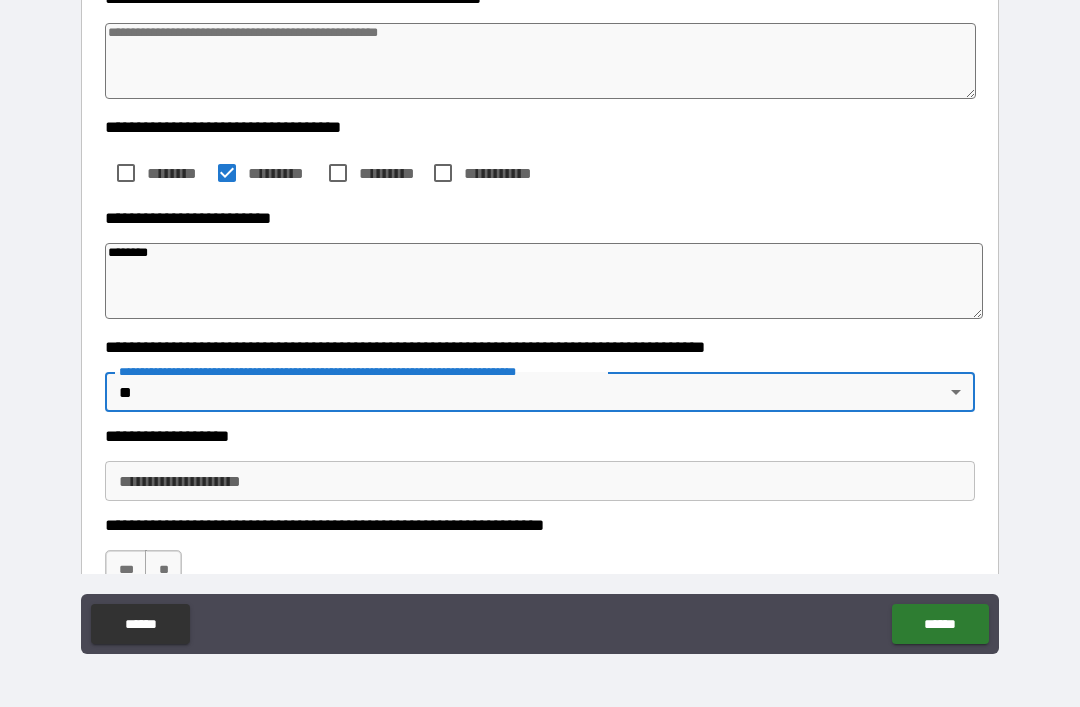 click on "**********" at bounding box center [540, 481] 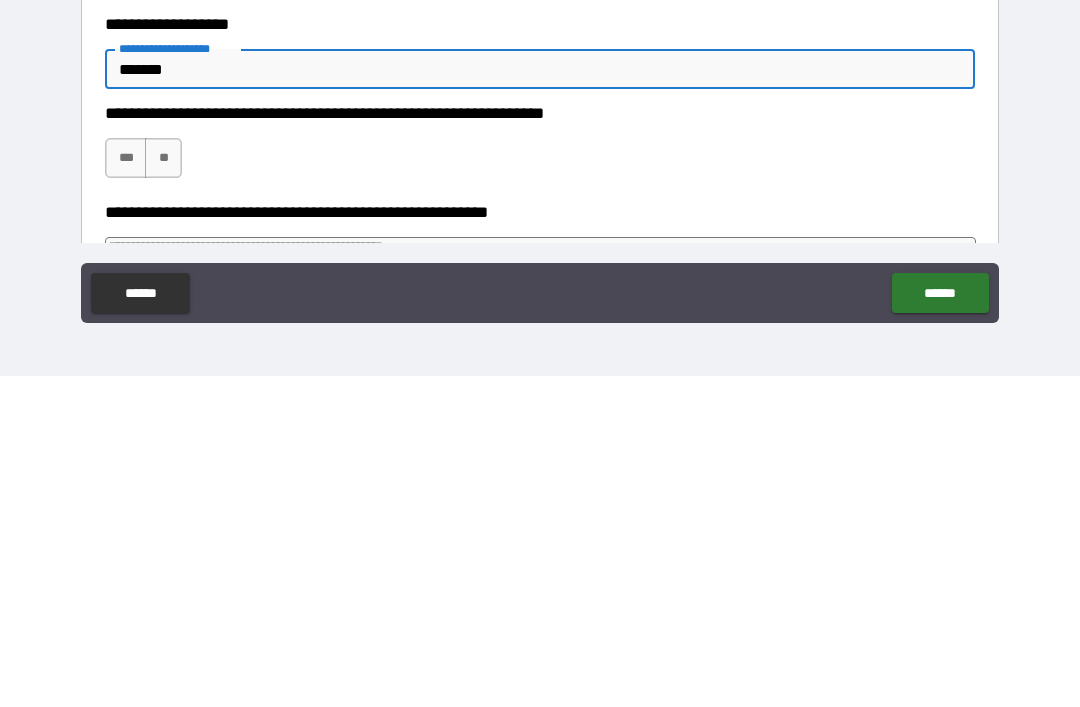 scroll, scrollTop: 362, scrollLeft: 0, axis: vertical 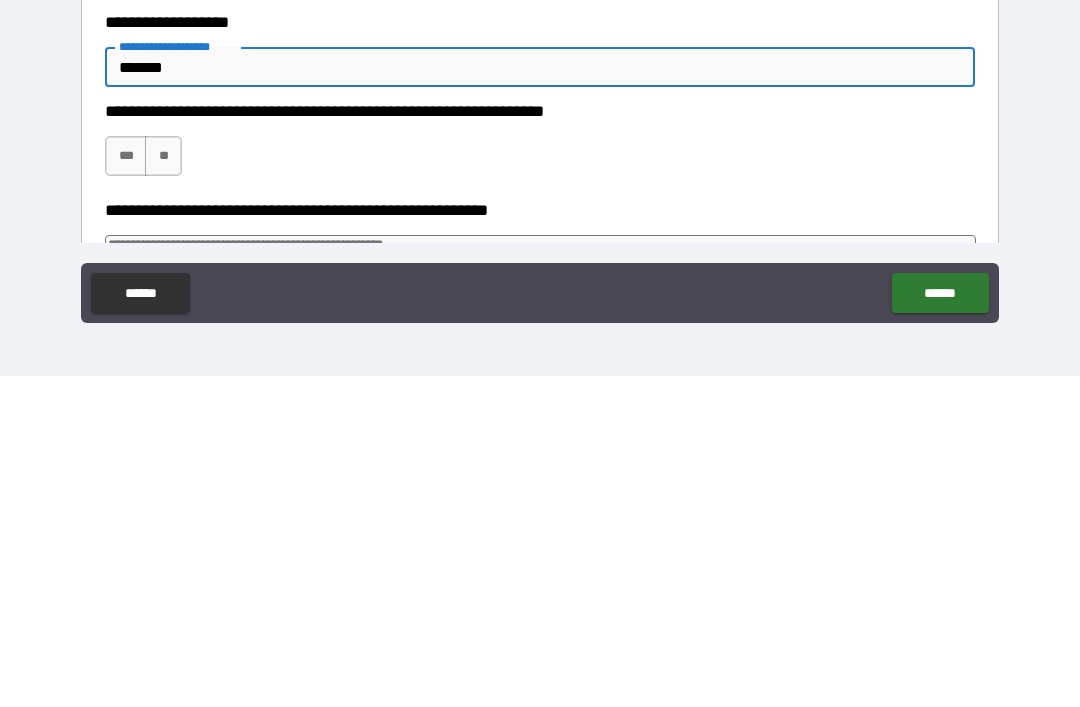 click on "***" at bounding box center [126, 487] 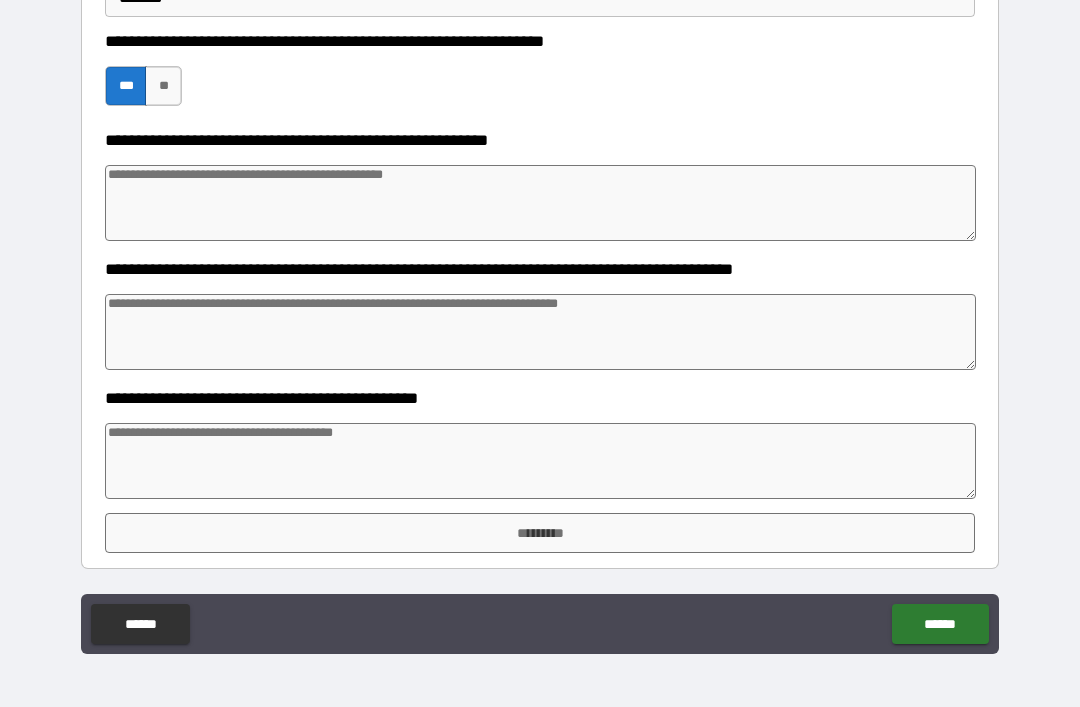 scroll, scrollTop: 763, scrollLeft: 0, axis: vertical 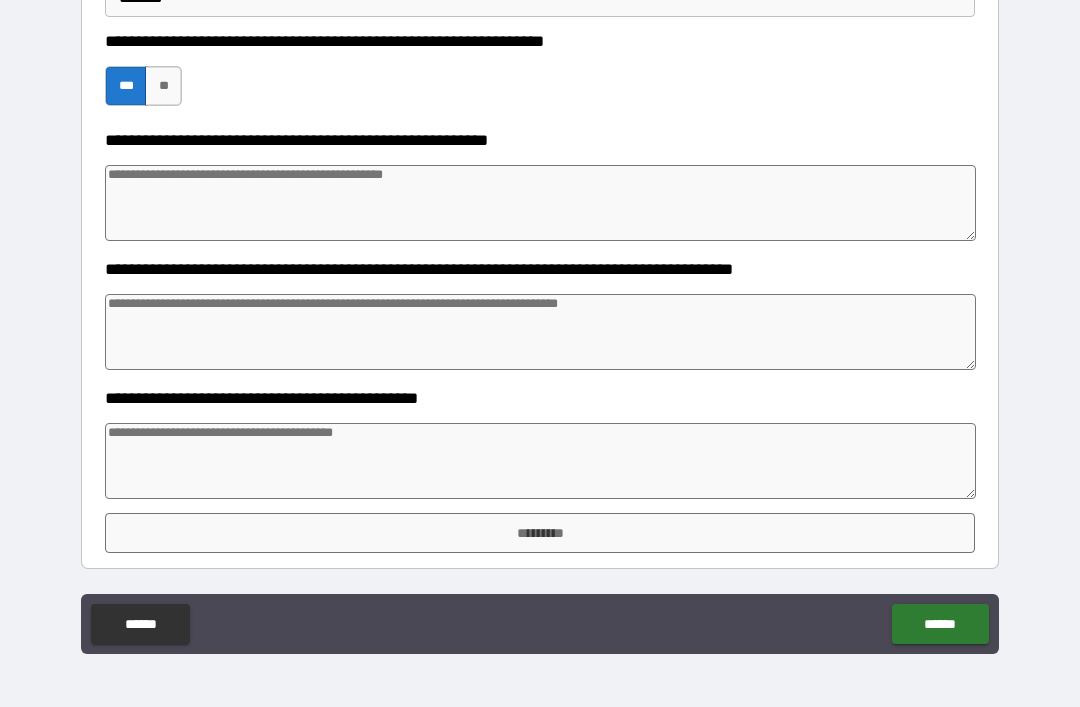 click at bounding box center (540, 203) 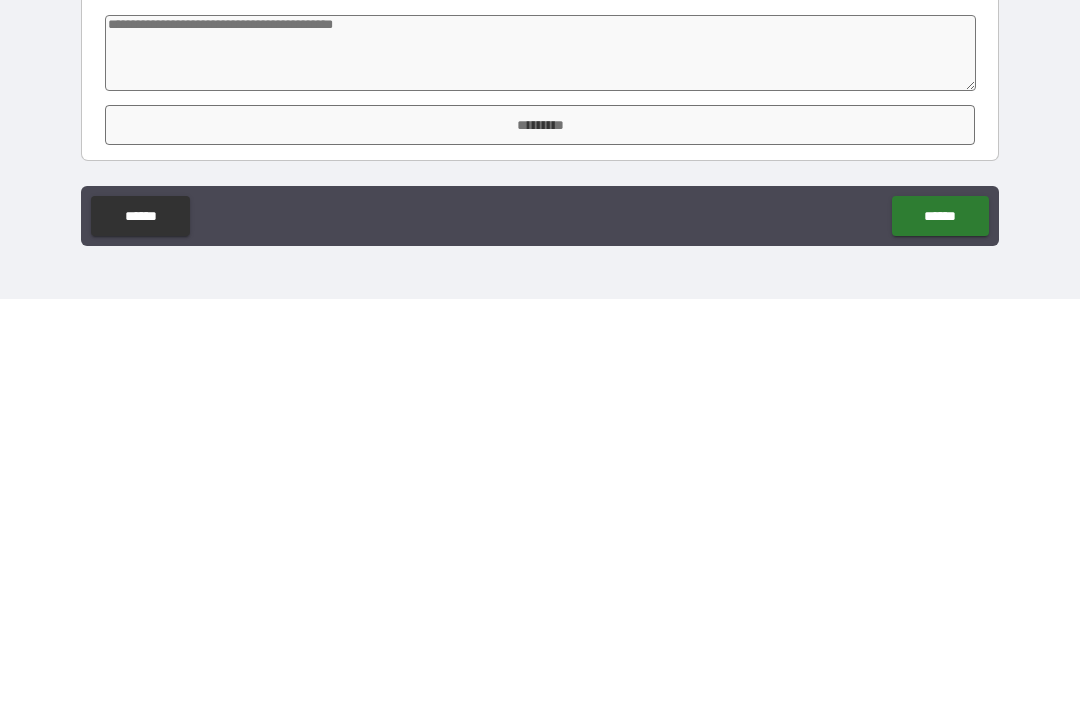 click on "*********" at bounding box center (540, 533) 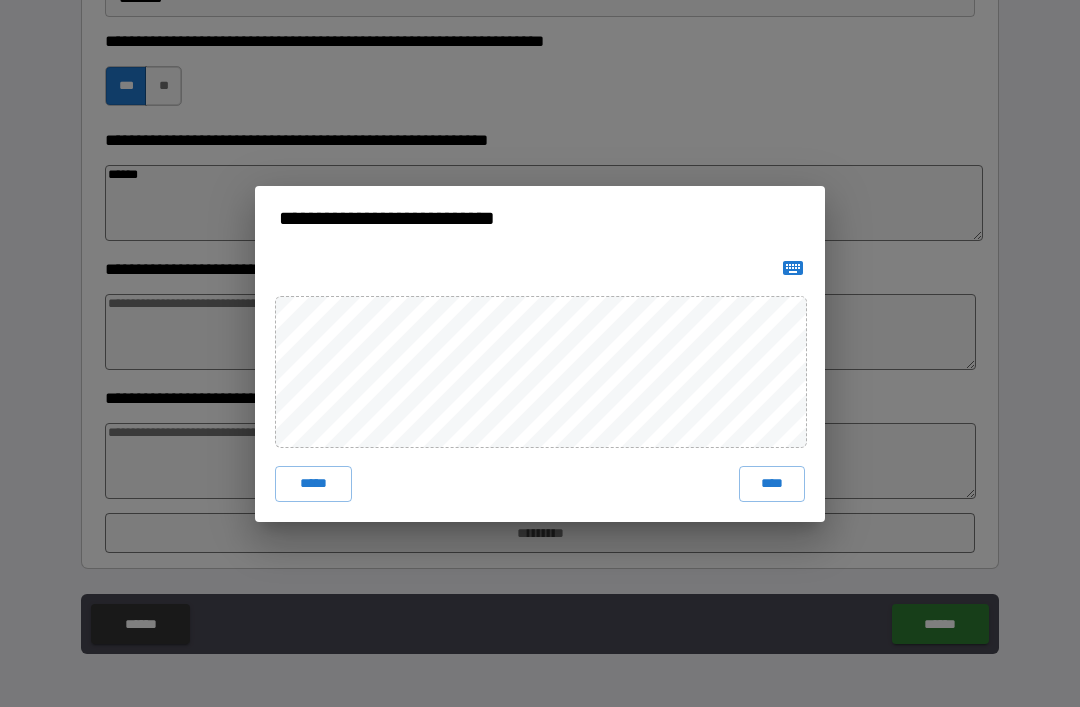 click on "****" at bounding box center [772, 484] 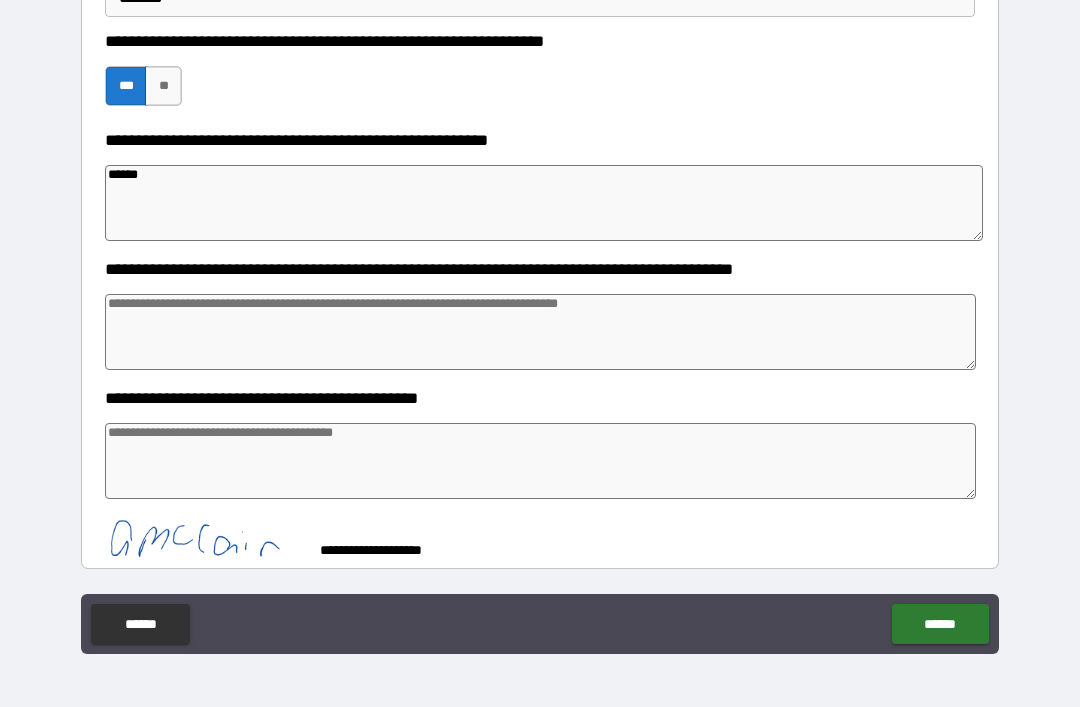 scroll, scrollTop: 753, scrollLeft: 0, axis: vertical 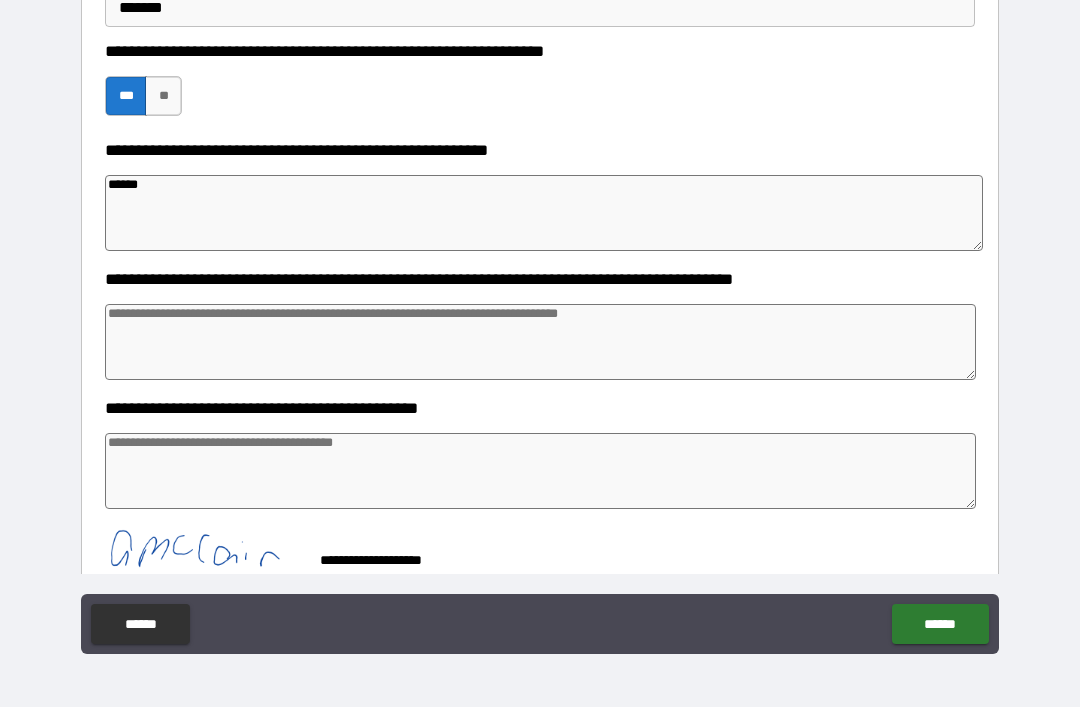 click on "******" at bounding box center (940, 624) 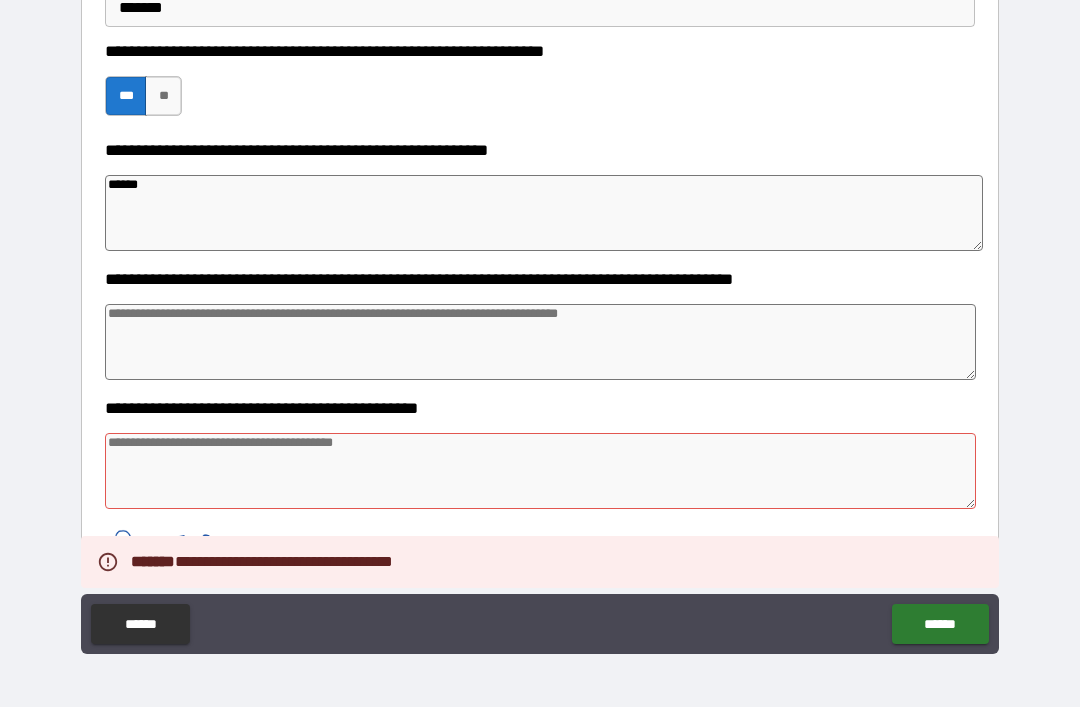 click at bounding box center [540, 471] 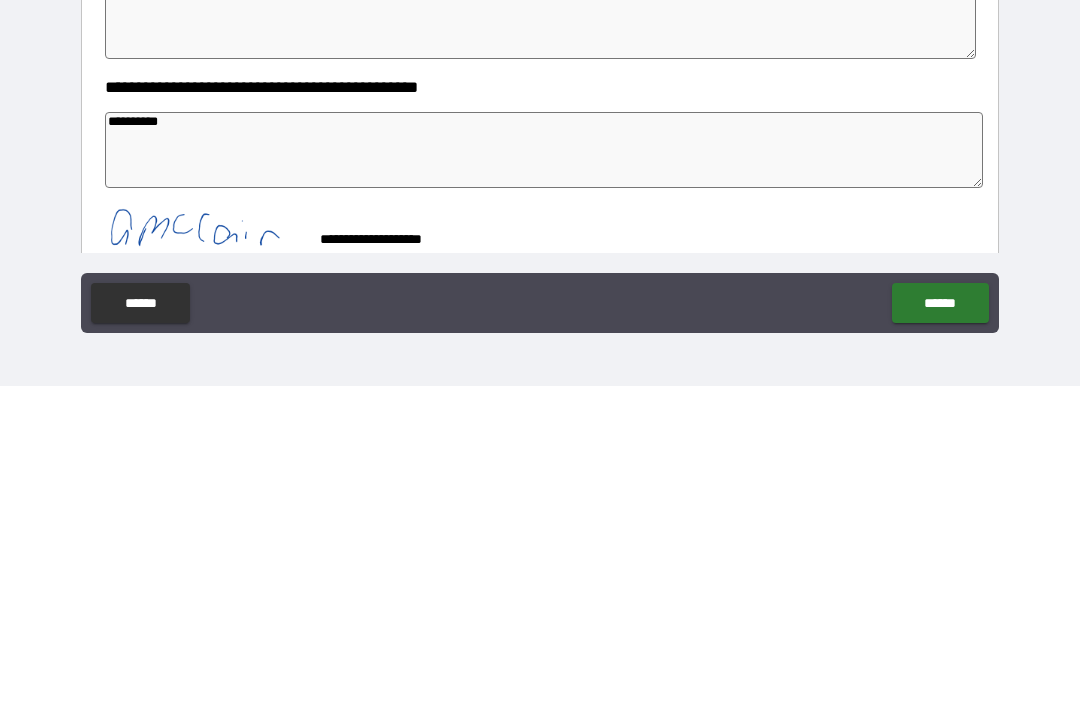 click on "**********" at bounding box center [540, 324] 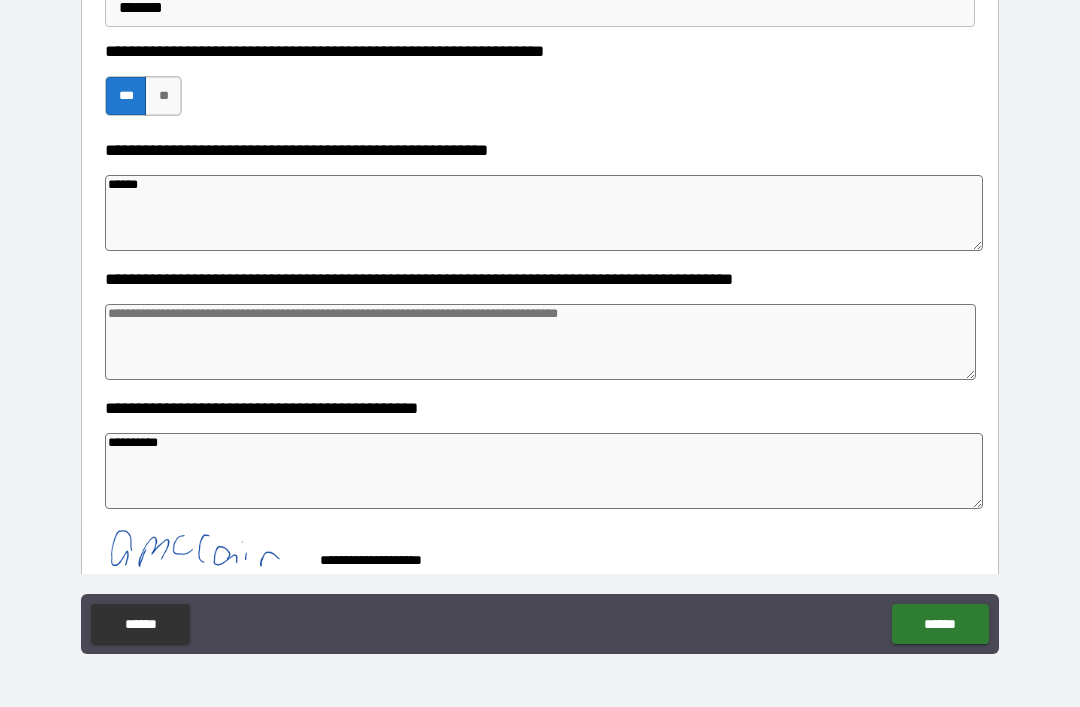 click on "******" at bounding box center (940, 624) 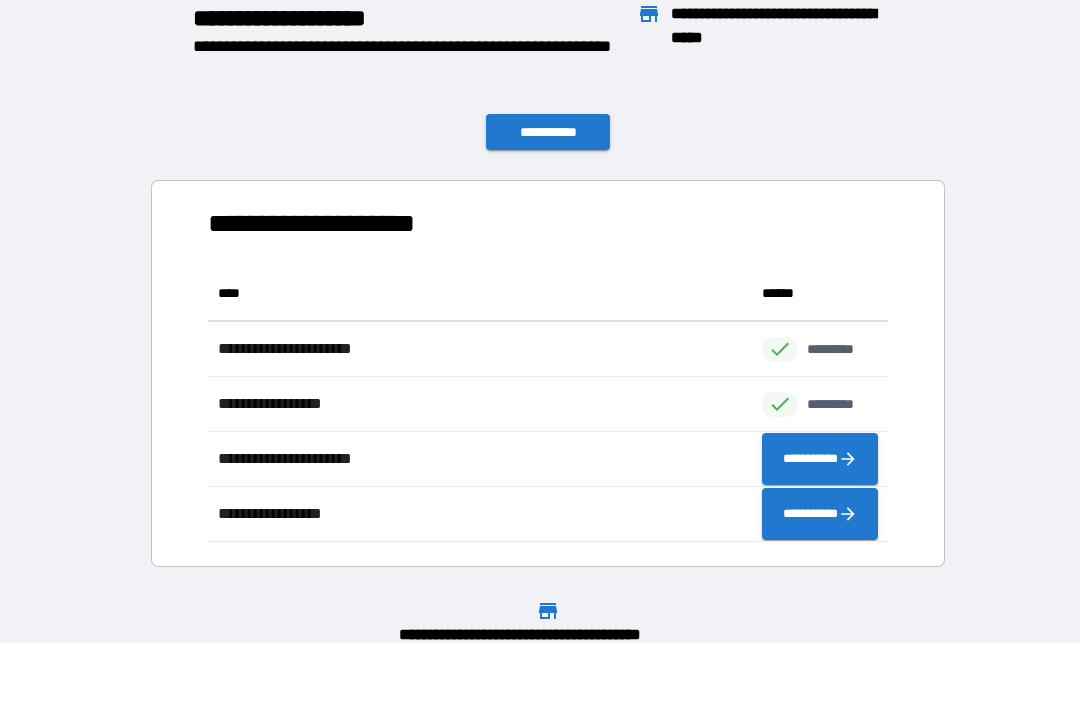 scroll, scrollTop: 1, scrollLeft: 1, axis: both 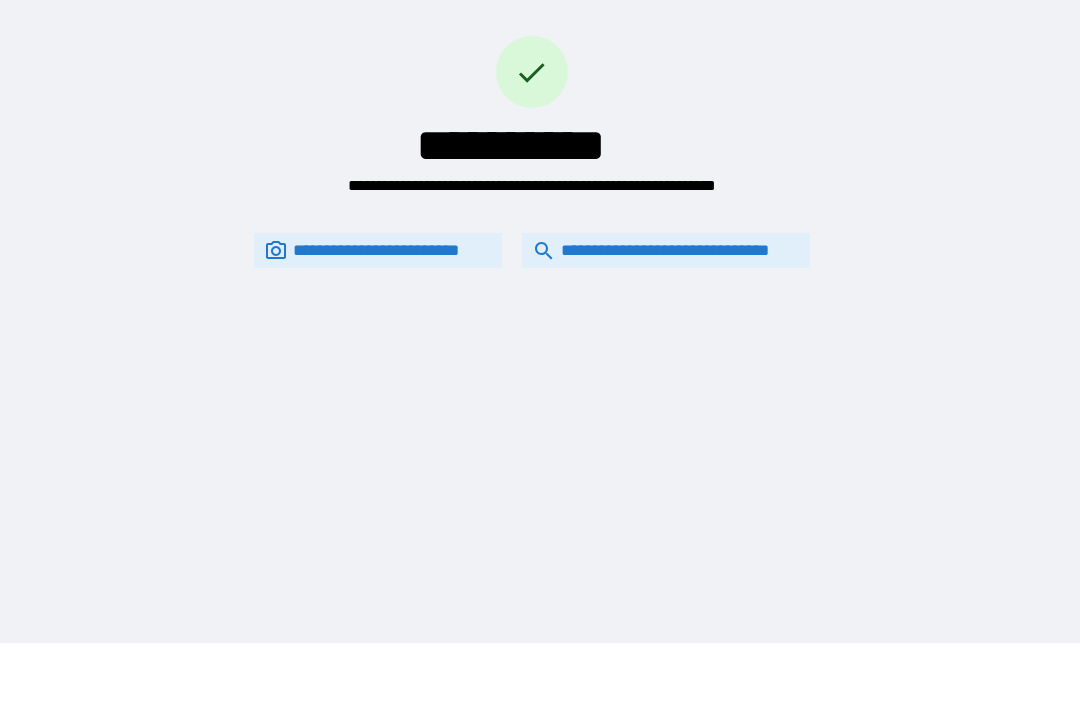 click on "**********" at bounding box center (666, 250) 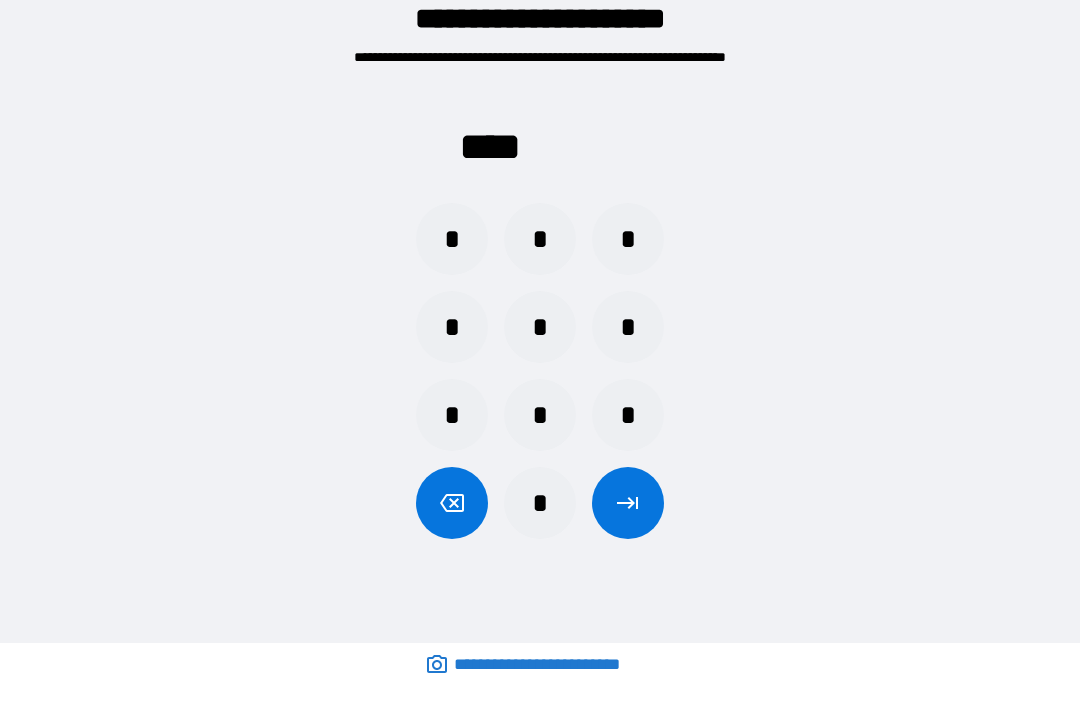 click on "*" at bounding box center (540, 503) 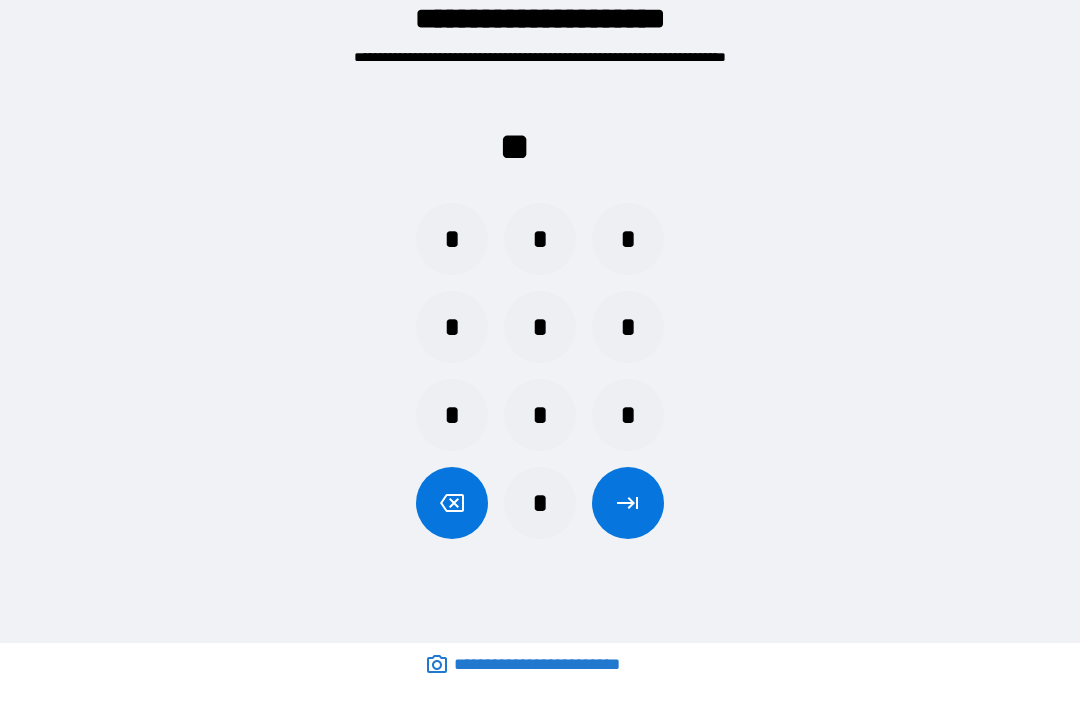 click on "*" at bounding box center [452, 327] 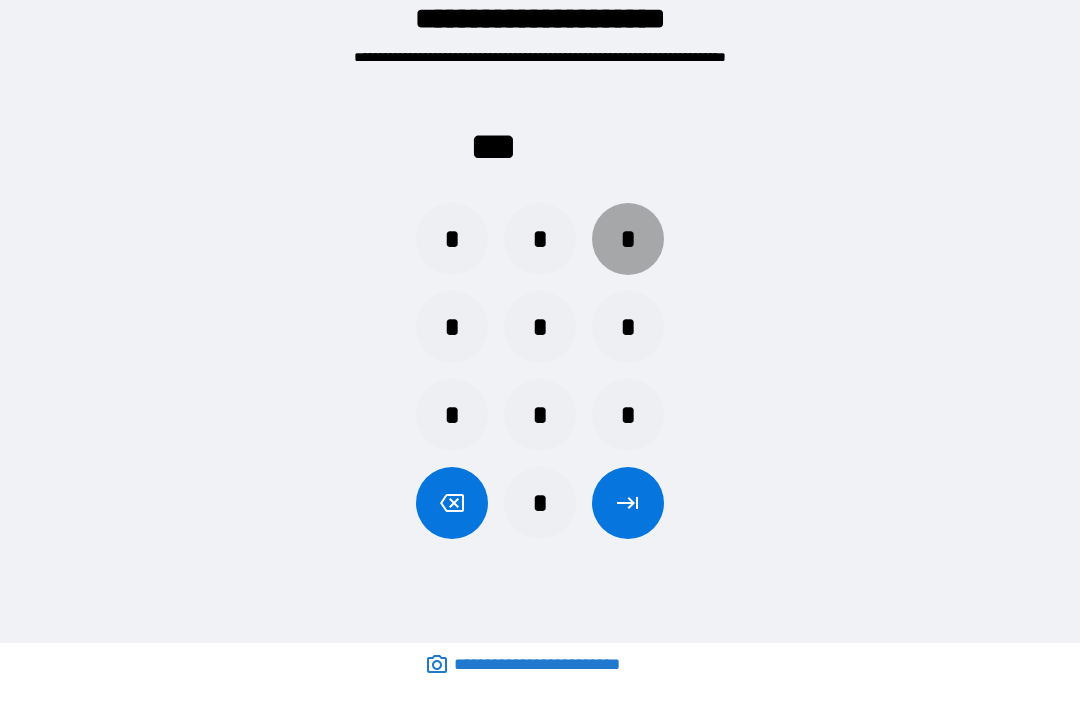 click on "*" at bounding box center (628, 239) 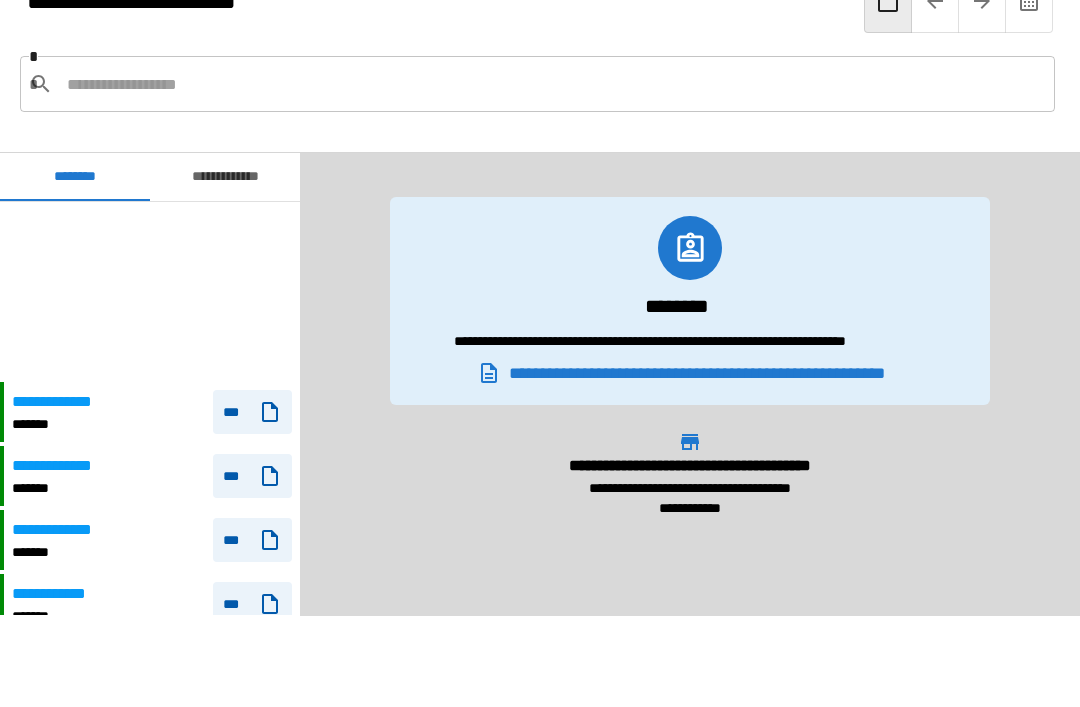 scroll, scrollTop: 180, scrollLeft: 0, axis: vertical 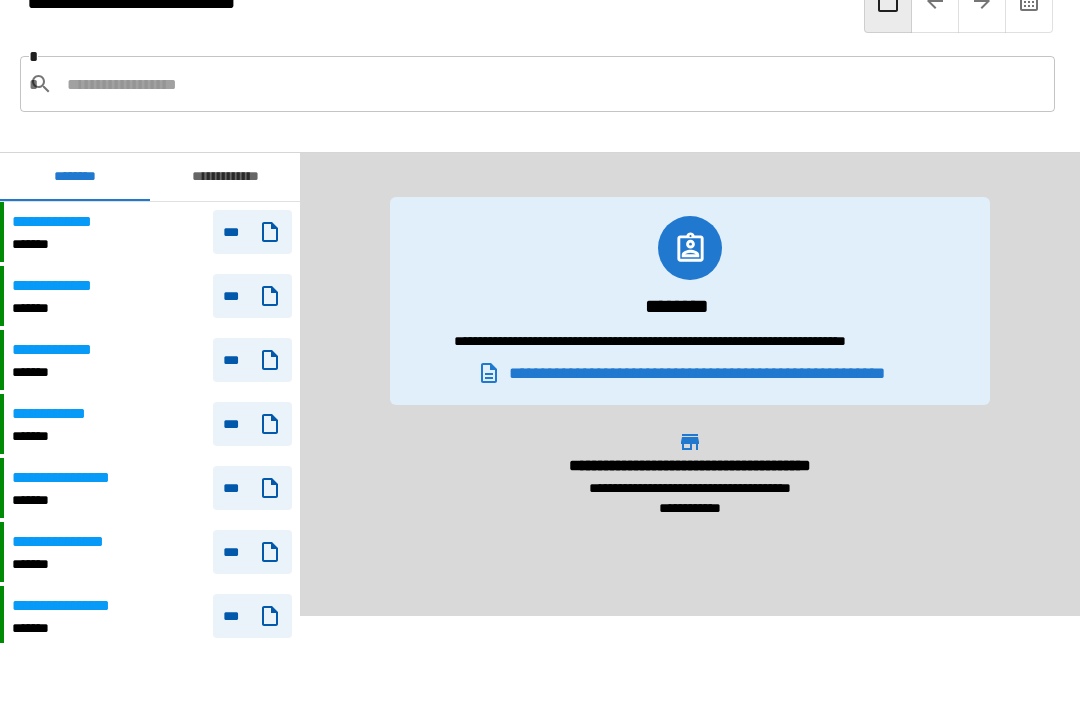 click on "***" at bounding box center [252, 360] 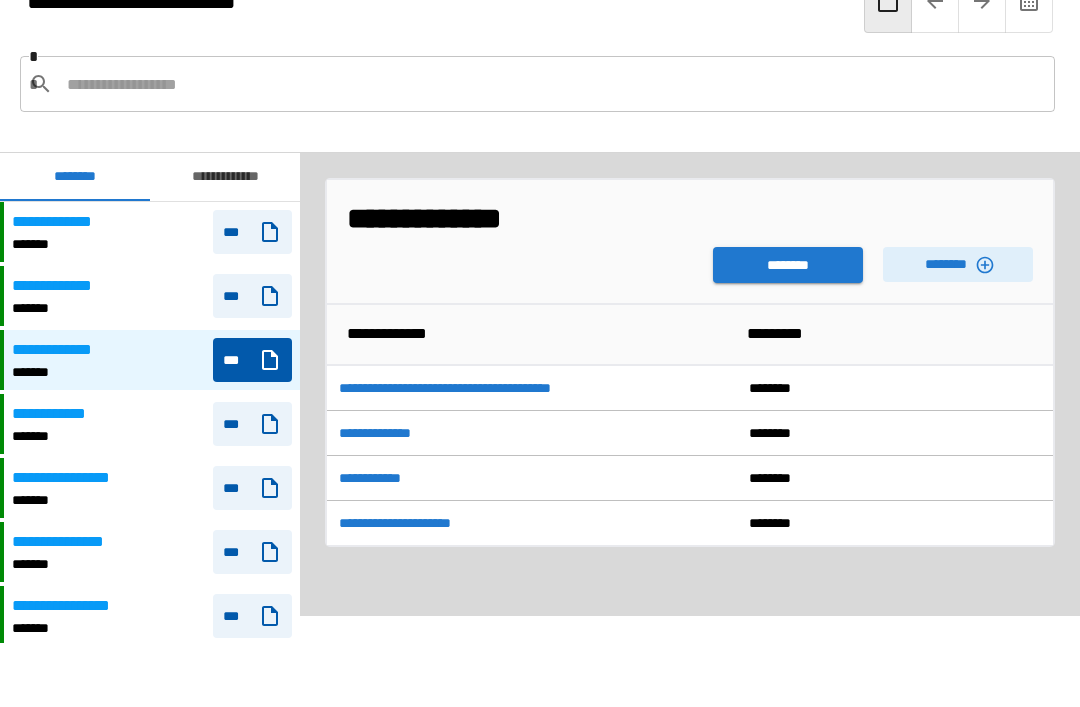 click on "********" at bounding box center [958, 264] 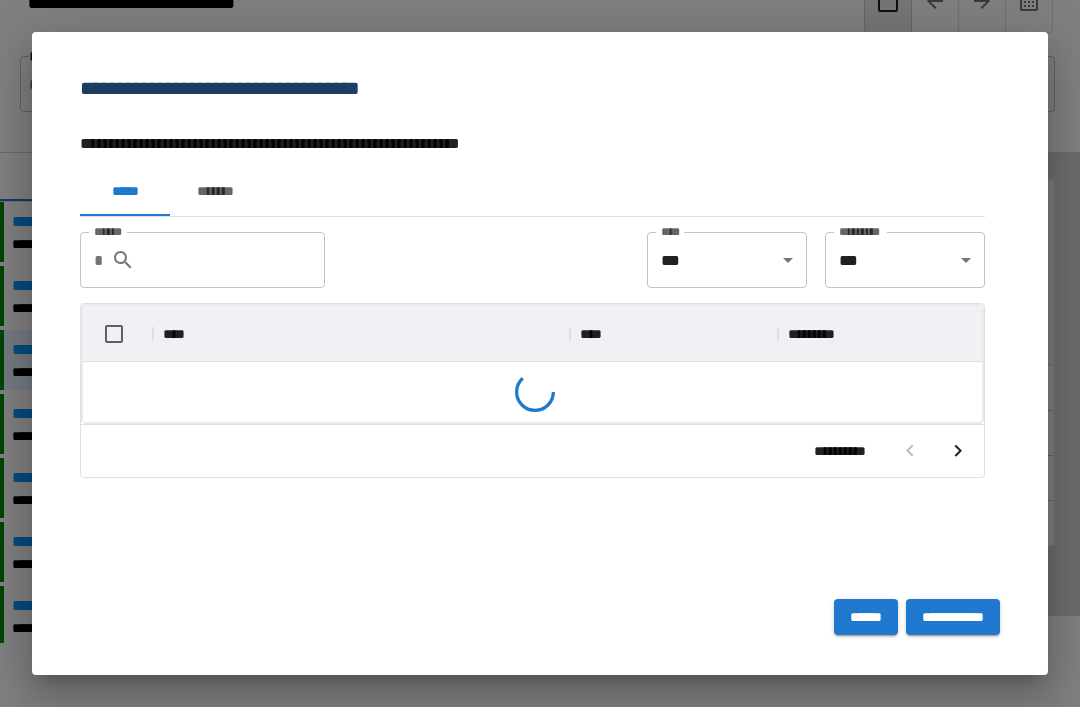 scroll, scrollTop: 57, scrollLeft: 899, axis: both 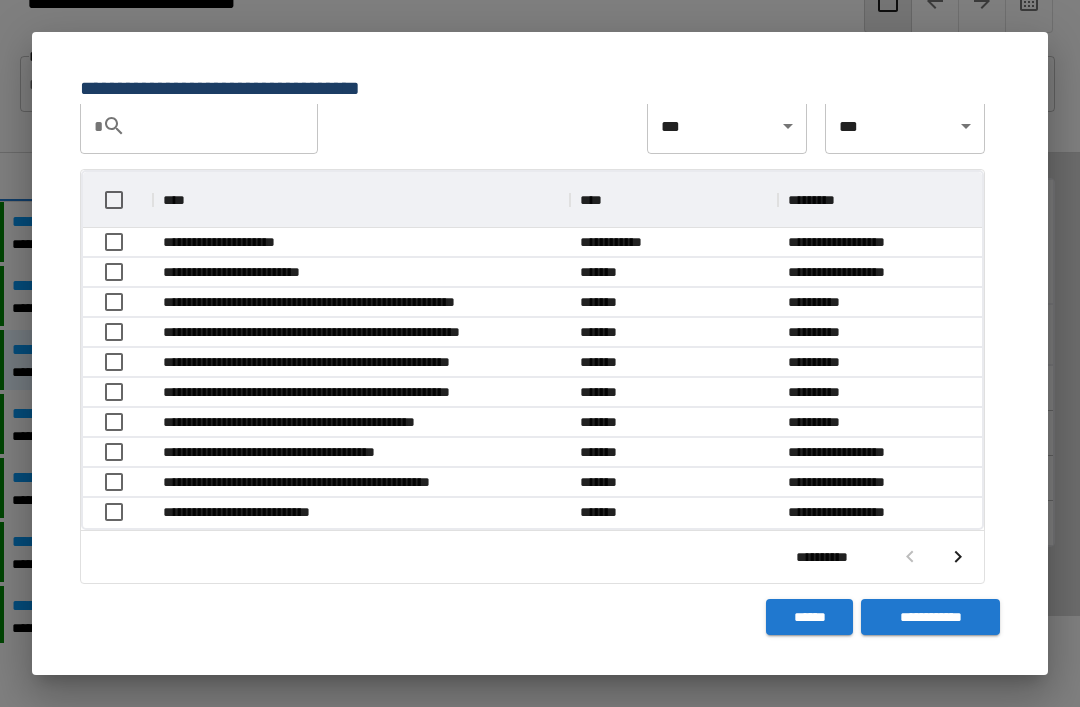 click 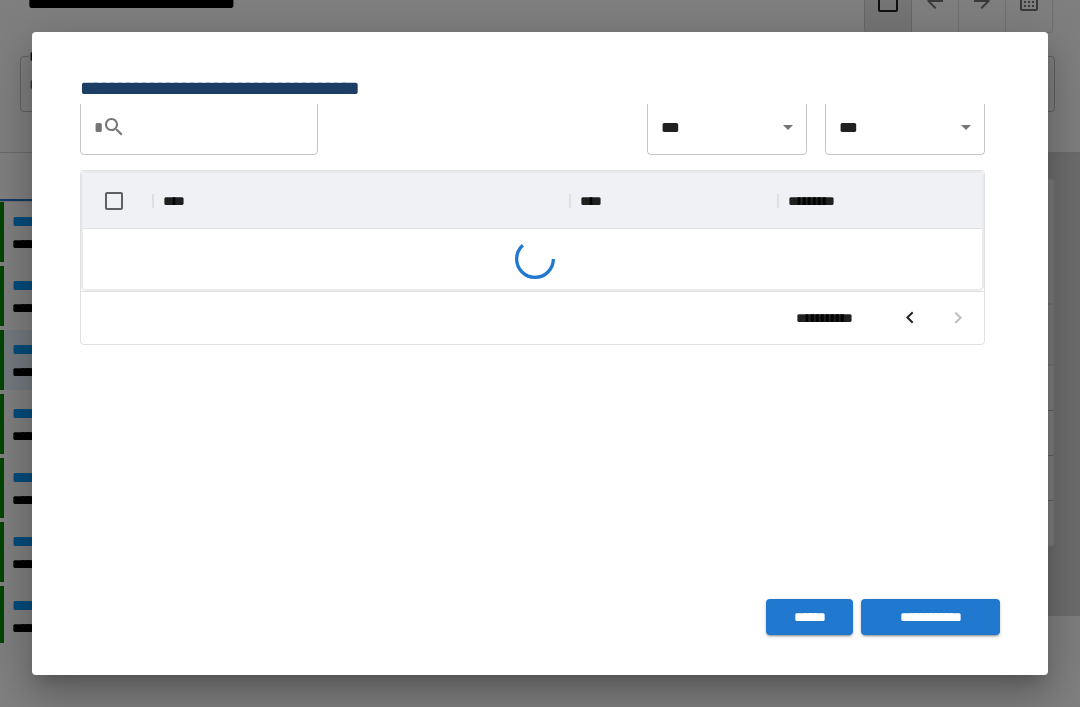 scroll, scrollTop: 135, scrollLeft: 0, axis: vertical 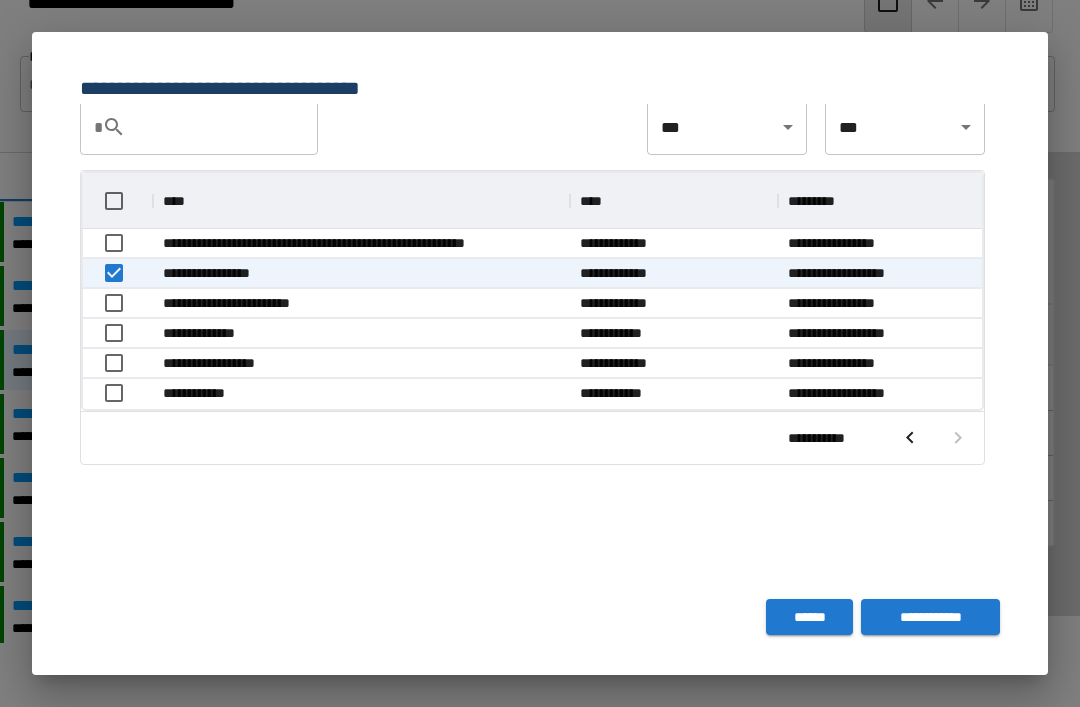 click on "**********" at bounding box center (930, 617) 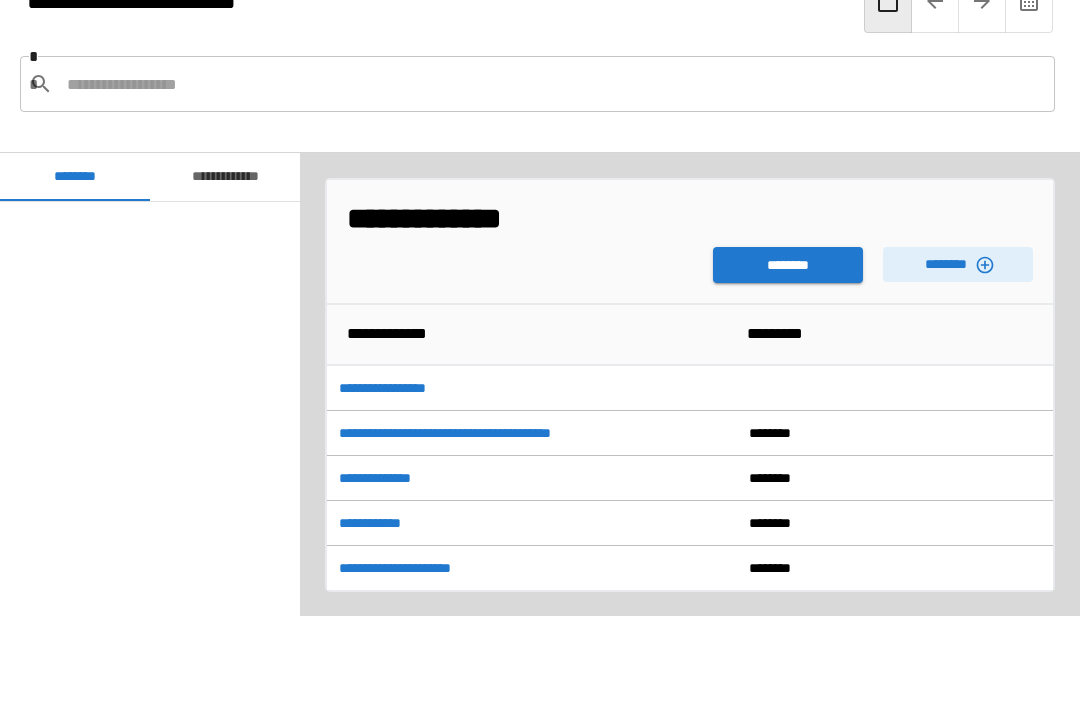 scroll, scrollTop: 480, scrollLeft: 0, axis: vertical 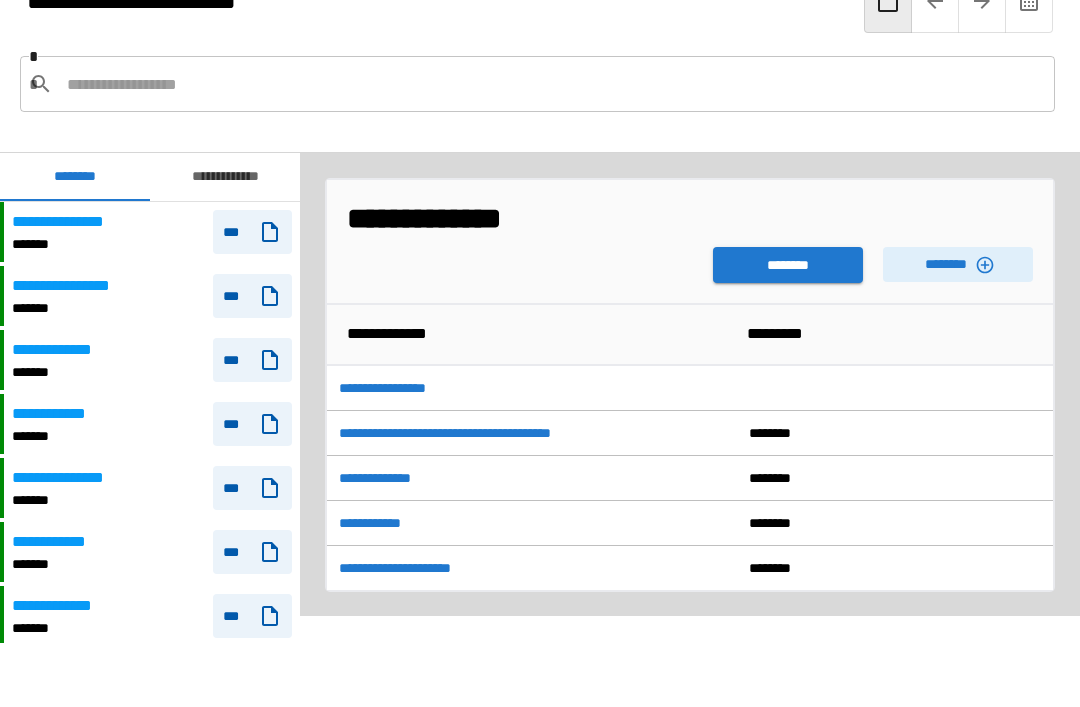 click on "********" at bounding box center (788, 265) 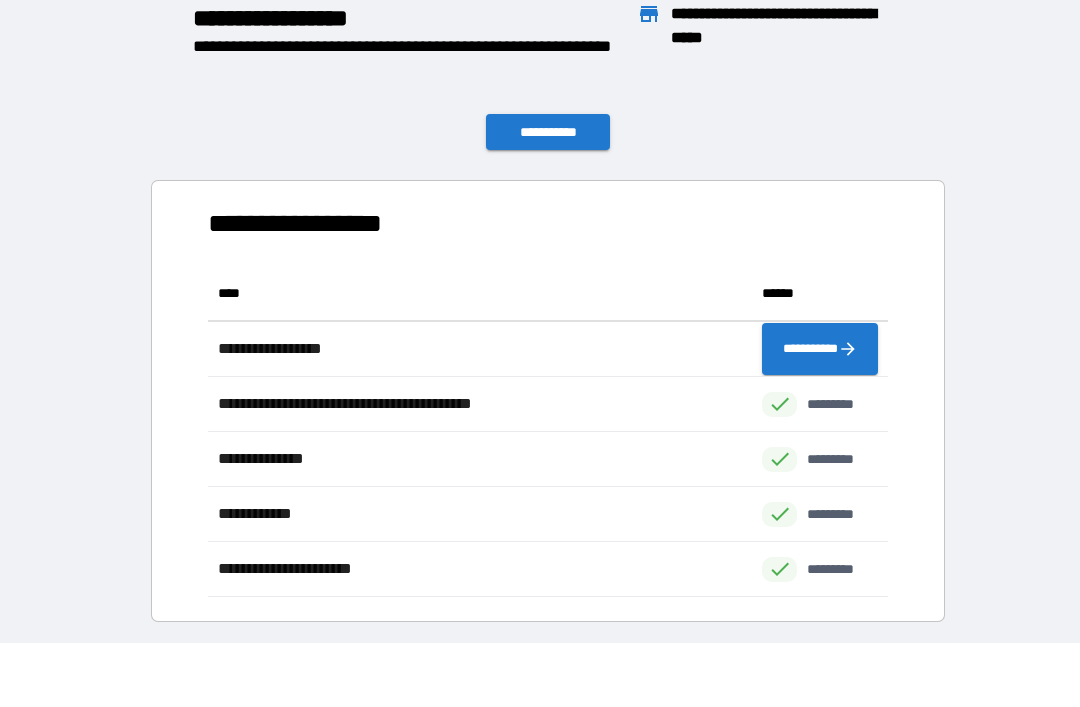 scroll, scrollTop: 1, scrollLeft: 1, axis: both 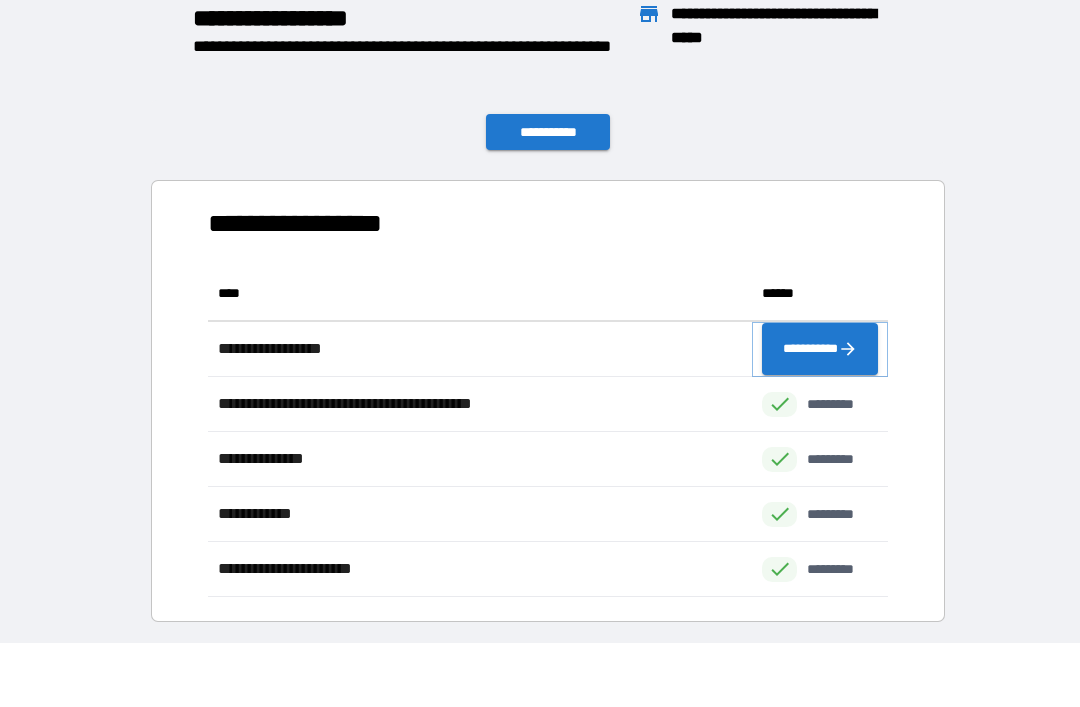 click on "**********" at bounding box center [820, 349] 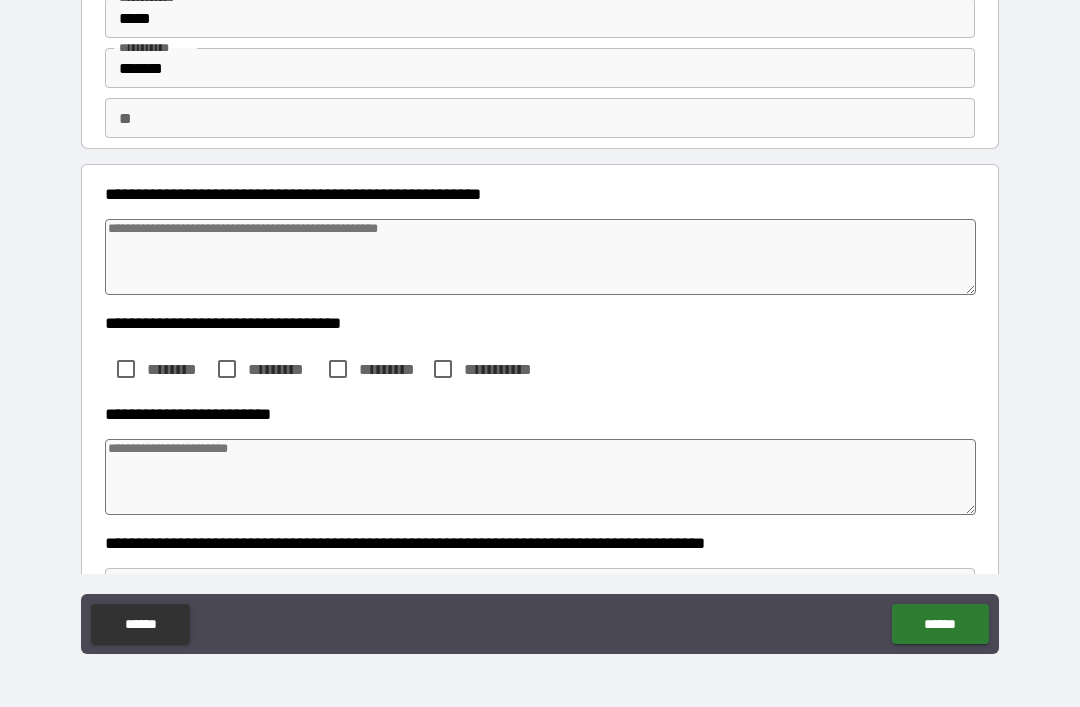 scroll, scrollTop: 84, scrollLeft: 0, axis: vertical 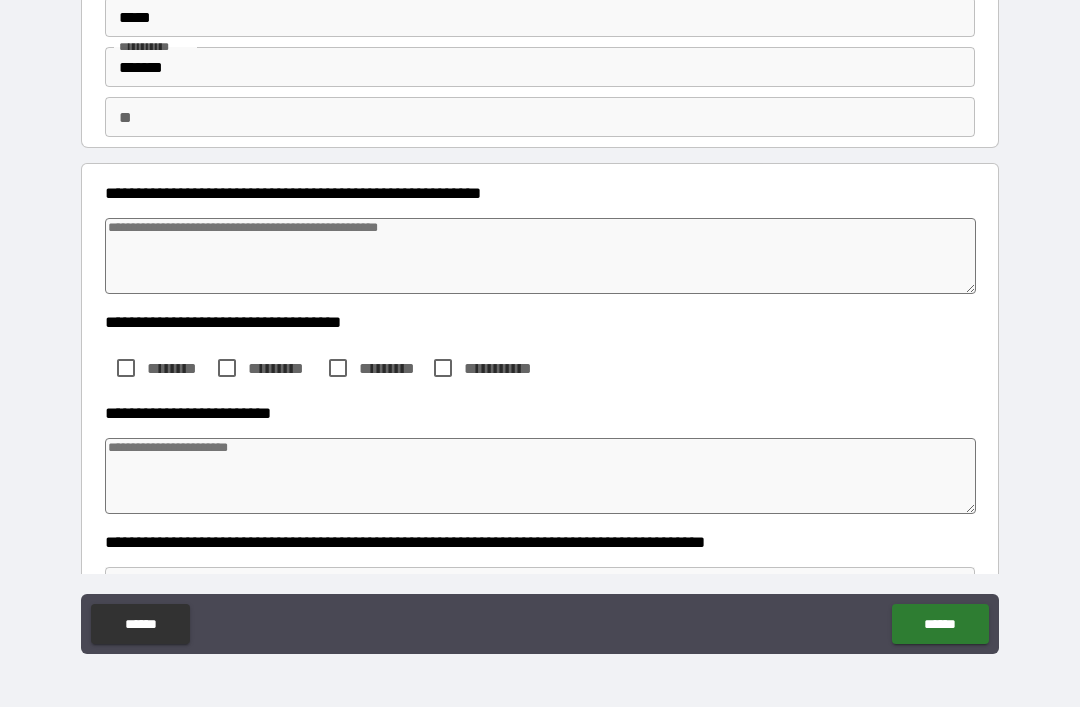 click at bounding box center (540, 256) 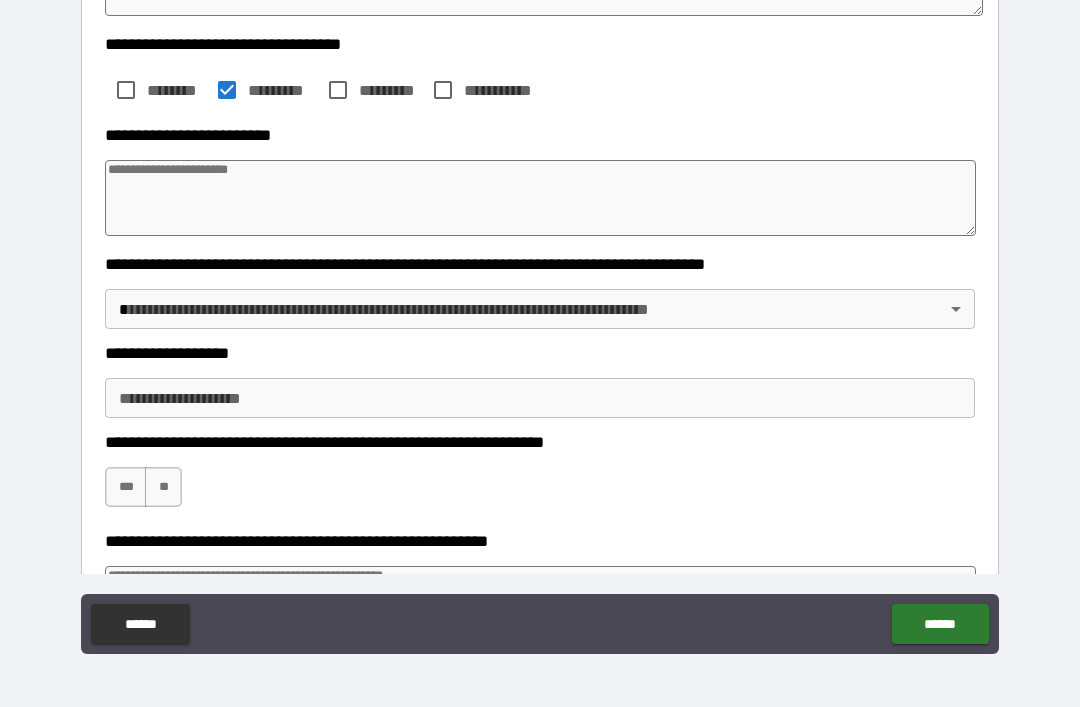 scroll, scrollTop: 366, scrollLeft: 0, axis: vertical 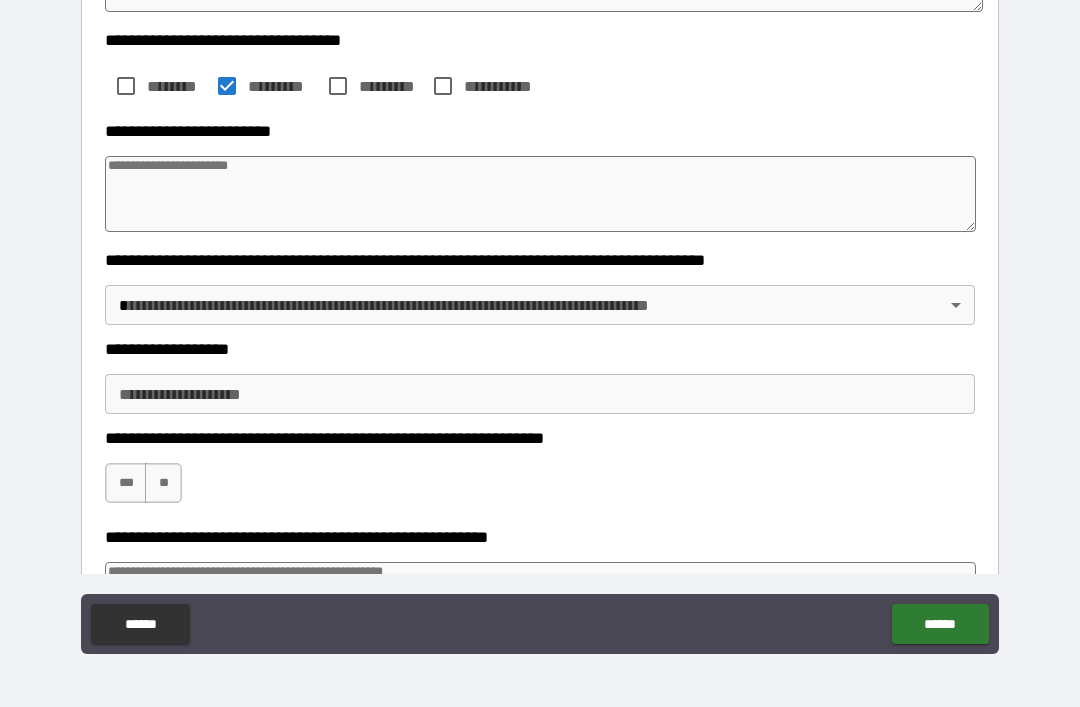 click at bounding box center (540, 194) 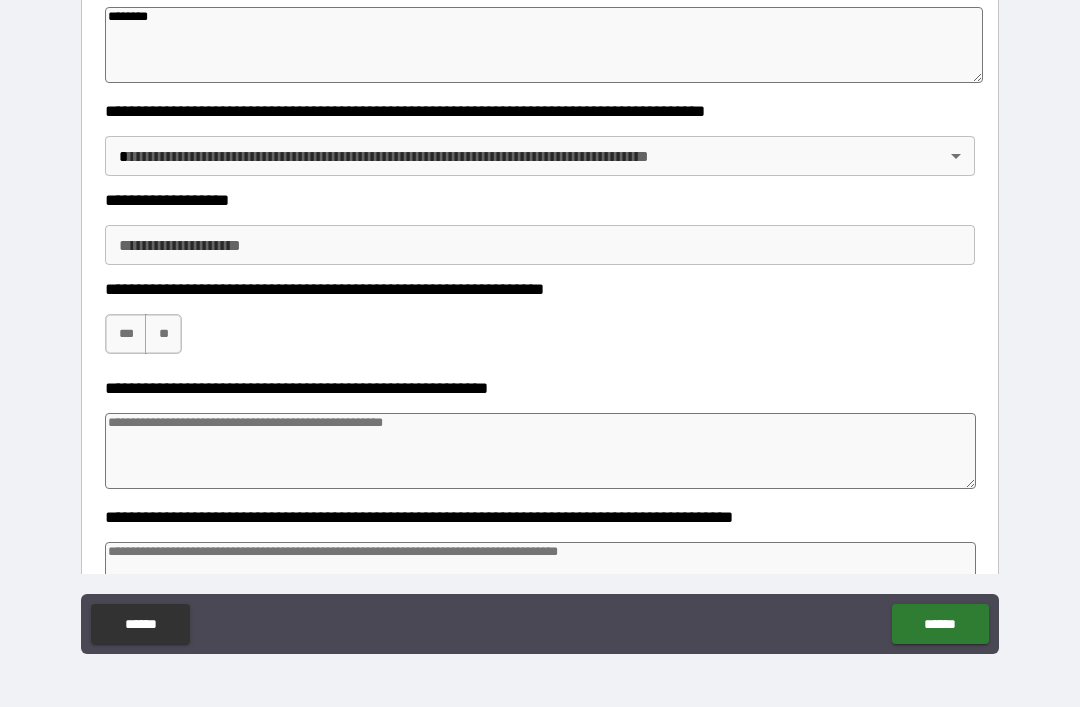 scroll, scrollTop: 516, scrollLeft: 0, axis: vertical 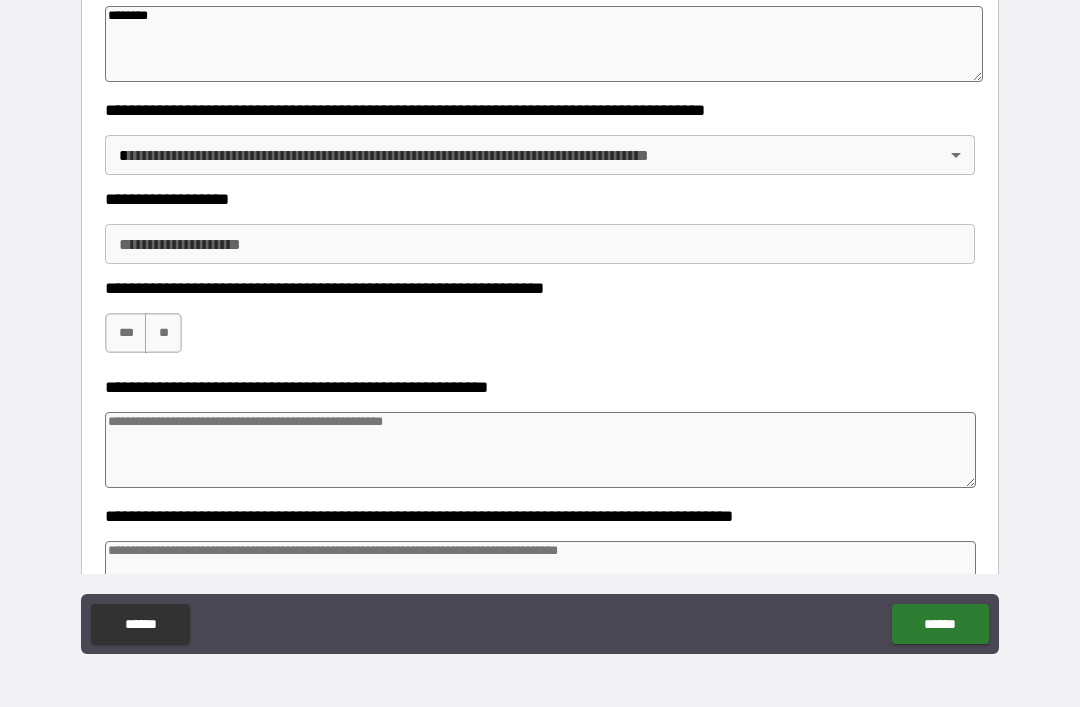 click on "**********" at bounding box center [540, 321] 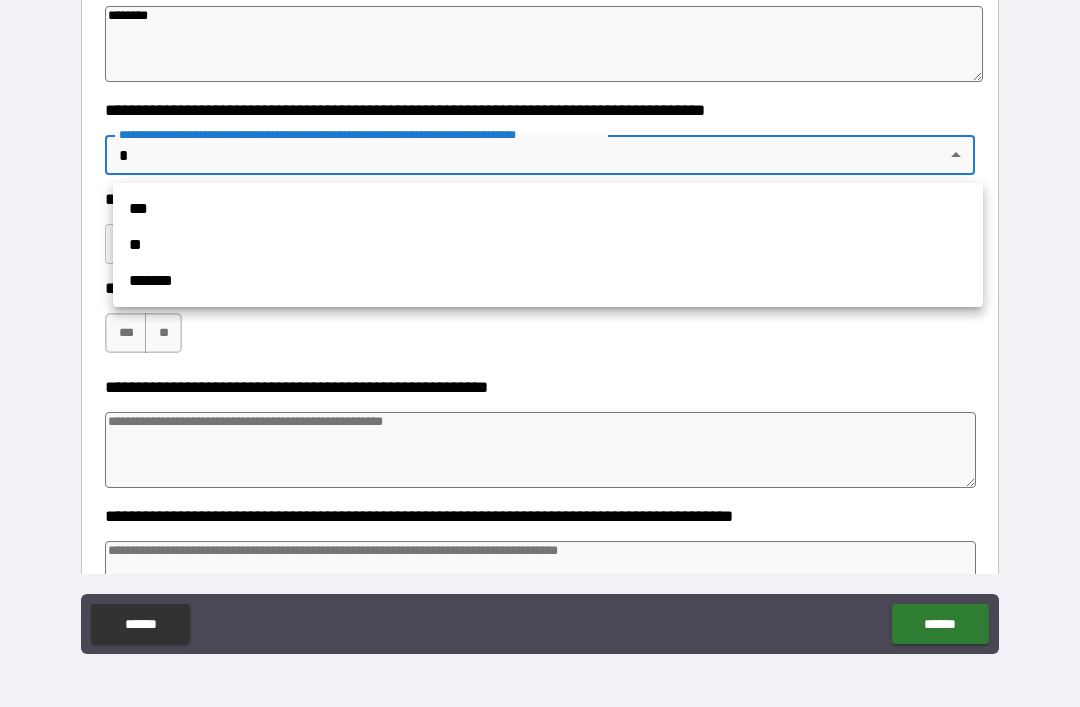 click on "**" at bounding box center (548, 245) 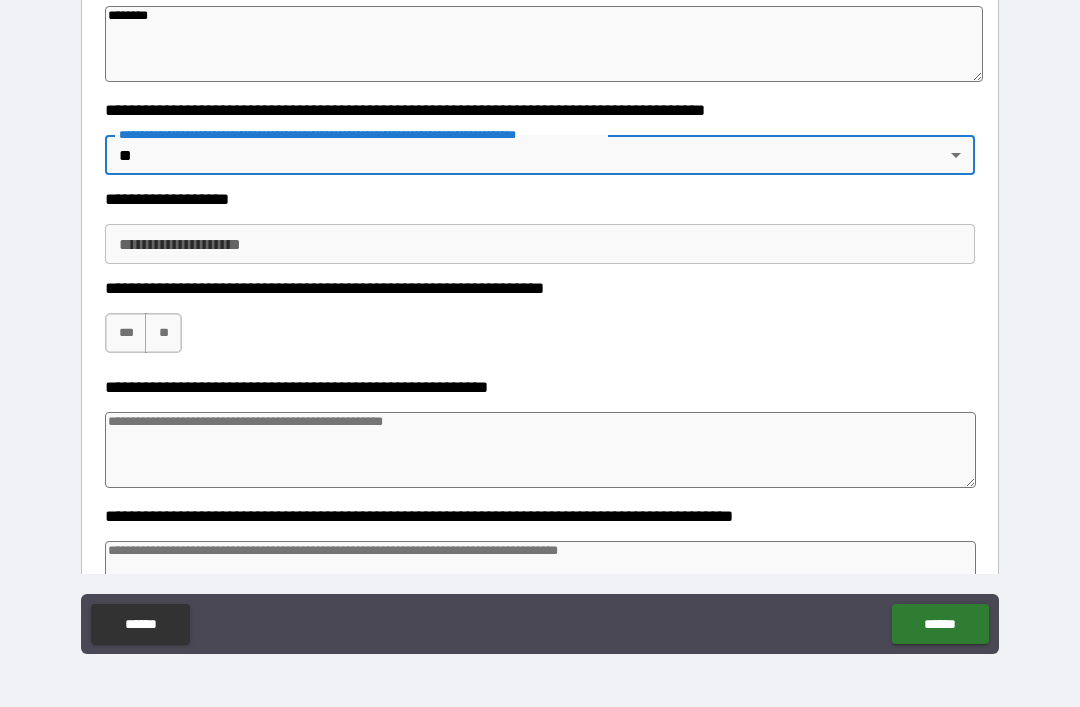 click on "**********" at bounding box center [540, 244] 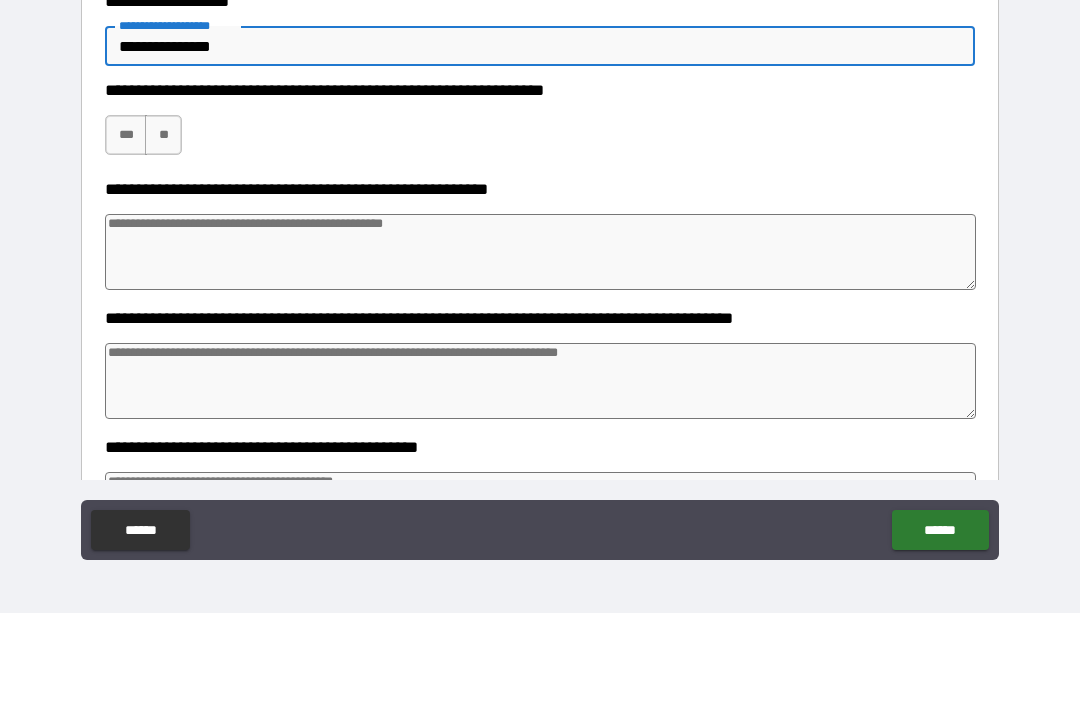 scroll, scrollTop: 623, scrollLeft: 0, axis: vertical 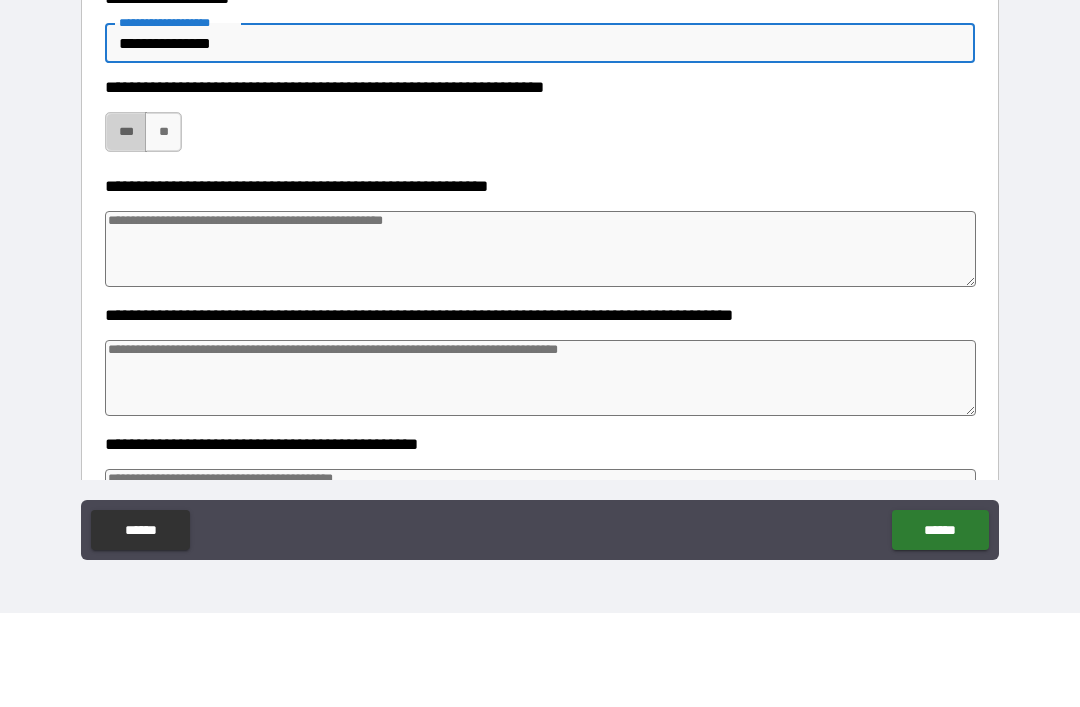 click on "***" at bounding box center (126, 226) 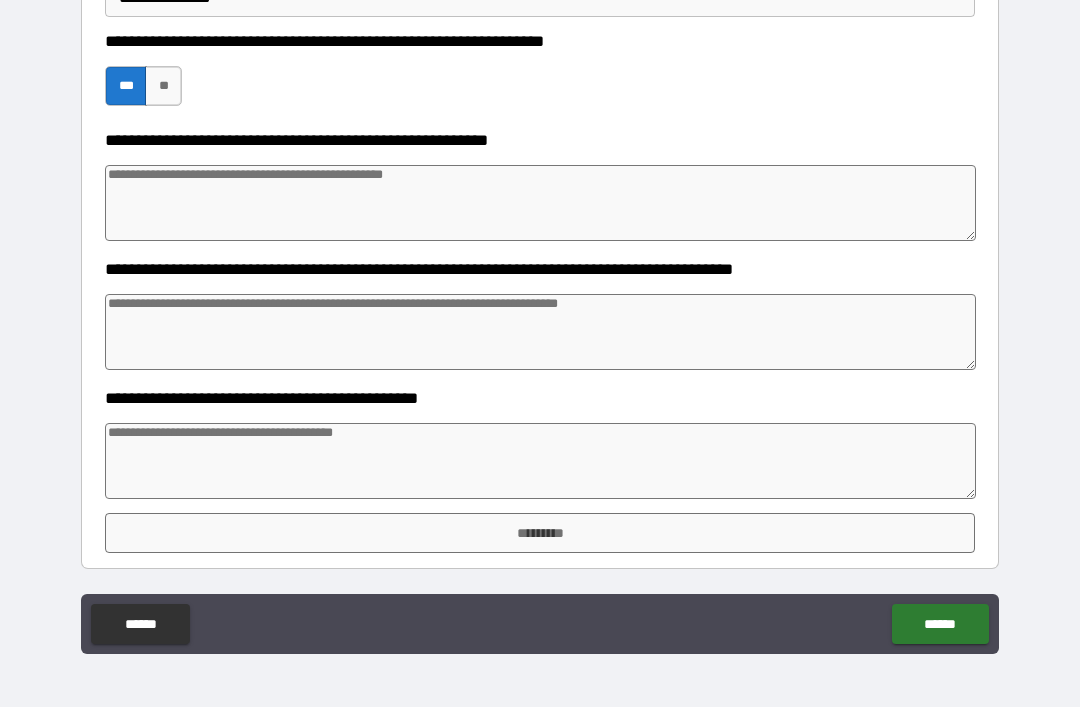 scroll, scrollTop: 763, scrollLeft: 0, axis: vertical 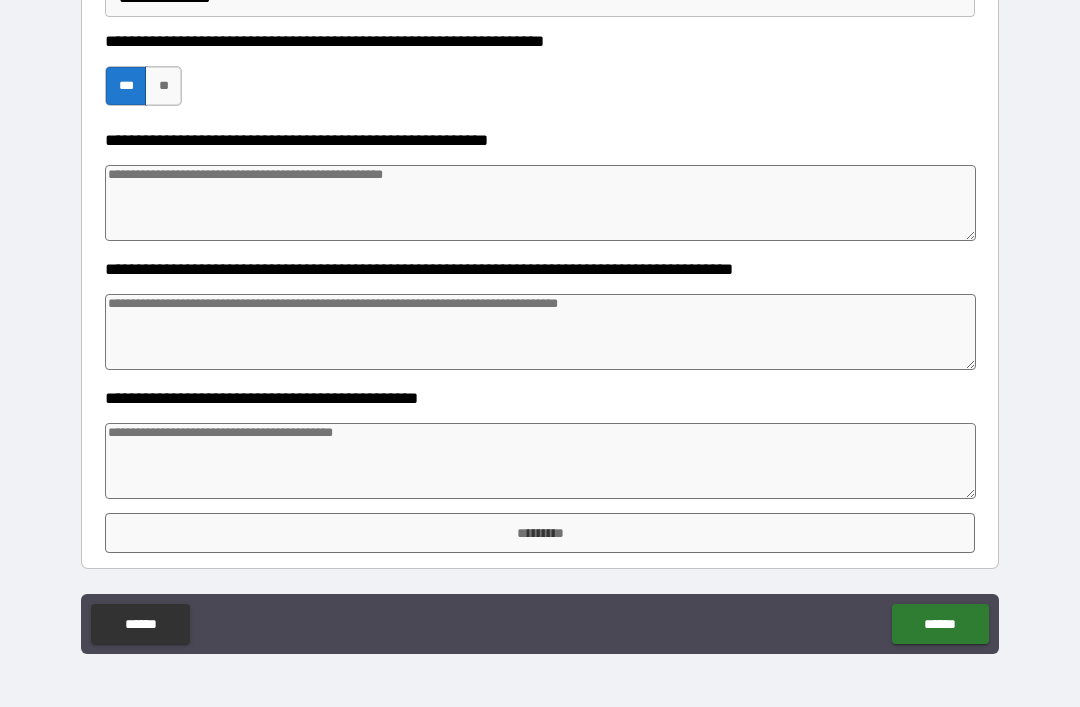 click at bounding box center [540, 461] 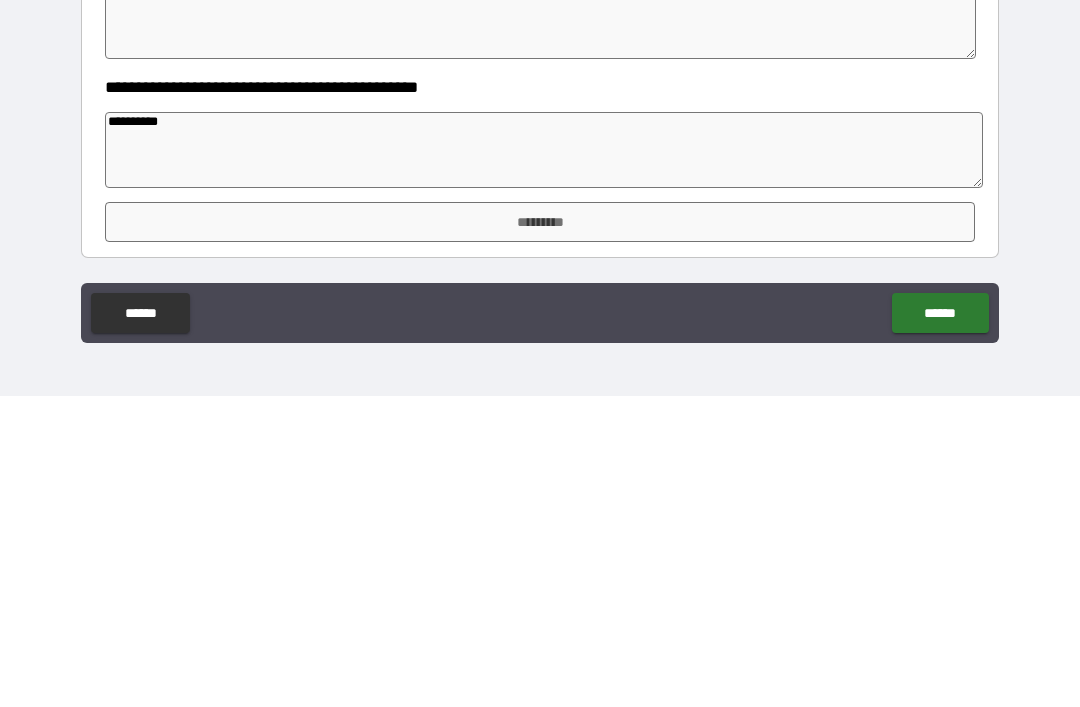 click on "*********" at bounding box center [540, 533] 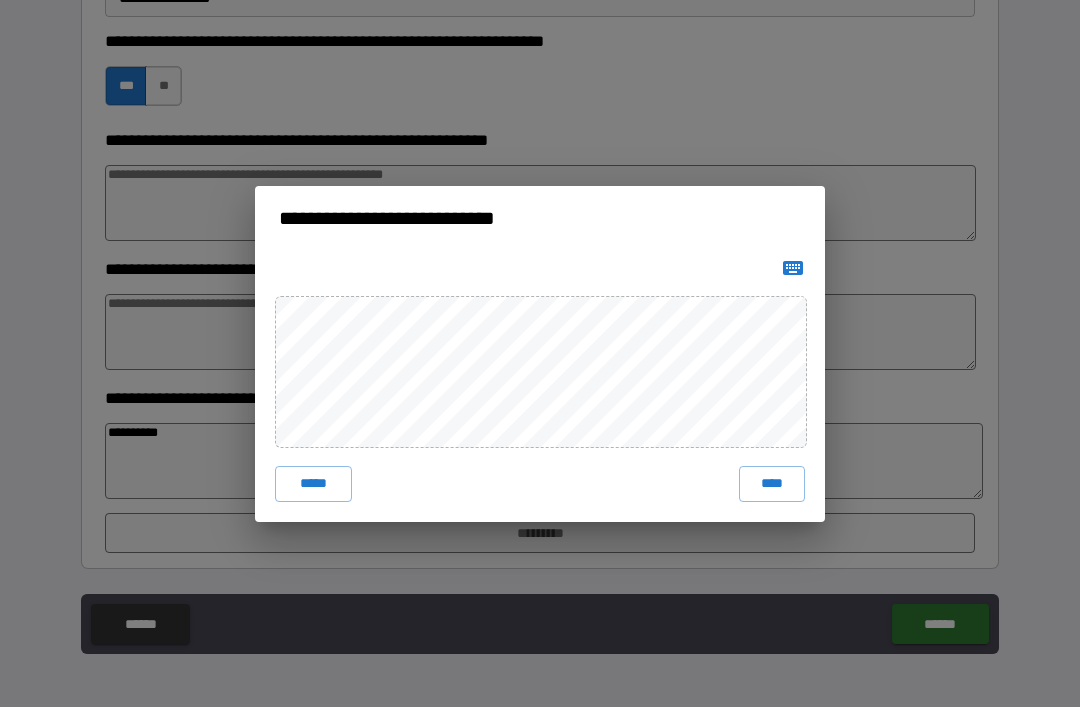 click on "****" at bounding box center (772, 484) 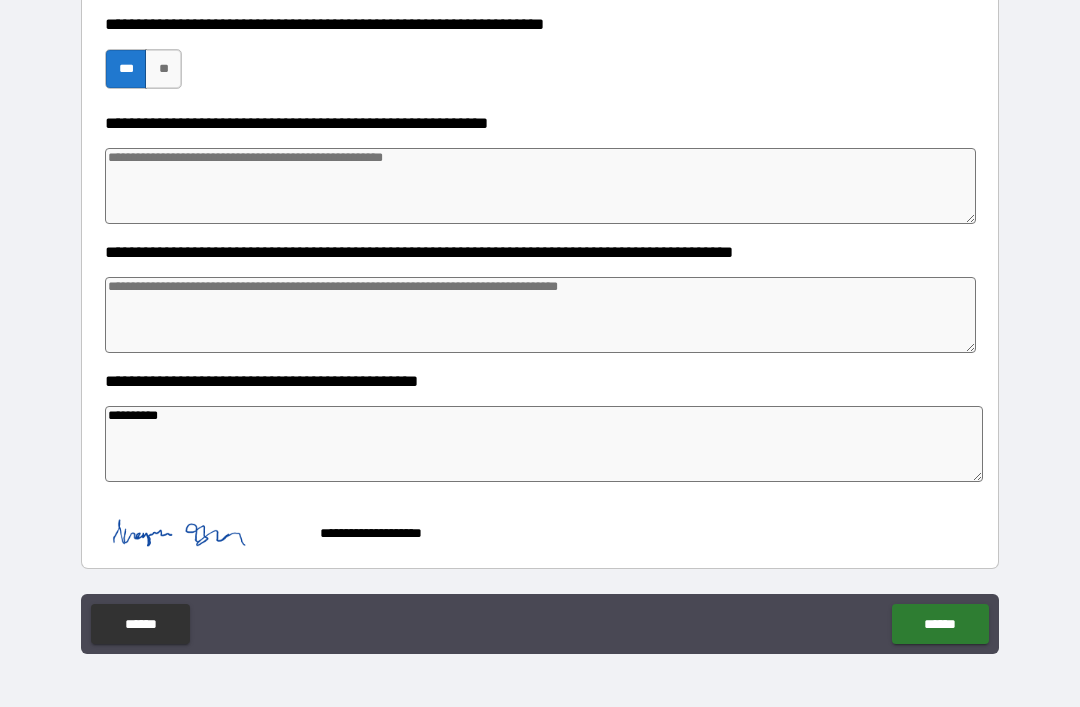 scroll, scrollTop: 780, scrollLeft: 0, axis: vertical 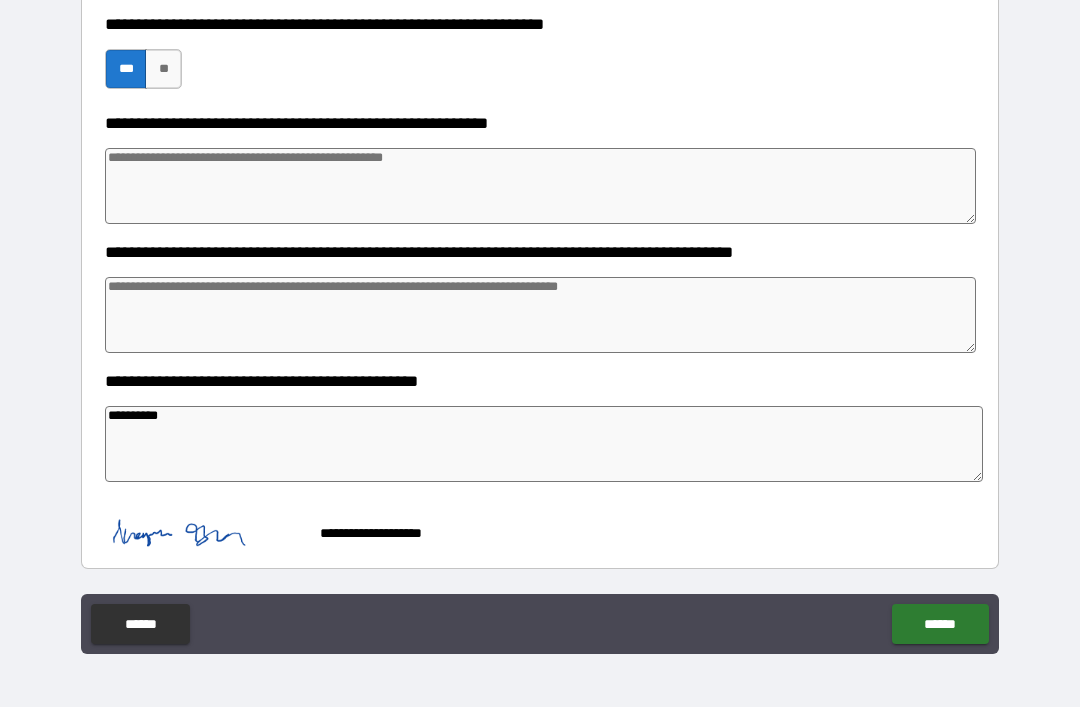 click on "******" at bounding box center (940, 624) 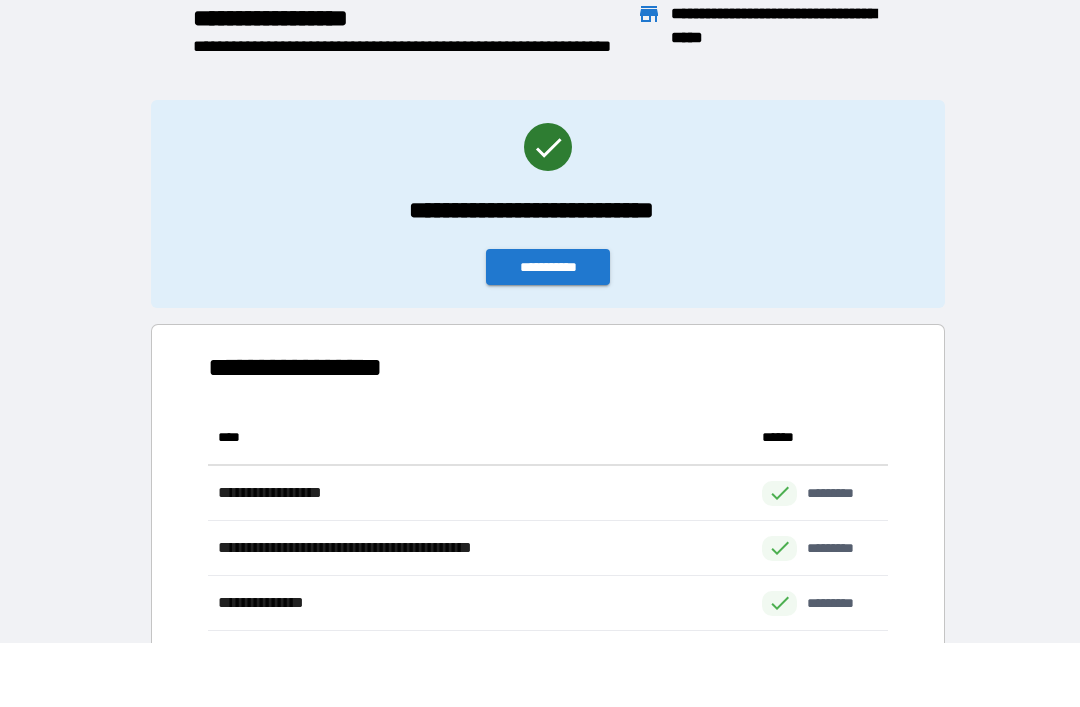scroll, scrollTop: 331, scrollLeft: 680, axis: both 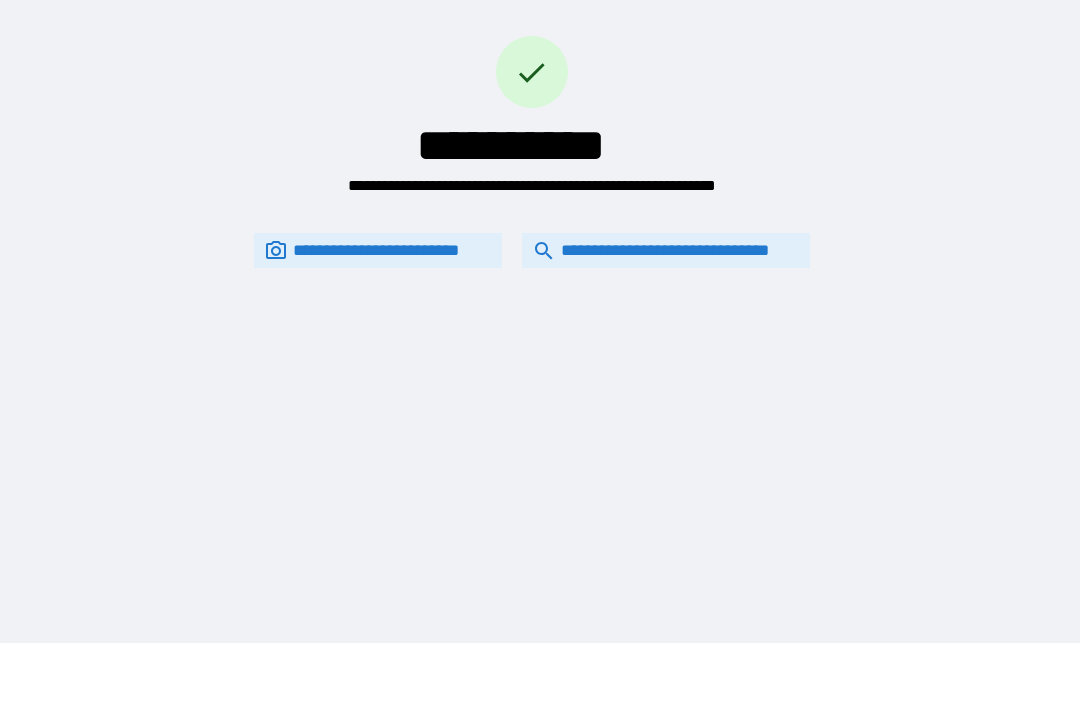click on "**********" at bounding box center (666, 250) 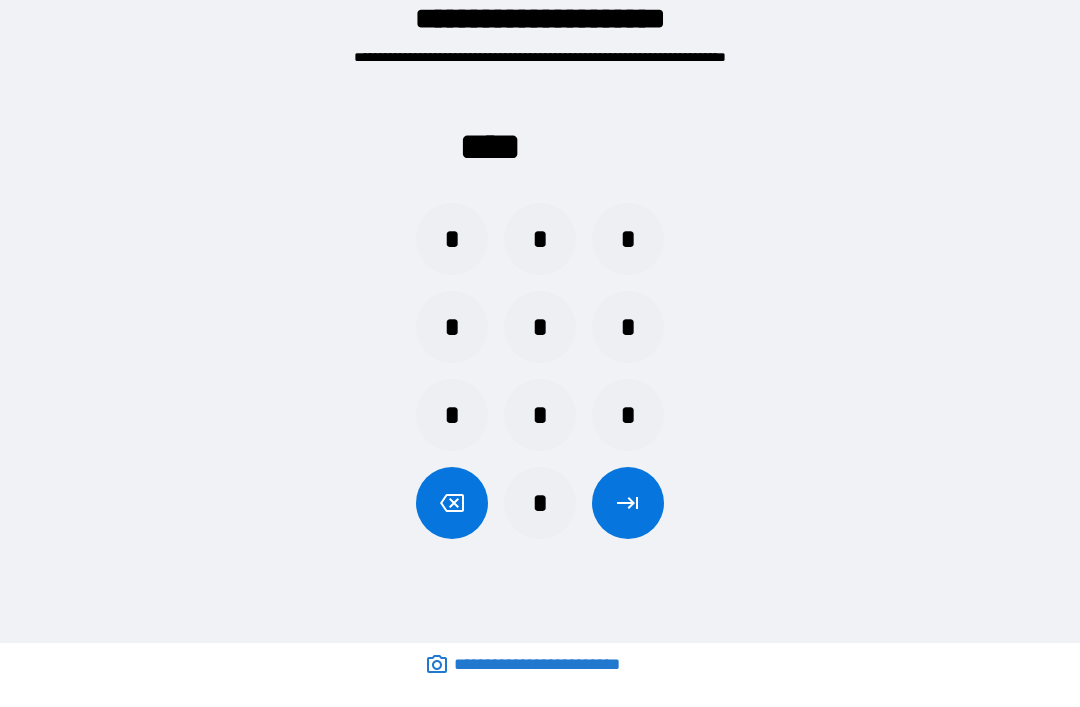 click on "**********" at bounding box center (540, 289) 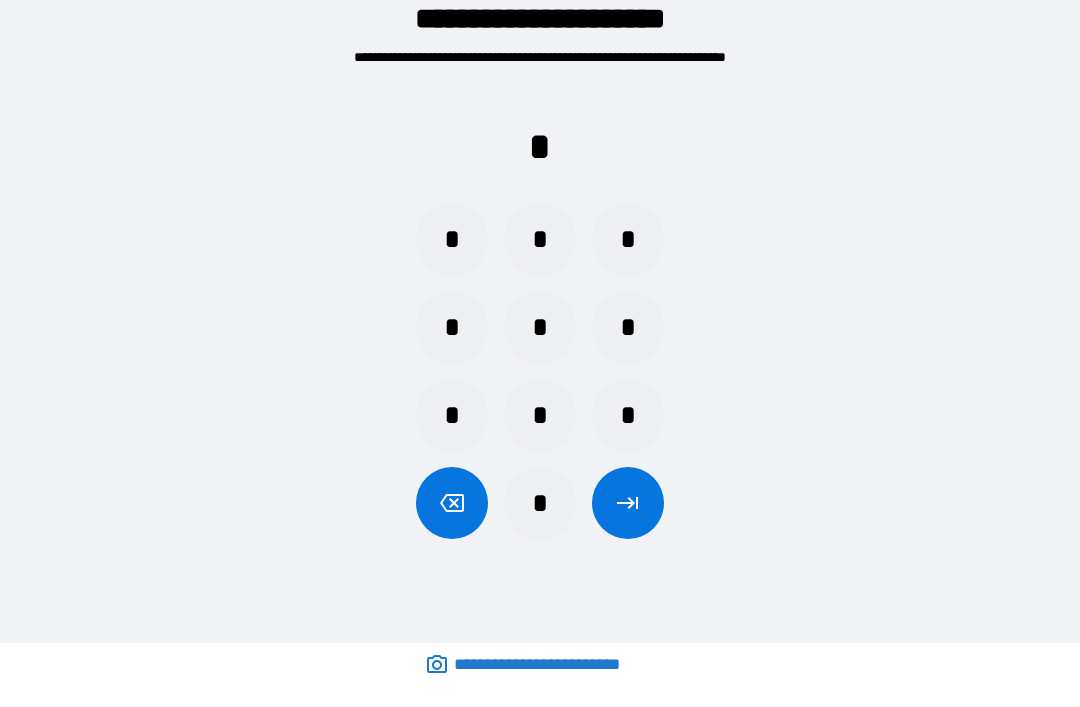 click on "*" at bounding box center (540, 415) 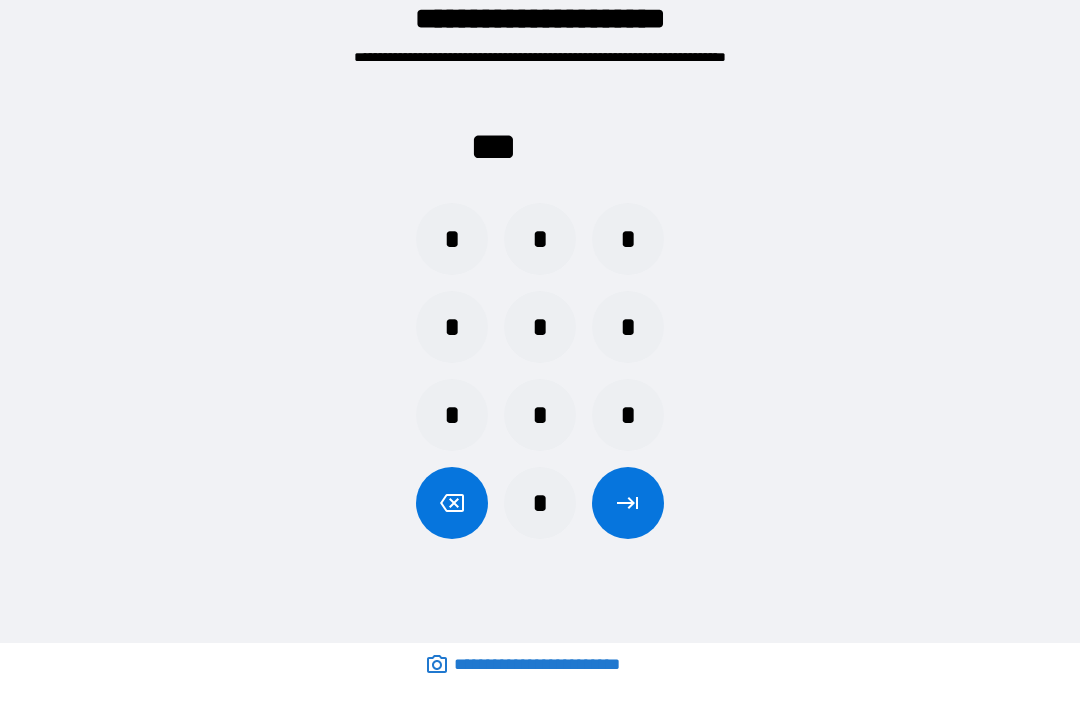 click on "*" at bounding box center (628, 239) 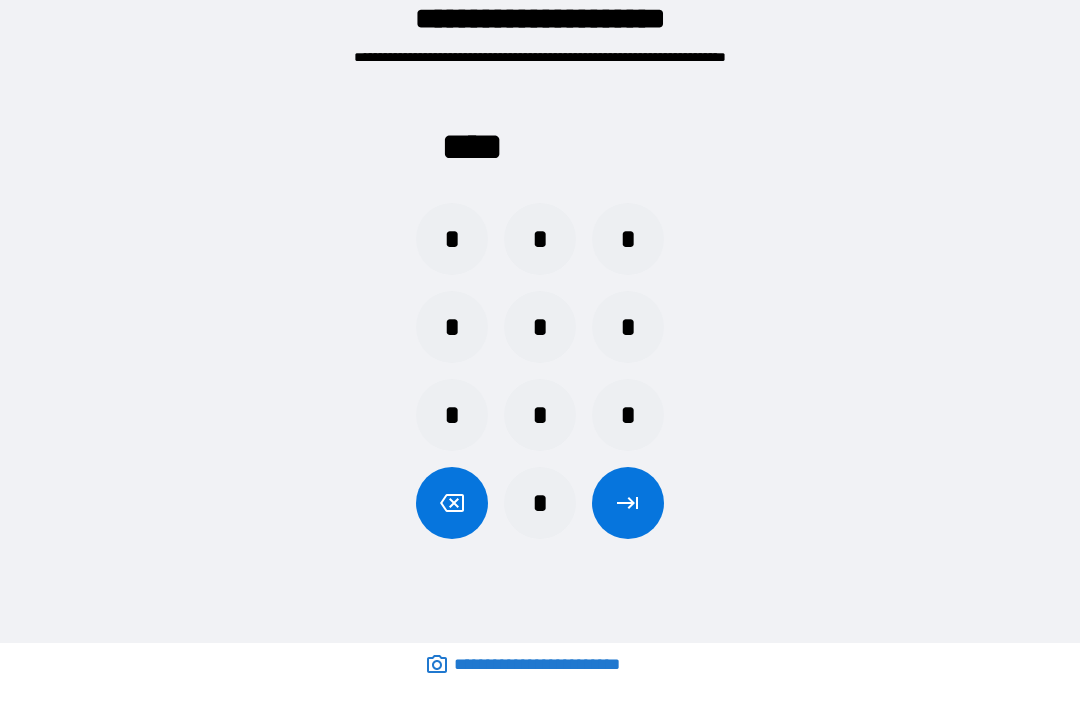 click at bounding box center (628, 503) 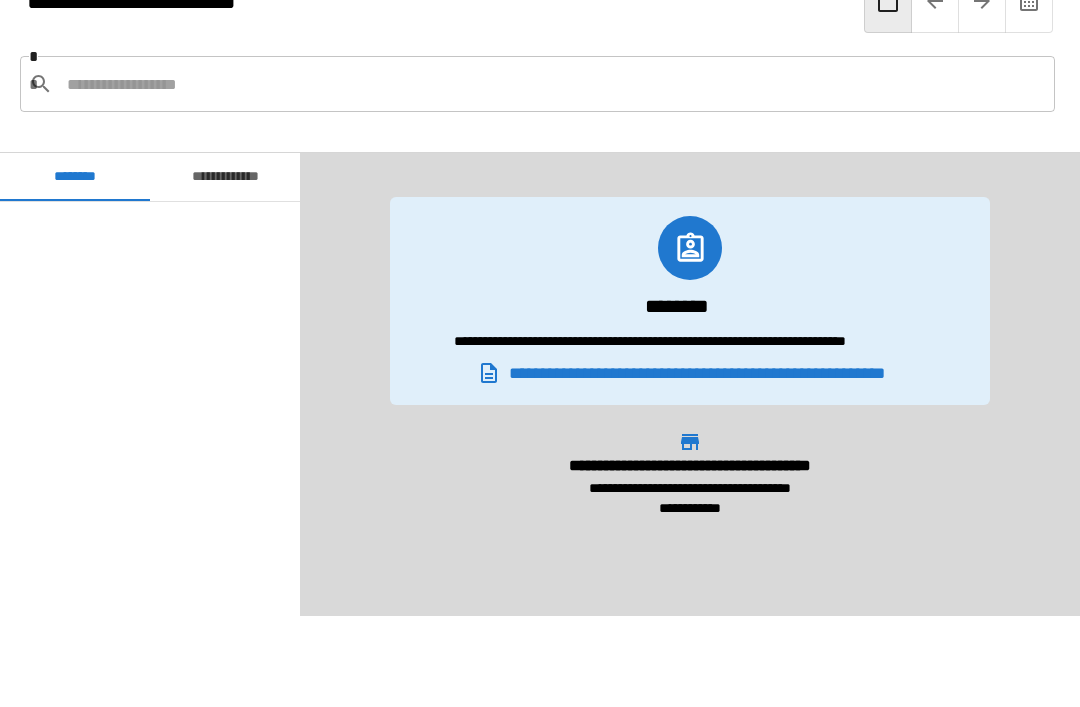 scroll, scrollTop: 480, scrollLeft: 0, axis: vertical 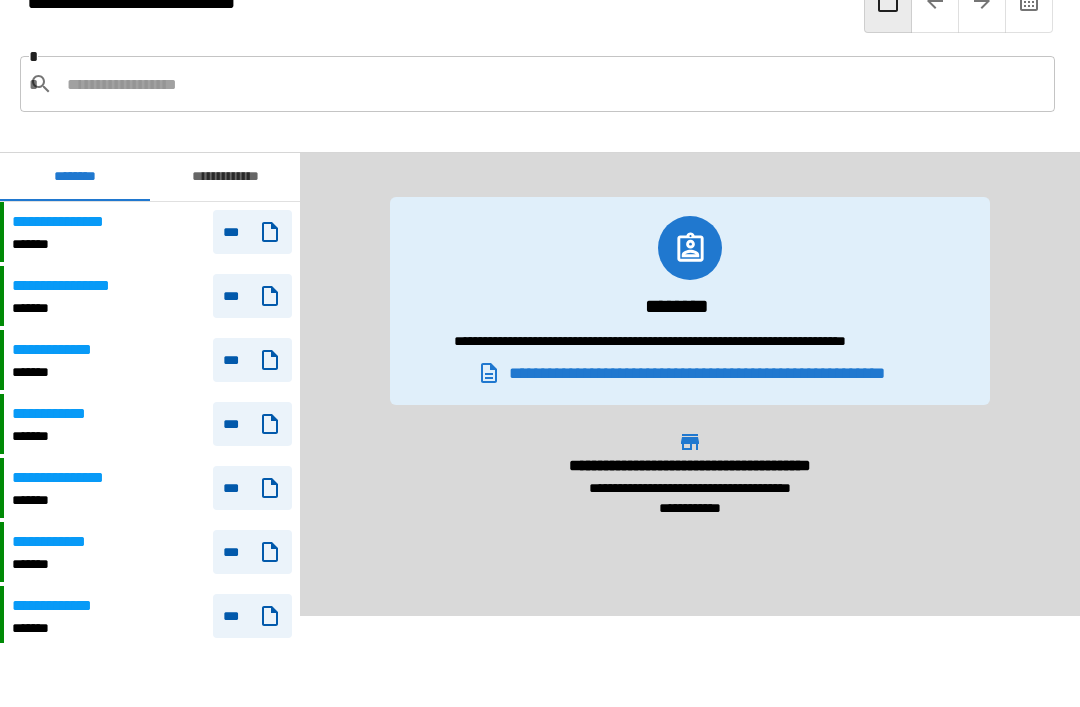 click on "**********" at bounding box center (150, 296) 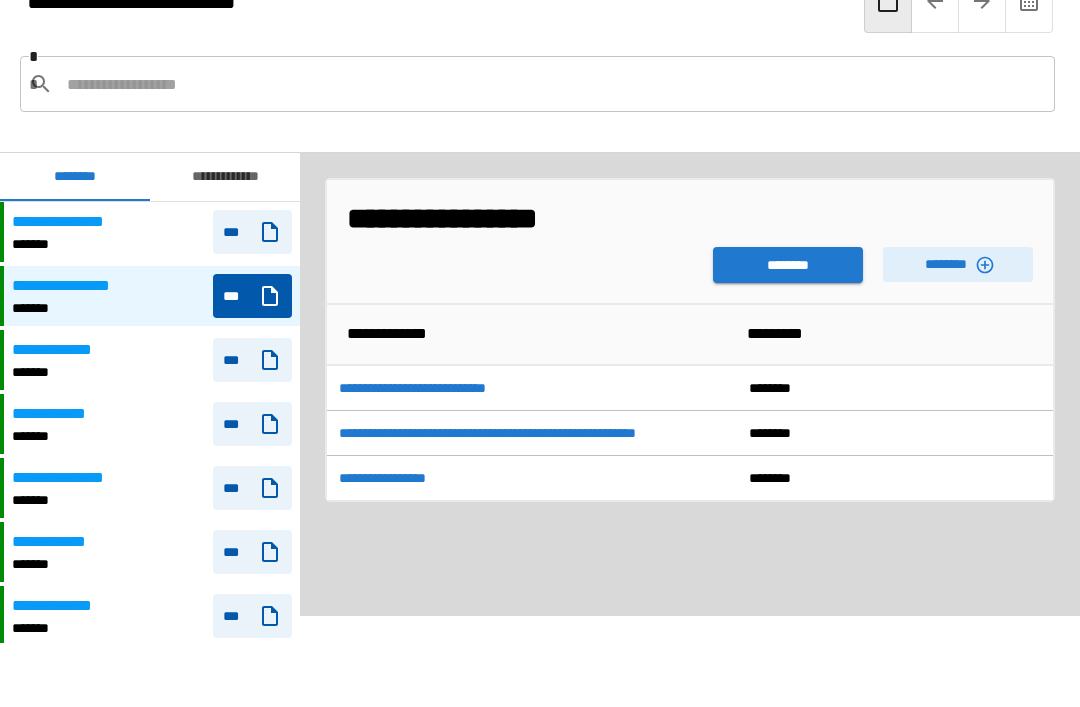 click on "********" at bounding box center (958, 264) 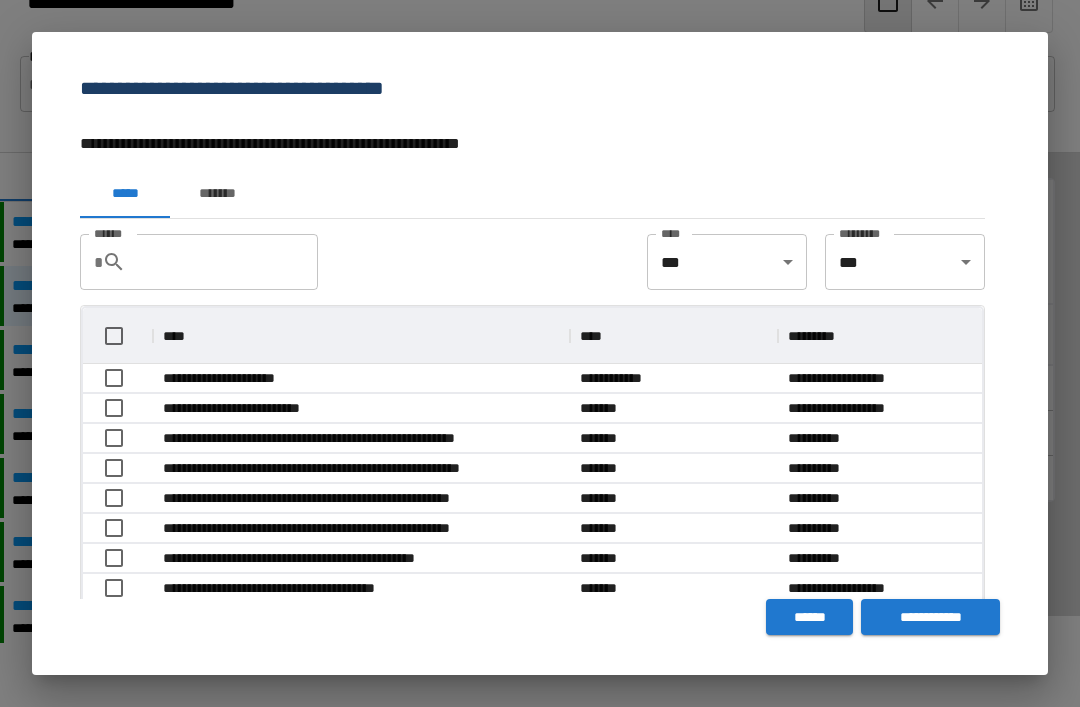 scroll, scrollTop: 1, scrollLeft: 1, axis: both 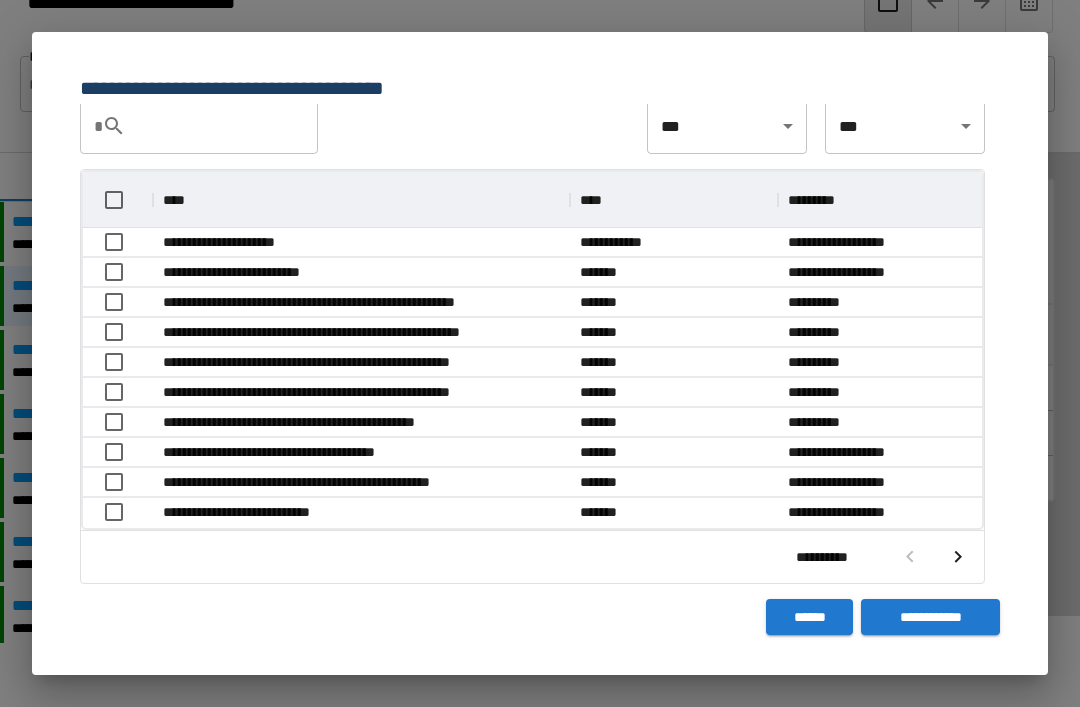 click 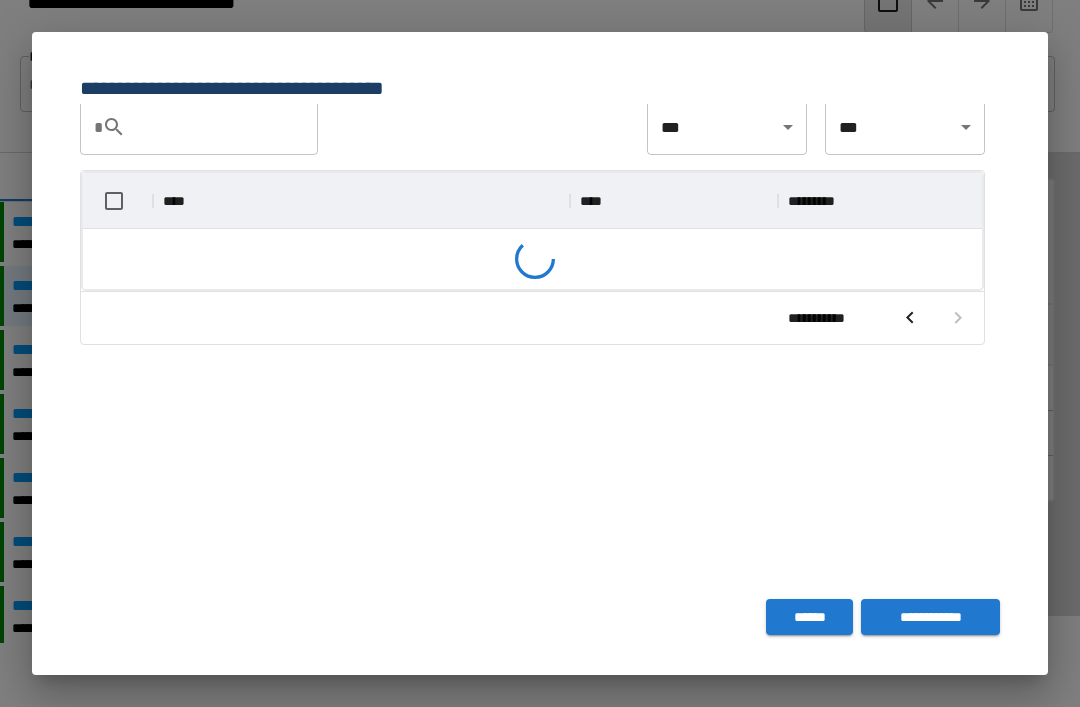 scroll, scrollTop: 236, scrollLeft: 899, axis: both 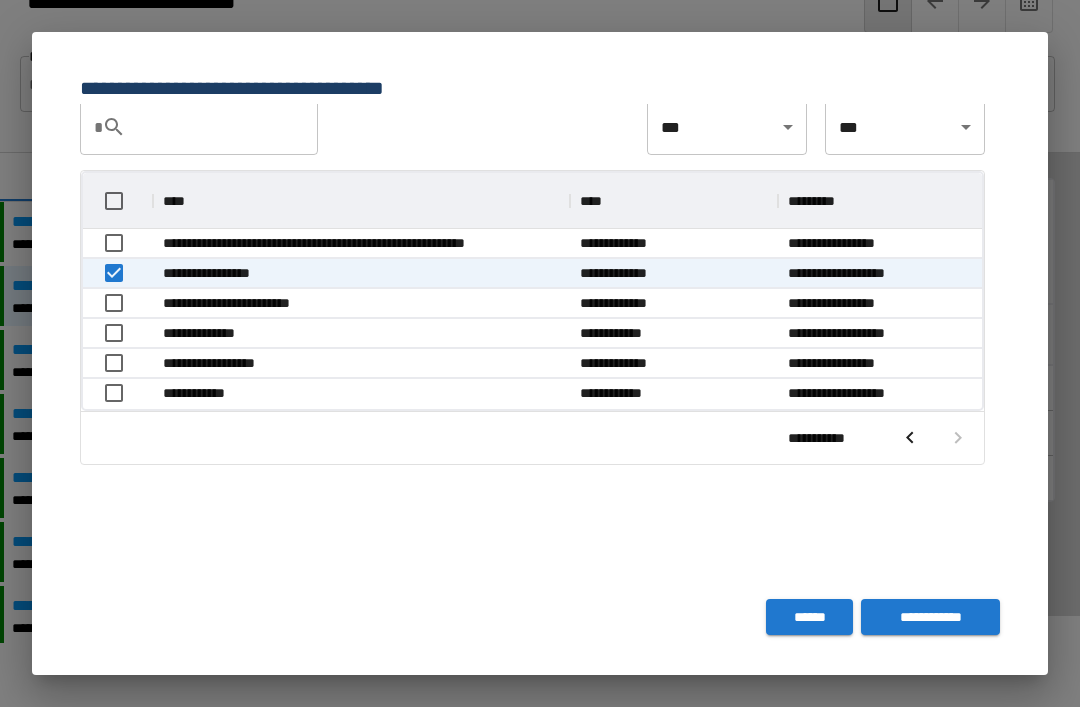 click on "**********" at bounding box center [930, 617] 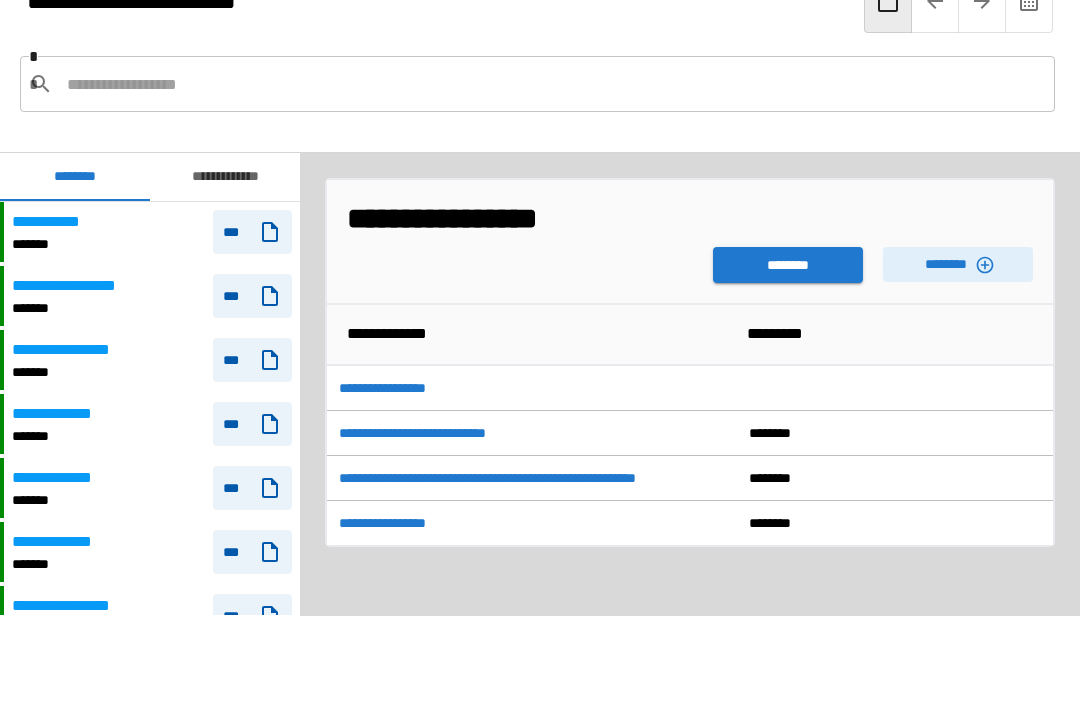 scroll, scrollTop: 420, scrollLeft: 0, axis: vertical 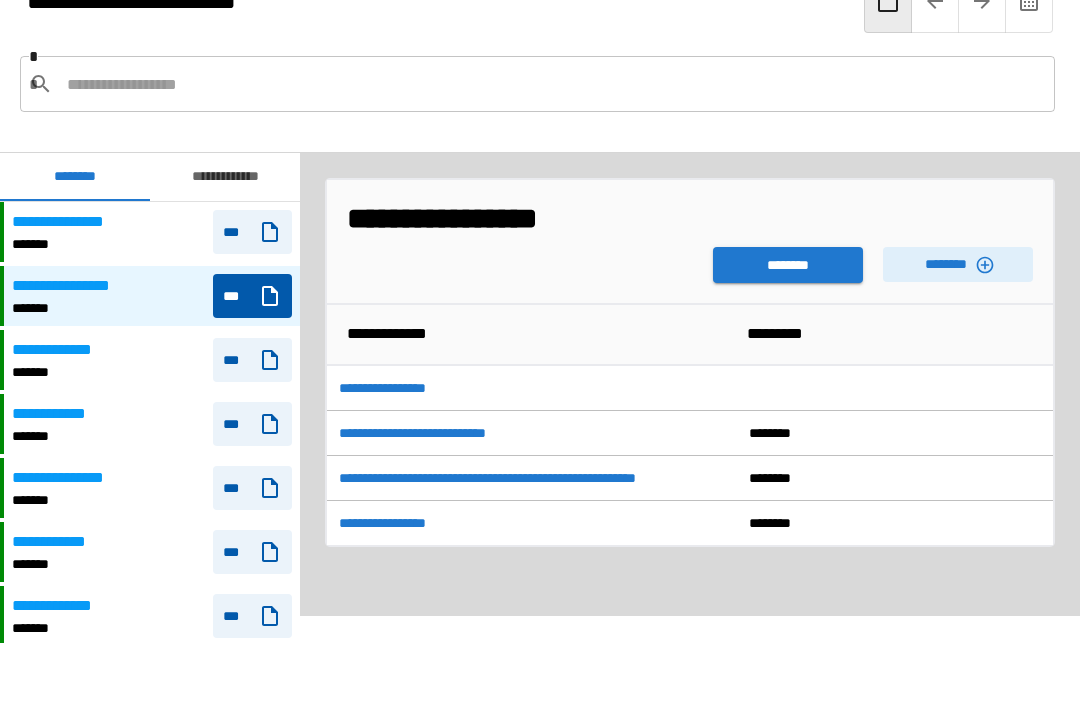 click on "********" at bounding box center (788, 265) 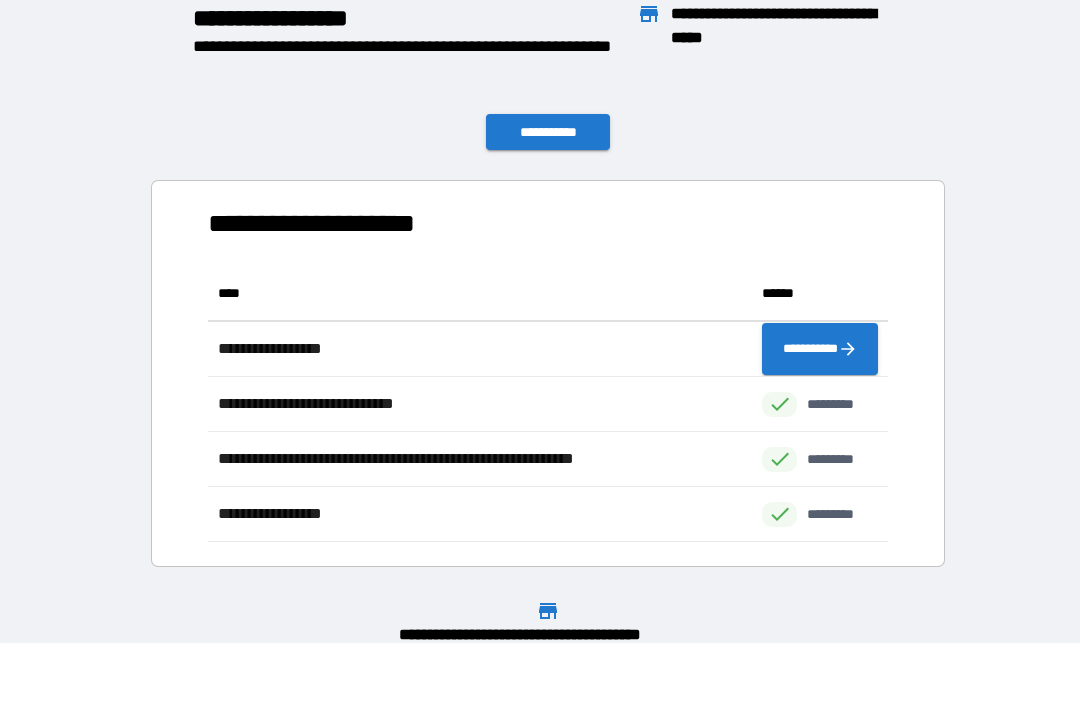 scroll, scrollTop: 1, scrollLeft: 1, axis: both 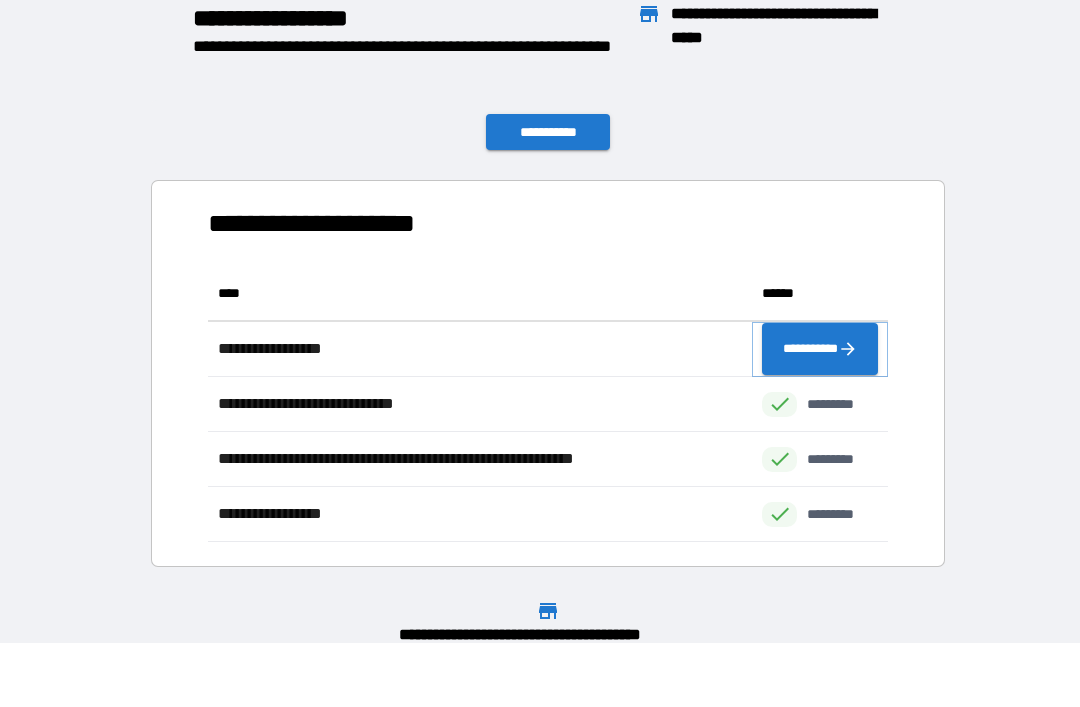 click on "**********" at bounding box center (820, 349) 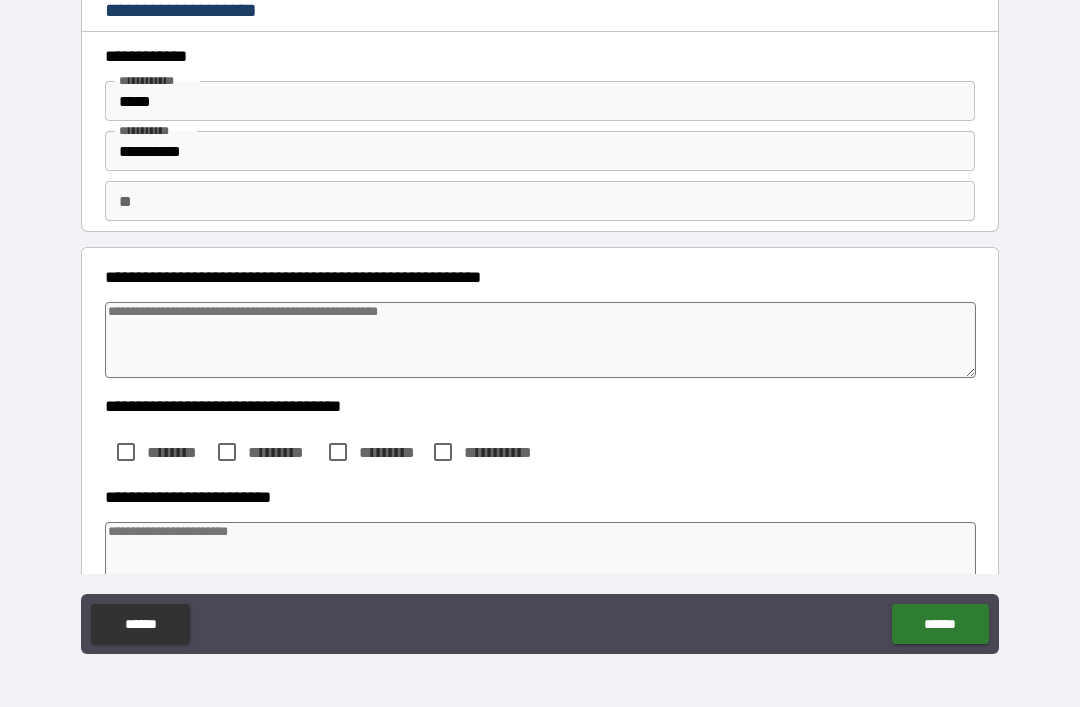 click on "**" at bounding box center (540, 201) 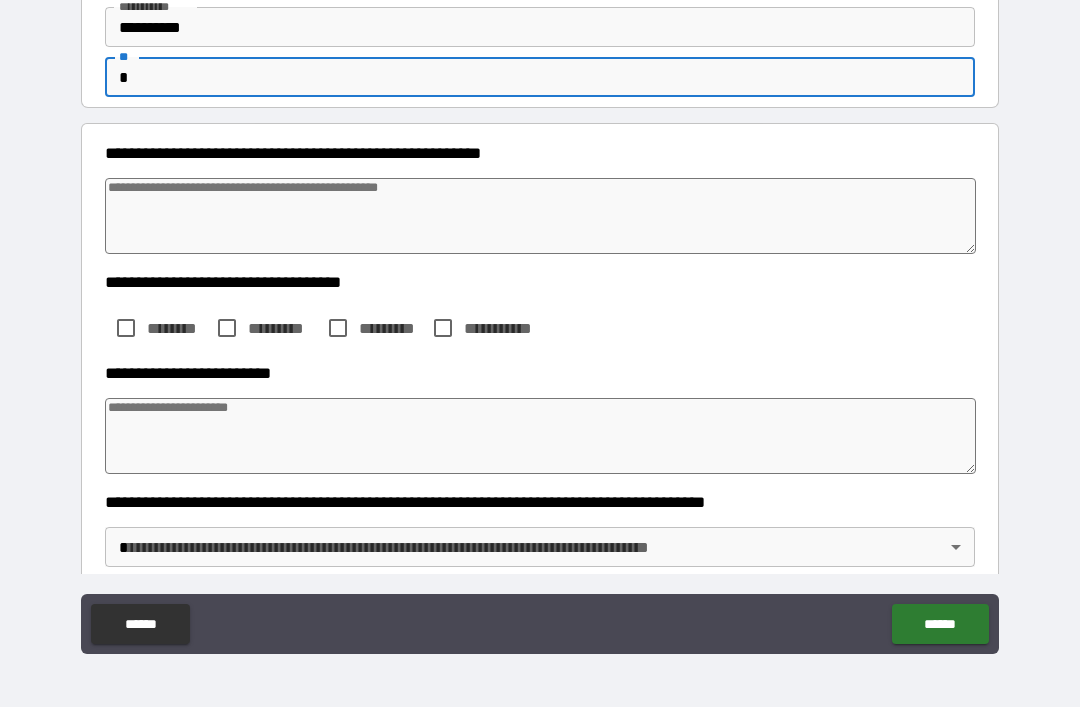 scroll, scrollTop: 123, scrollLeft: 0, axis: vertical 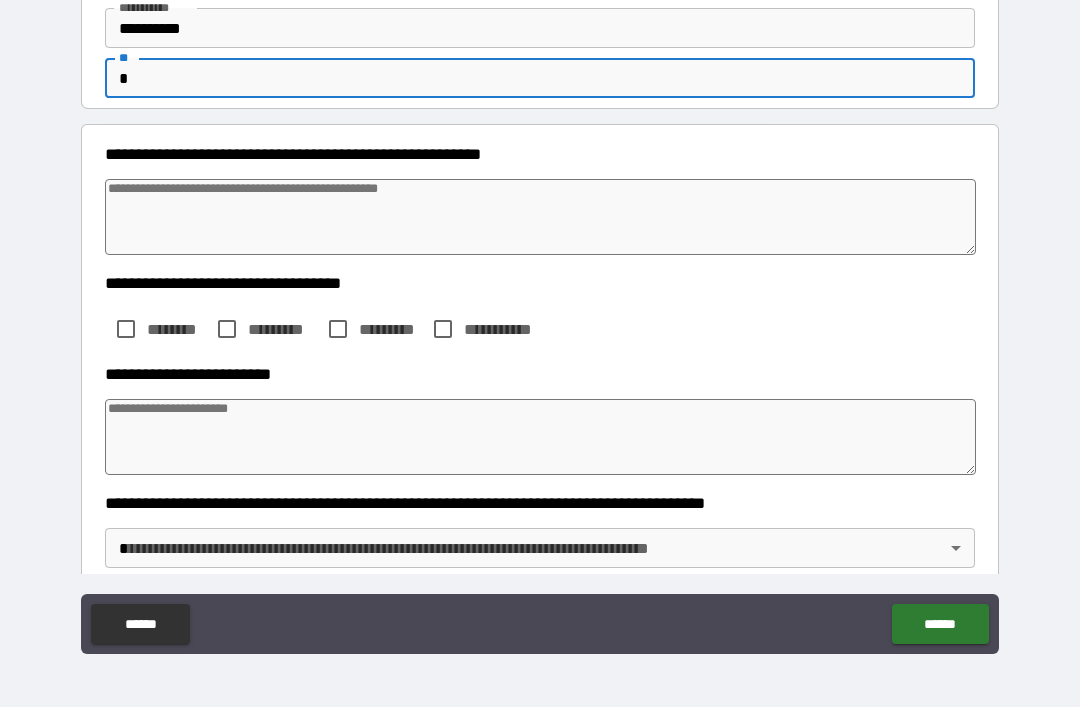 click at bounding box center (540, 217) 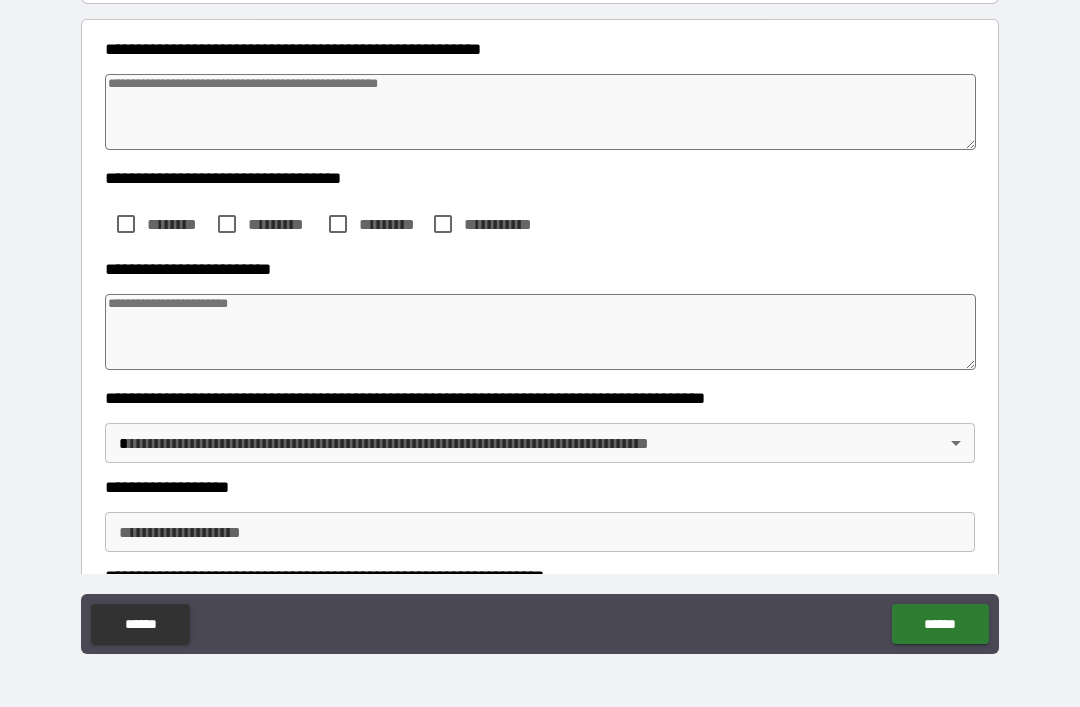 scroll, scrollTop: 235, scrollLeft: 0, axis: vertical 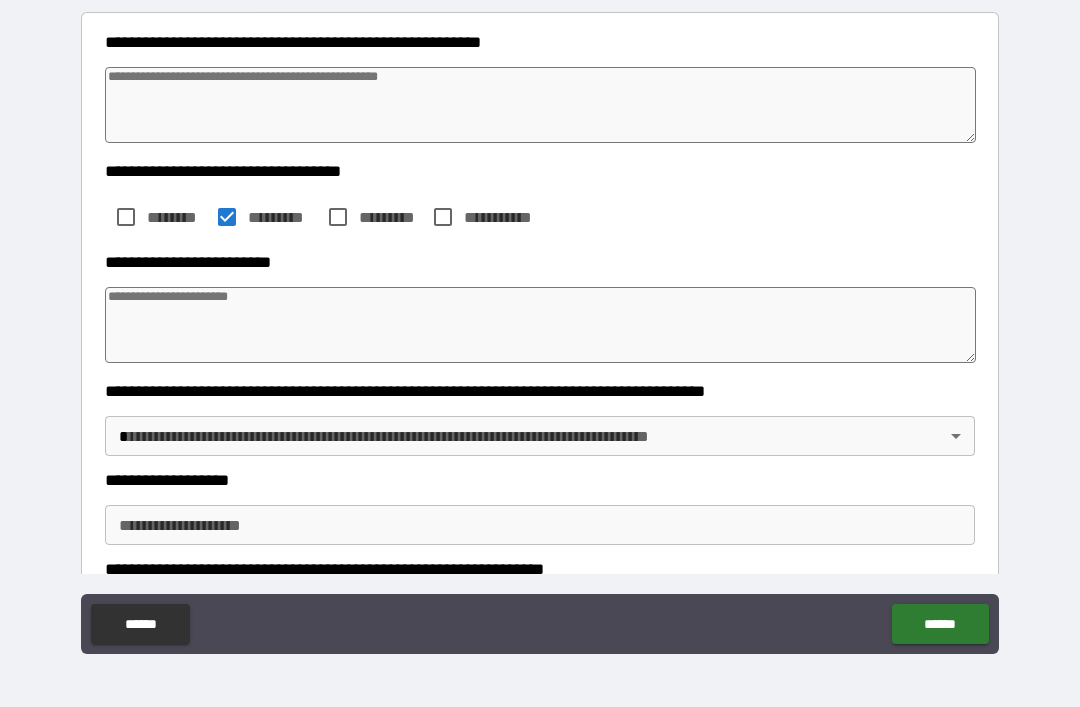 click at bounding box center (540, 325) 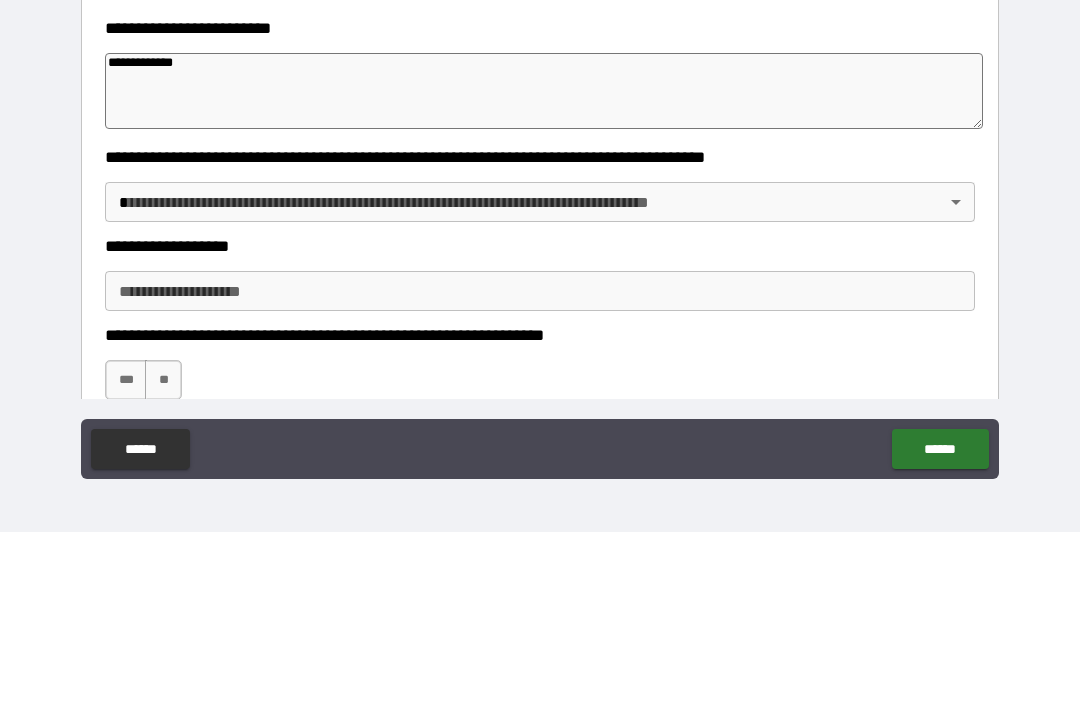 scroll, scrollTop: 296, scrollLeft: 0, axis: vertical 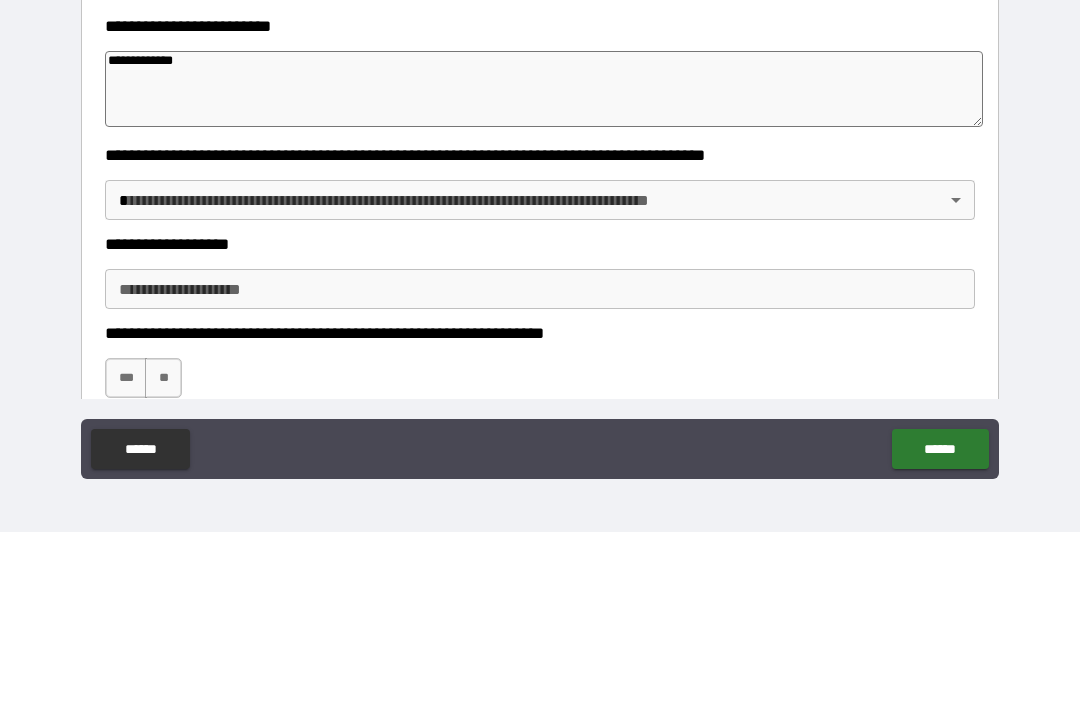 click on "**********" at bounding box center (540, 321) 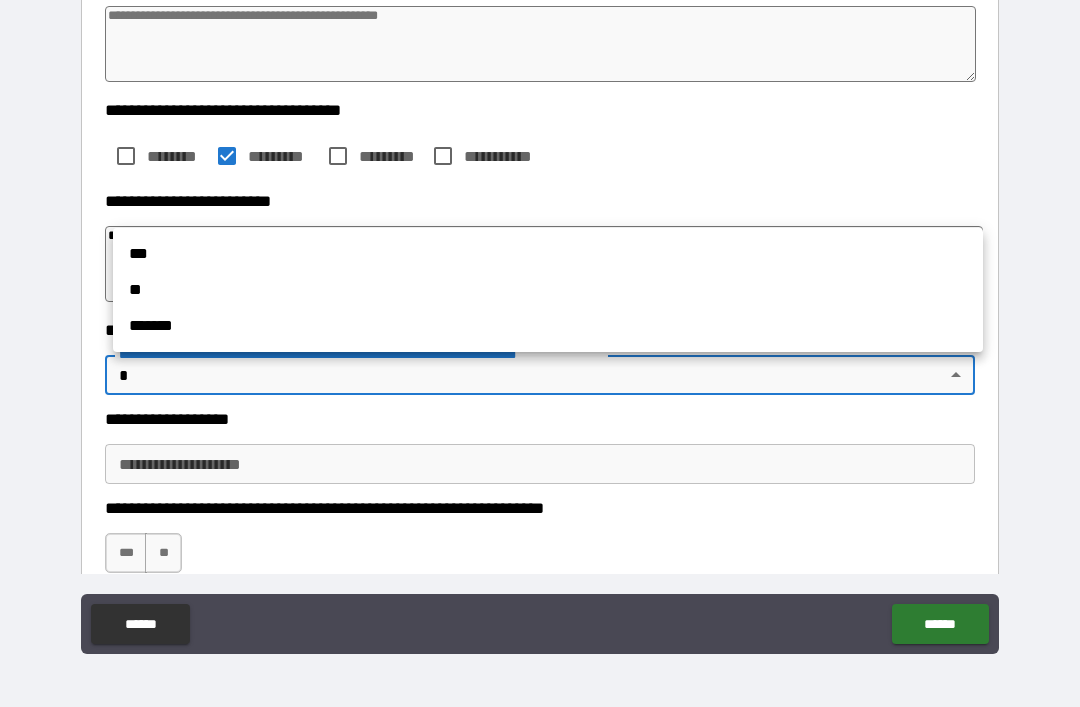 click on "**" at bounding box center [548, 290] 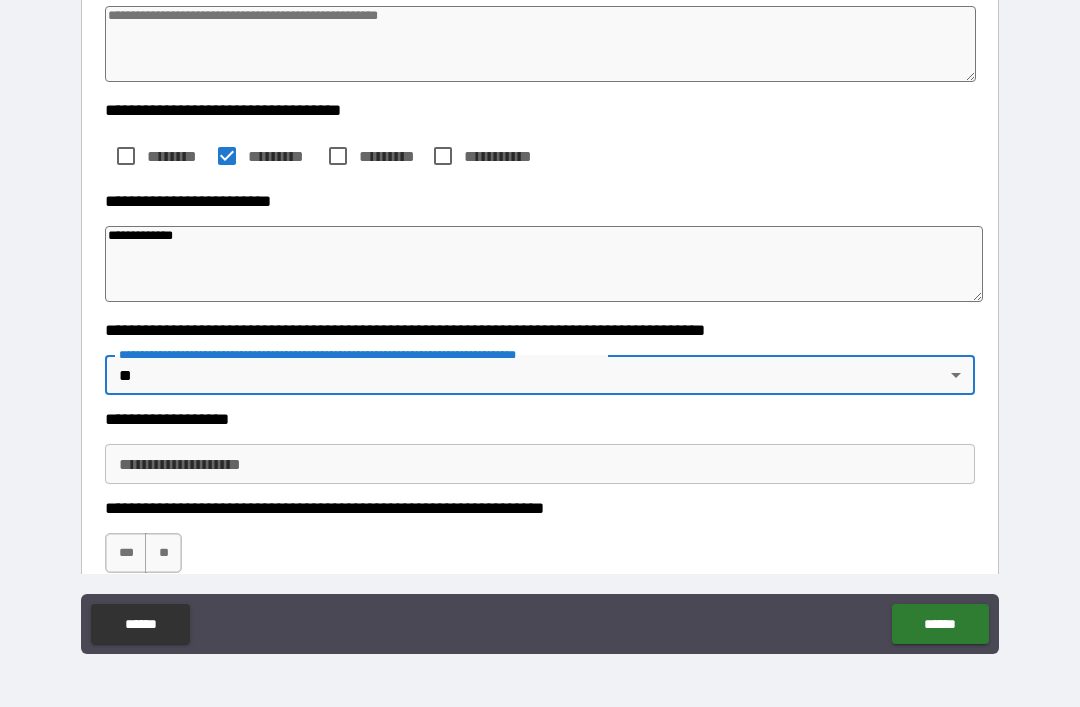 click on "**********" at bounding box center (540, 464) 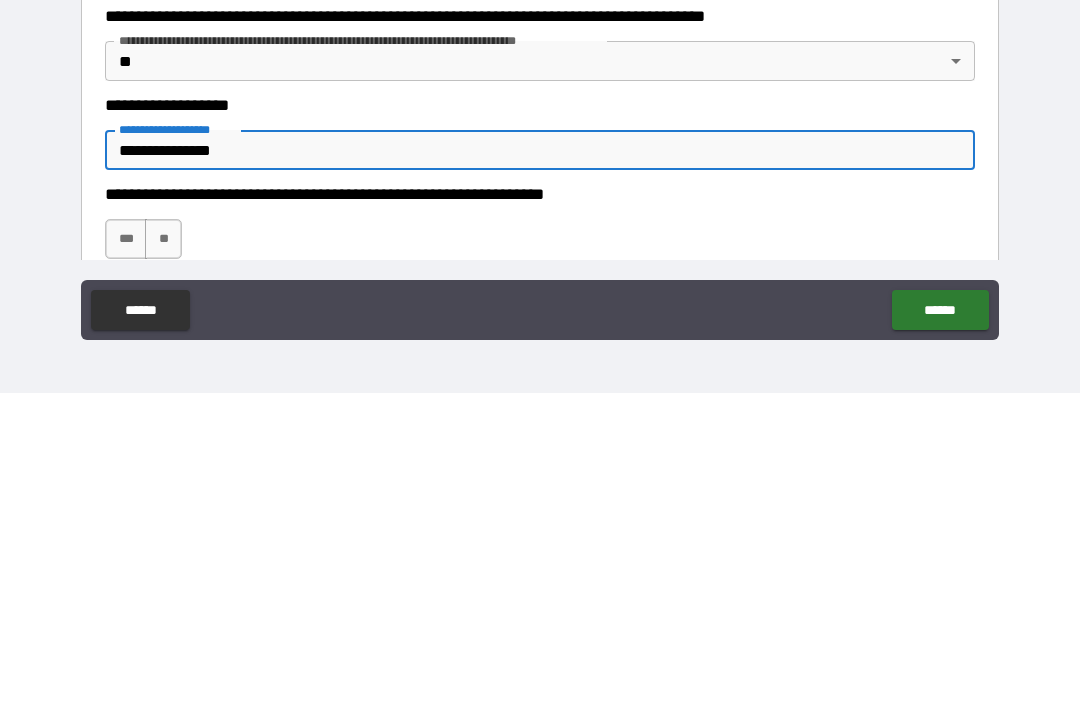 click on "***" at bounding box center (126, 553) 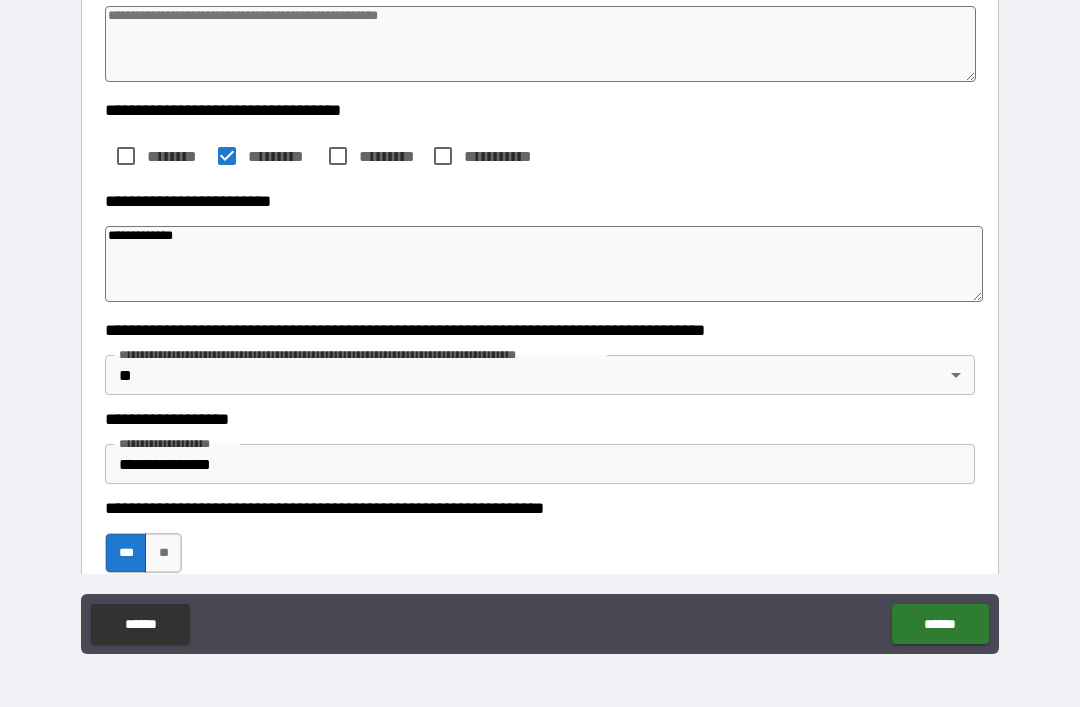 click on "******" at bounding box center [940, 624] 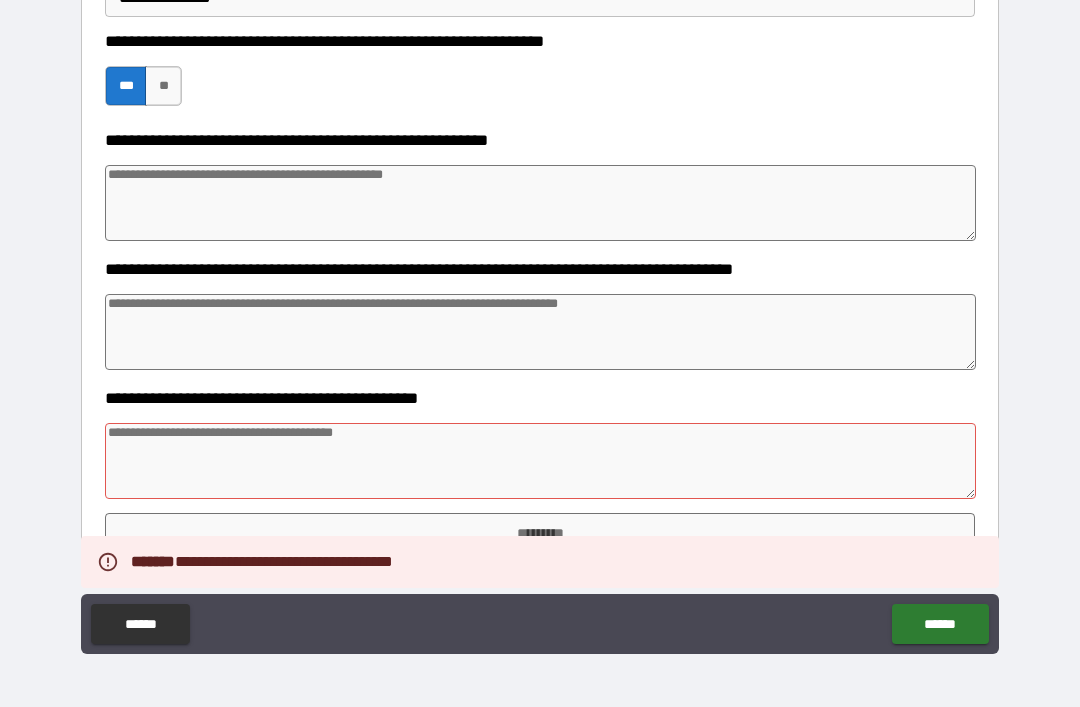 scroll, scrollTop: 763, scrollLeft: 0, axis: vertical 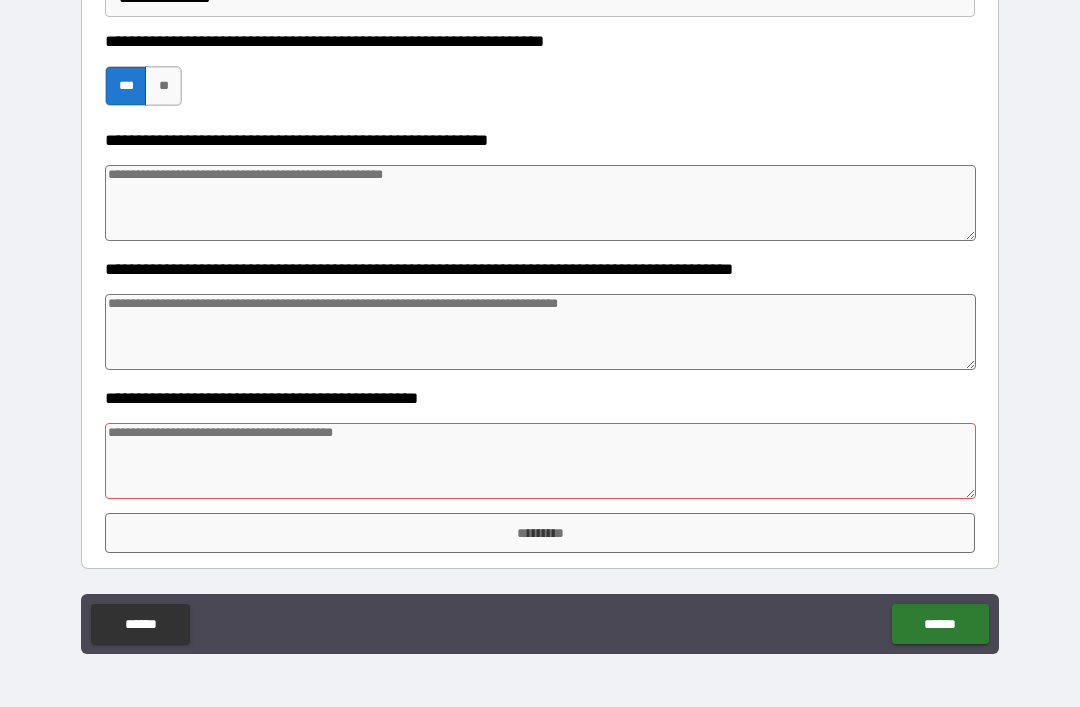 click at bounding box center [540, 461] 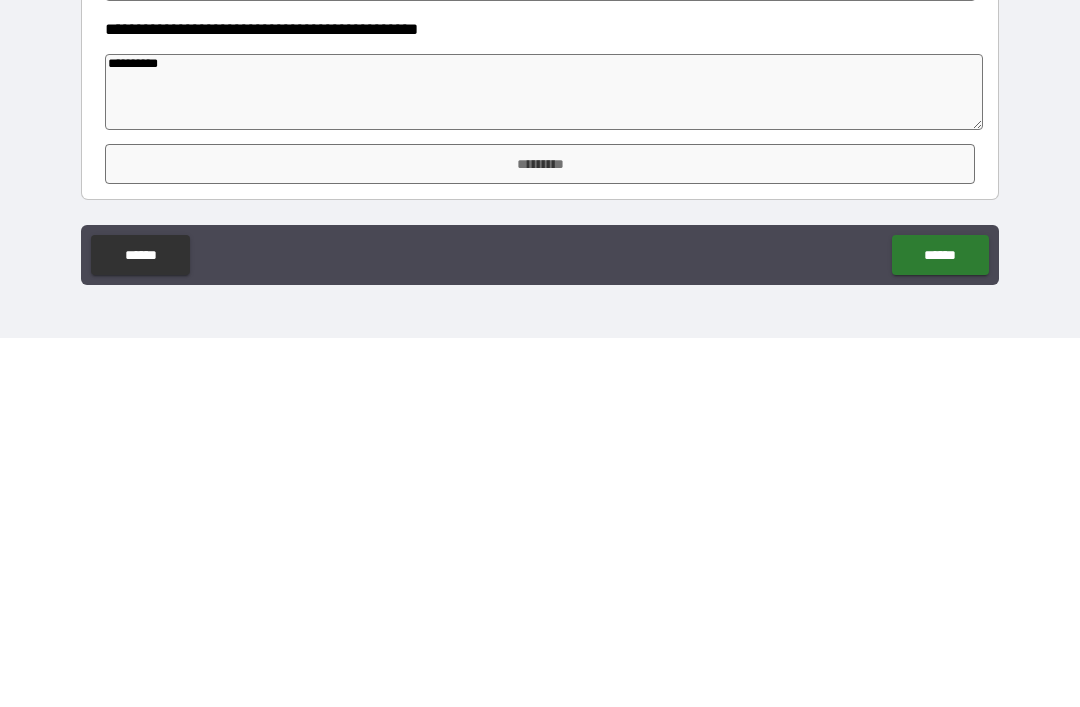 click on "*********" at bounding box center [540, 533] 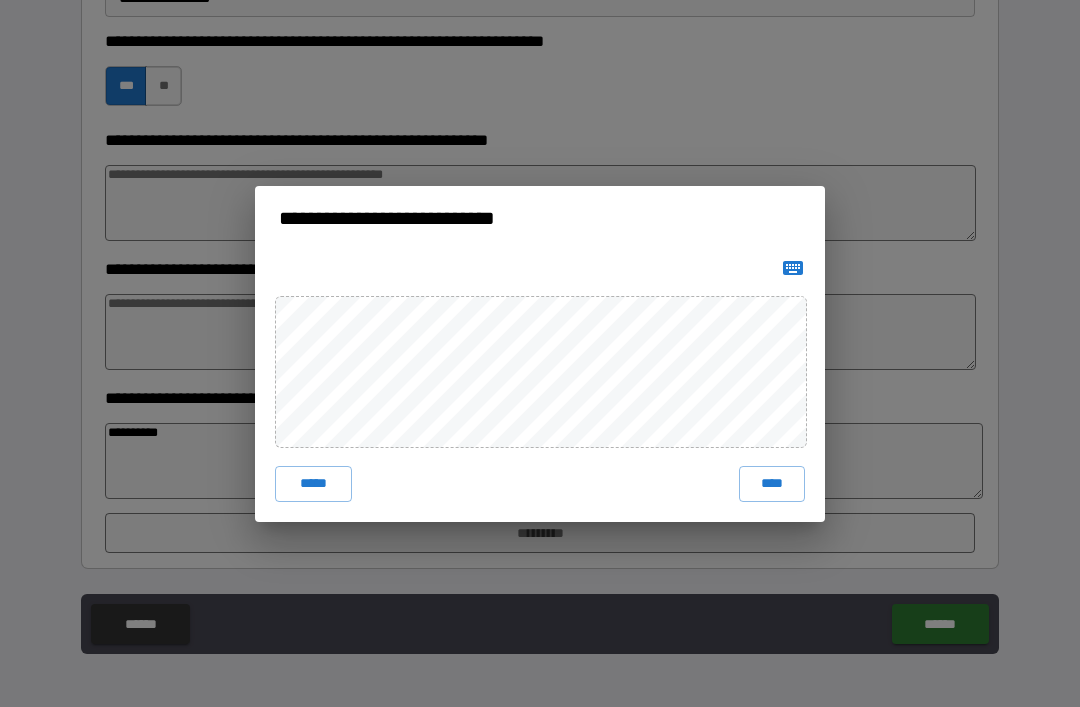 click on "****" at bounding box center [772, 484] 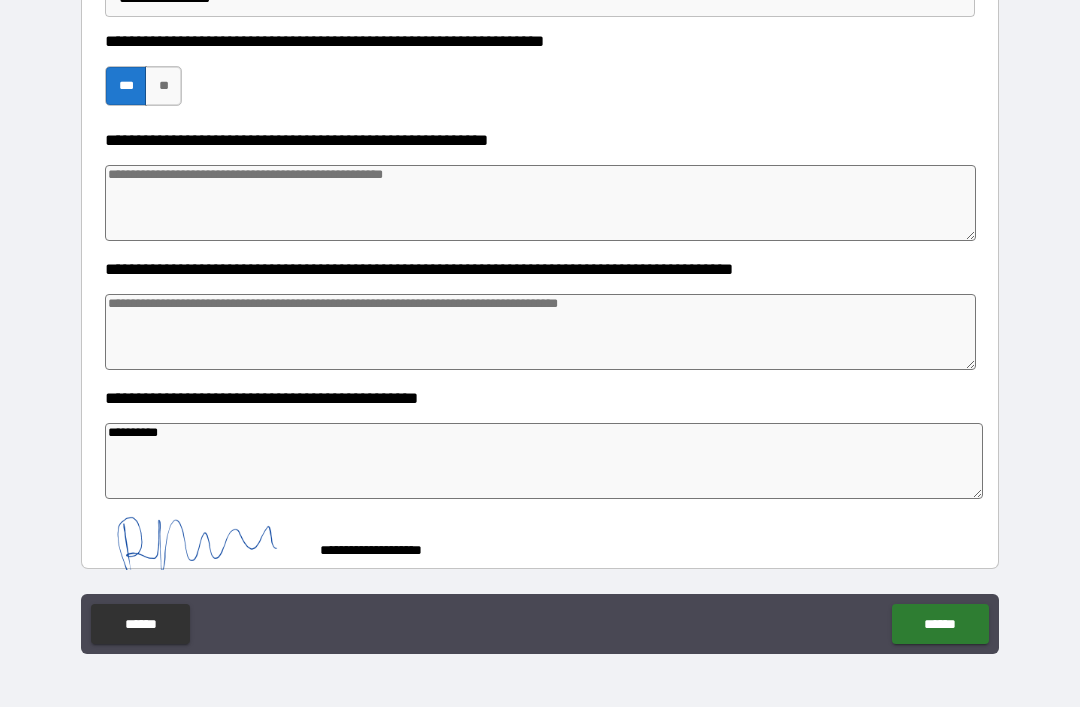 scroll, scrollTop: 753, scrollLeft: 0, axis: vertical 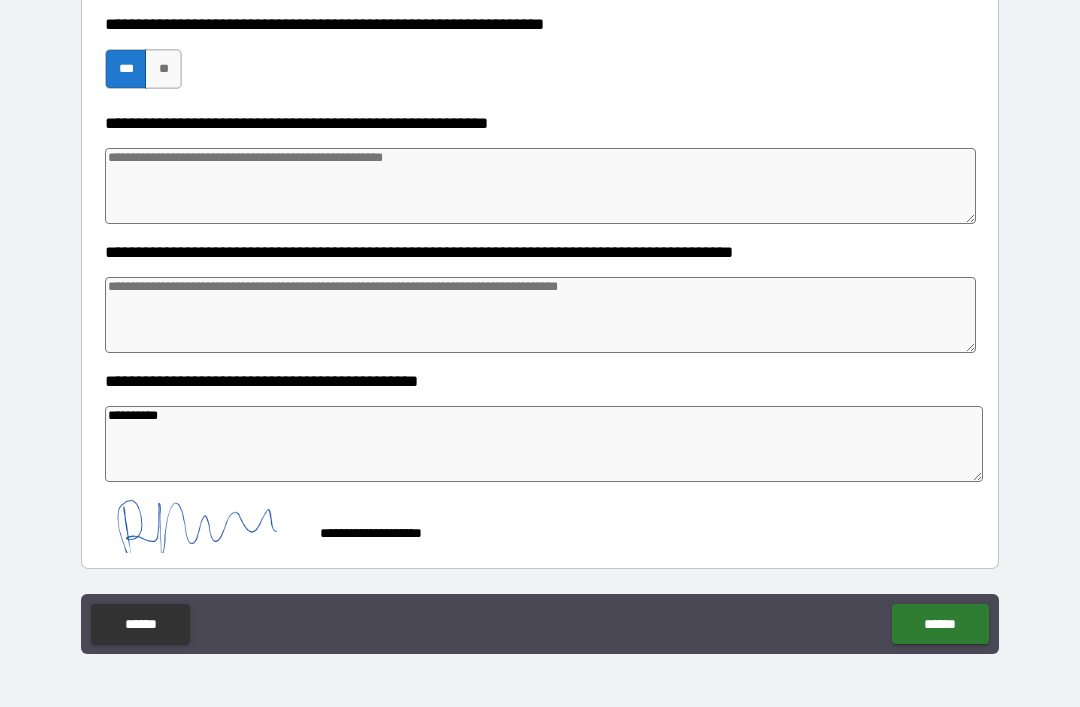 click on "******   ******" at bounding box center [540, 626] 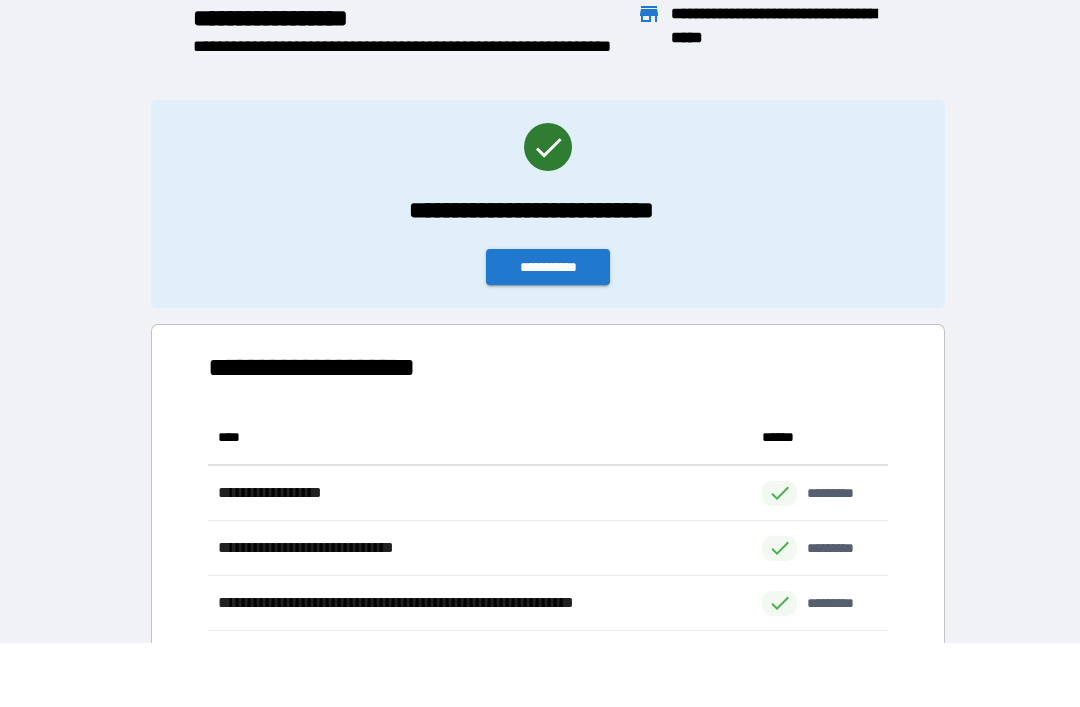 scroll, scrollTop: 1, scrollLeft: 1, axis: both 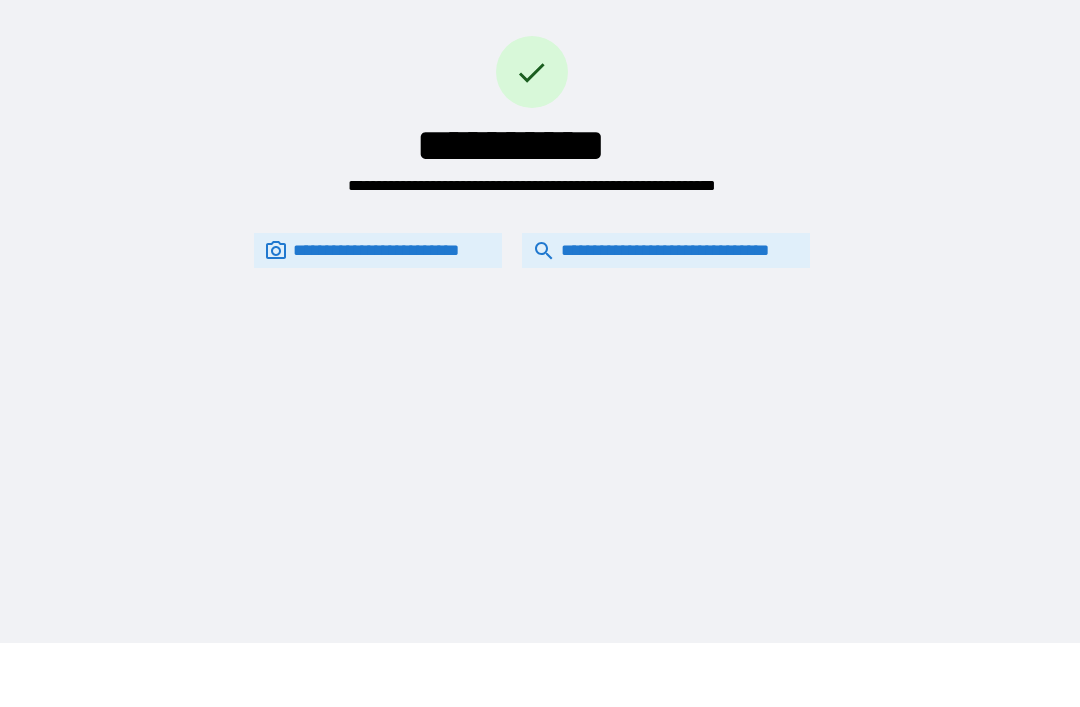 click on "**********" at bounding box center [666, 250] 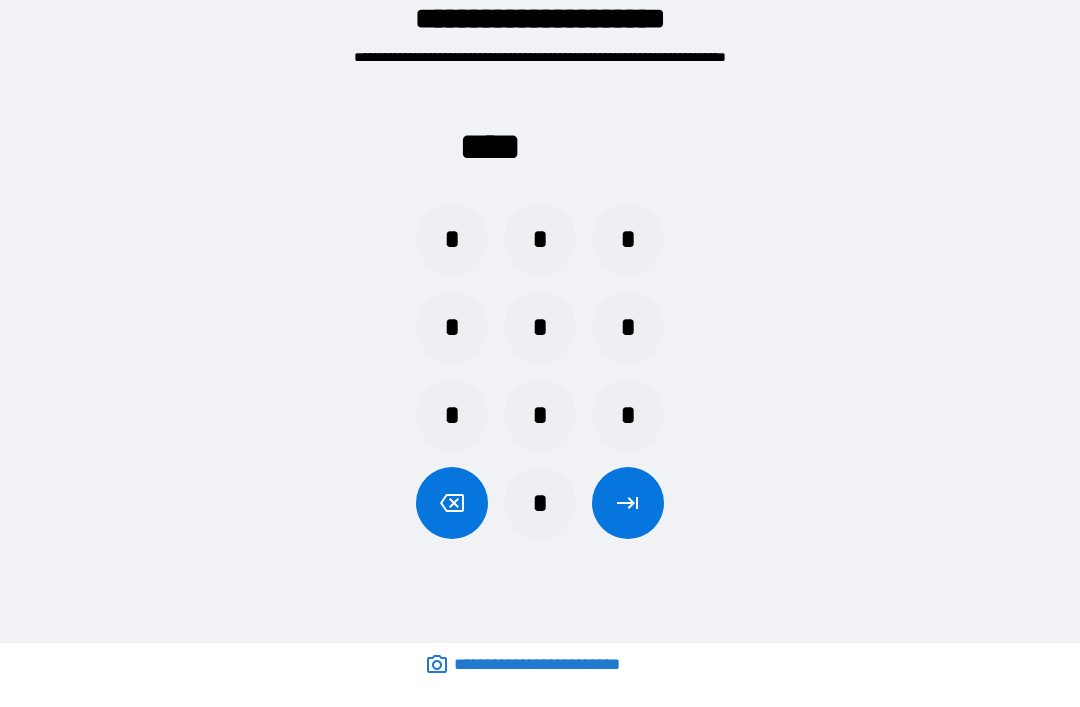 click on "*" at bounding box center [540, 503] 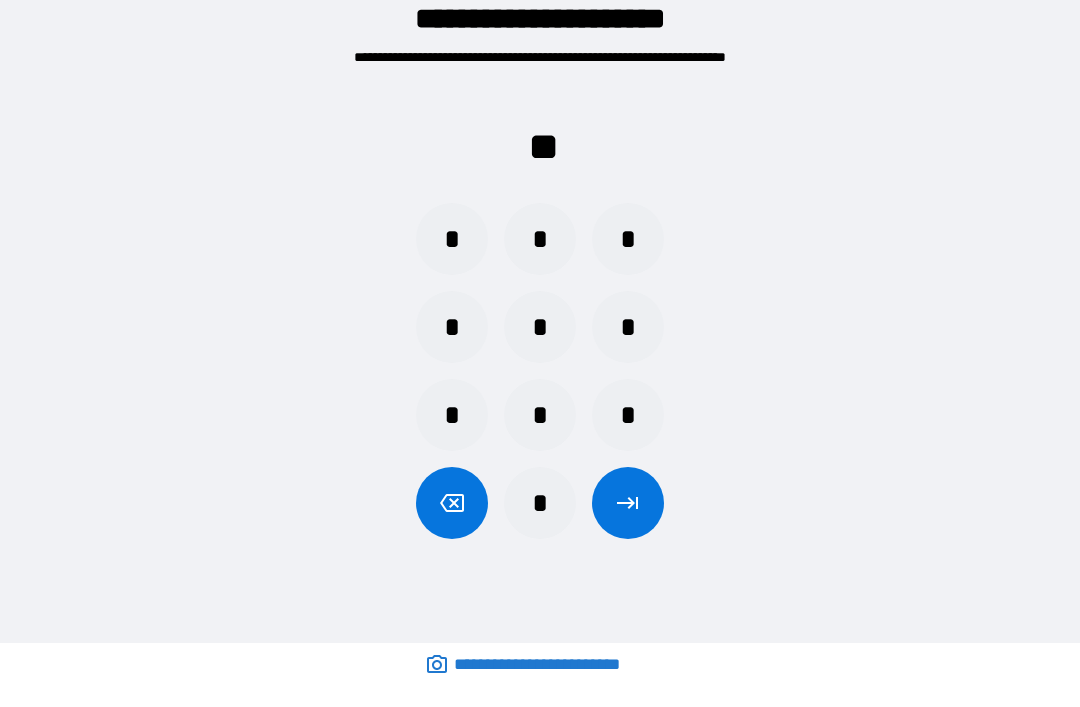 click on "*" at bounding box center (452, 327) 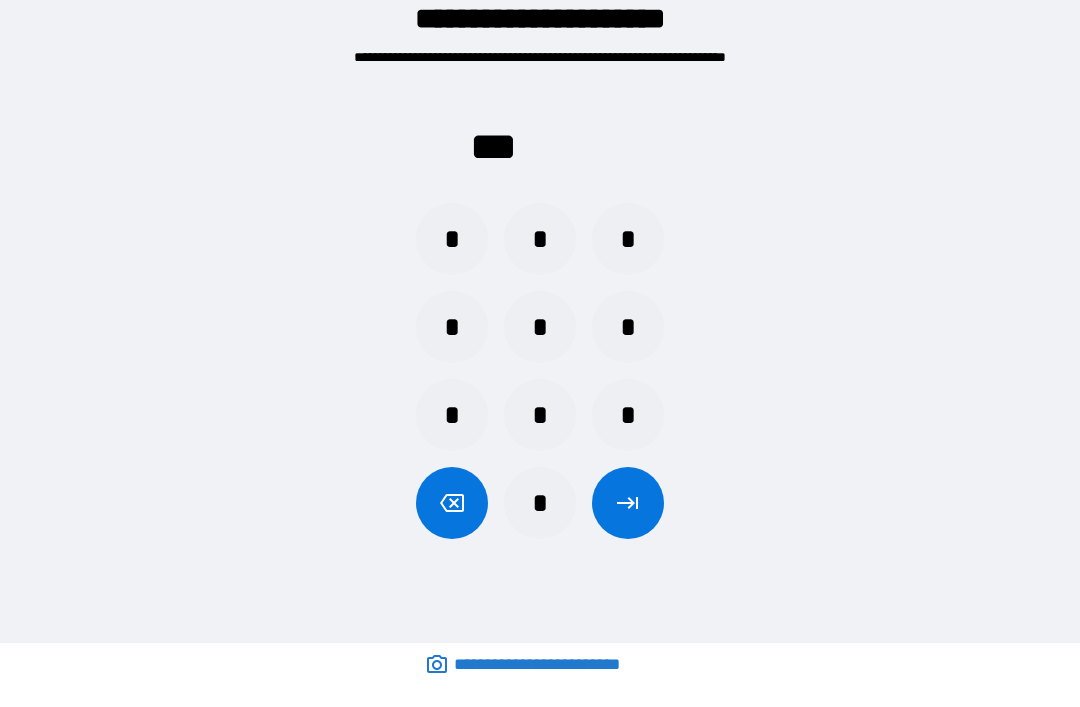 click on "* * *" at bounding box center (540, 239) 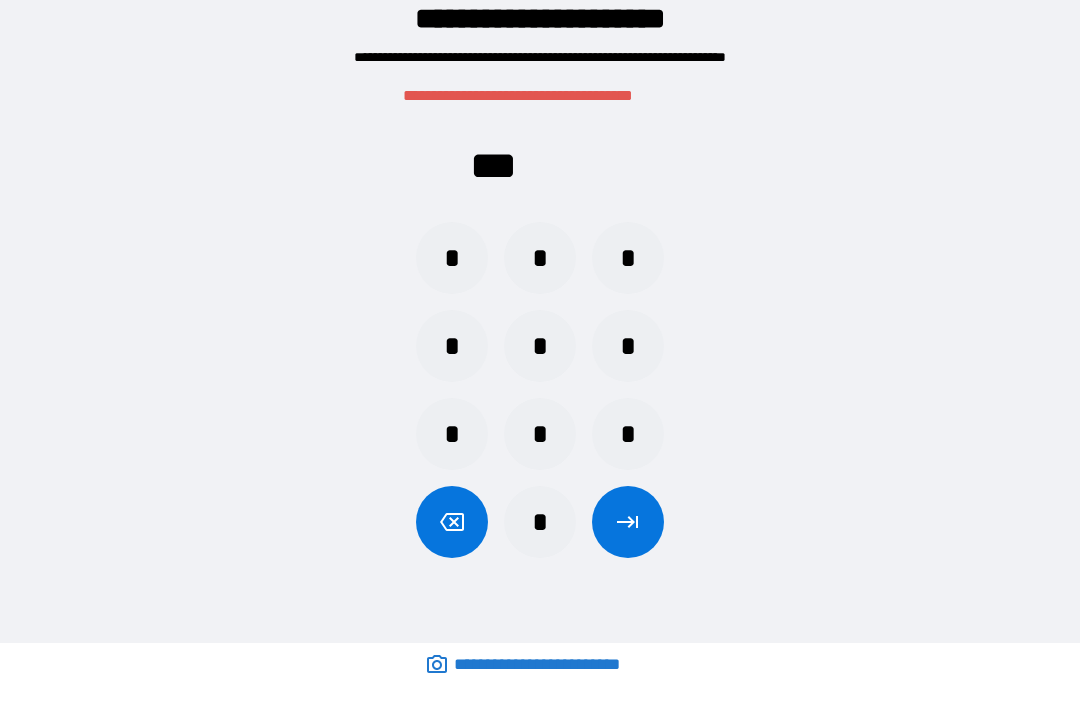 click on "*" at bounding box center [628, 258] 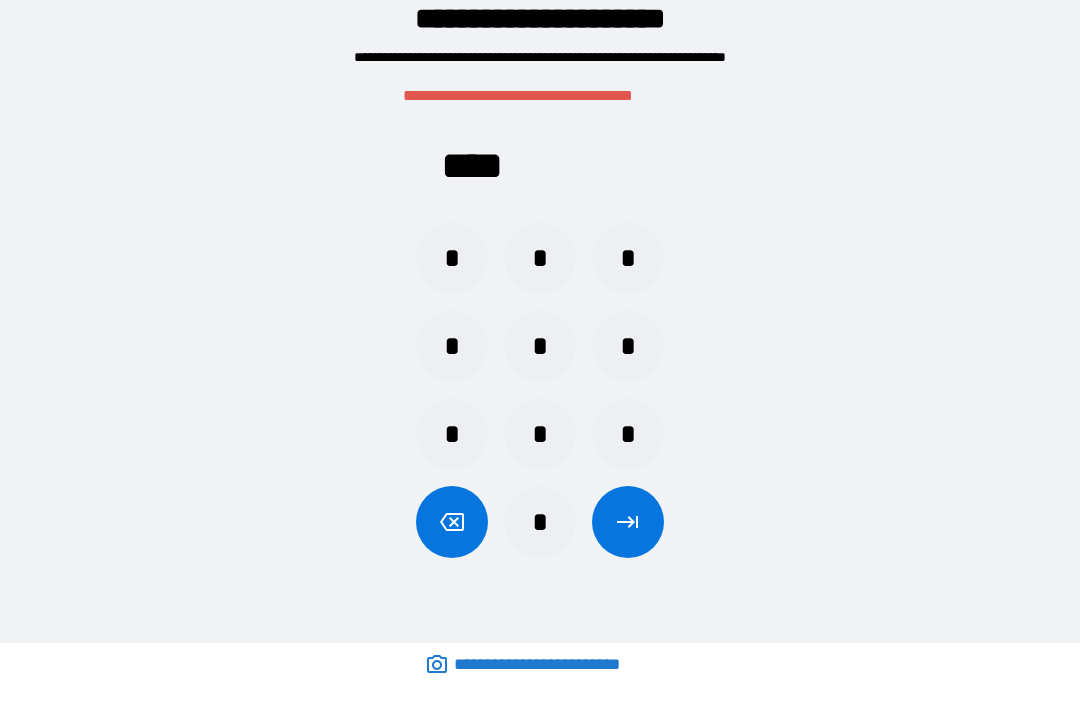 click 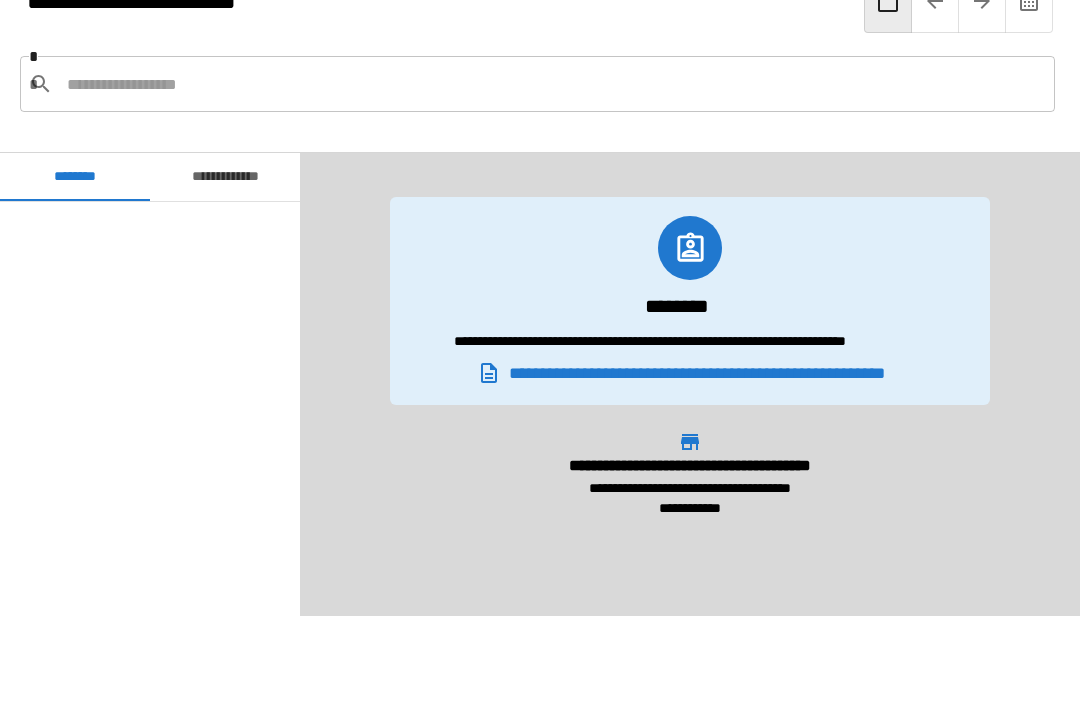 scroll, scrollTop: 420, scrollLeft: 0, axis: vertical 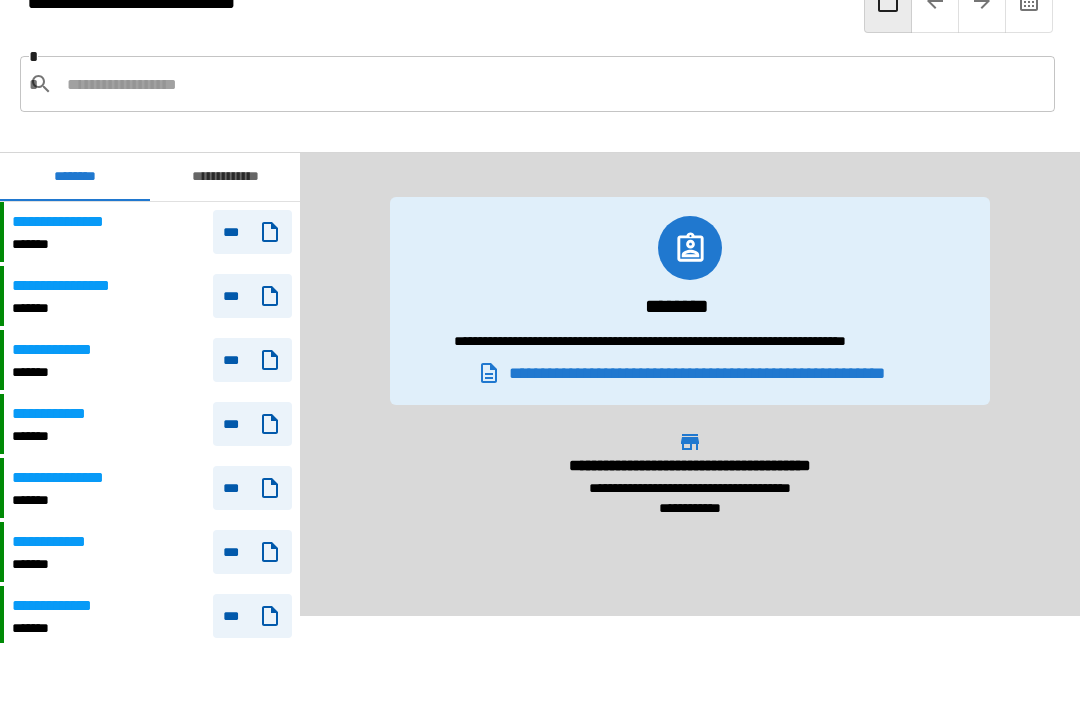 click on "**********" at bounding box center (55, 542) 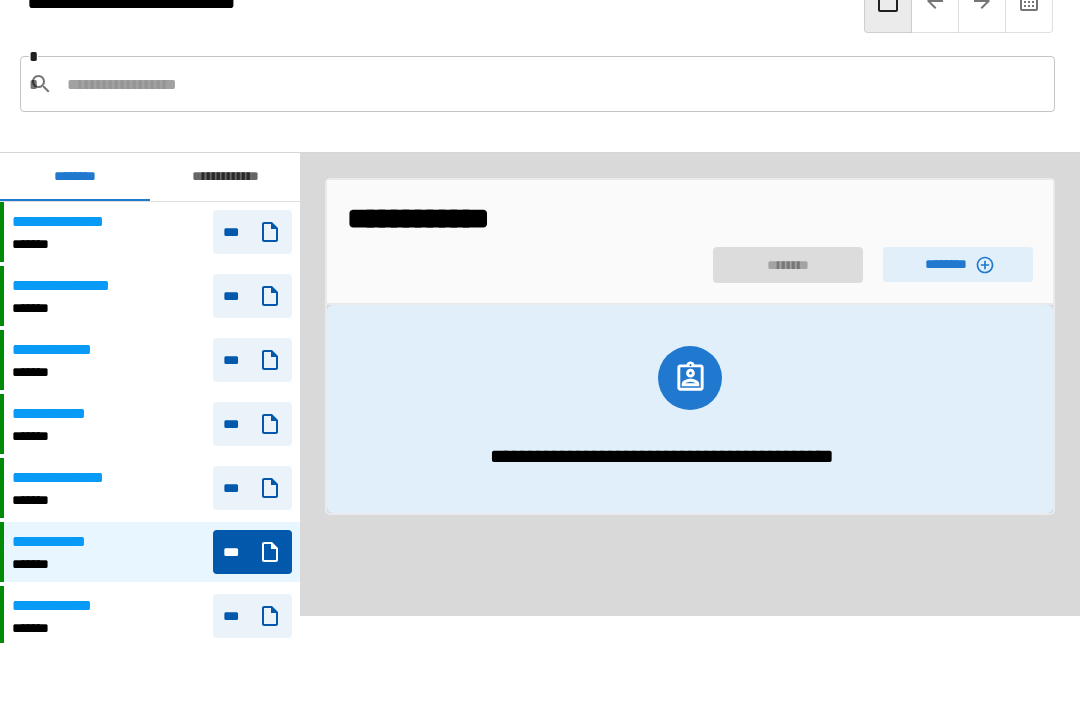 click on "********" at bounding box center [958, 264] 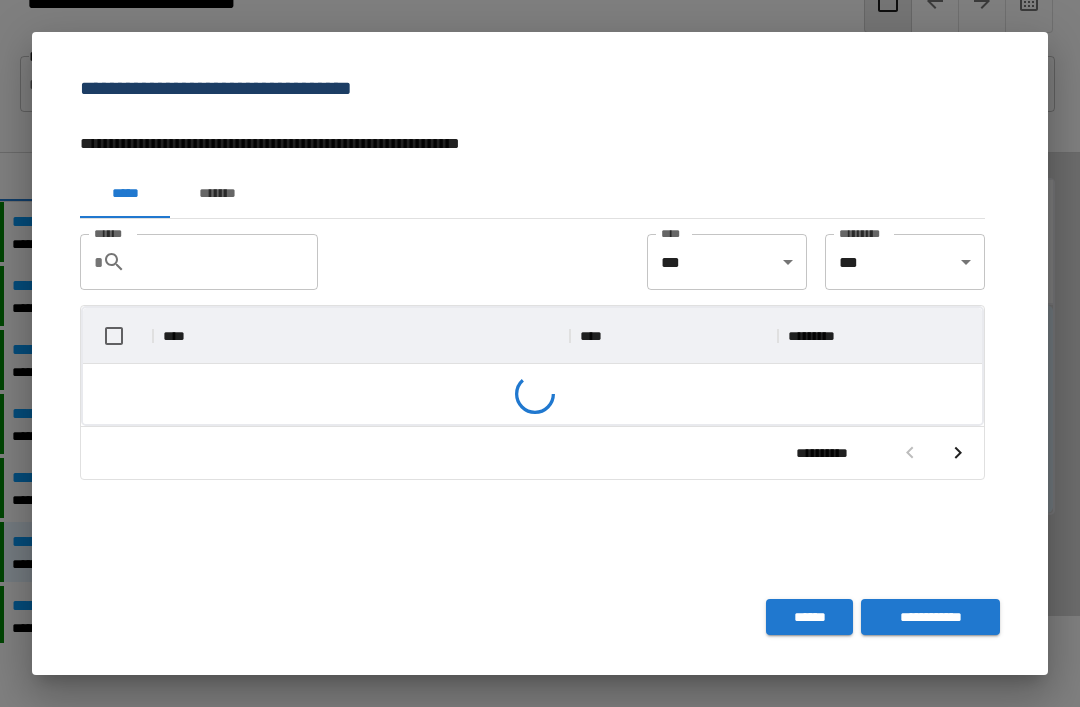 scroll, scrollTop: 356, scrollLeft: 899, axis: both 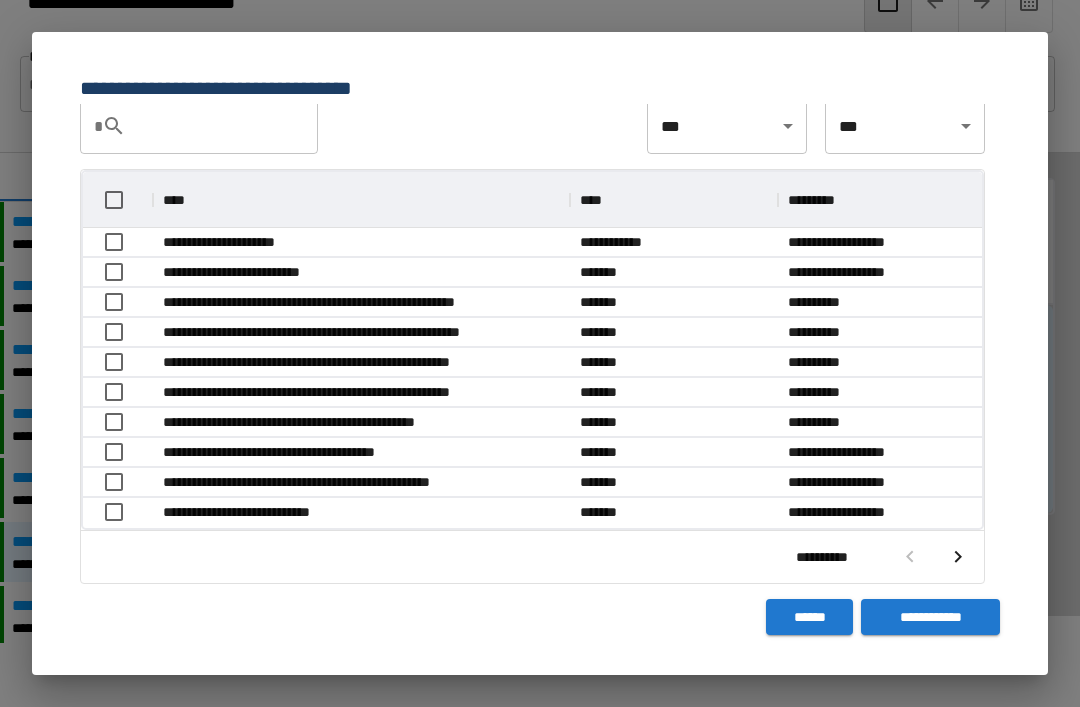 click 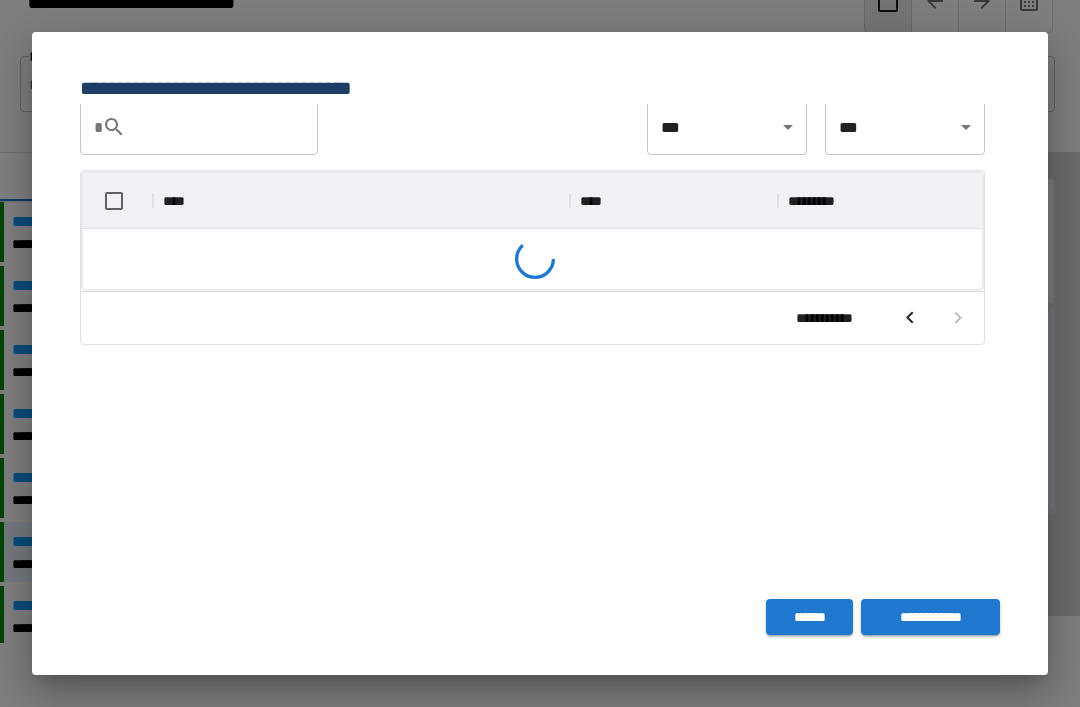 scroll, scrollTop: 236, scrollLeft: 899, axis: both 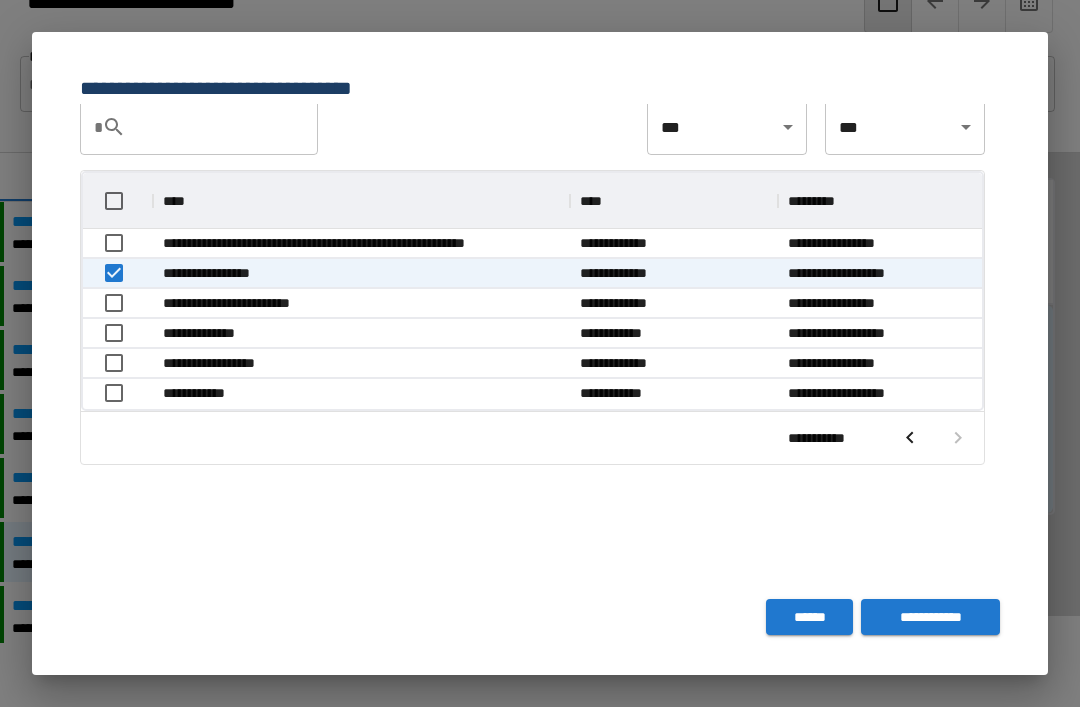 click on "**********" at bounding box center (930, 617) 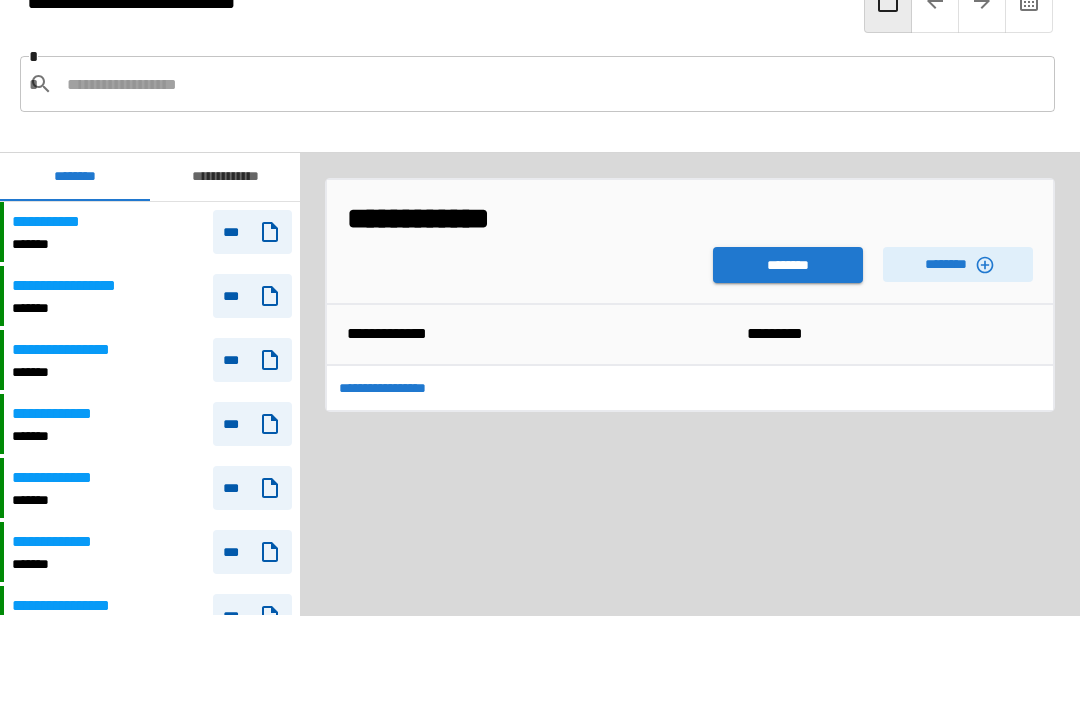 scroll, scrollTop: 420, scrollLeft: 0, axis: vertical 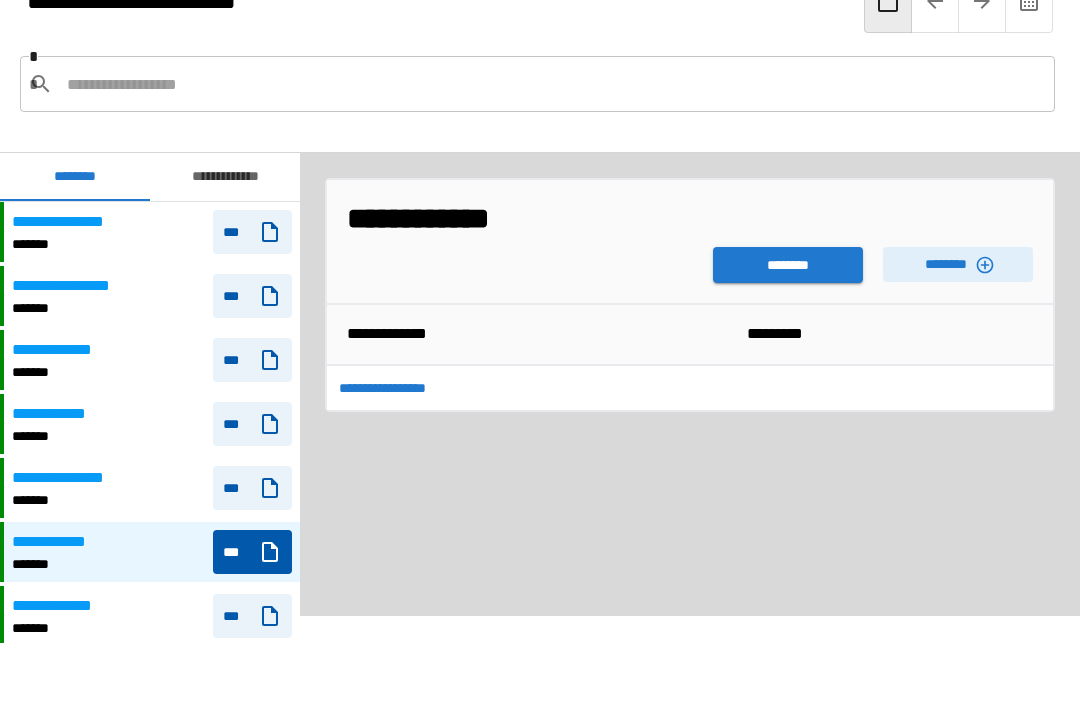 click on "***" at bounding box center [252, 424] 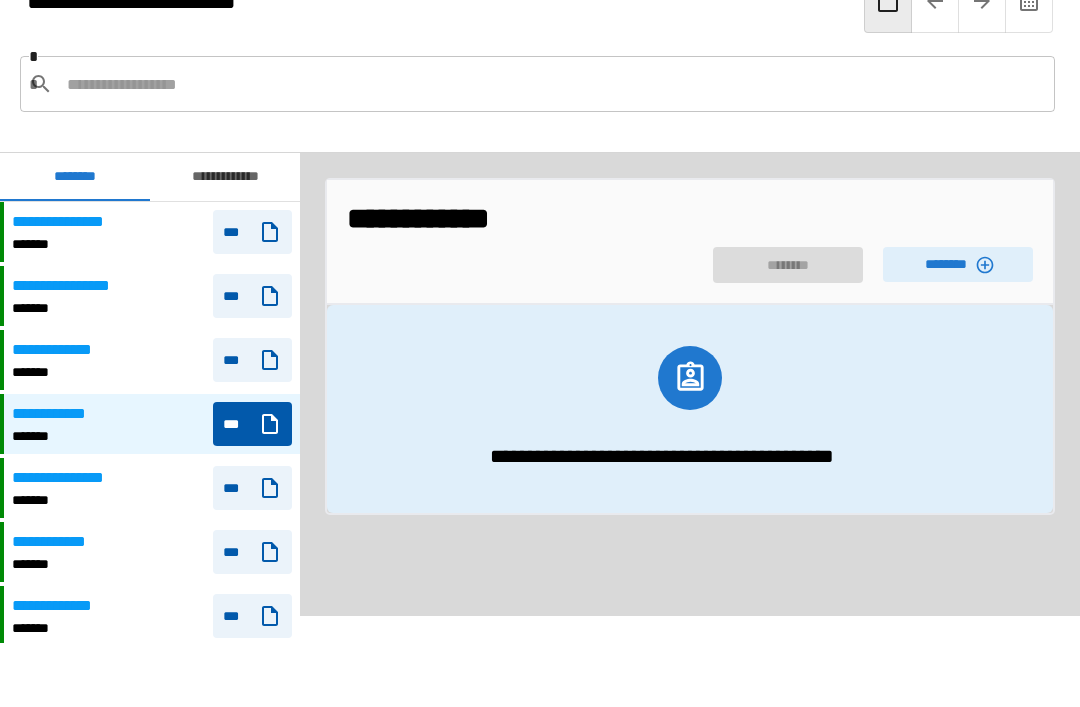 click on "********" at bounding box center (958, 264) 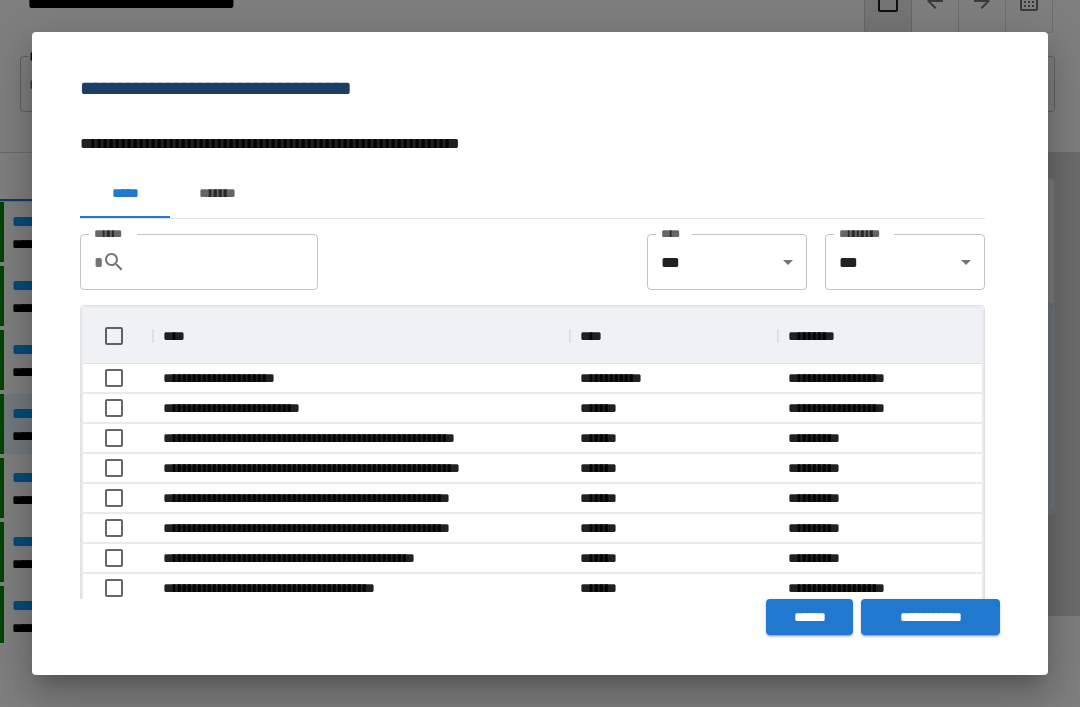 scroll, scrollTop: 1, scrollLeft: 1, axis: both 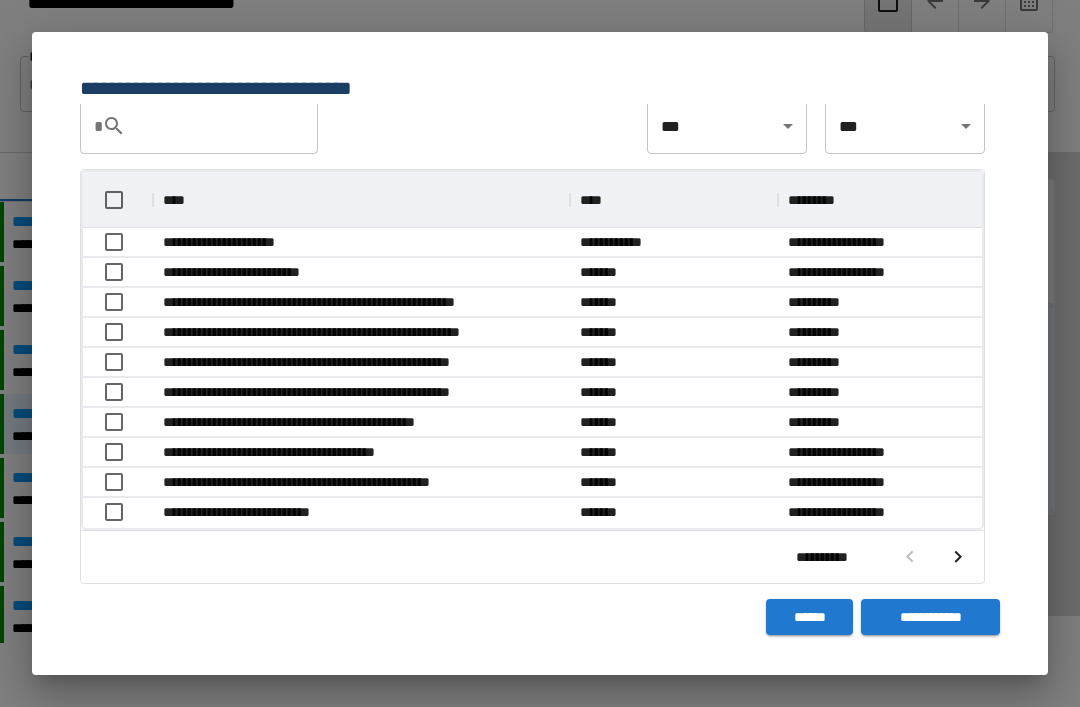 click 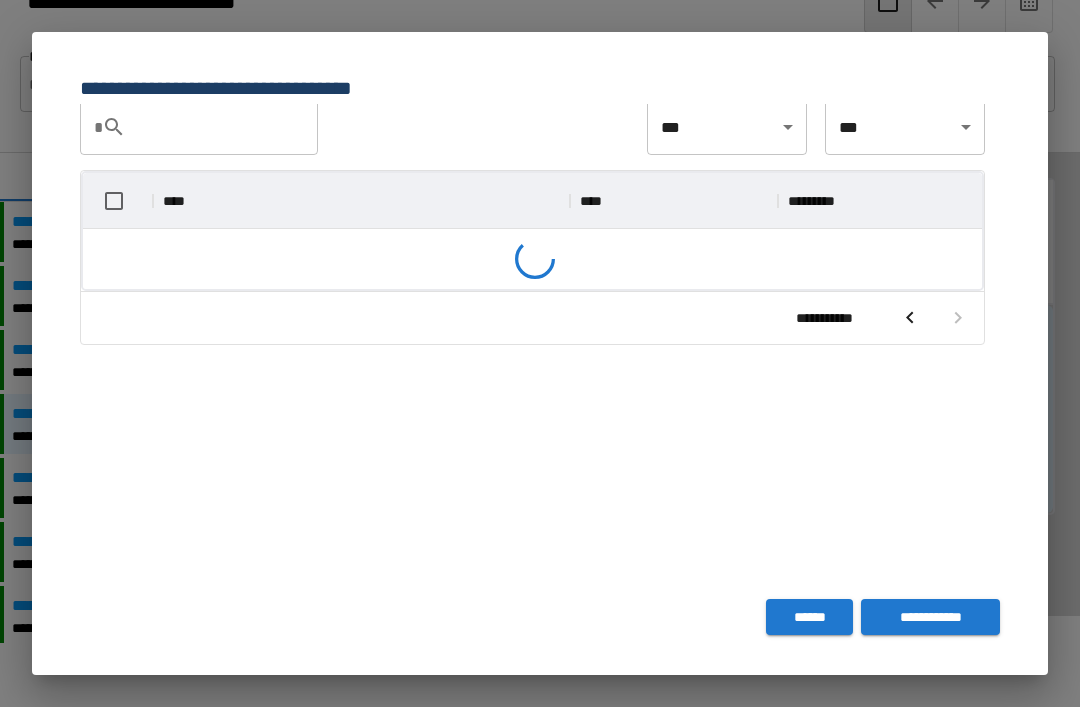 scroll, scrollTop: 135, scrollLeft: 0, axis: vertical 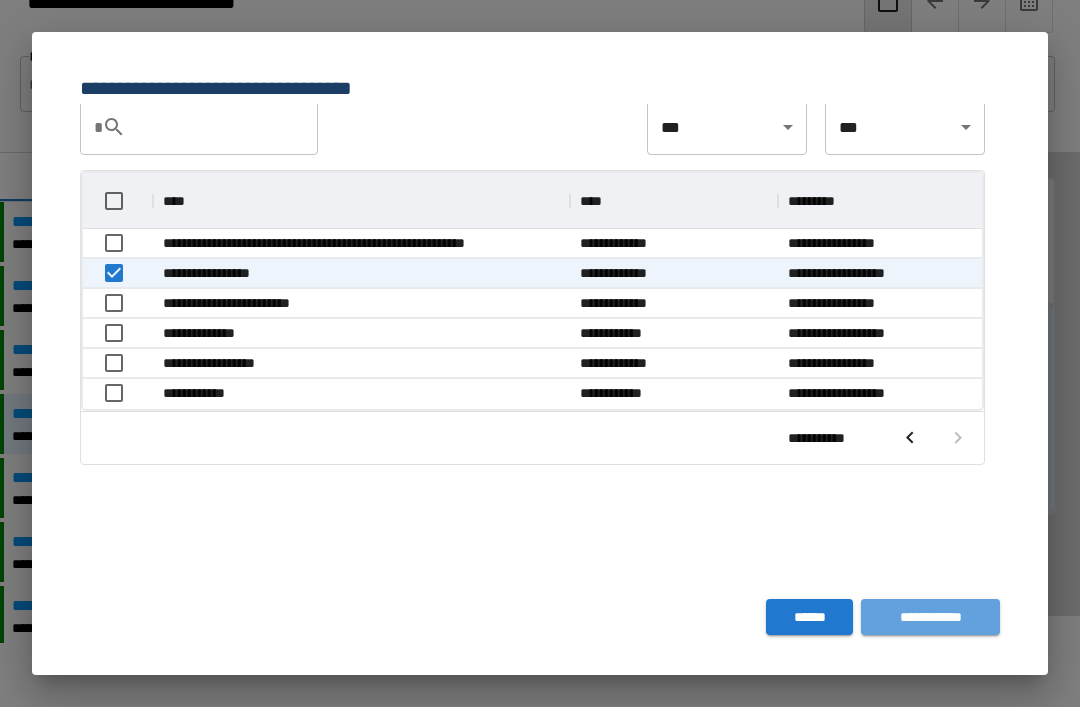 click on "**********" at bounding box center (930, 617) 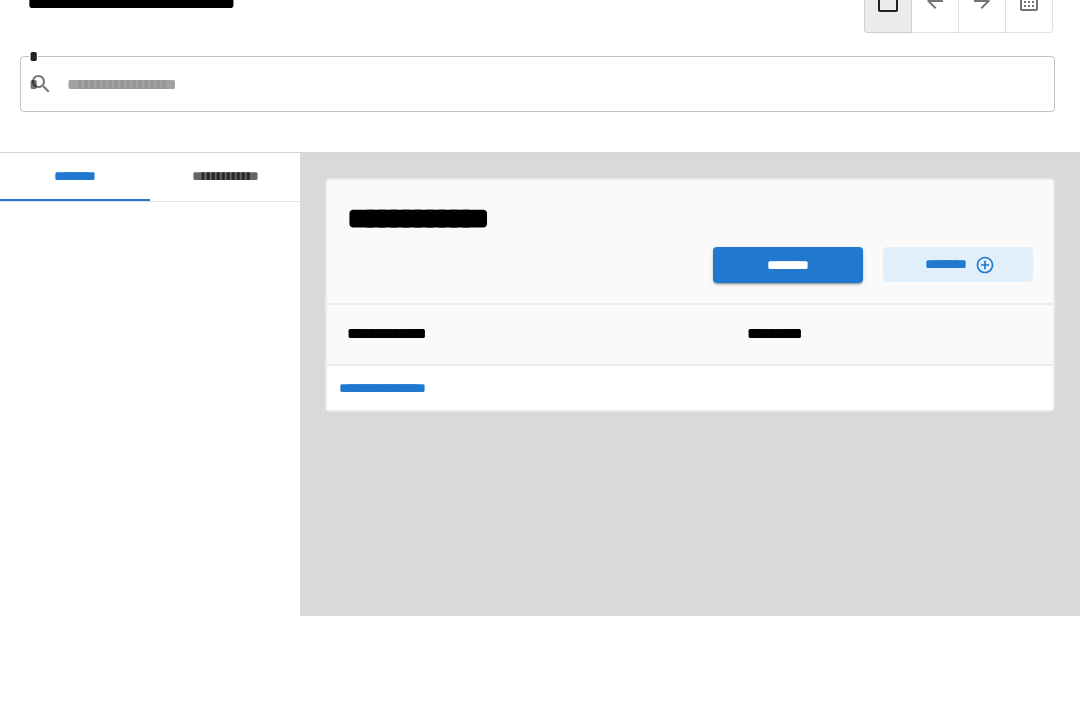 scroll, scrollTop: 600, scrollLeft: 0, axis: vertical 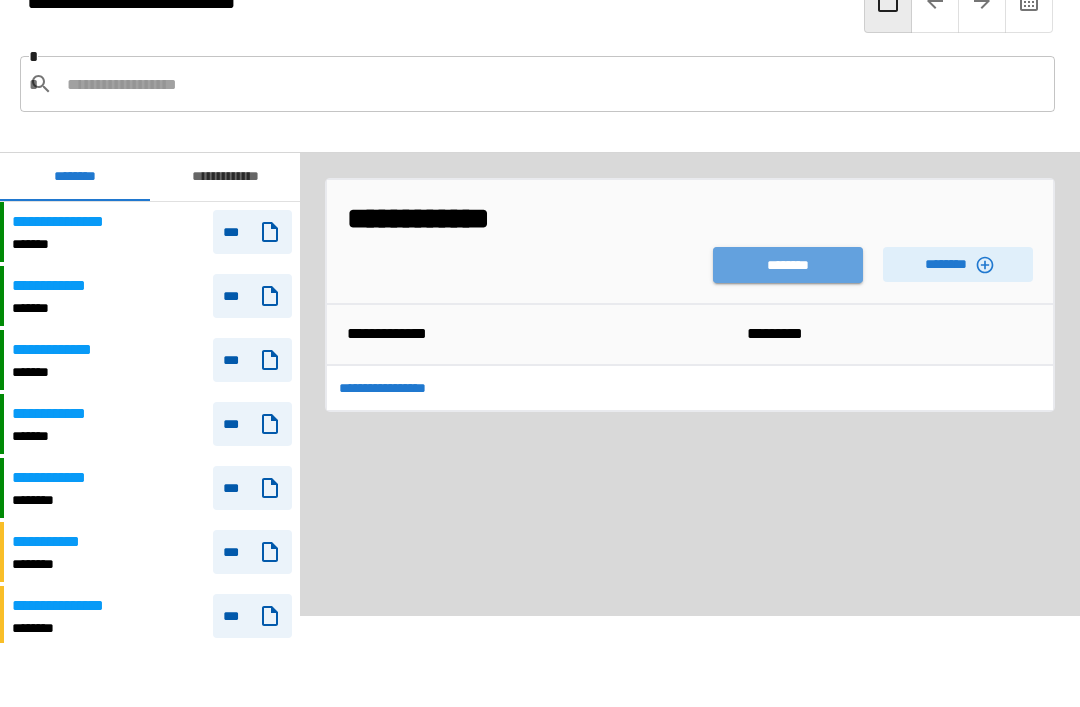 click on "********" at bounding box center [788, 265] 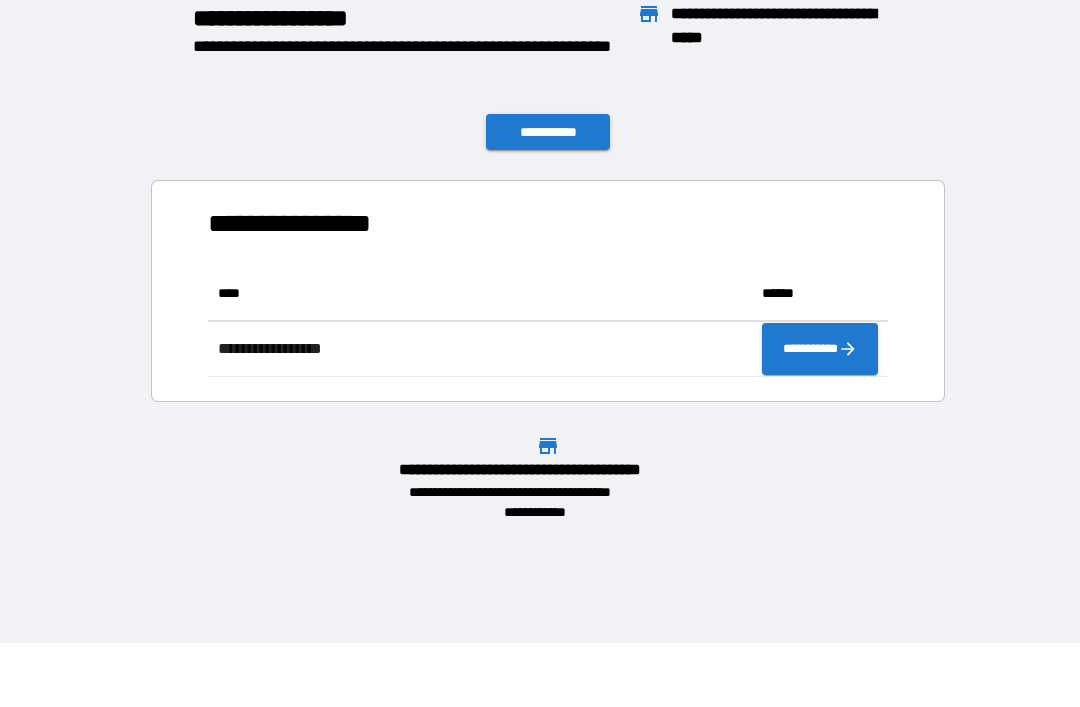 scroll, scrollTop: 1, scrollLeft: 1, axis: both 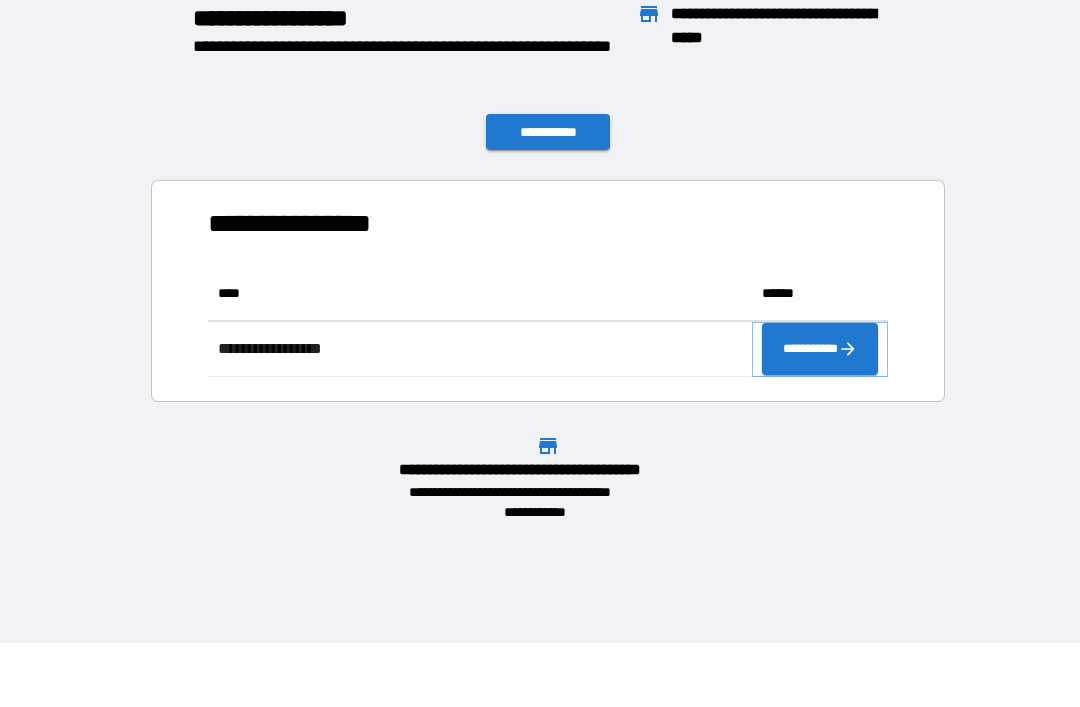 click on "**********" at bounding box center (820, 349) 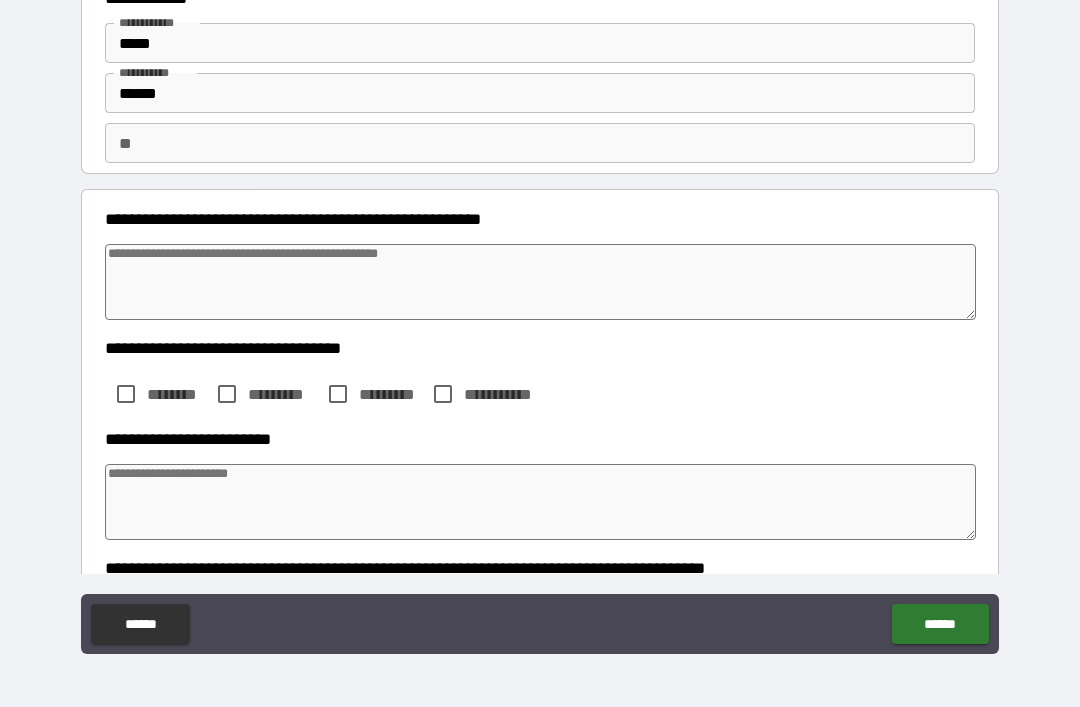 scroll, scrollTop: 71, scrollLeft: 0, axis: vertical 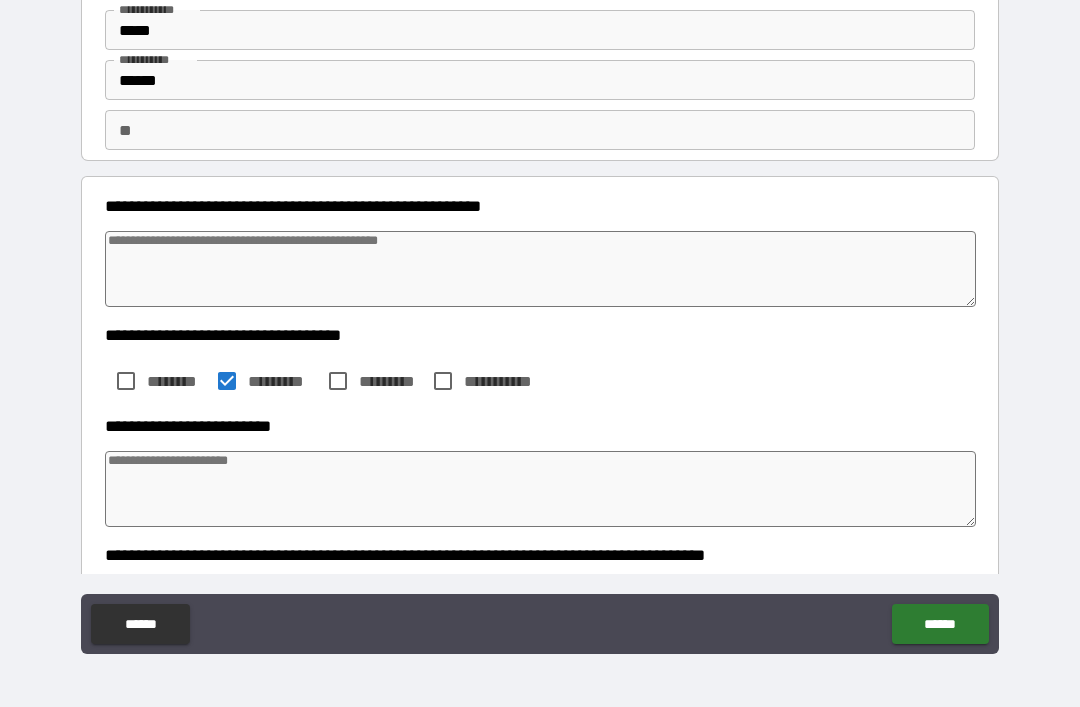 click at bounding box center (540, 489) 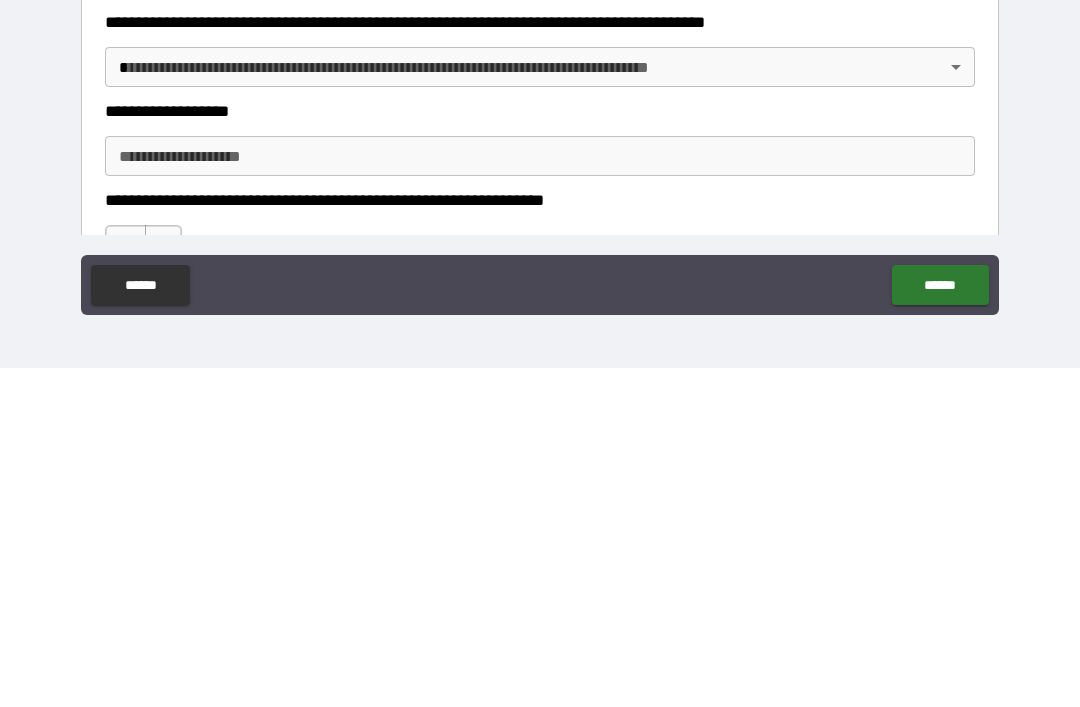scroll, scrollTop: 311, scrollLeft: 0, axis: vertical 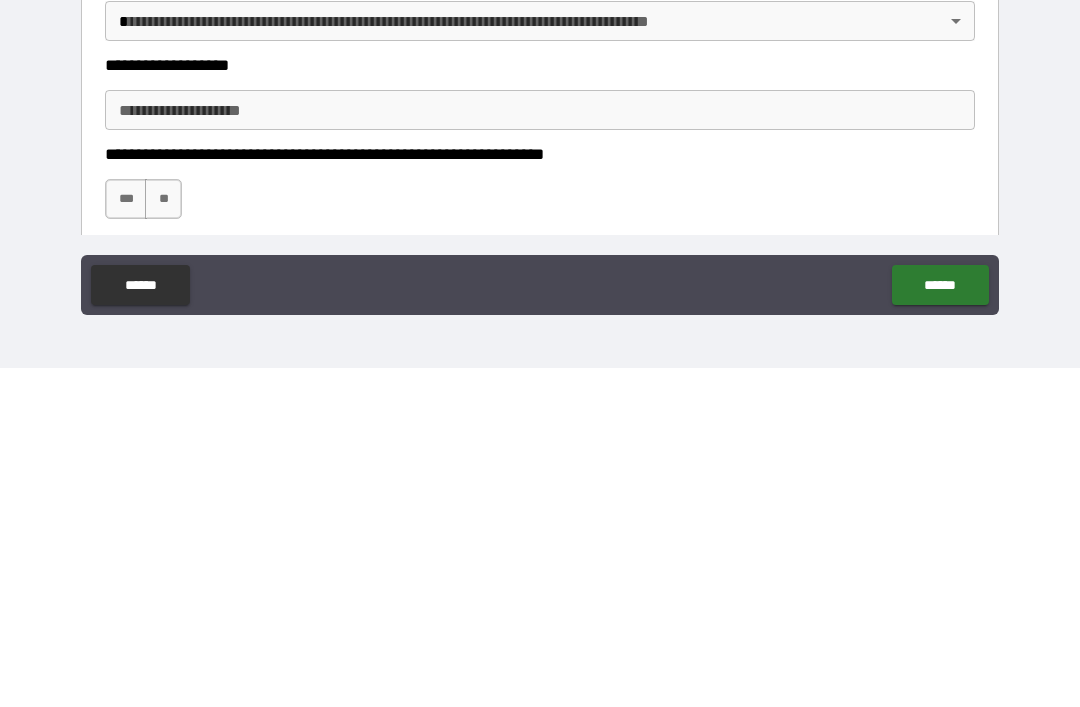 click on "**" at bounding box center (163, 538) 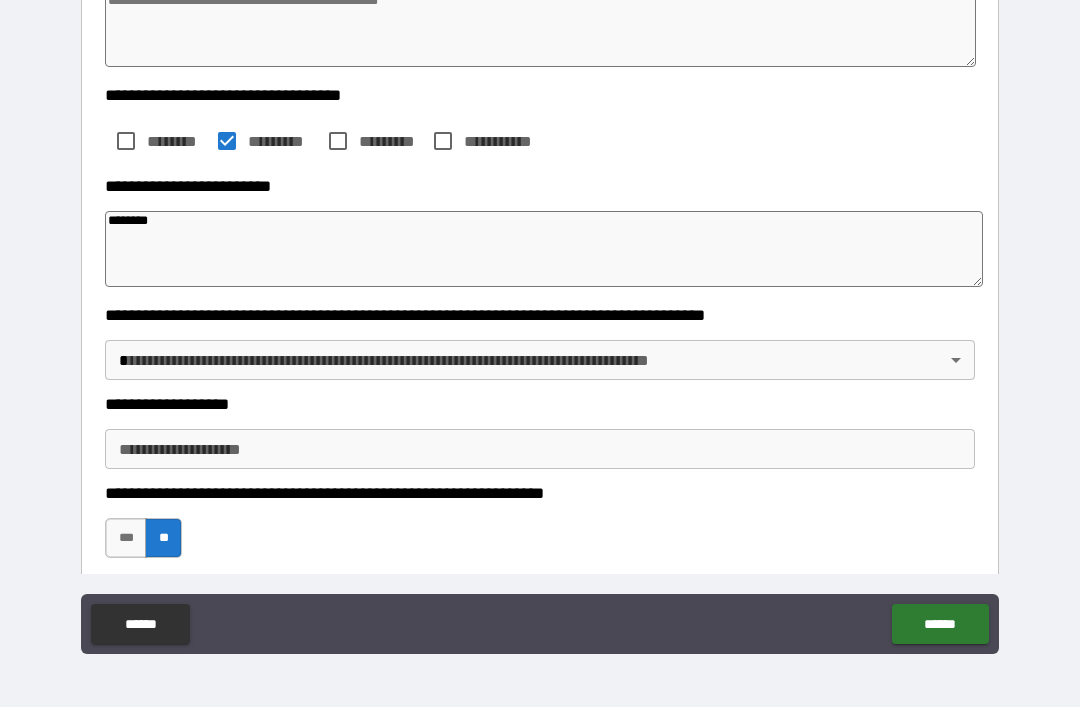 click on "**********" at bounding box center (540, 449) 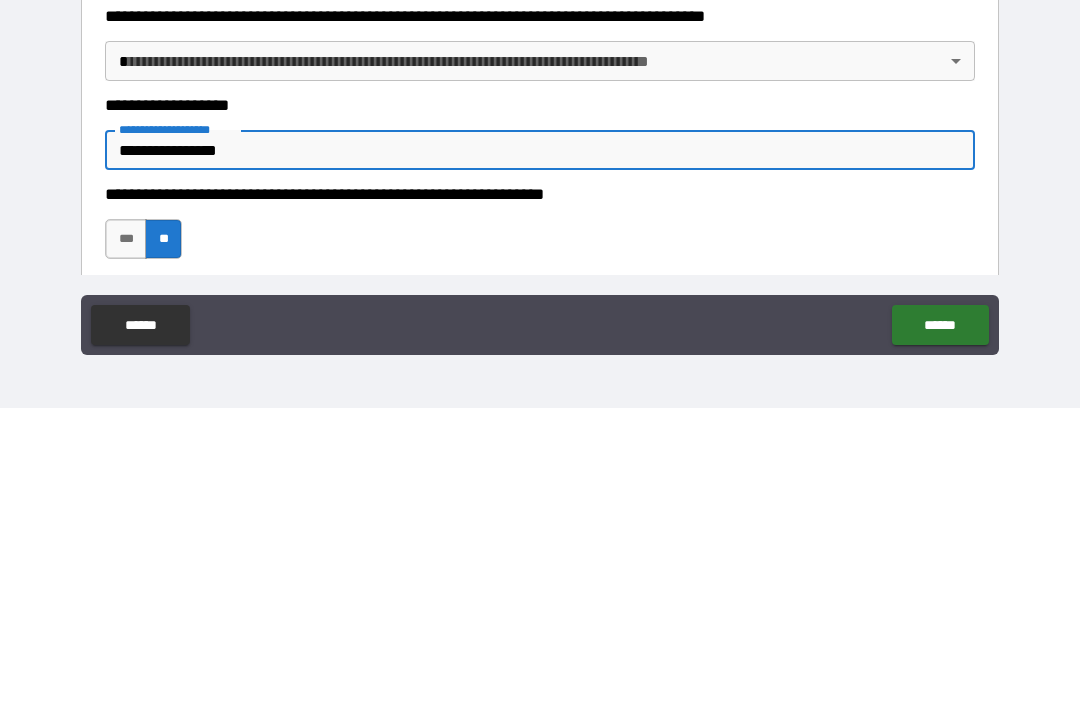 click on "**********" at bounding box center (540, 321) 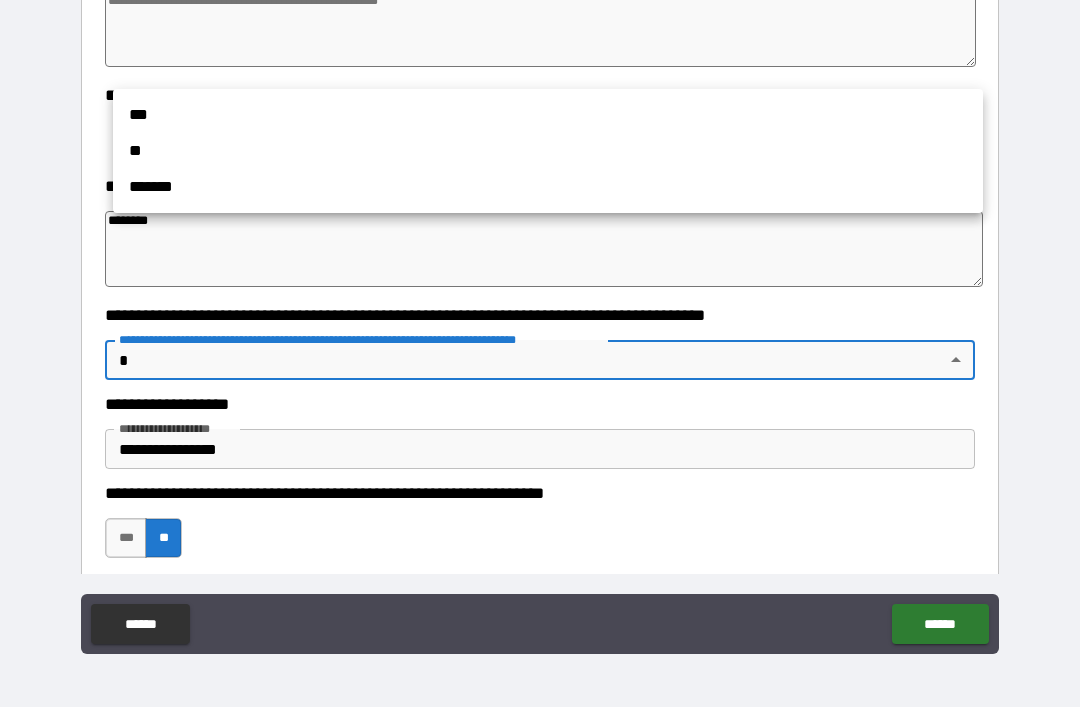 click on "**" at bounding box center (548, 151) 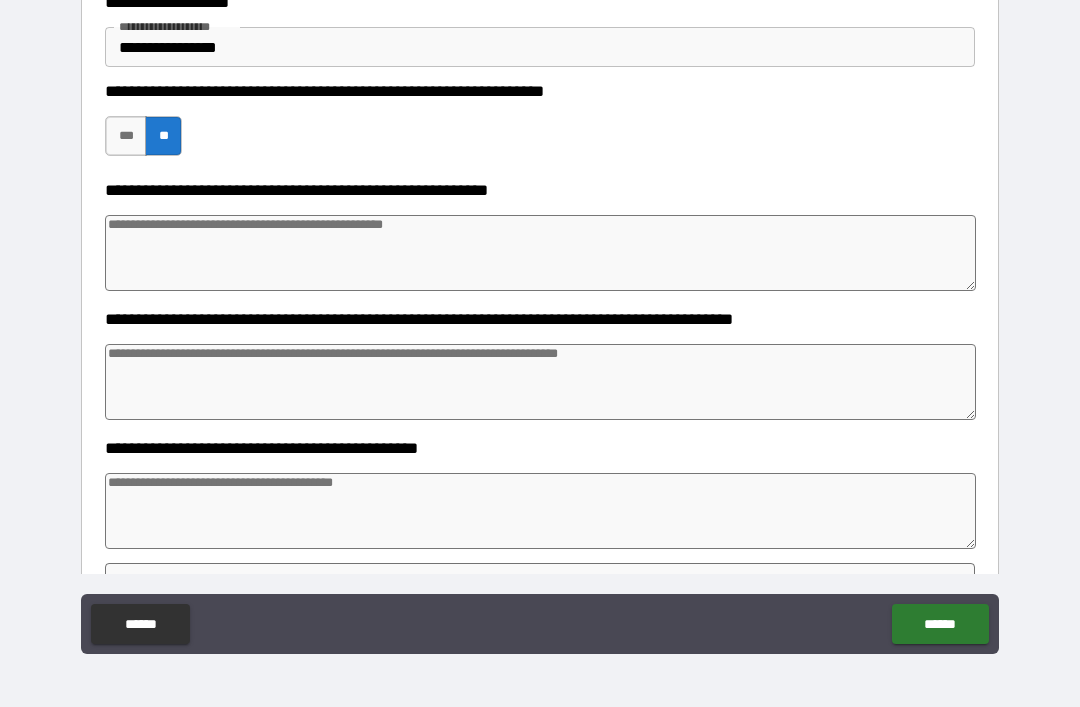 scroll, scrollTop: 712, scrollLeft: 0, axis: vertical 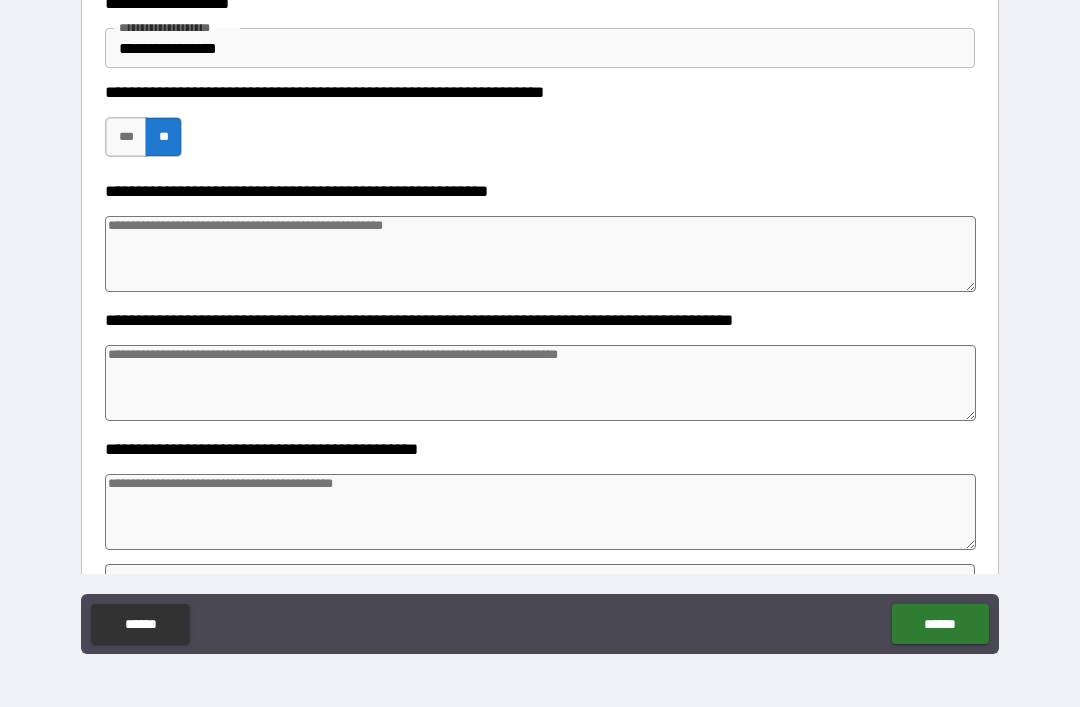 click at bounding box center [540, 254] 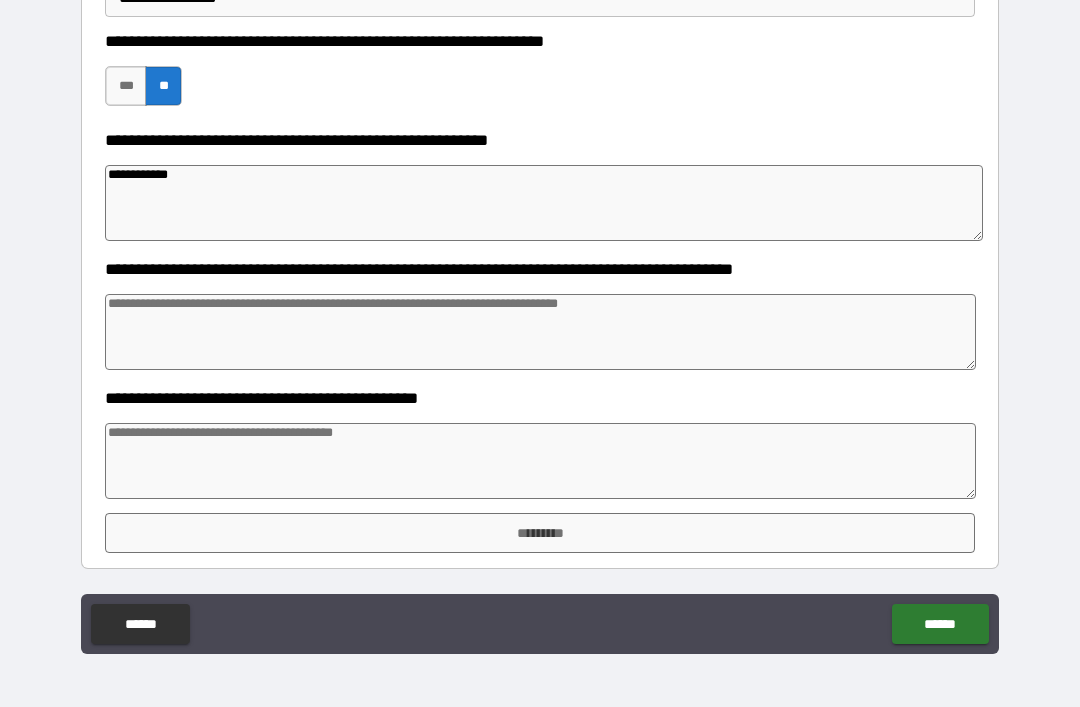 click on "**********" at bounding box center [540, 324] 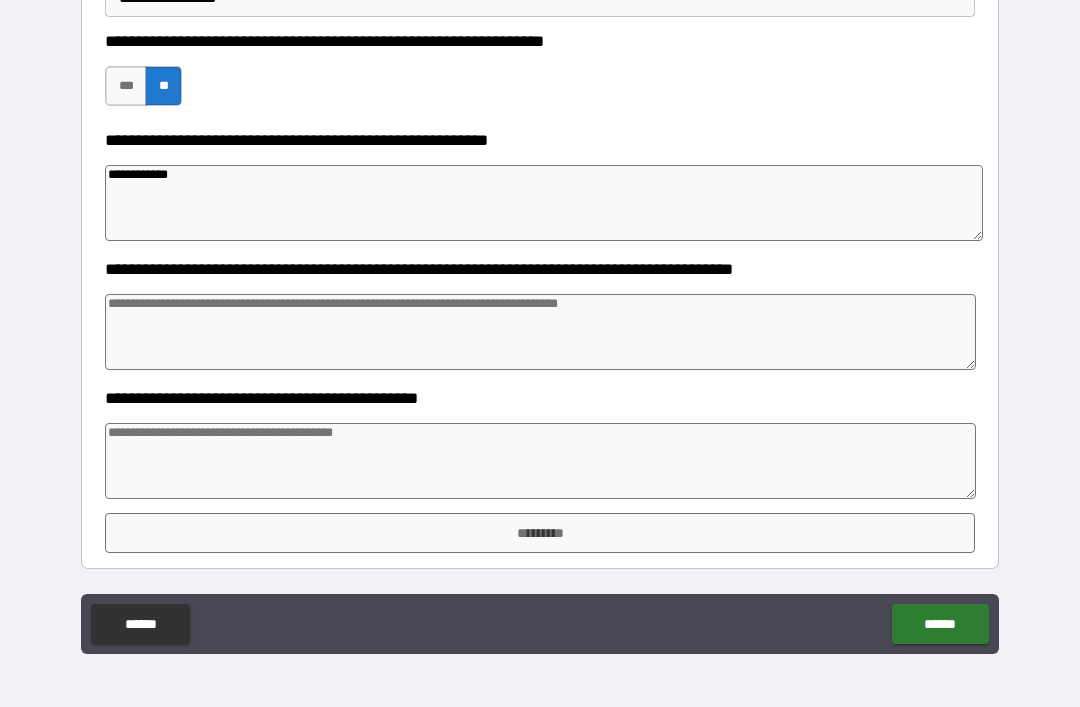 scroll, scrollTop: 763, scrollLeft: 0, axis: vertical 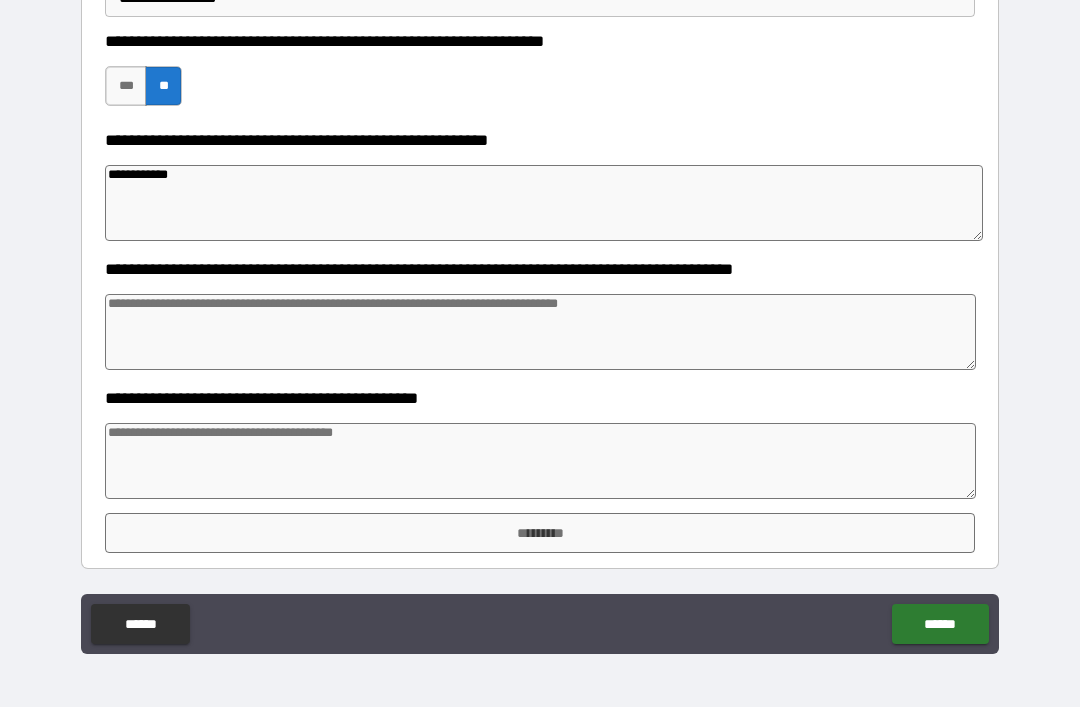 click at bounding box center [540, 461] 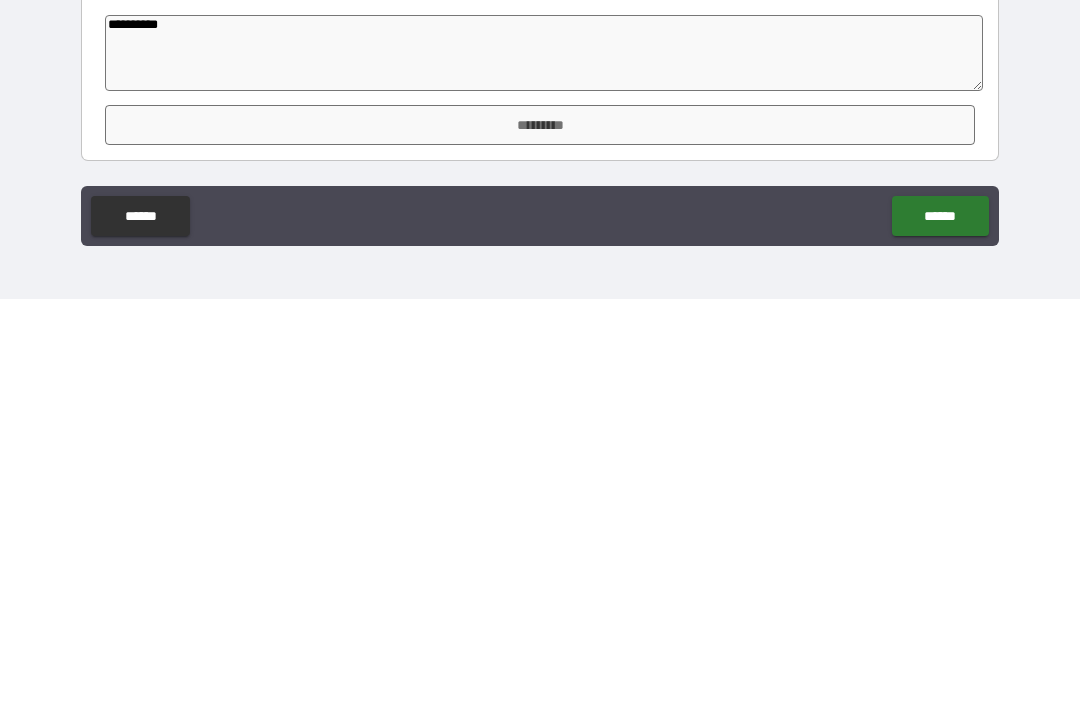click on "*********" at bounding box center (540, 533) 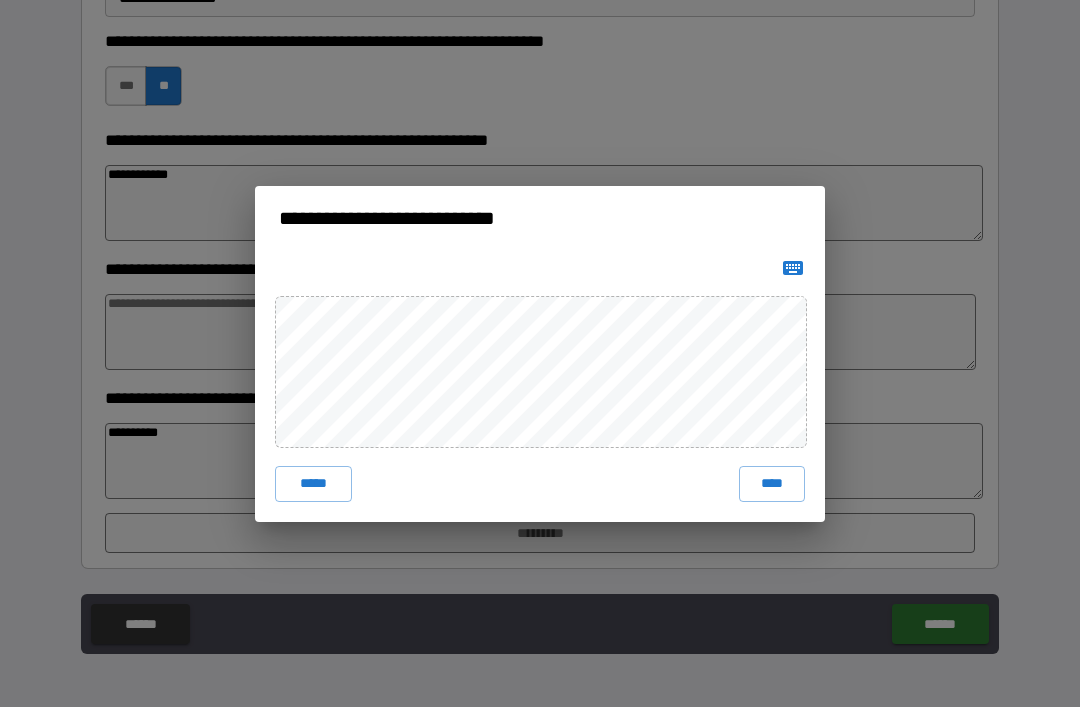 click on "****" at bounding box center [772, 484] 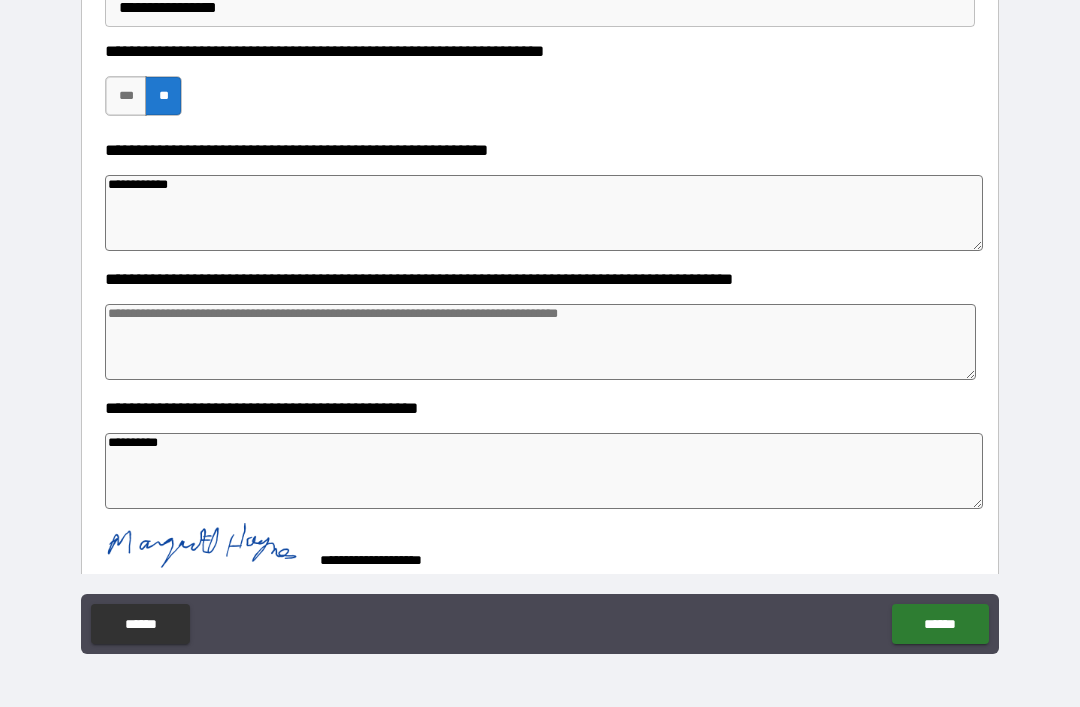 click on "******" at bounding box center (940, 624) 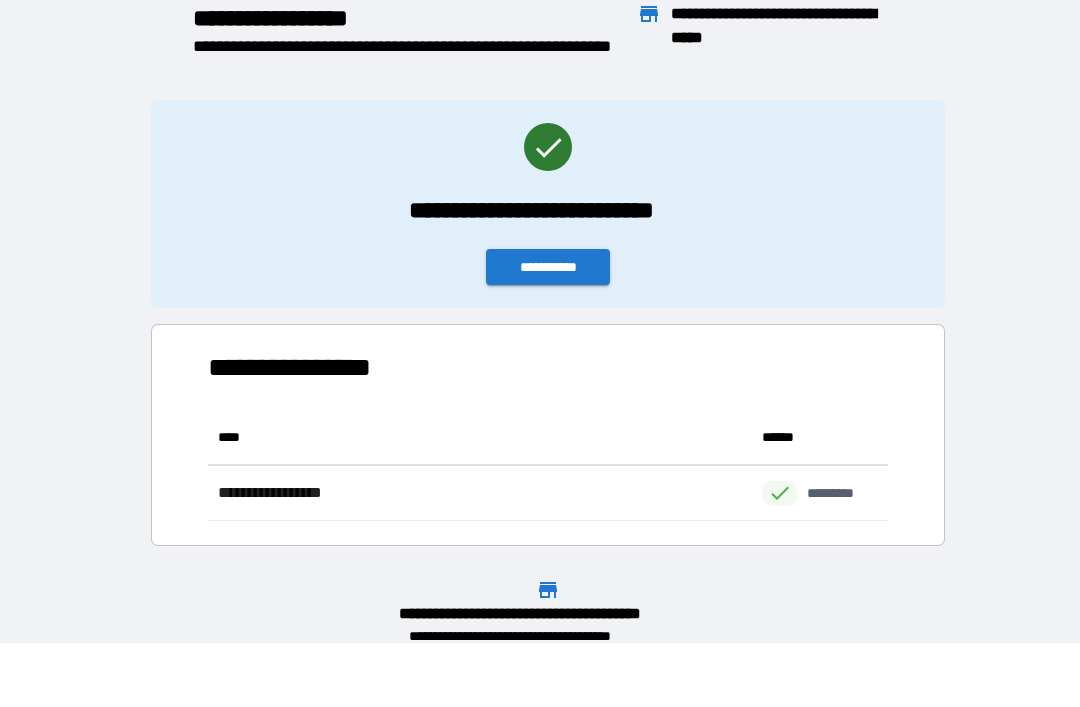 scroll, scrollTop: 111, scrollLeft: 680, axis: both 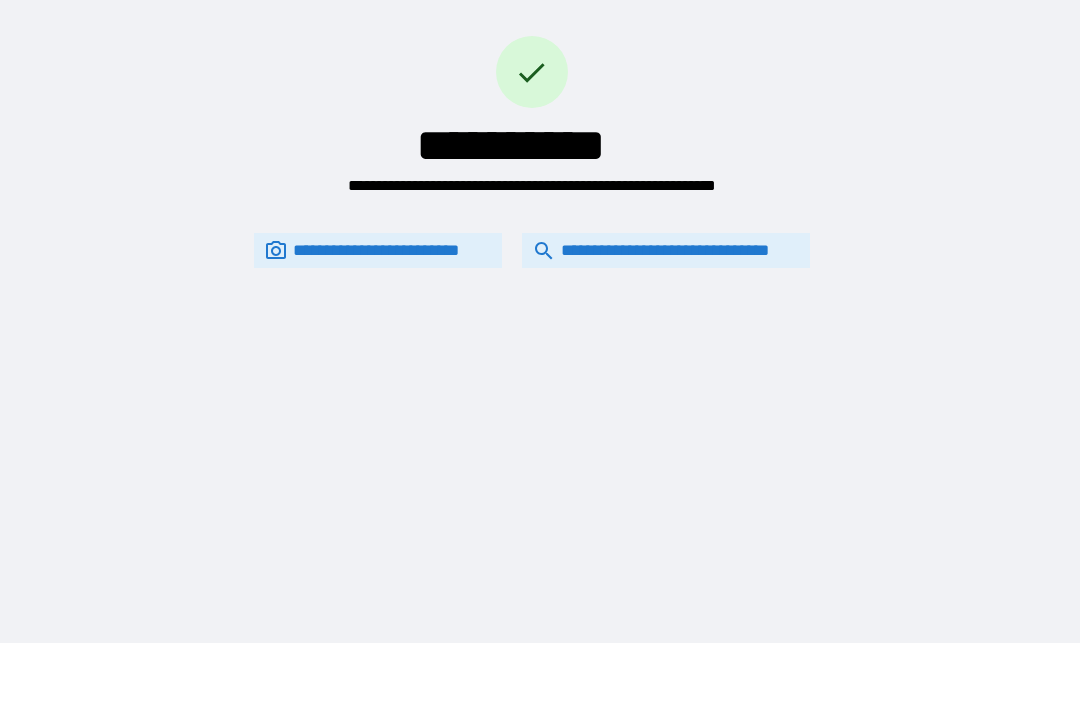 click on "**********" at bounding box center [666, 250] 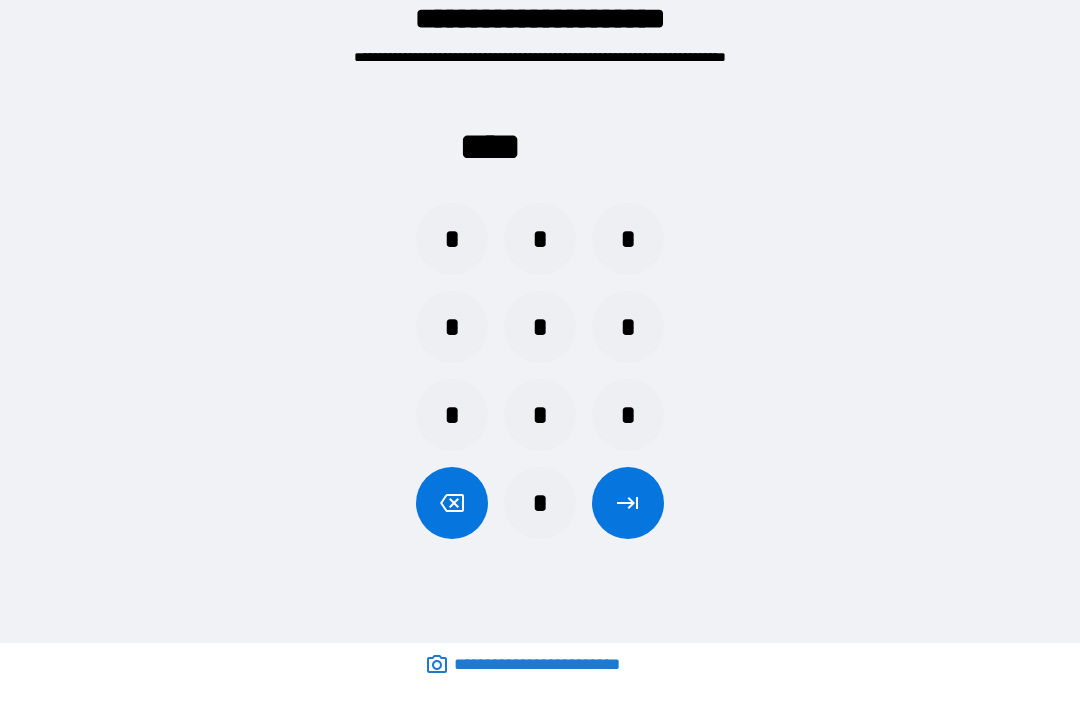 click on "*" at bounding box center (540, 503) 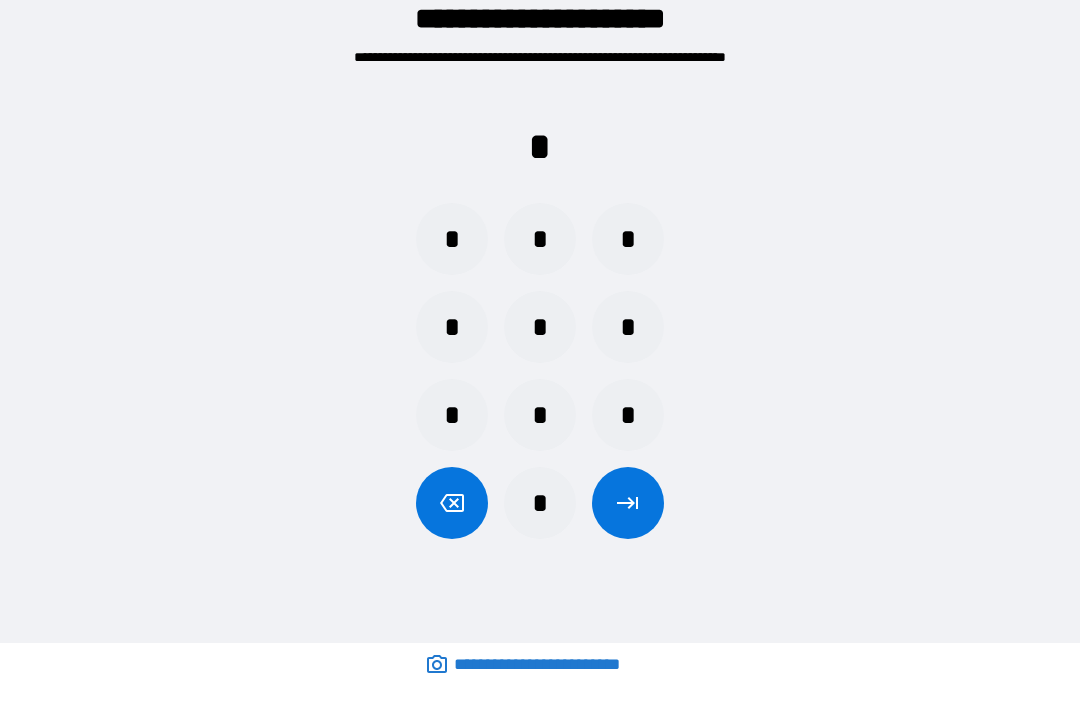 click on "*" at bounding box center (540, 415) 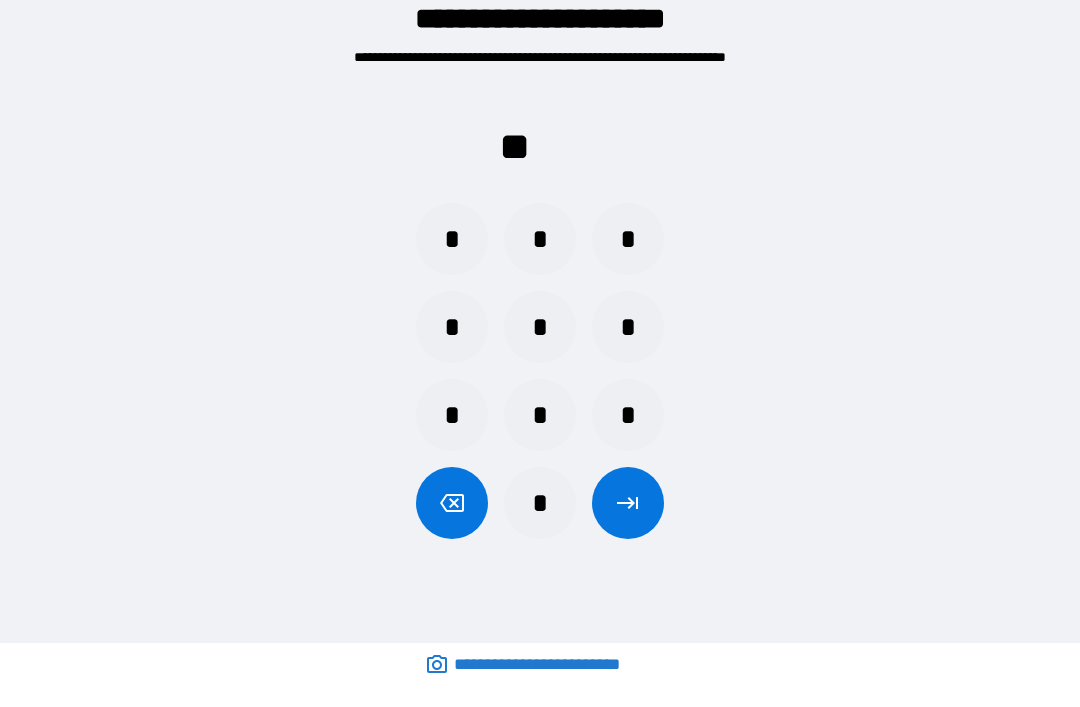 click on "*" at bounding box center [452, 327] 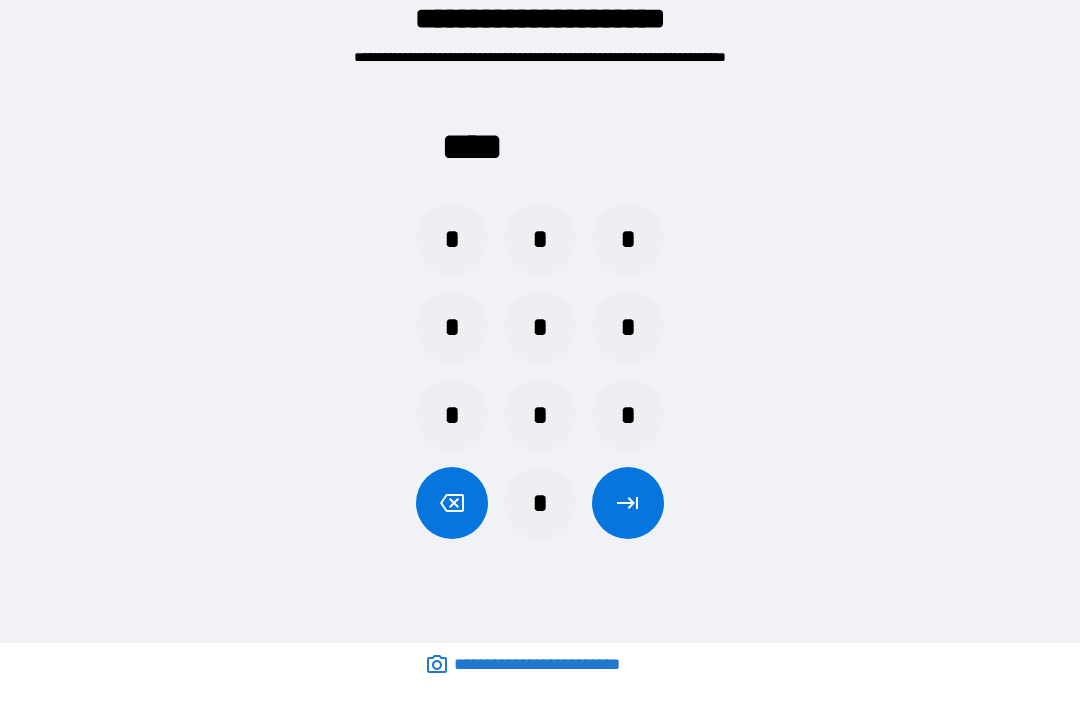 click 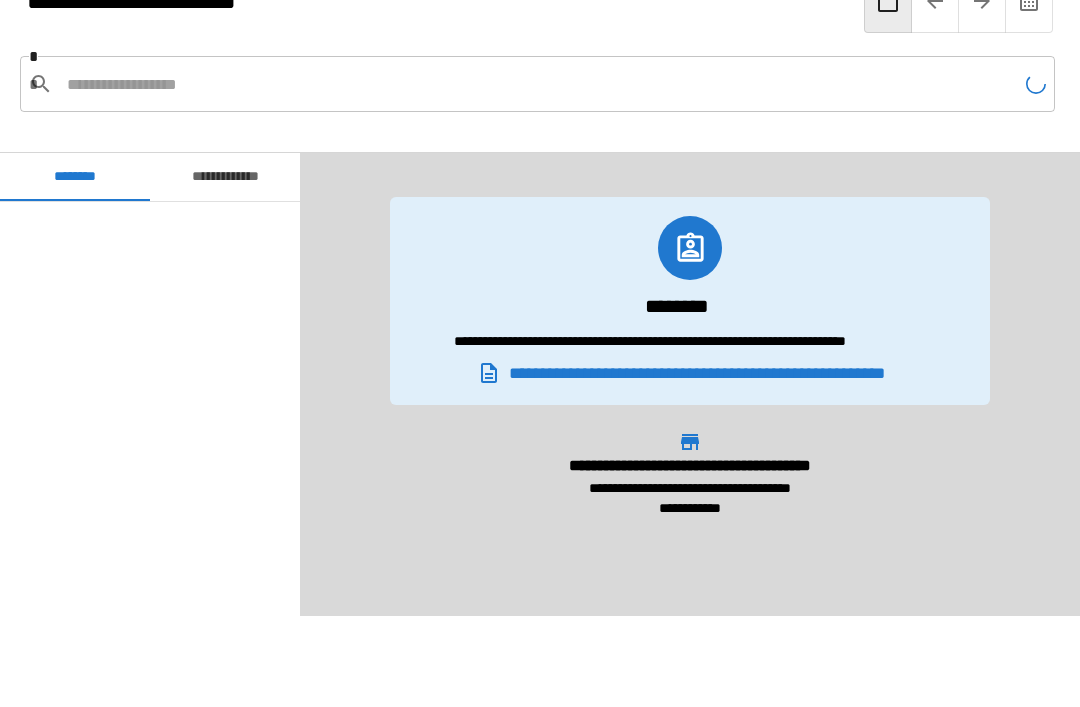 scroll, scrollTop: 600, scrollLeft: 0, axis: vertical 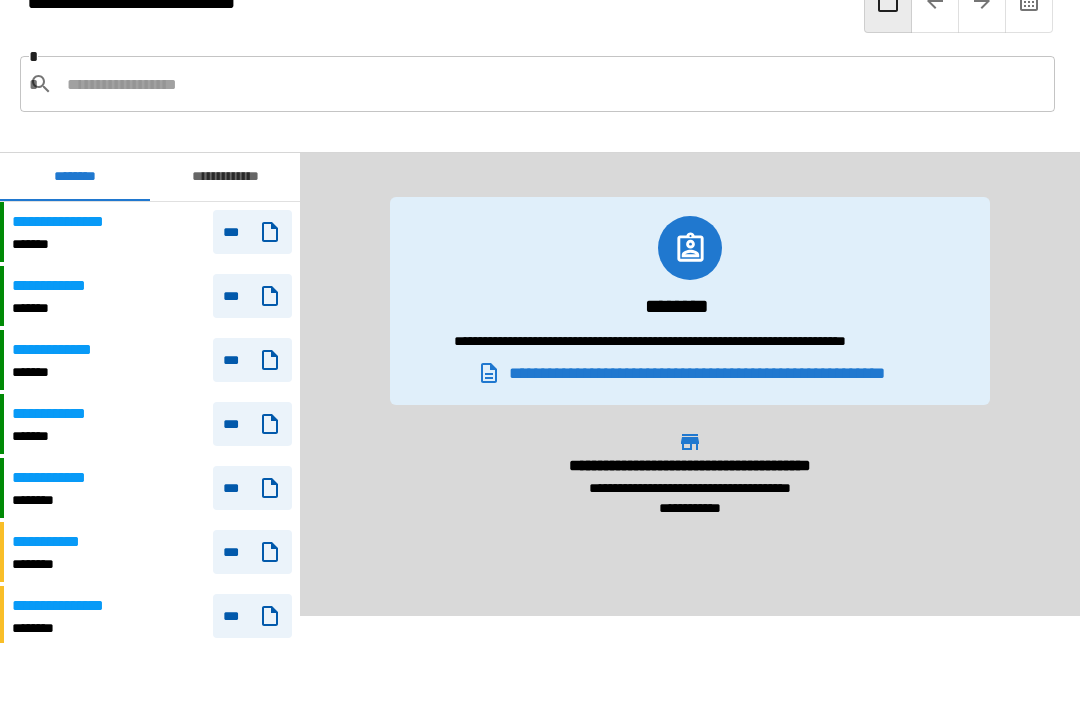 click 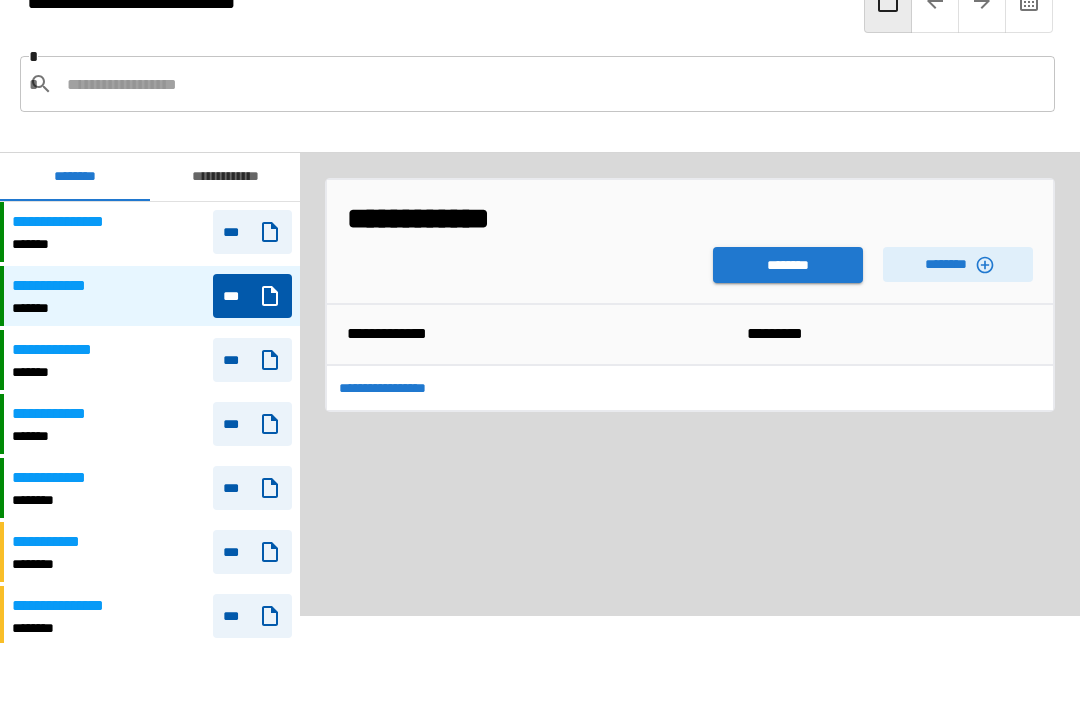 click on "********" at bounding box center [958, 264] 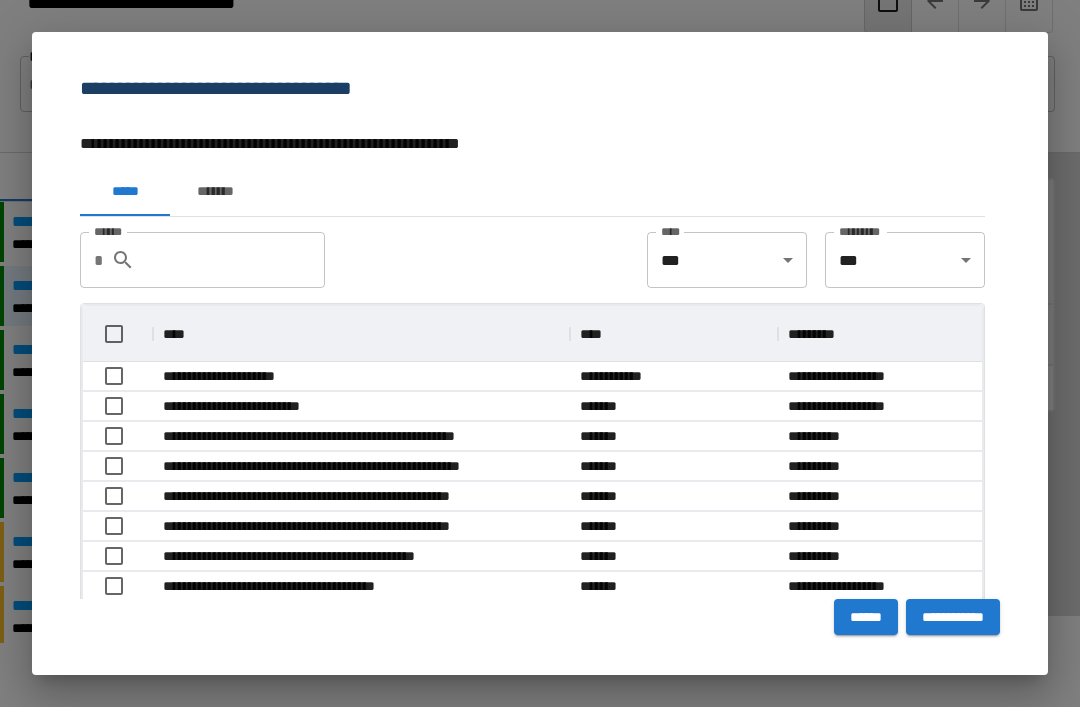 scroll, scrollTop: 57, scrollLeft: 899, axis: both 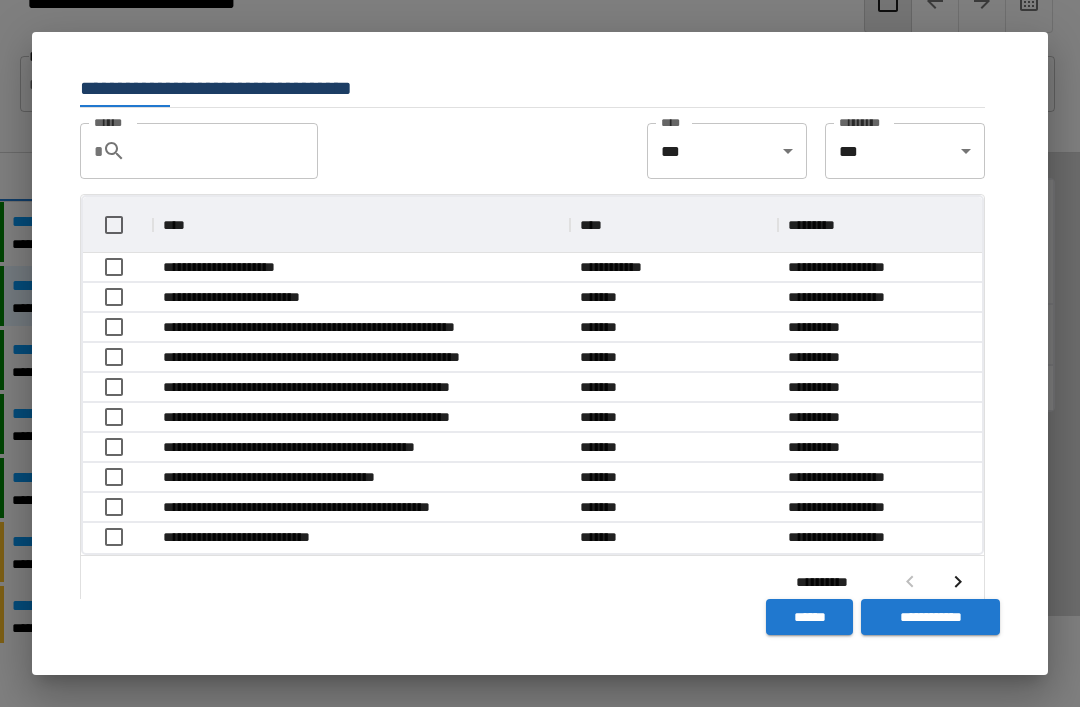 click 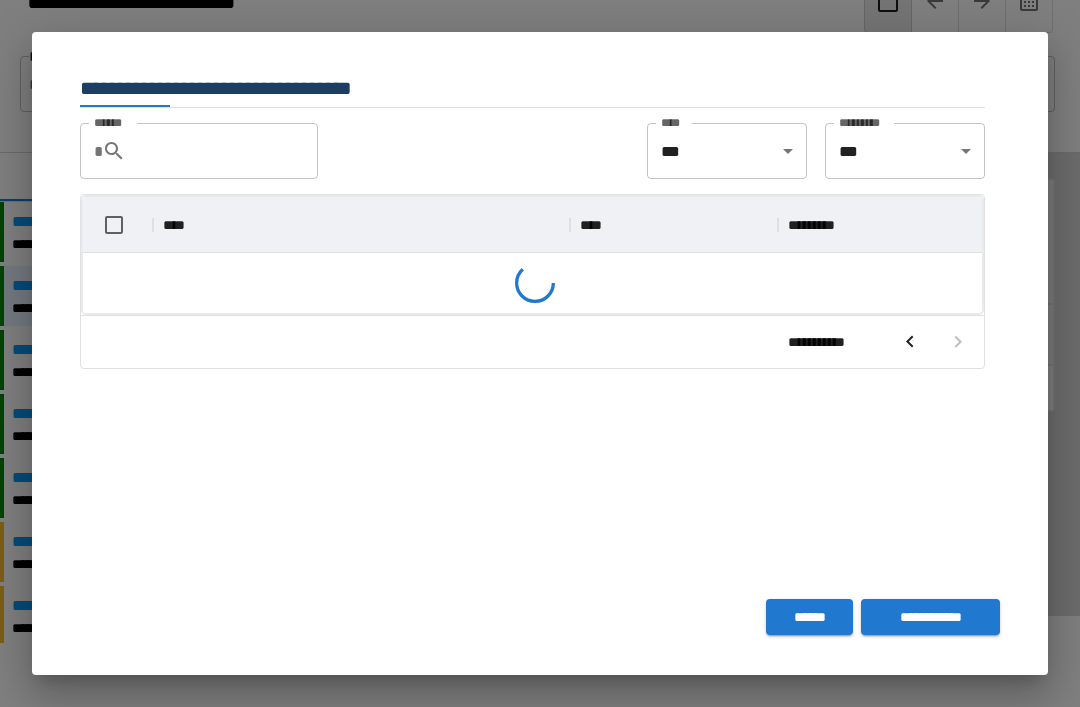 scroll, scrollTop: 236, scrollLeft: 899, axis: both 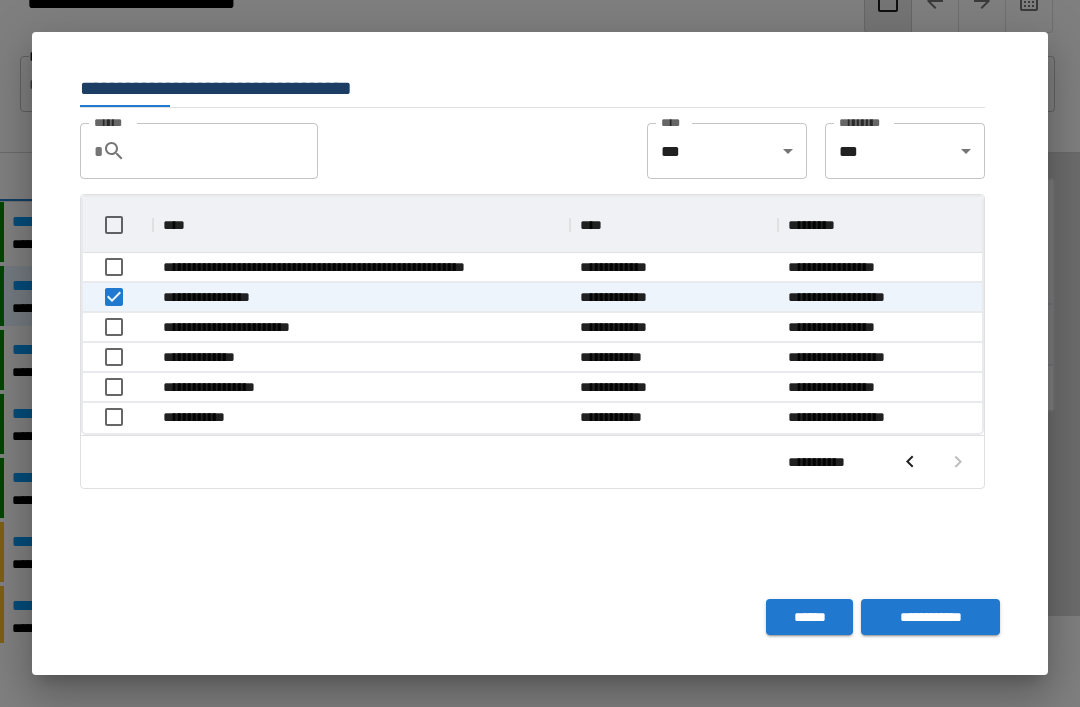 click on "**********" at bounding box center (930, 617) 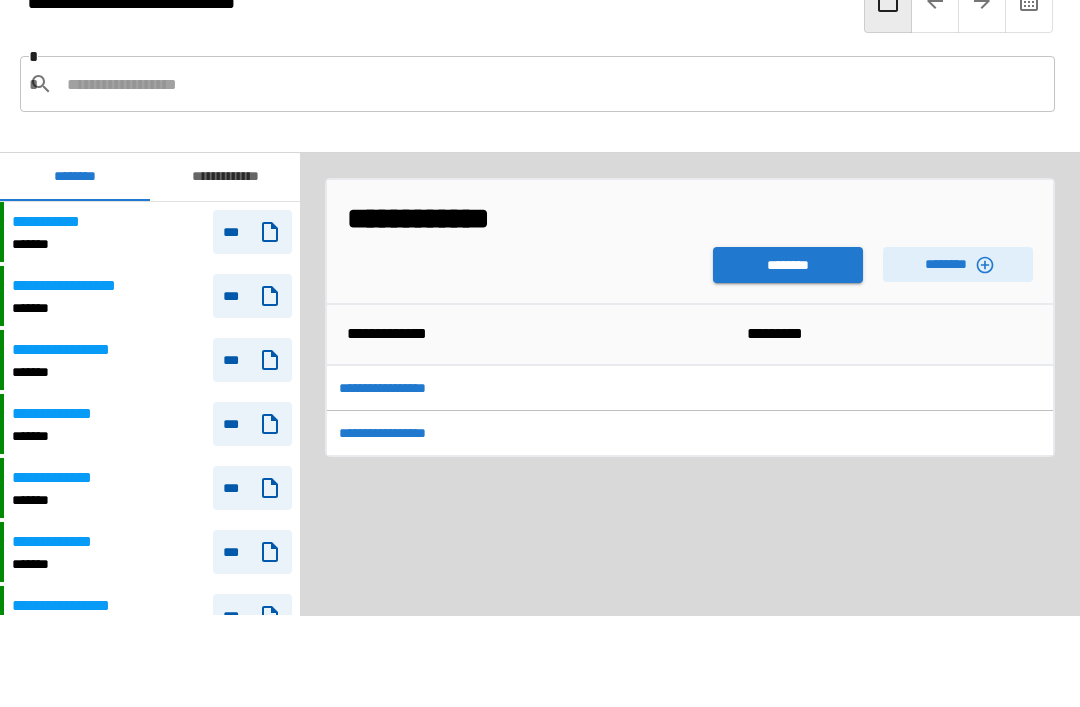 scroll, scrollTop: 600, scrollLeft: 0, axis: vertical 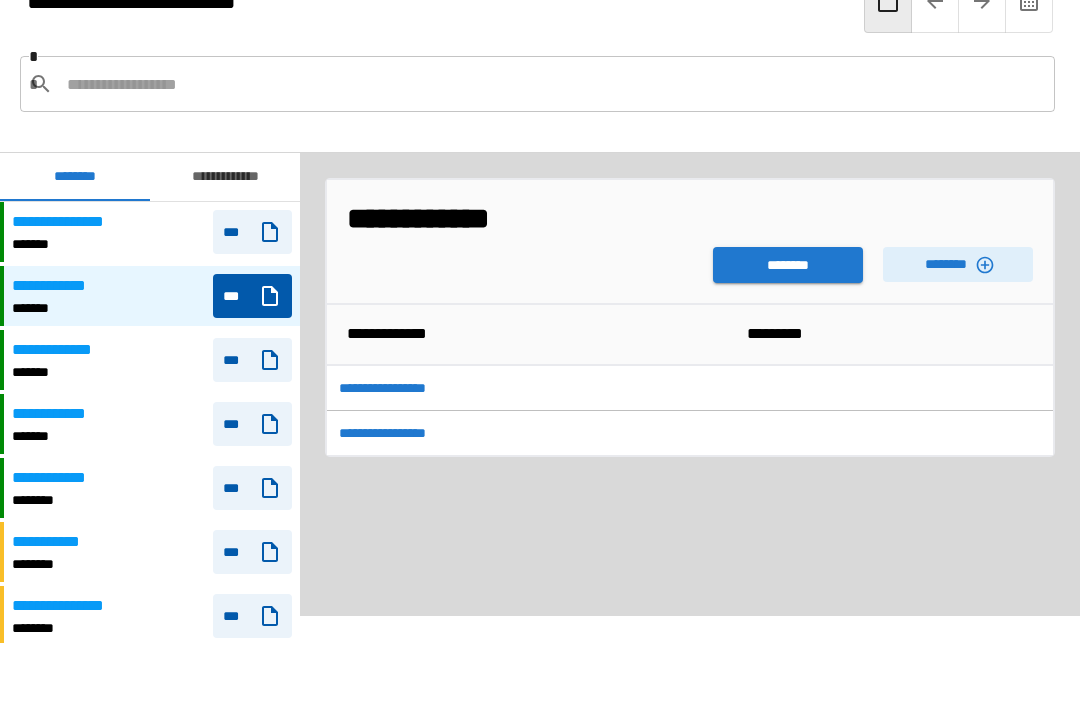 click on "********" at bounding box center (788, 265) 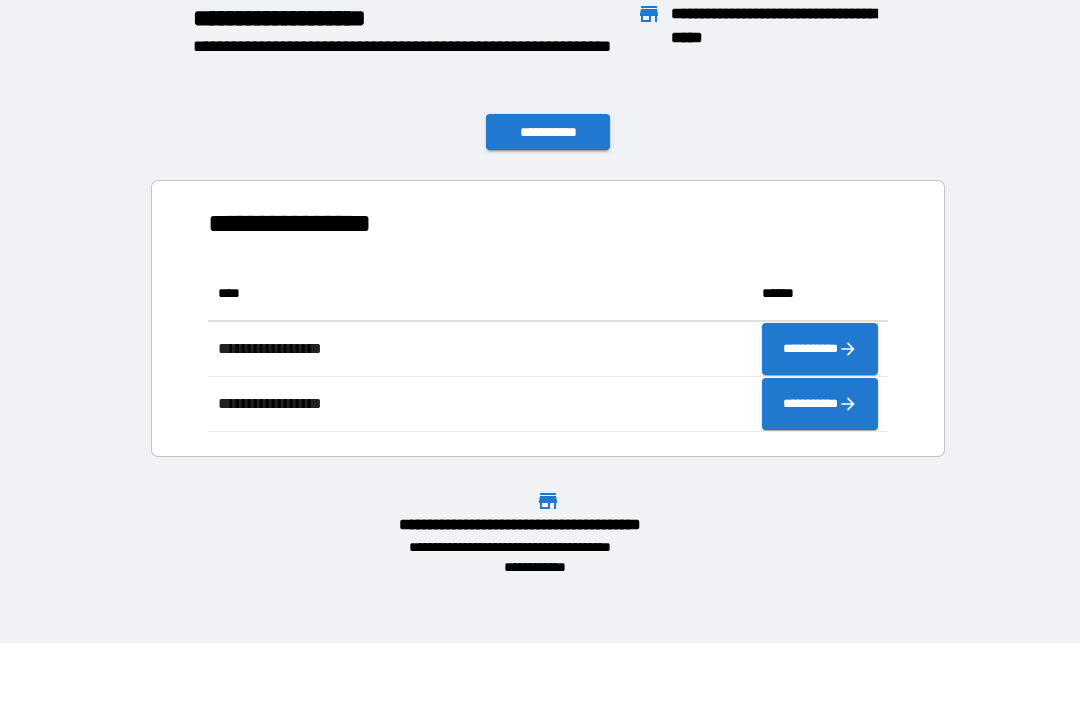 scroll, scrollTop: 1, scrollLeft: 1, axis: both 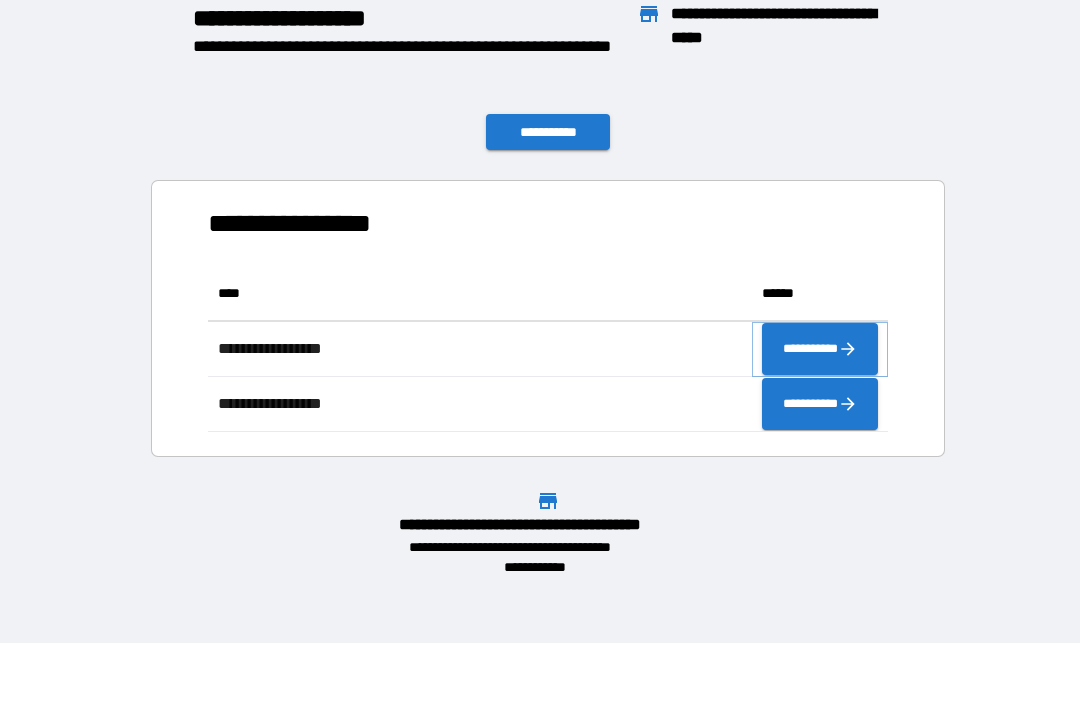 click on "**********" at bounding box center [820, 349] 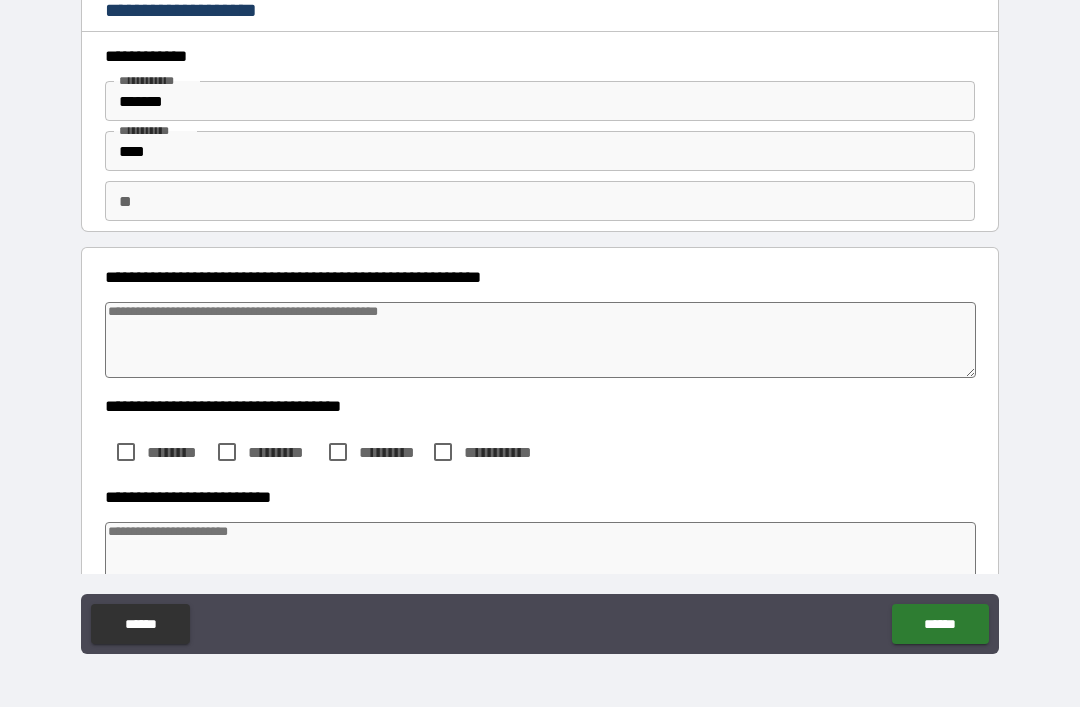 click at bounding box center [540, 340] 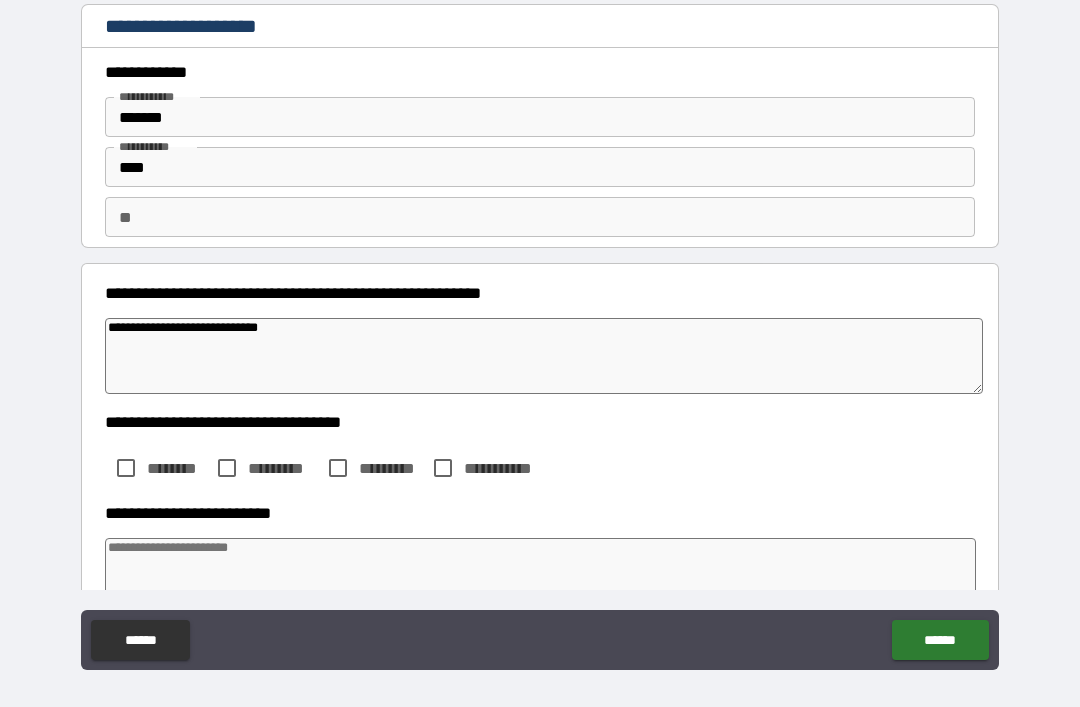 scroll, scrollTop: 0, scrollLeft: 0, axis: both 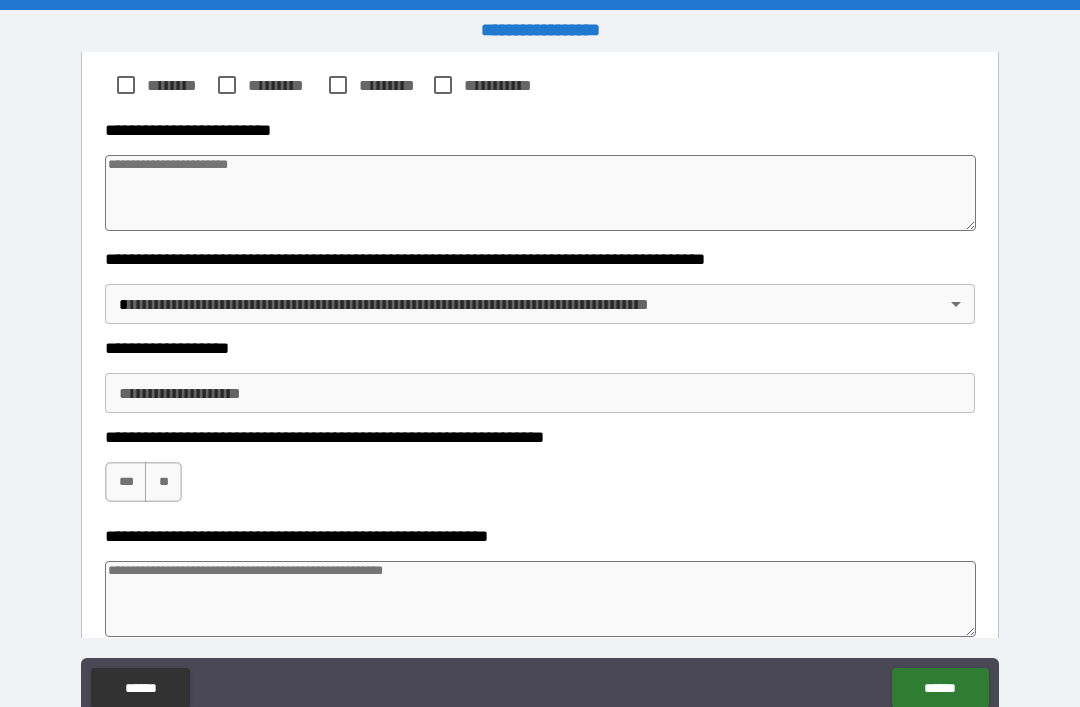 click at bounding box center [540, 193] 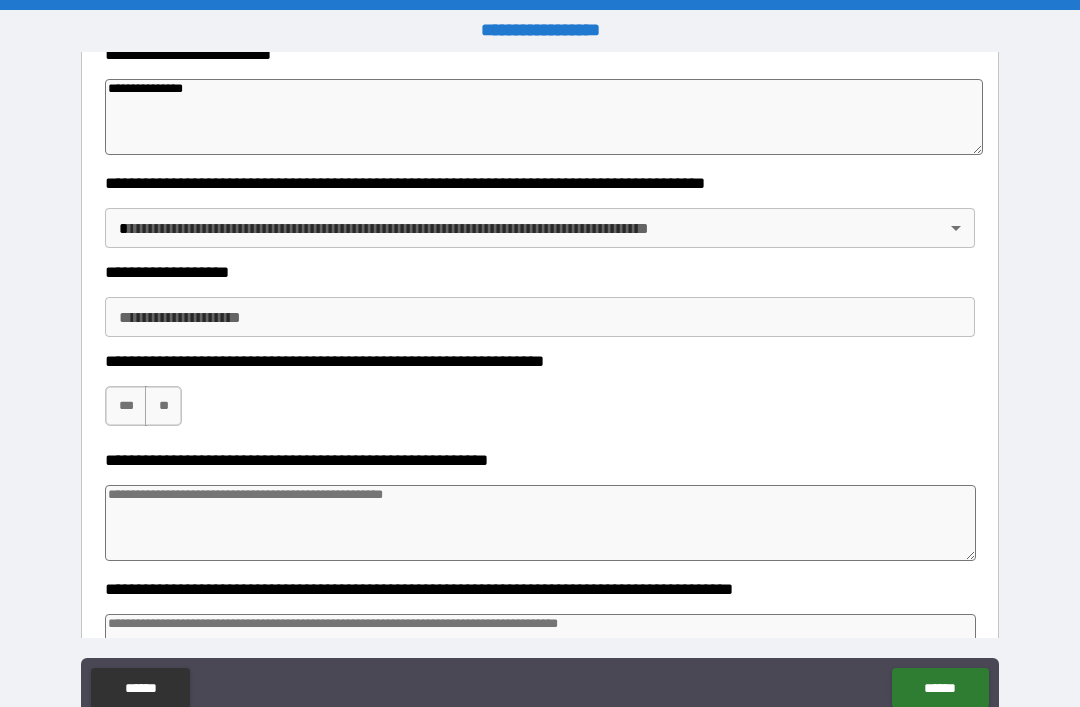 scroll, scrollTop: 506, scrollLeft: 0, axis: vertical 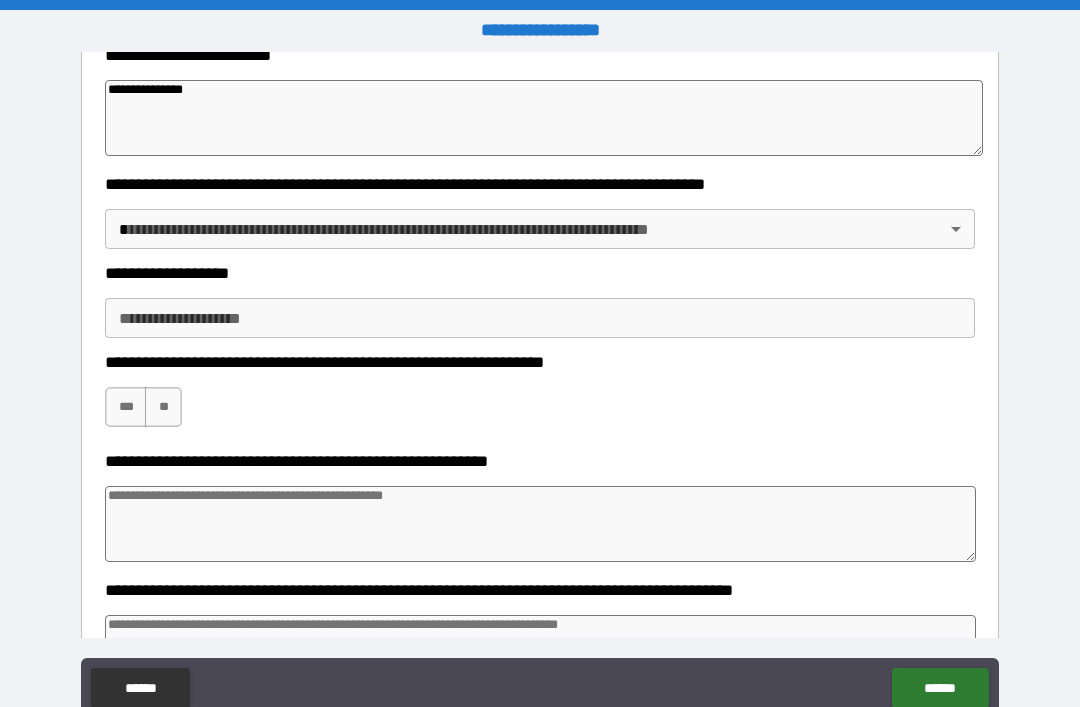click on "**********" at bounding box center [540, 385] 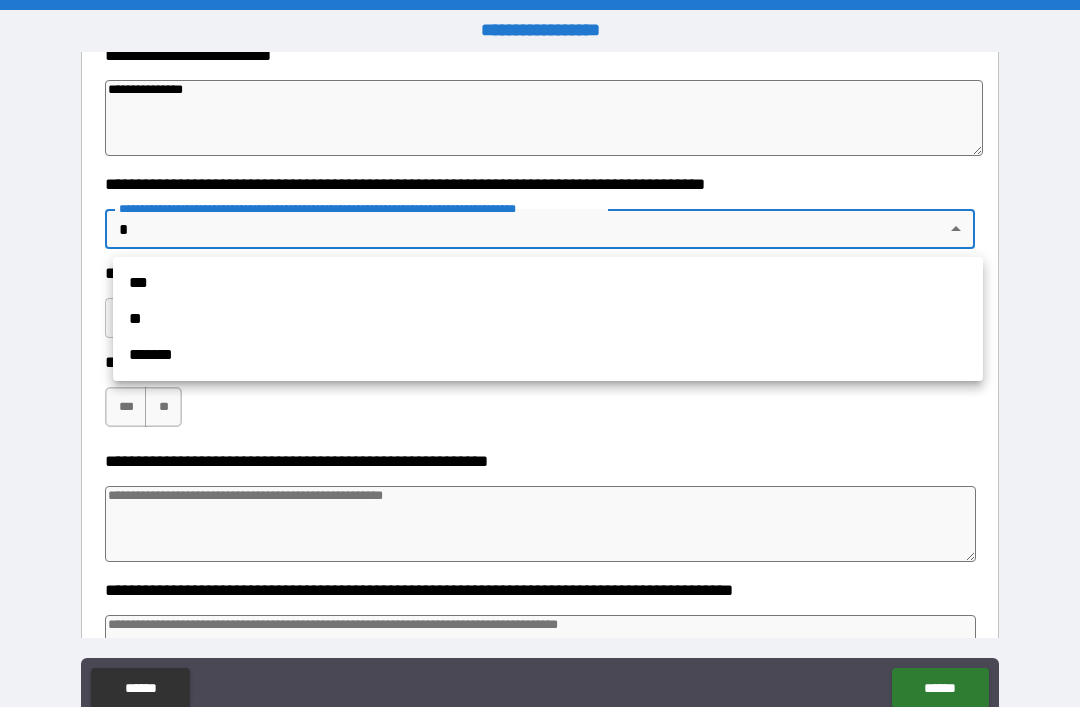 click on "**" at bounding box center (548, 319) 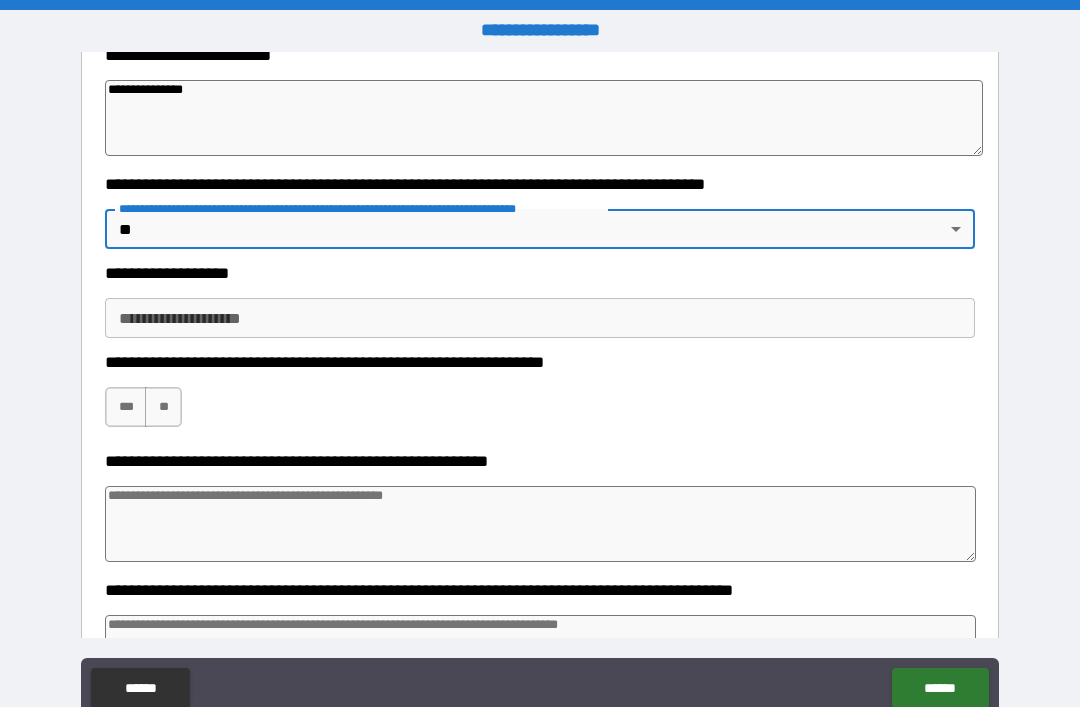 click on "**********" at bounding box center (540, 318) 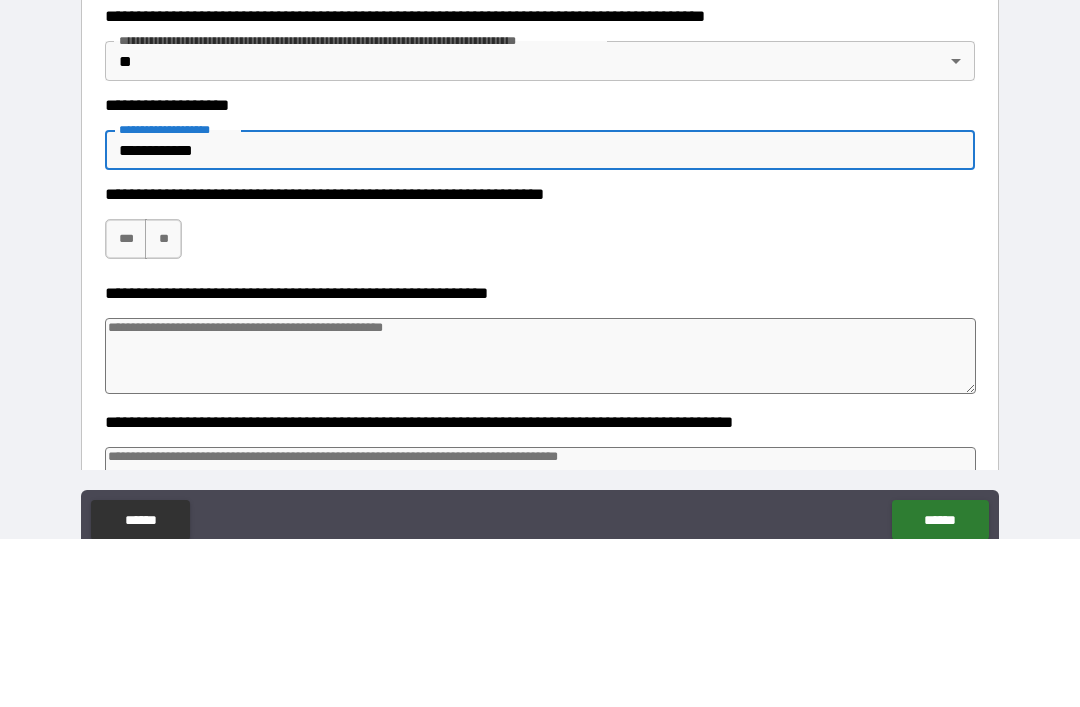 click on "***" at bounding box center (126, 407) 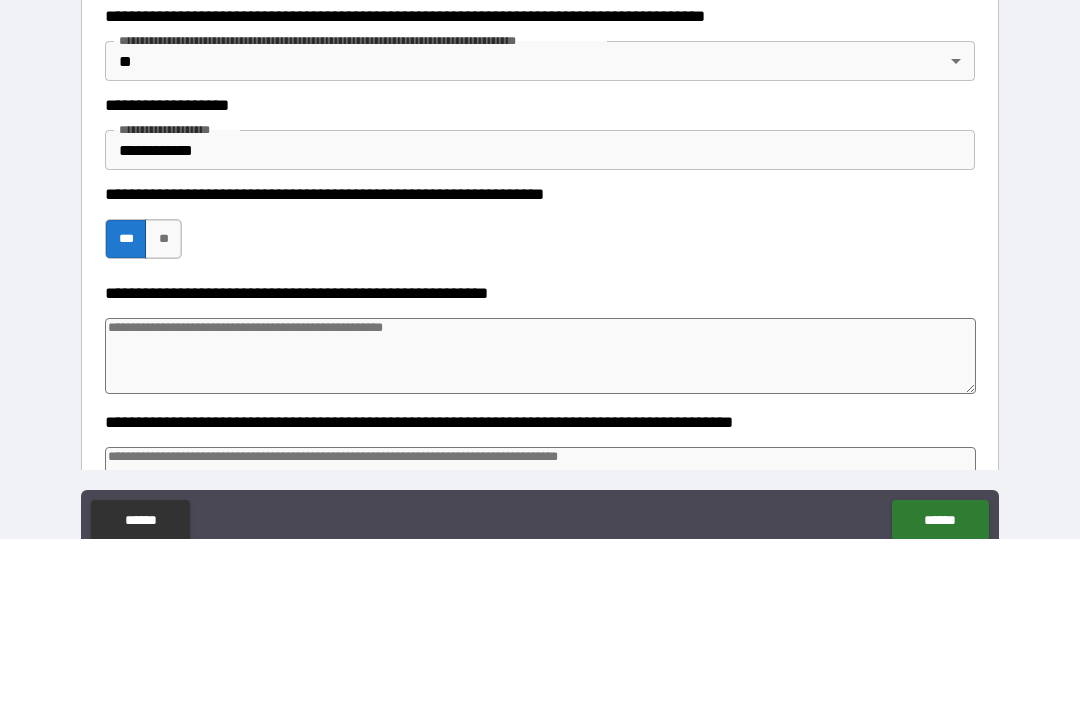 scroll, scrollTop: 64, scrollLeft: 0, axis: vertical 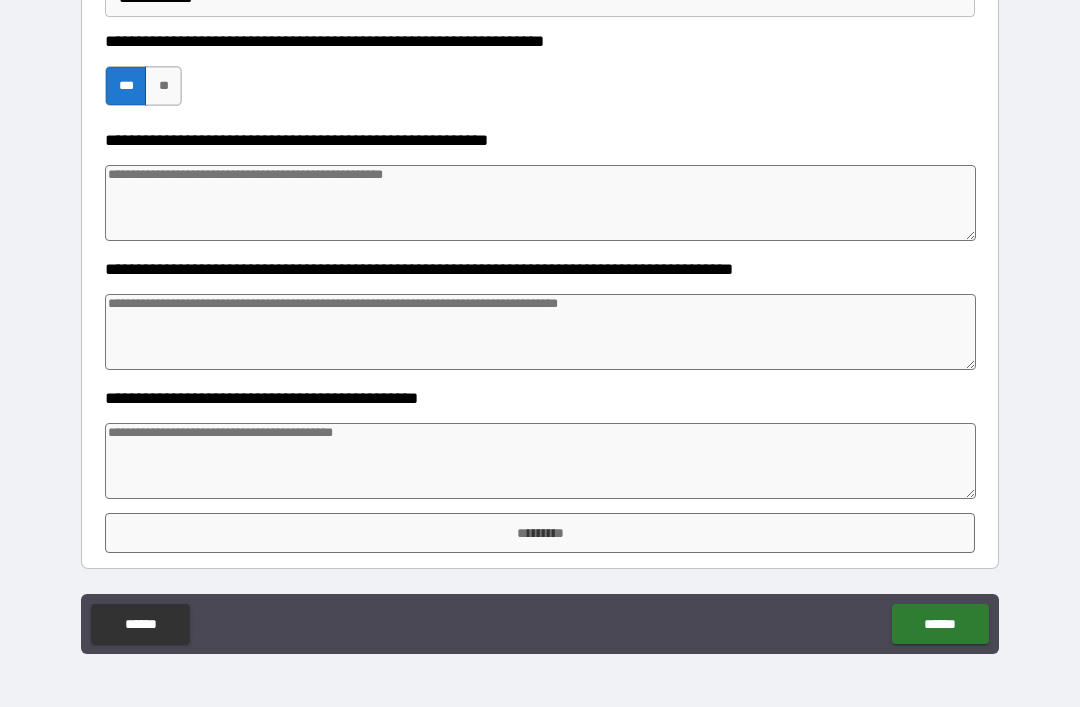 click at bounding box center (540, 461) 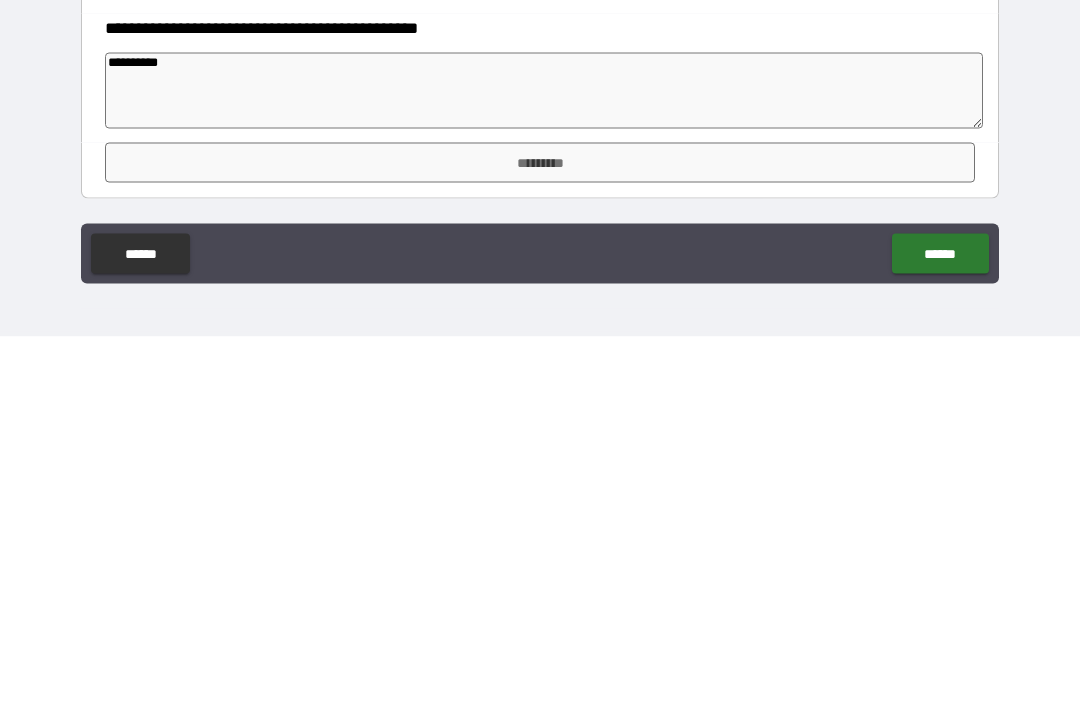 click on "*********" at bounding box center (540, 533) 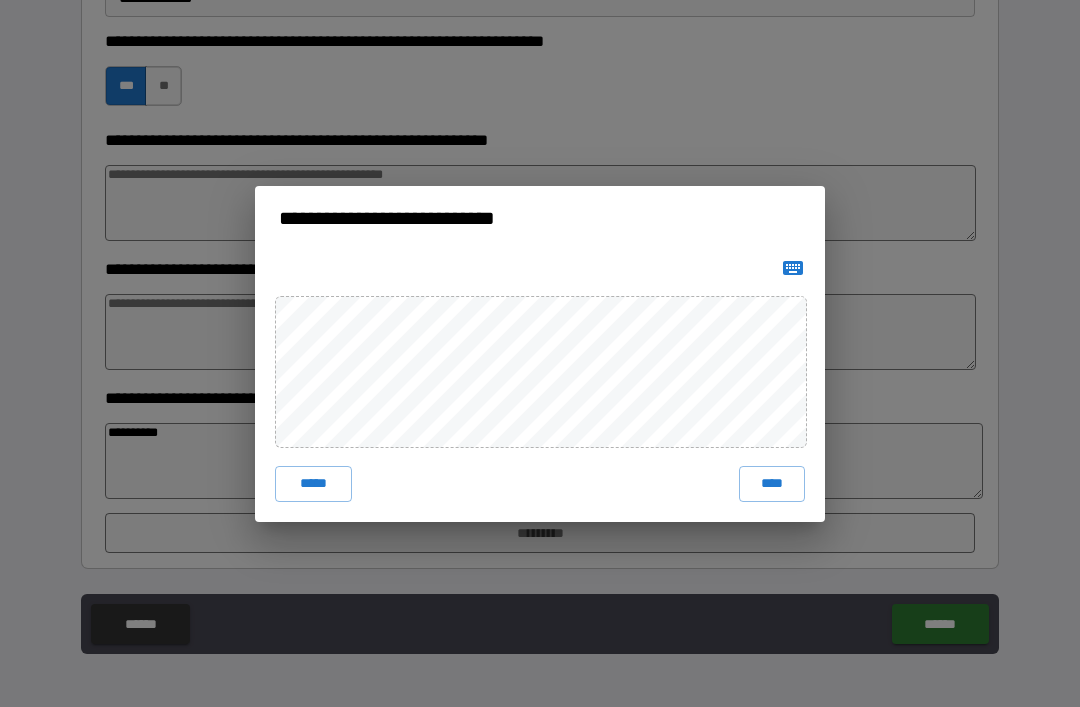 click on "****" at bounding box center [772, 484] 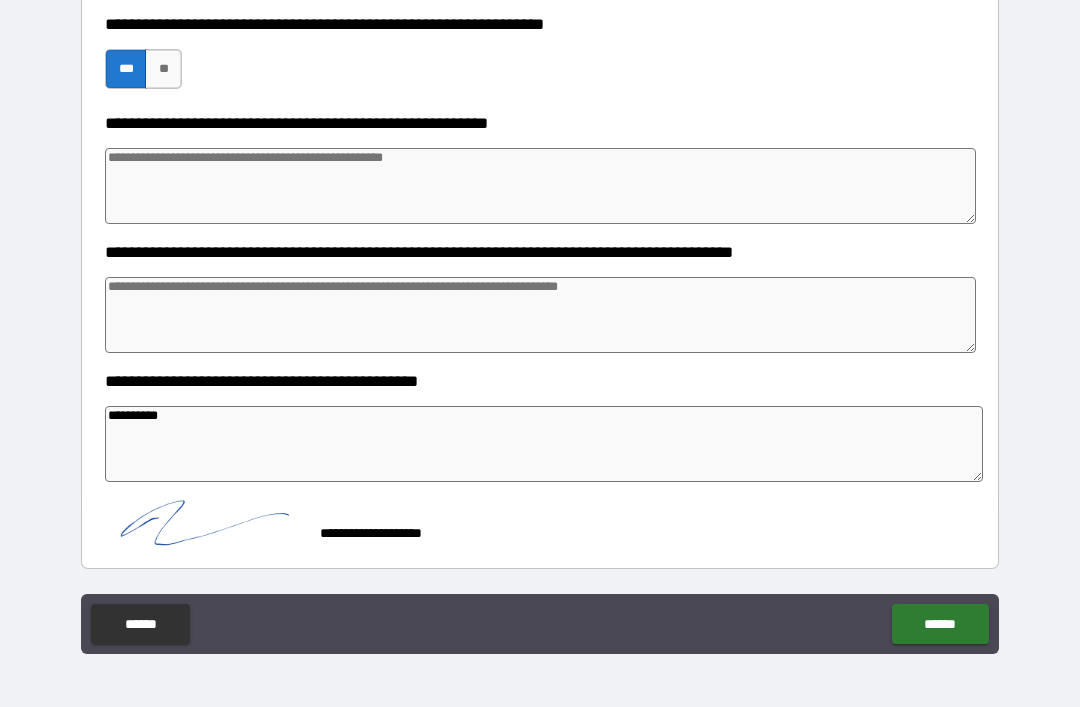 scroll, scrollTop: 784, scrollLeft: 0, axis: vertical 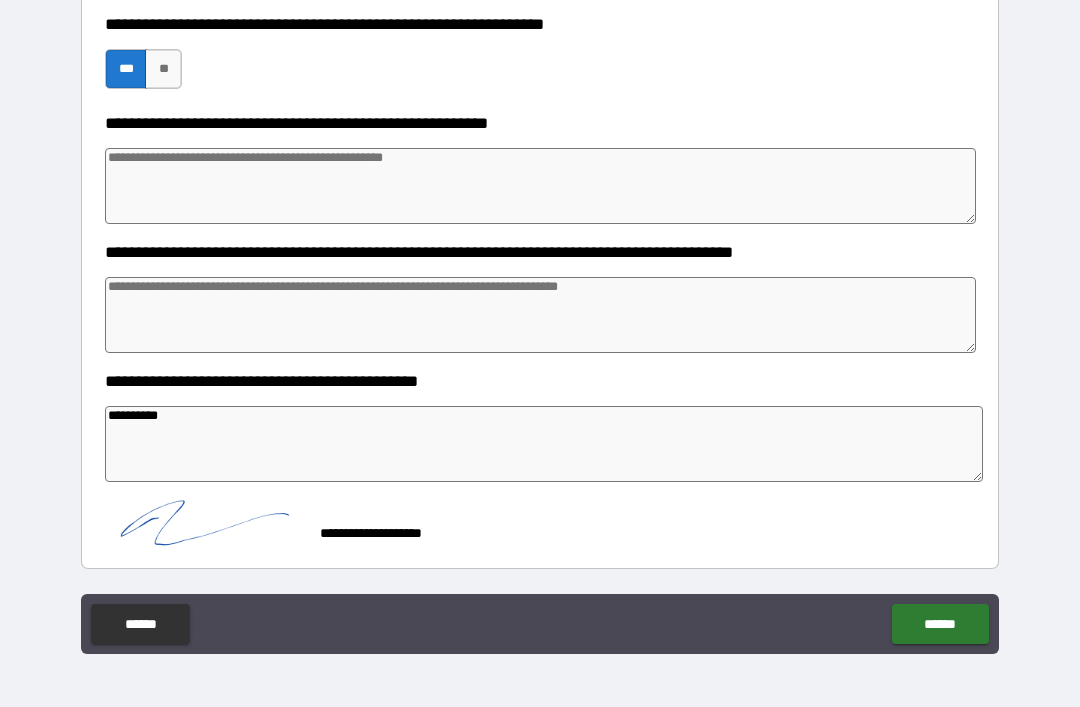 click on "******" at bounding box center (940, 624) 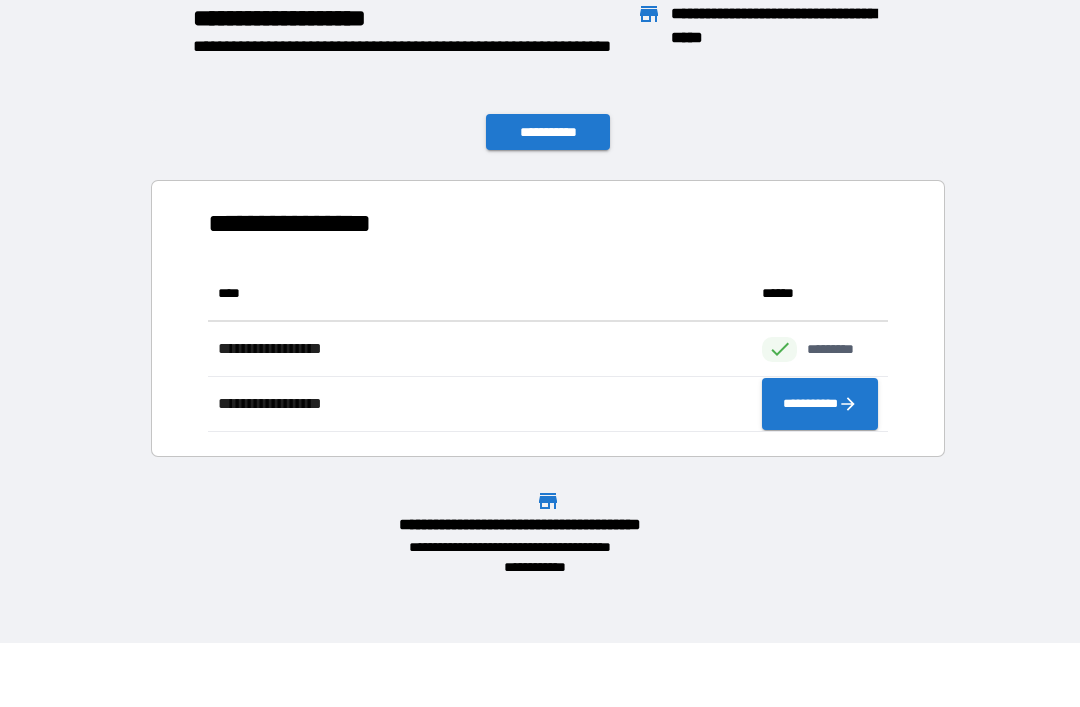 scroll, scrollTop: 1, scrollLeft: 1, axis: both 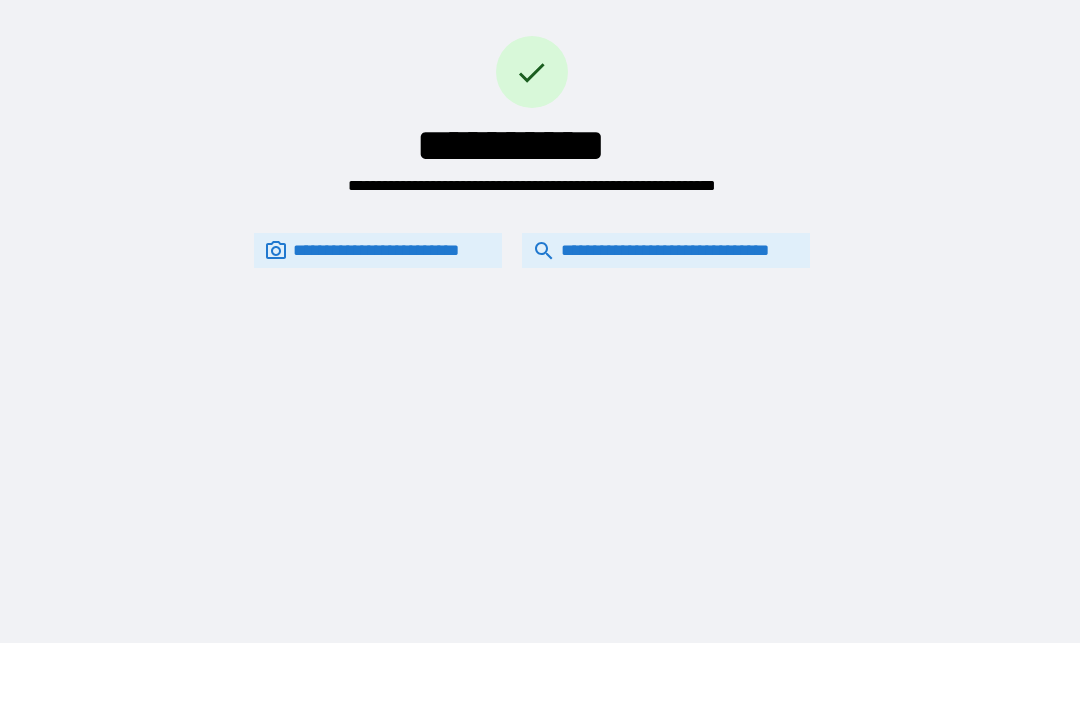 click on "**********" at bounding box center (666, 250) 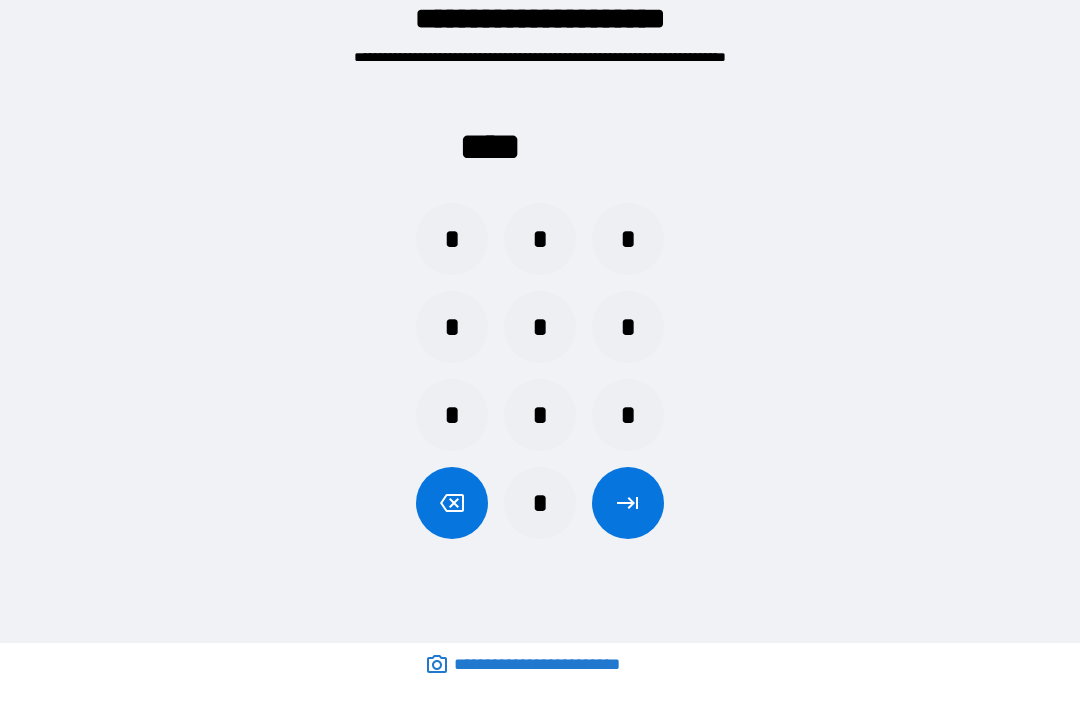 click on "*" at bounding box center [540, 503] 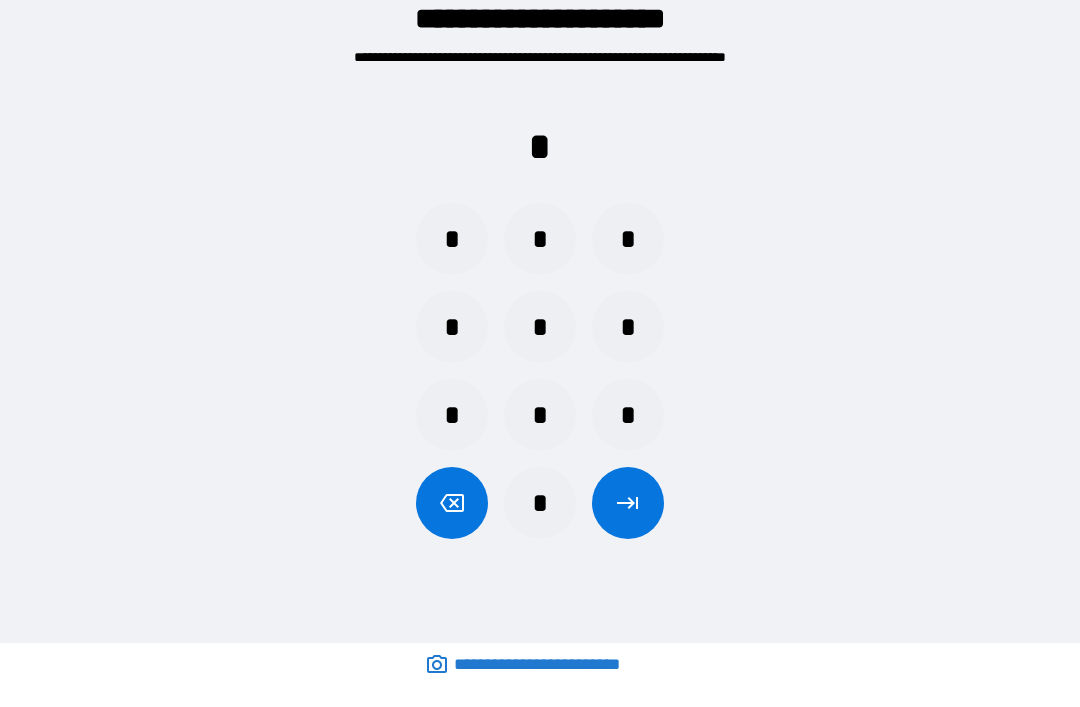 click on "*" at bounding box center (540, 415) 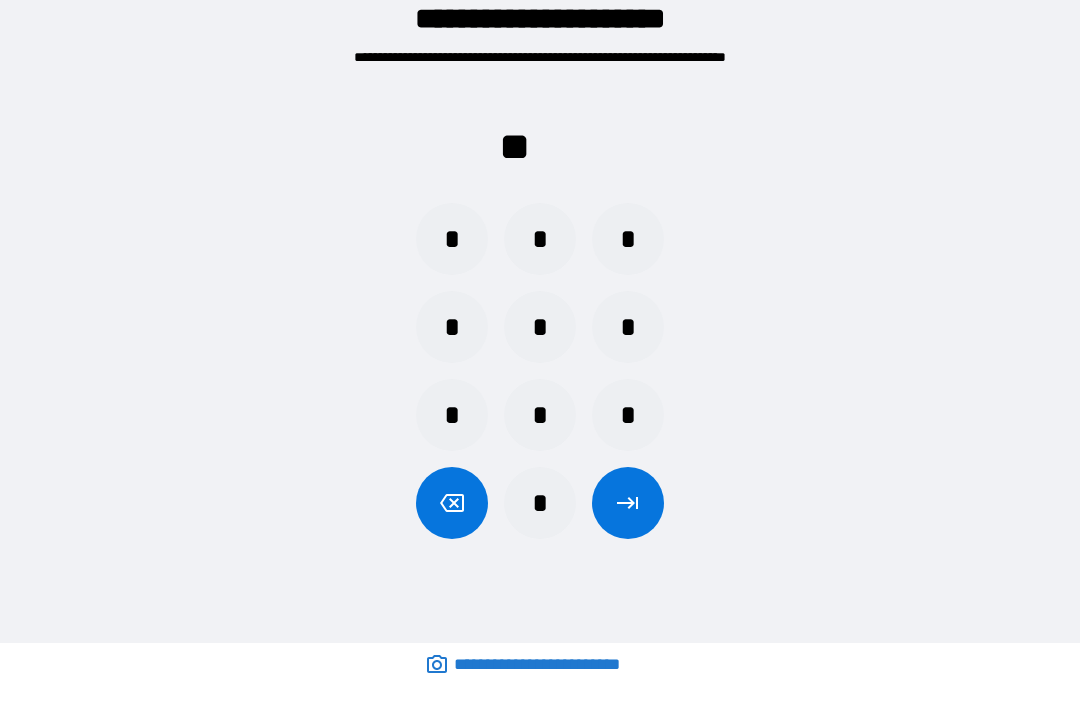 click on "*" at bounding box center (452, 327) 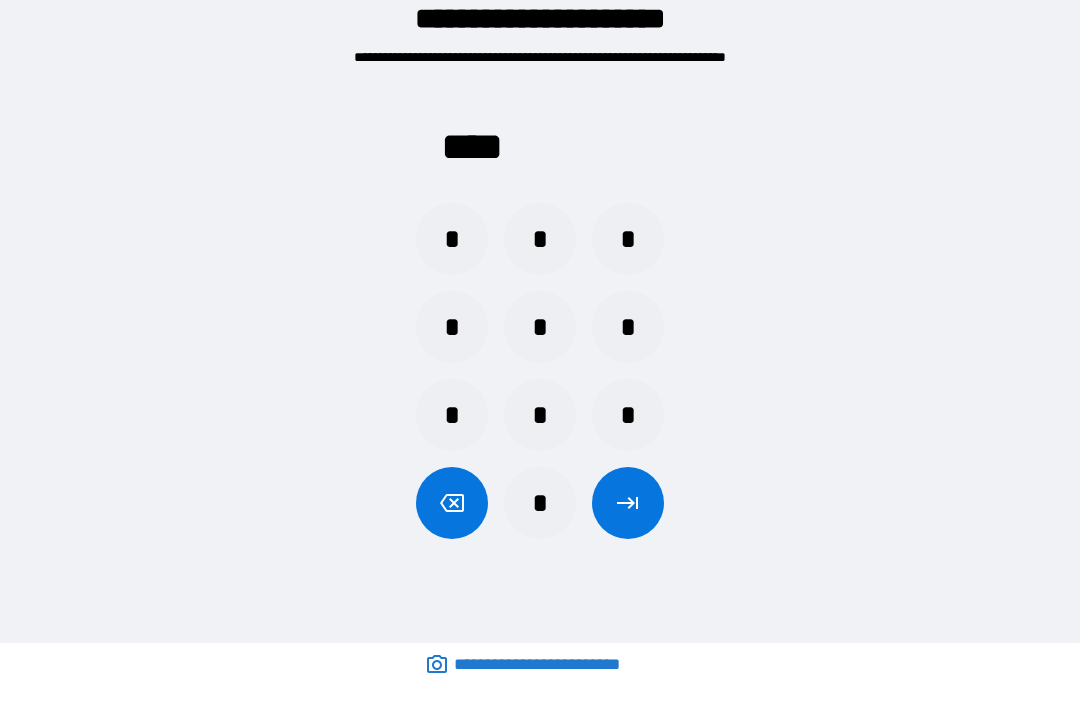 click 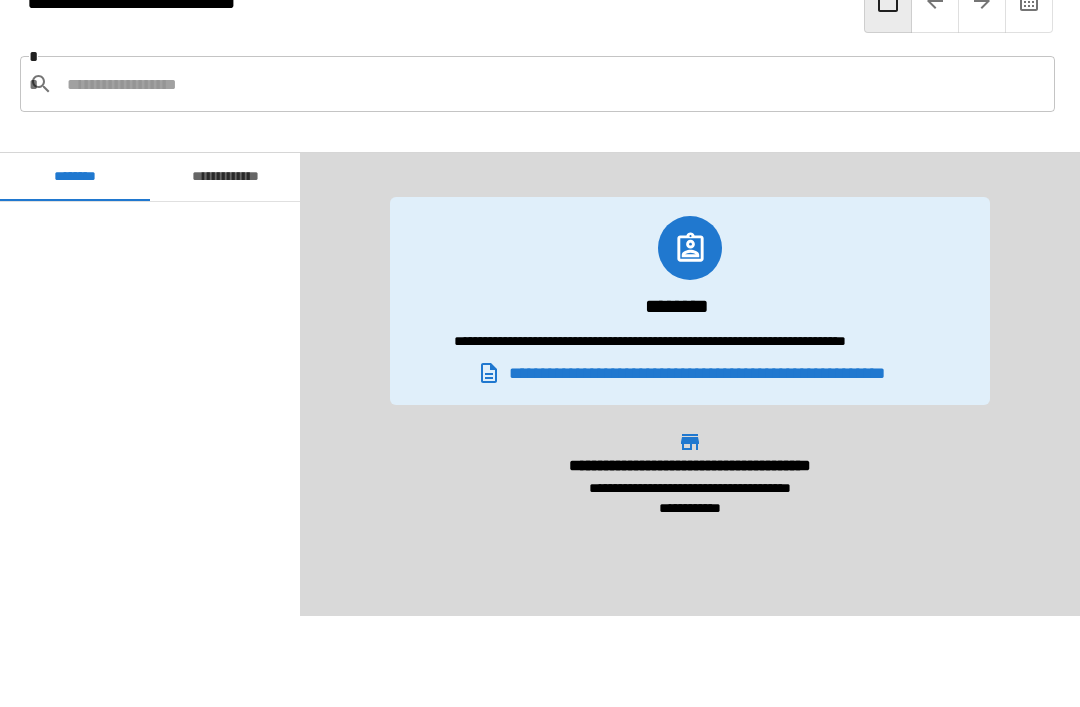 scroll, scrollTop: 600, scrollLeft: 0, axis: vertical 